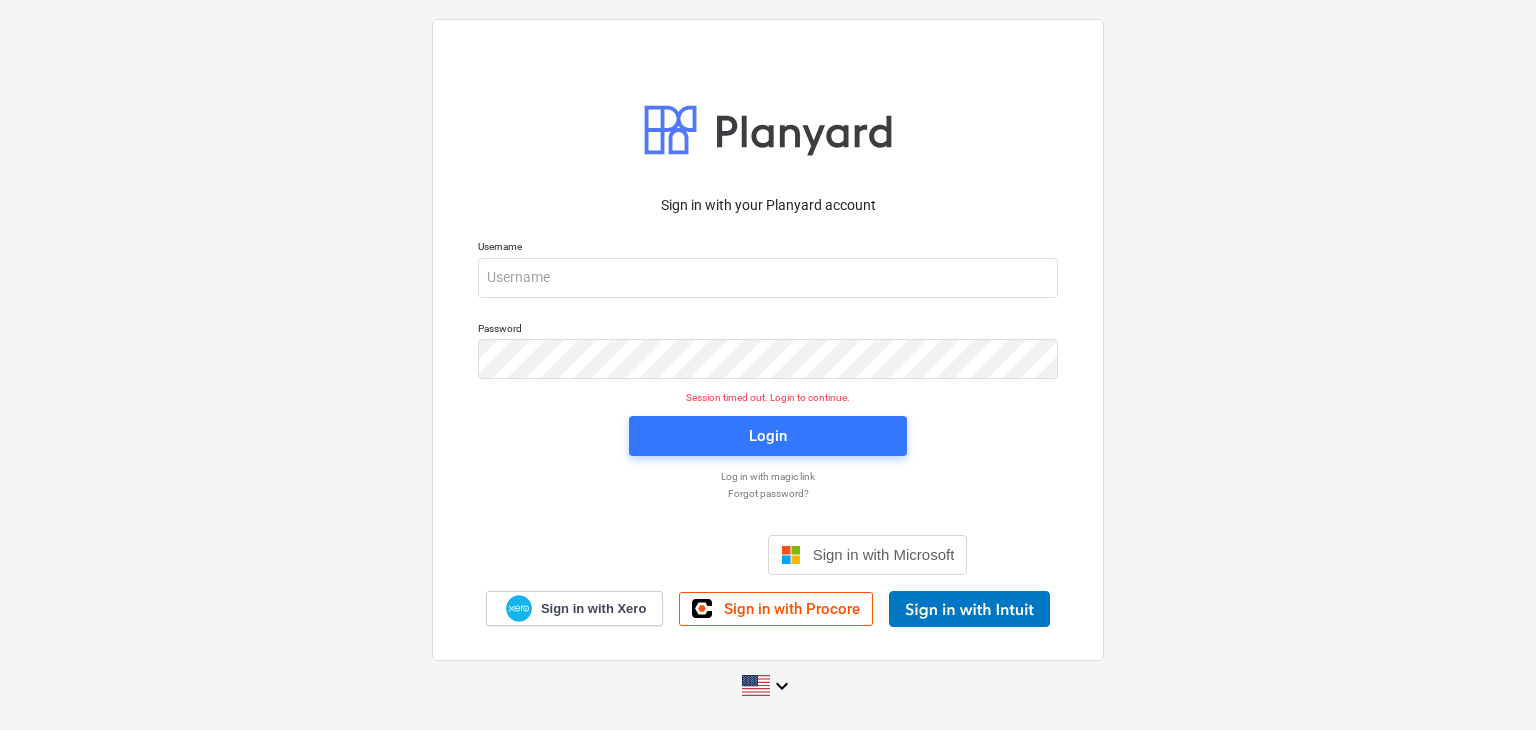 scroll, scrollTop: 0, scrollLeft: 0, axis: both 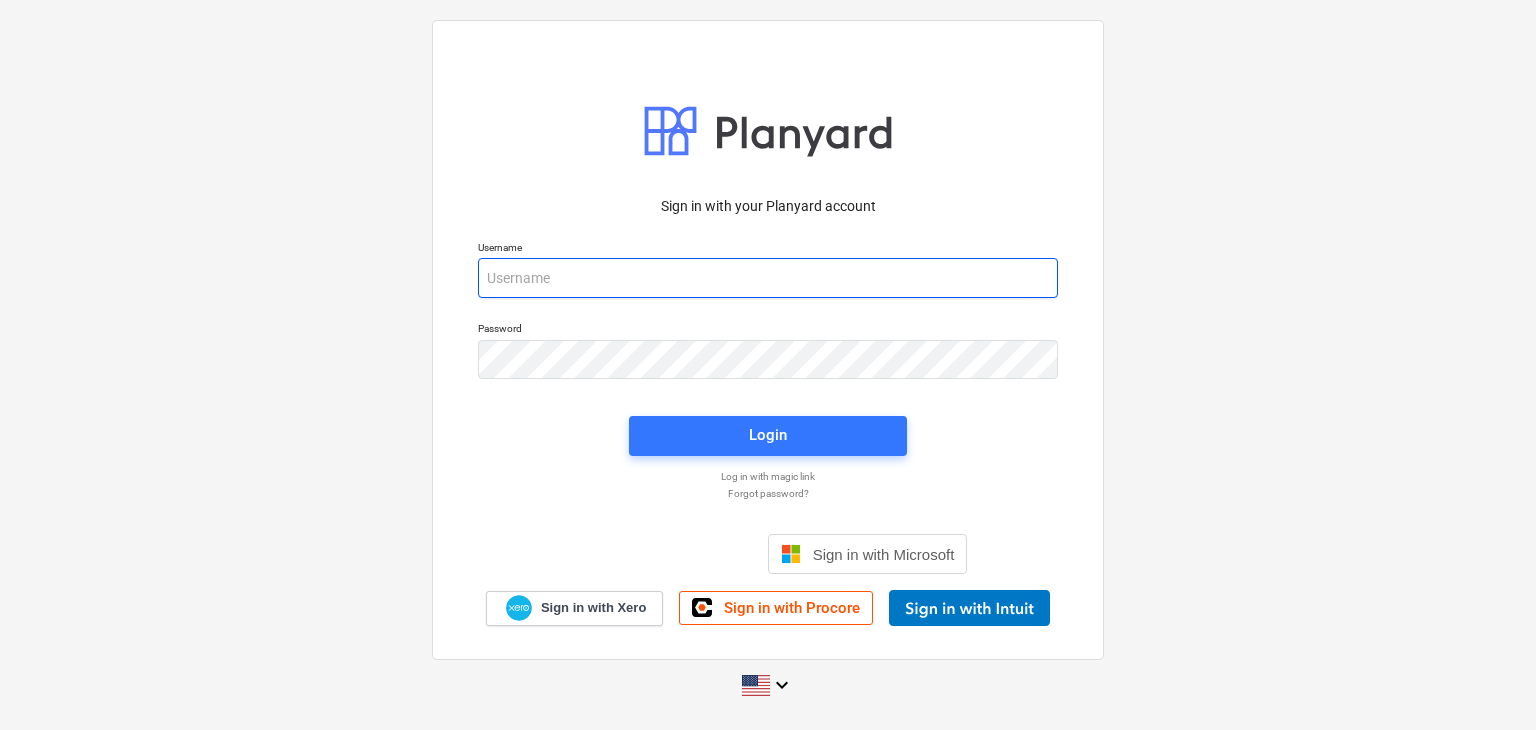 click at bounding box center [768, 278] 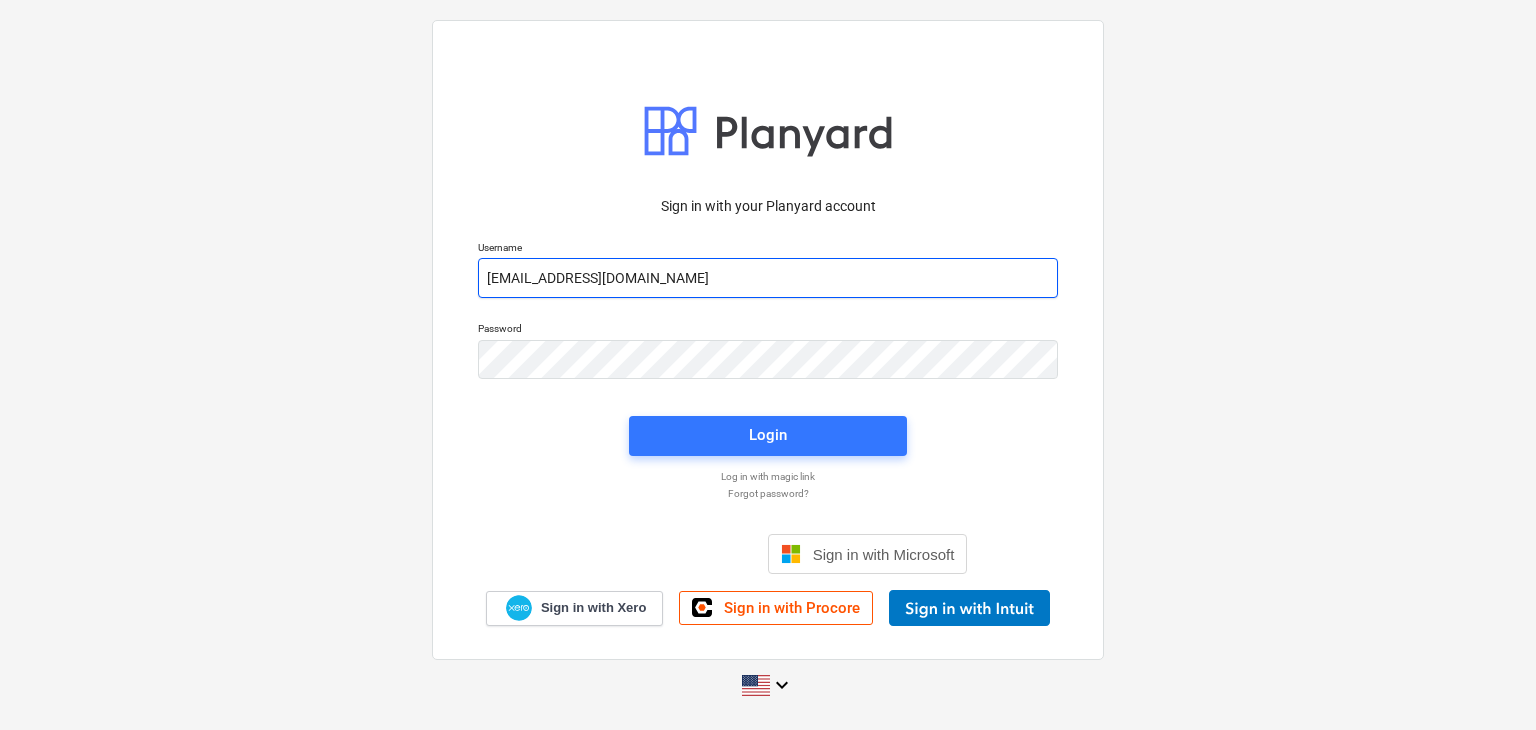 type on "[EMAIL_ADDRESS][DOMAIN_NAME]" 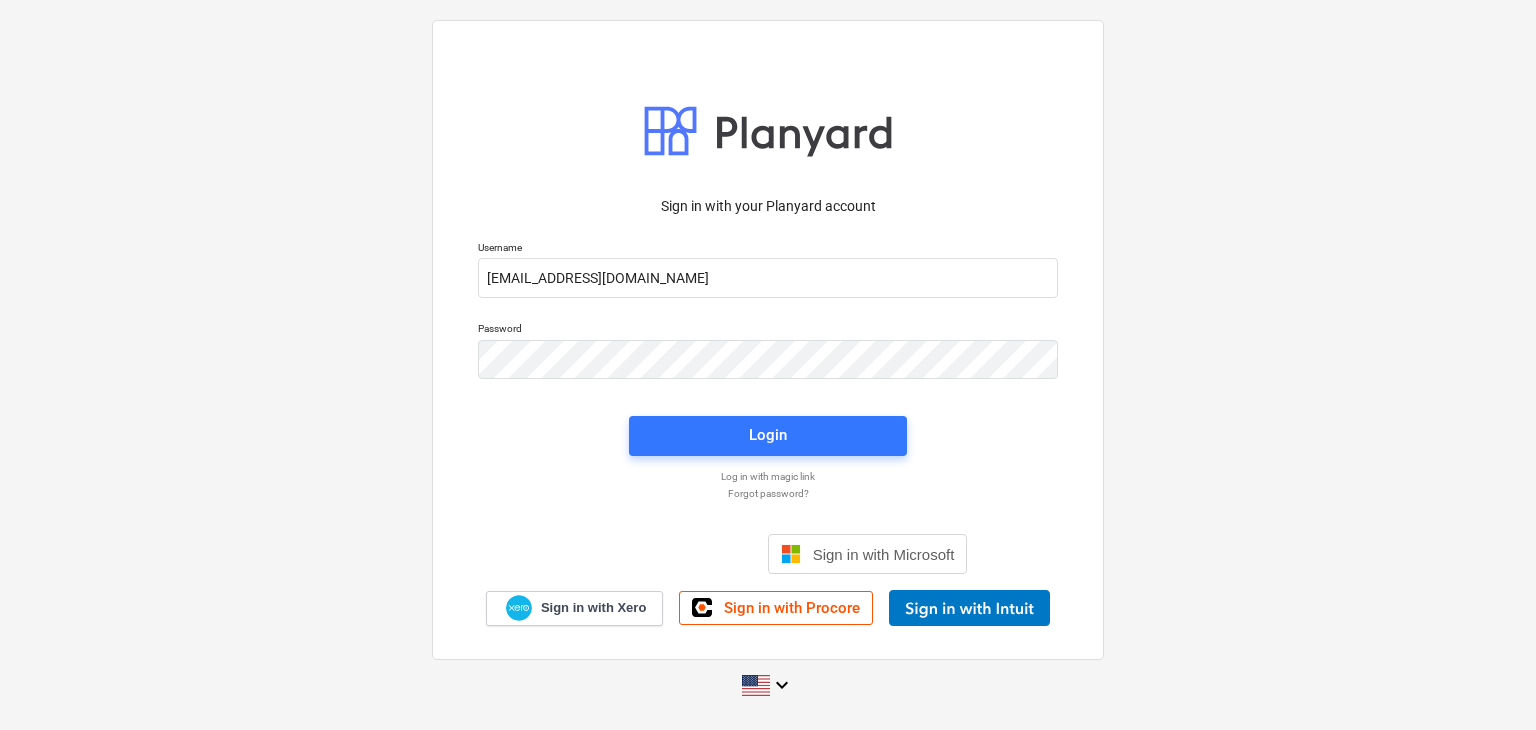 click on "Login" at bounding box center [768, 436] 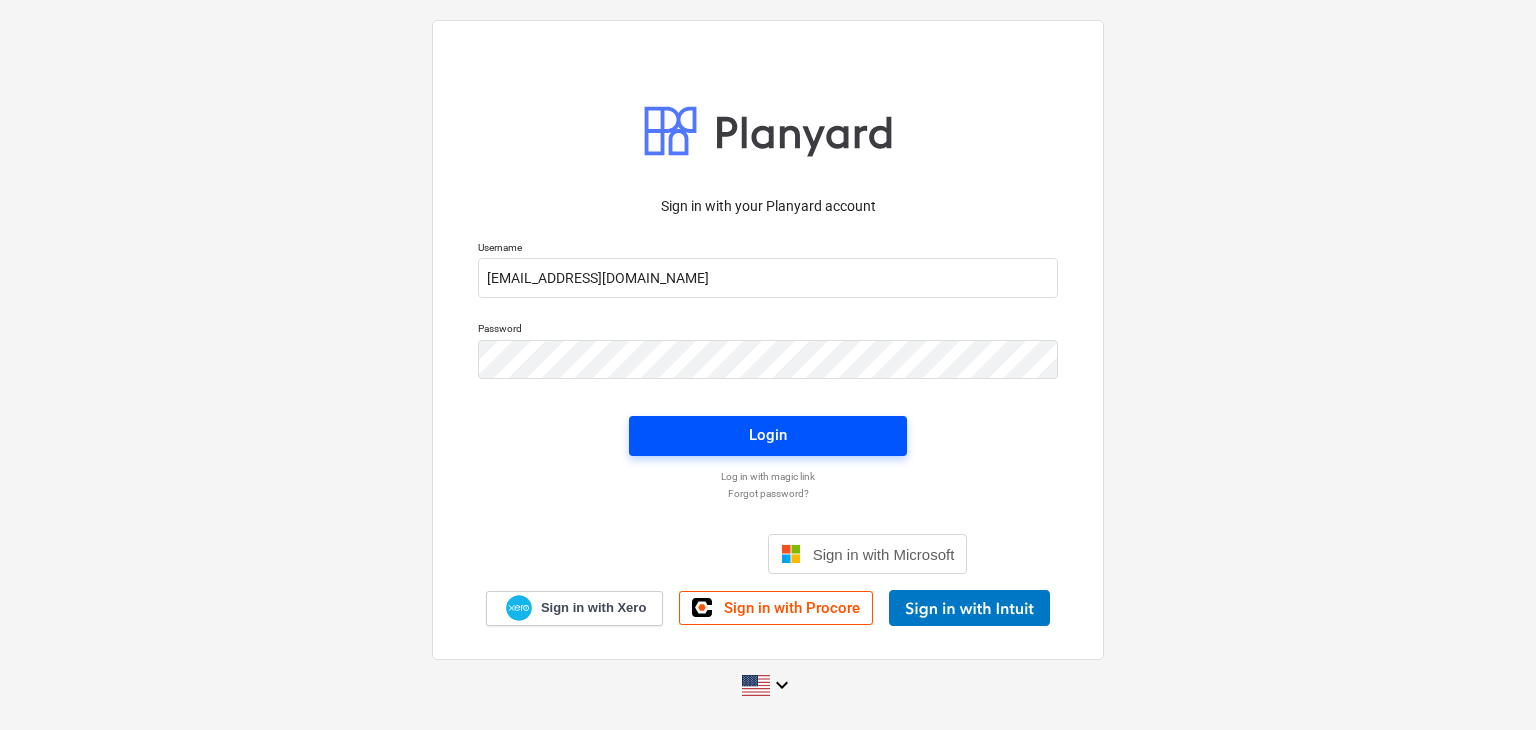click on "Login" at bounding box center [768, 435] 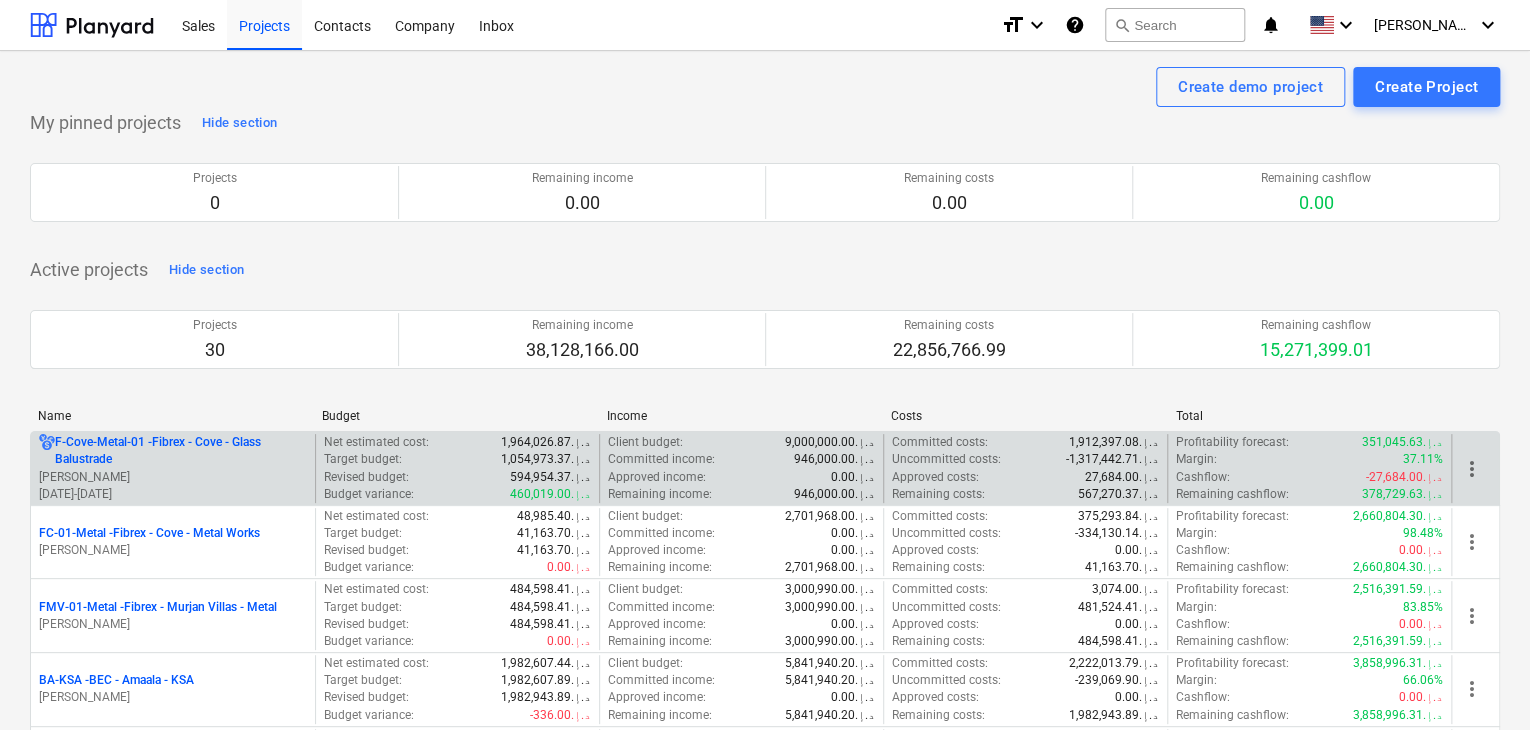 click on "F-Cove-Metal-01 -  Fibrex - Cove - Glass Balustrade" at bounding box center (181, 451) 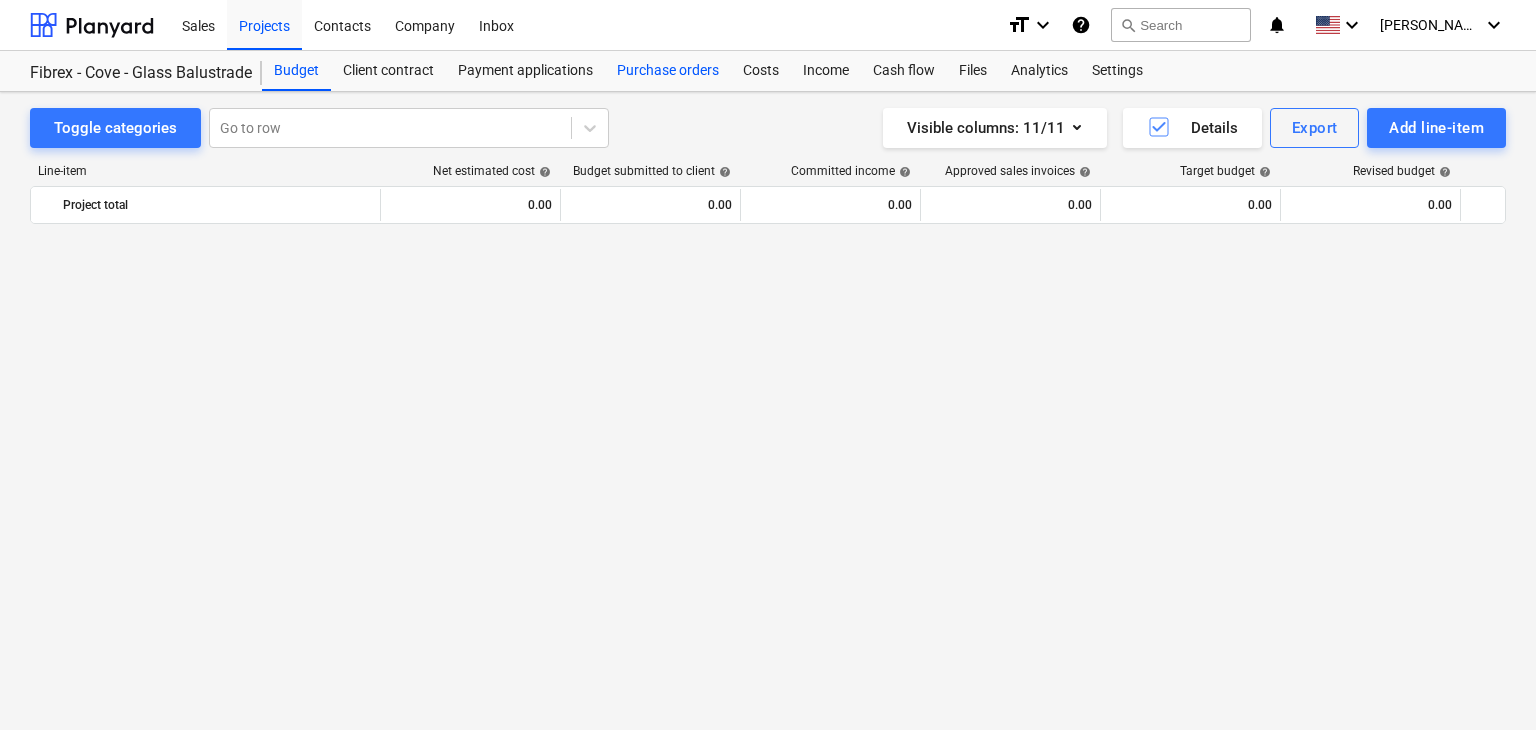click on "Purchase orders" at bounding box center [668, 71] 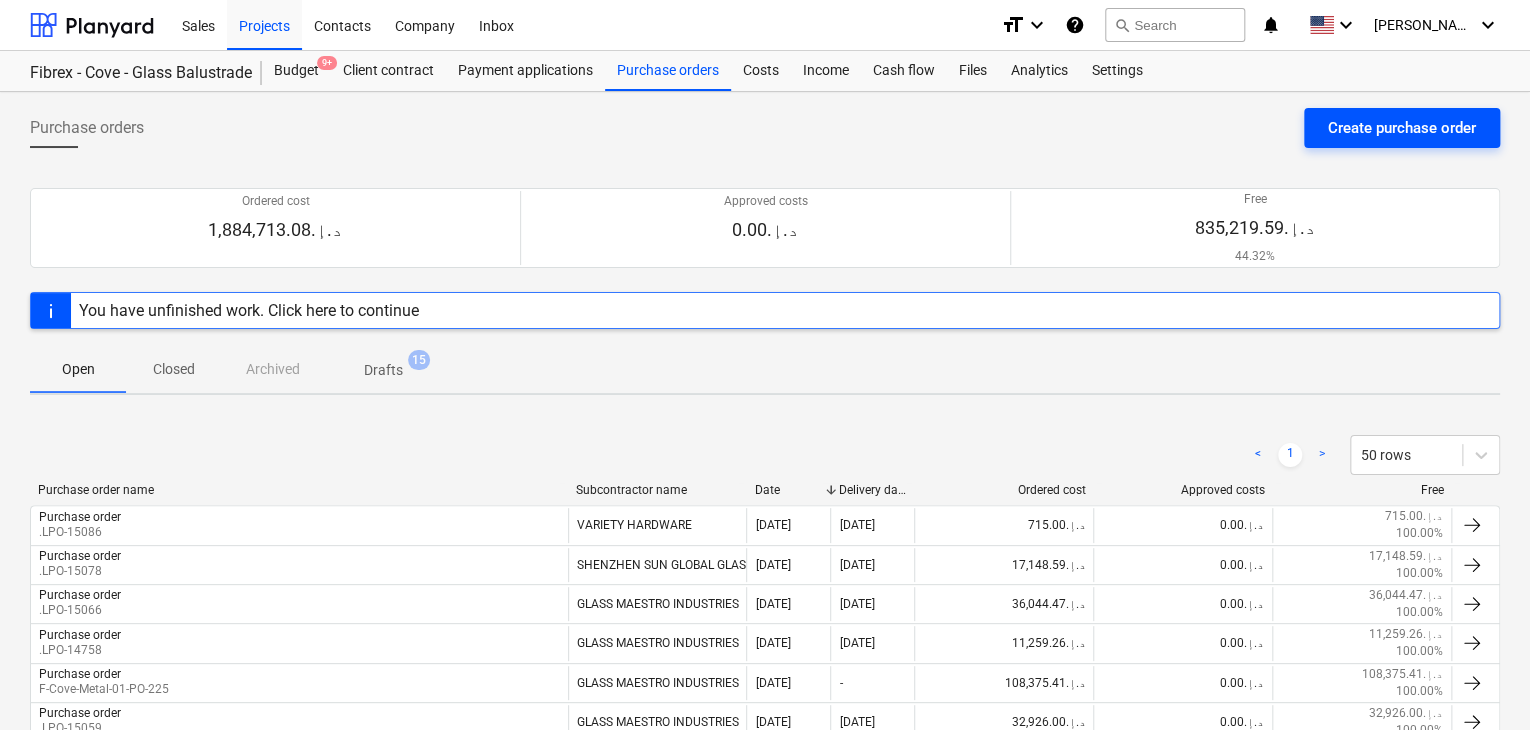 click on "Create purchase order" at bounding box center (1402, 128) 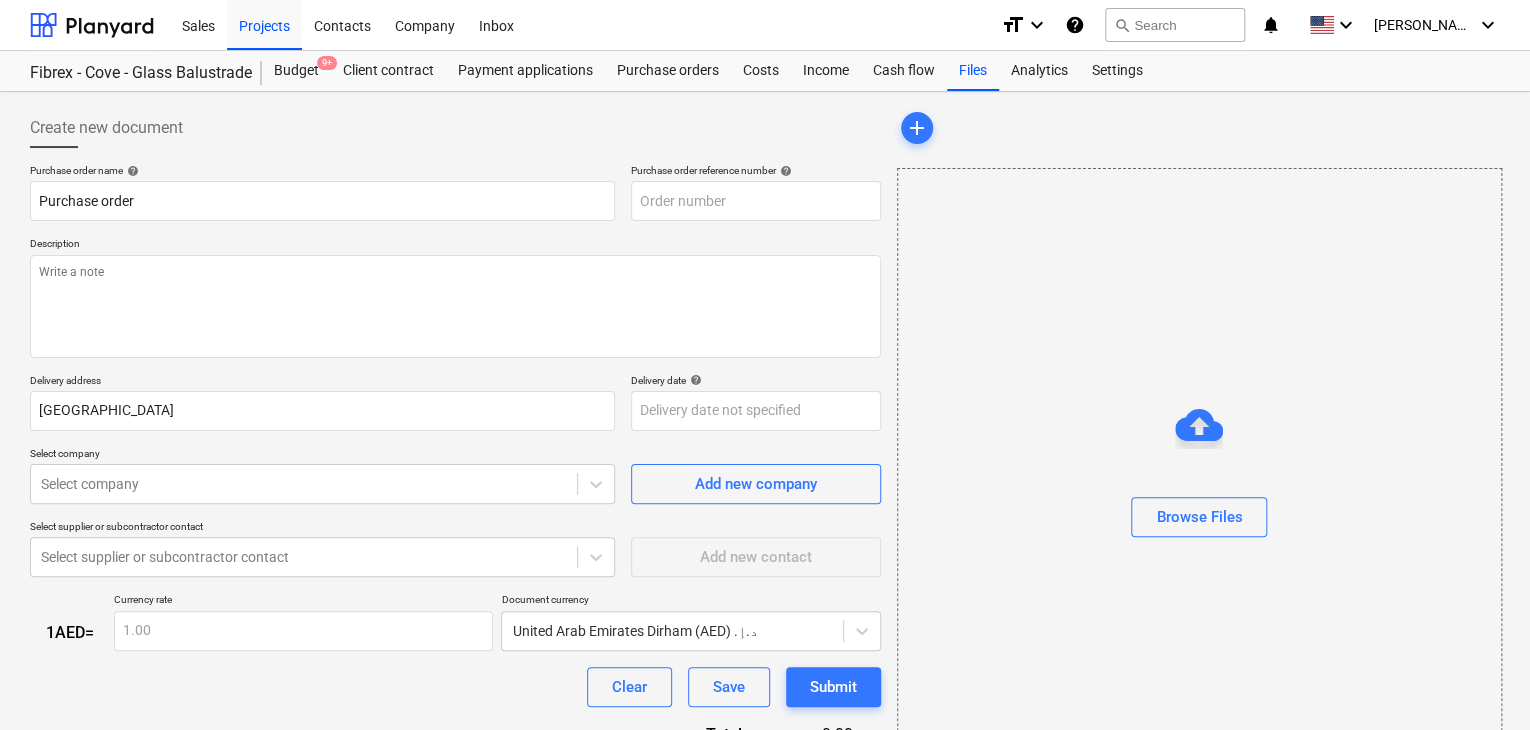 type on "x" 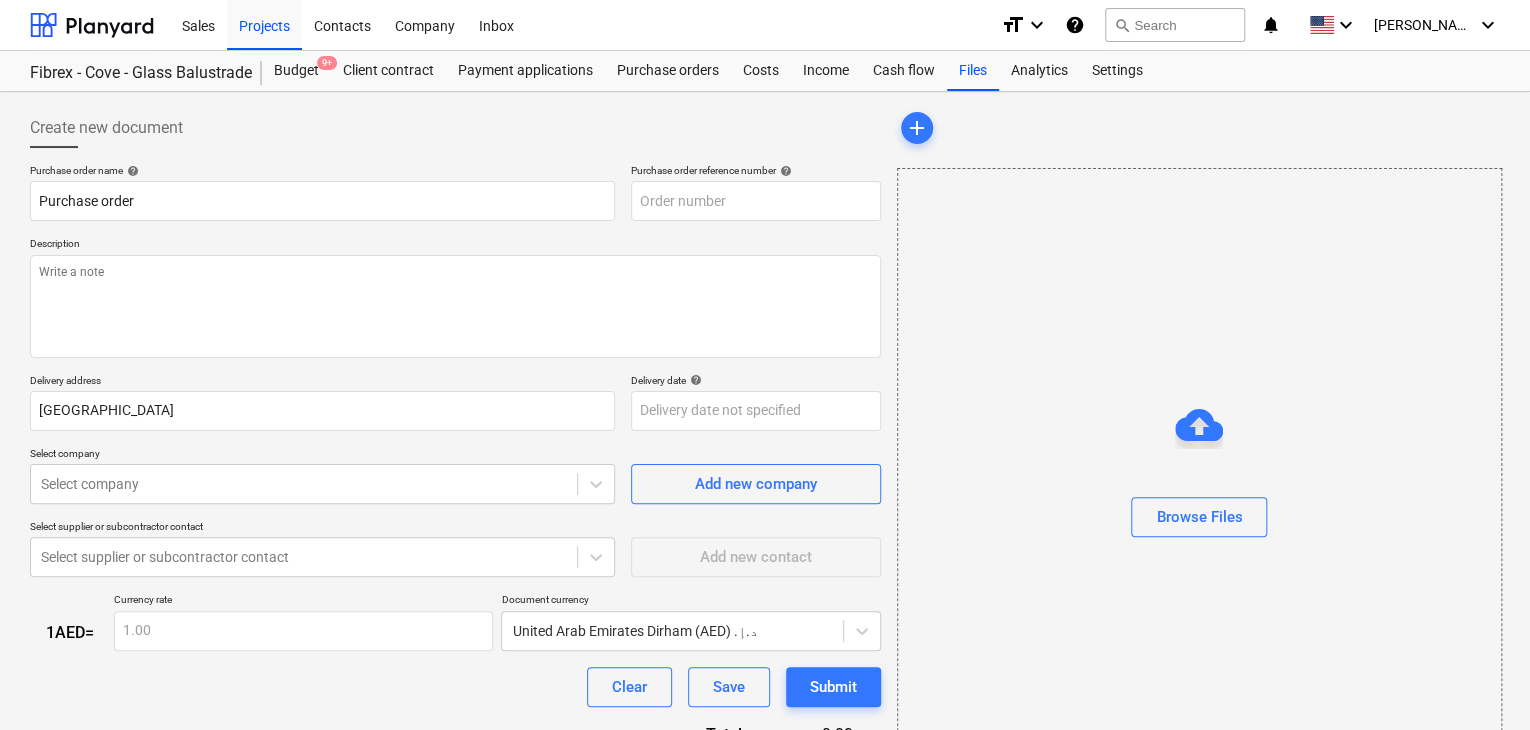 type on "F-Cove-Metal-01-PO-230" 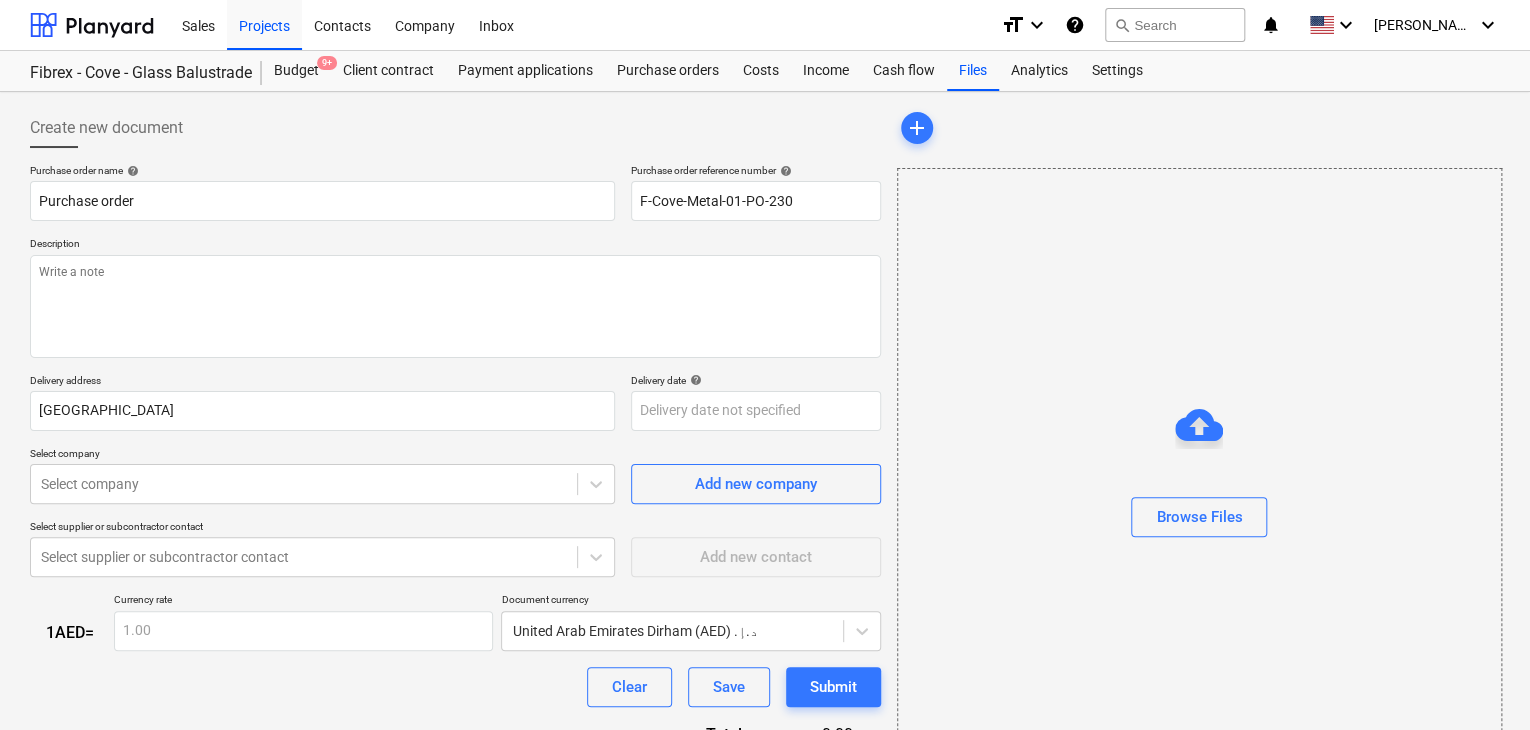 click on "Description" at bounding box center [455, 245] 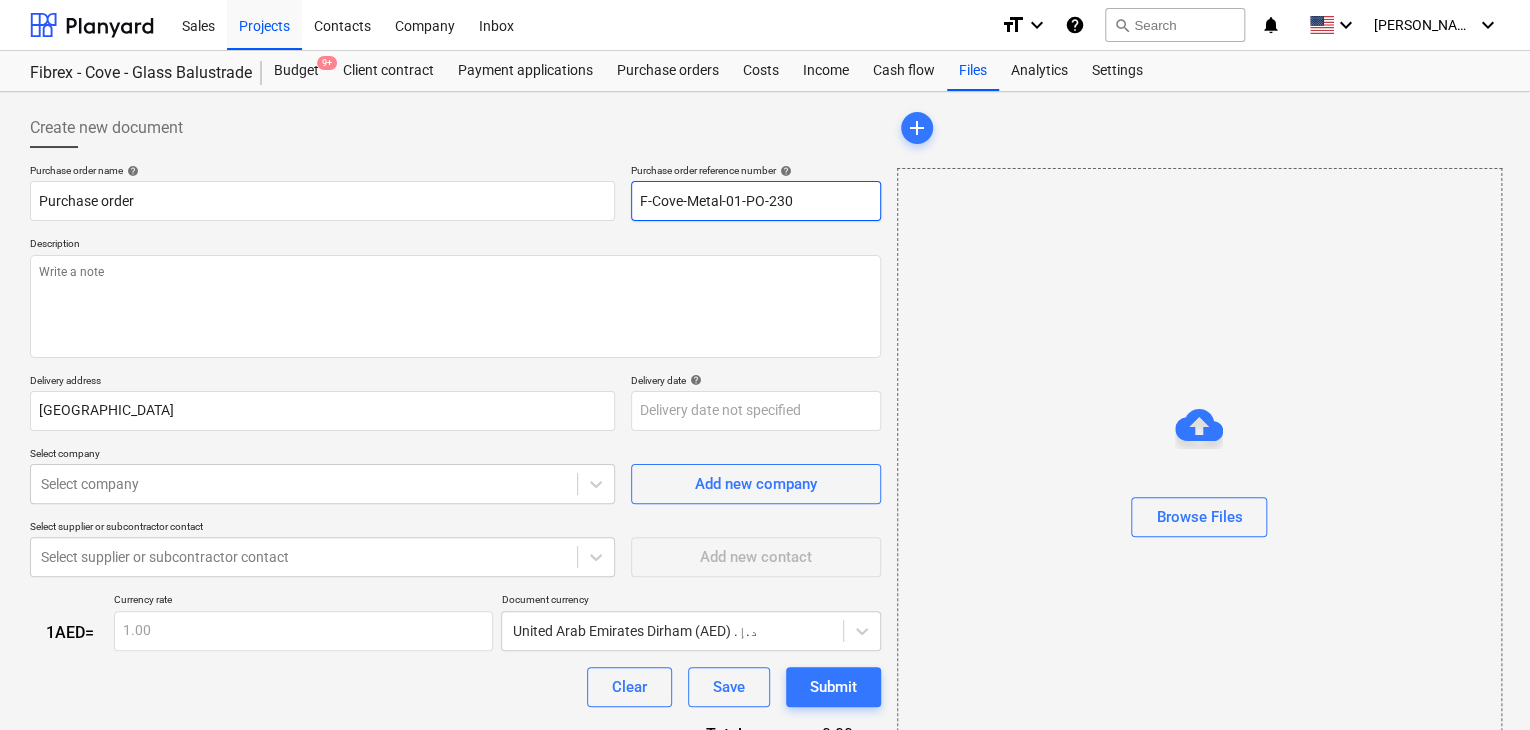 drag, startPoint x: 810, startPoint y: 196, endPoint x: 538, endPoint y: 153, distance: 275.37793 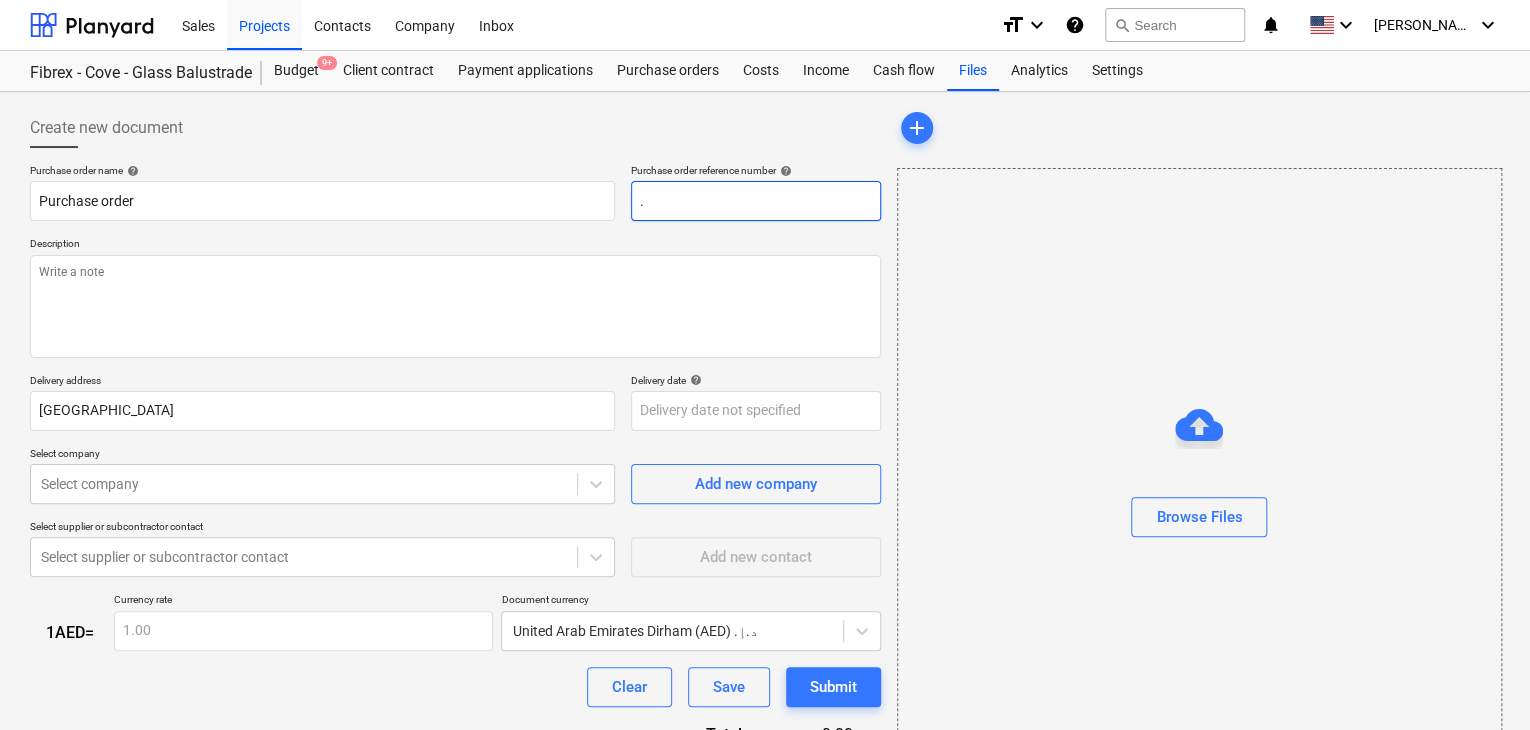 type on "x" 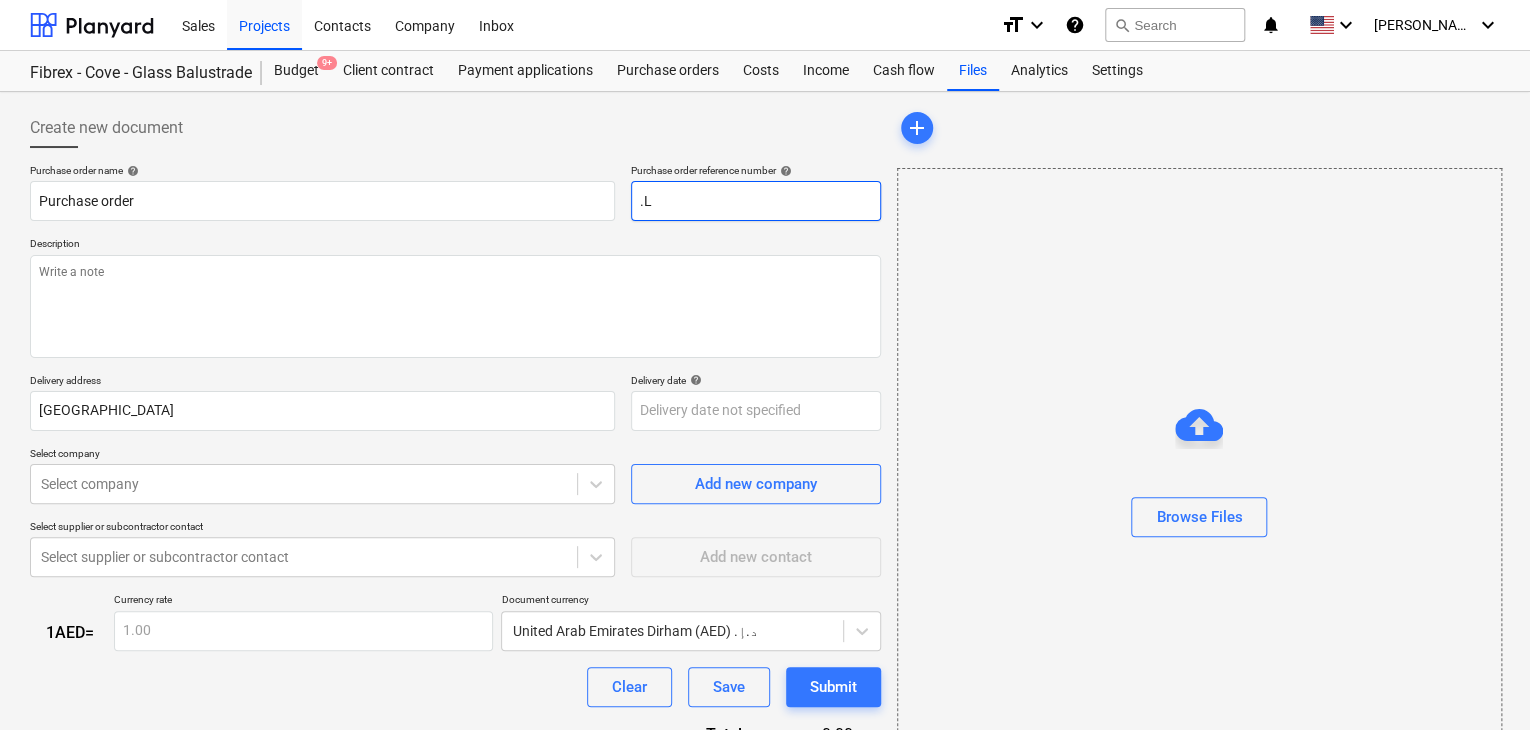 type on "x" 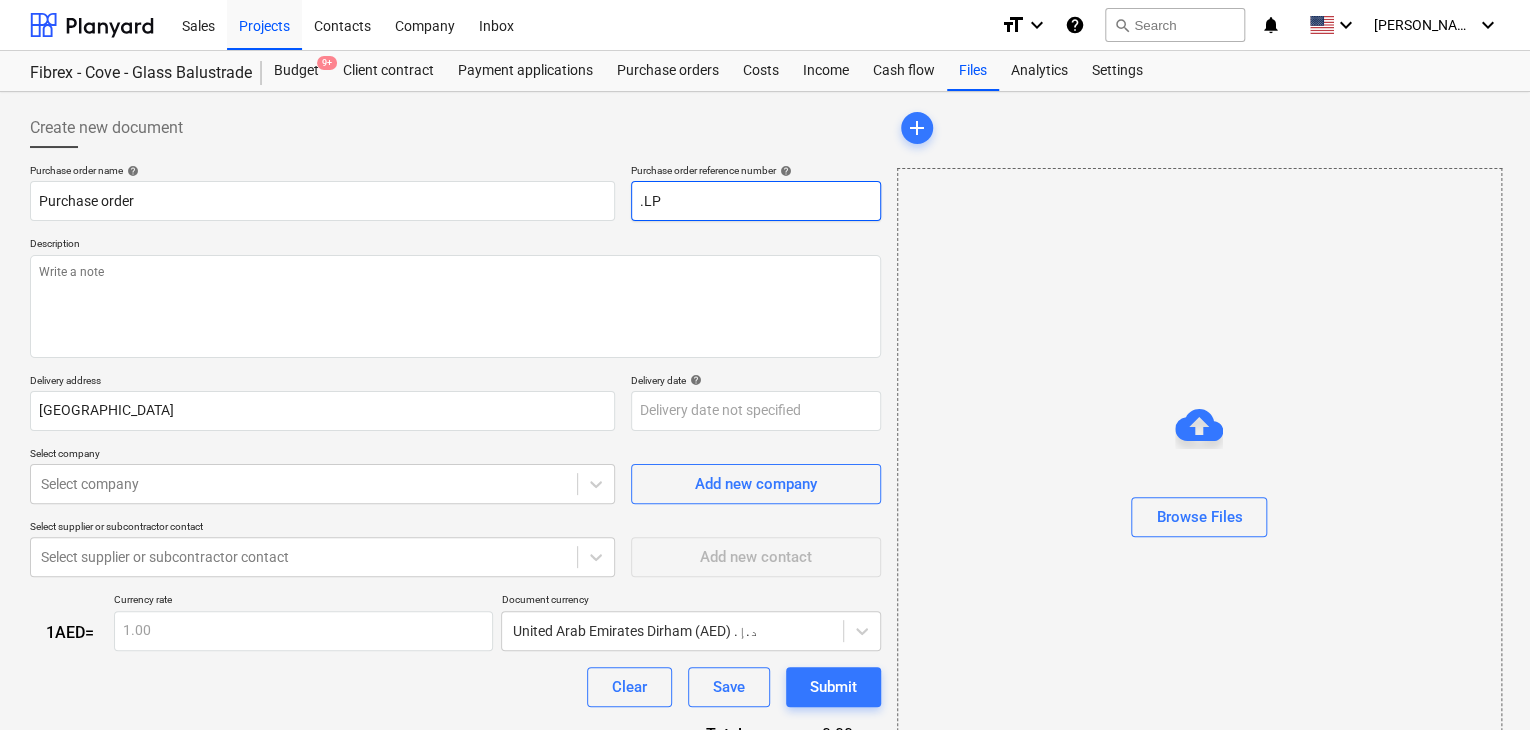 type on "x" 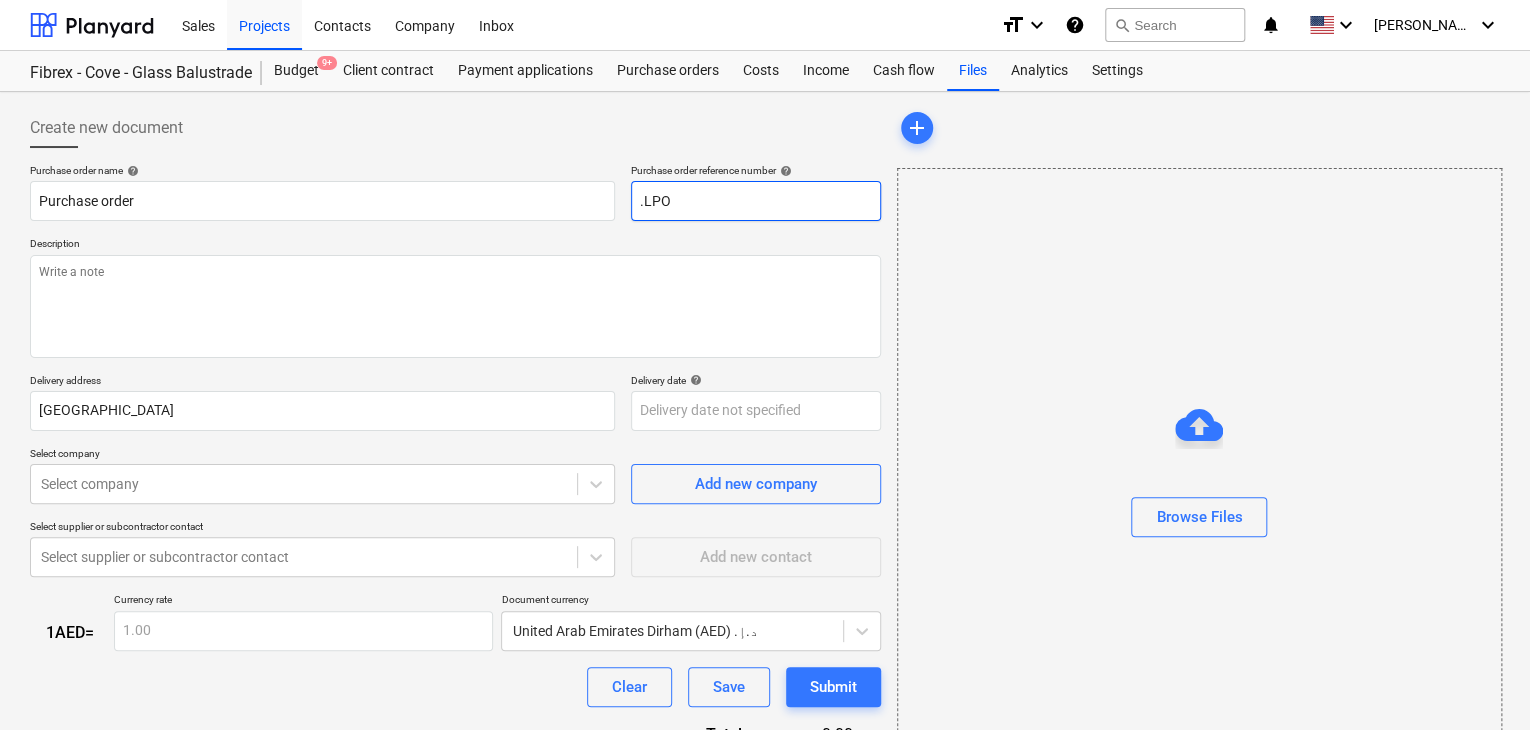type on "x" 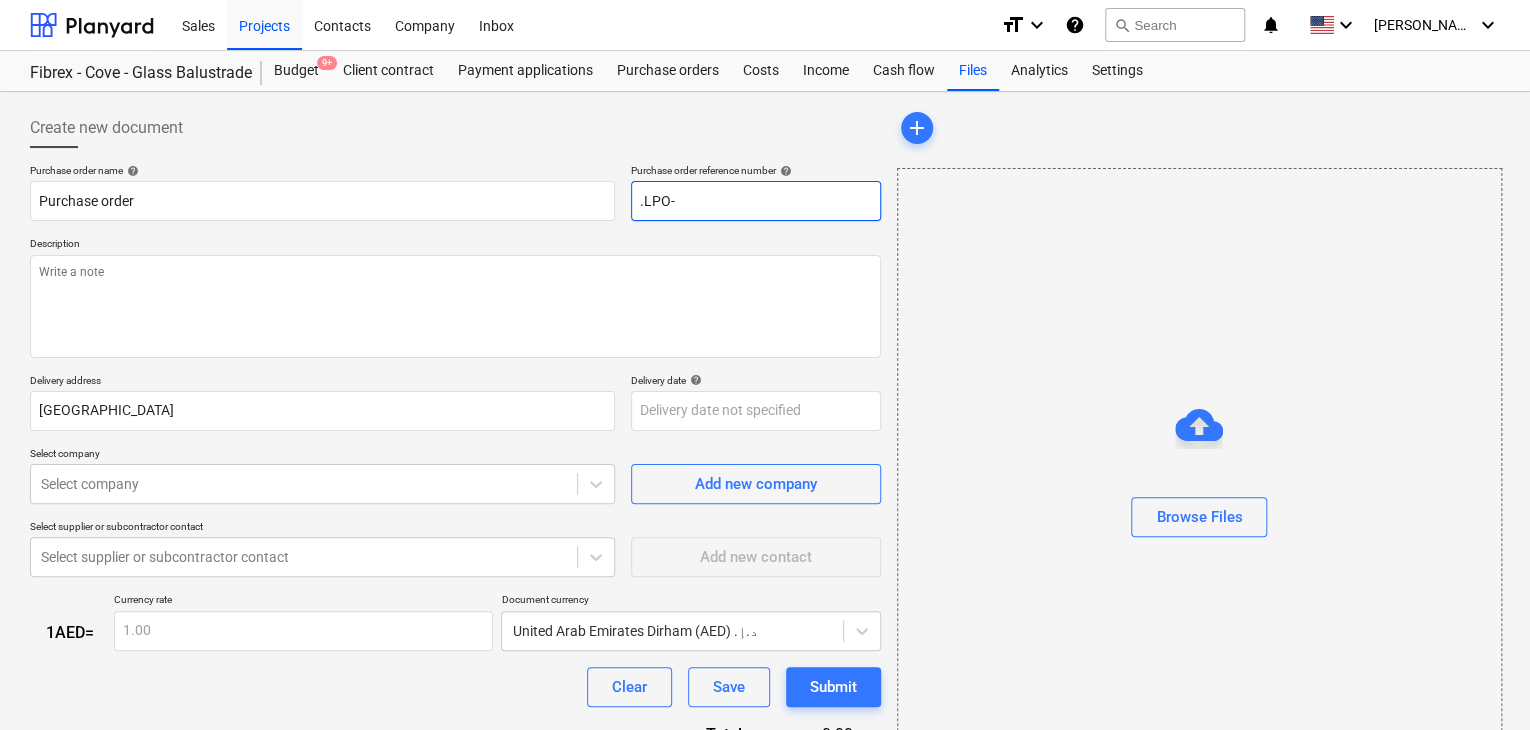 type on "x" 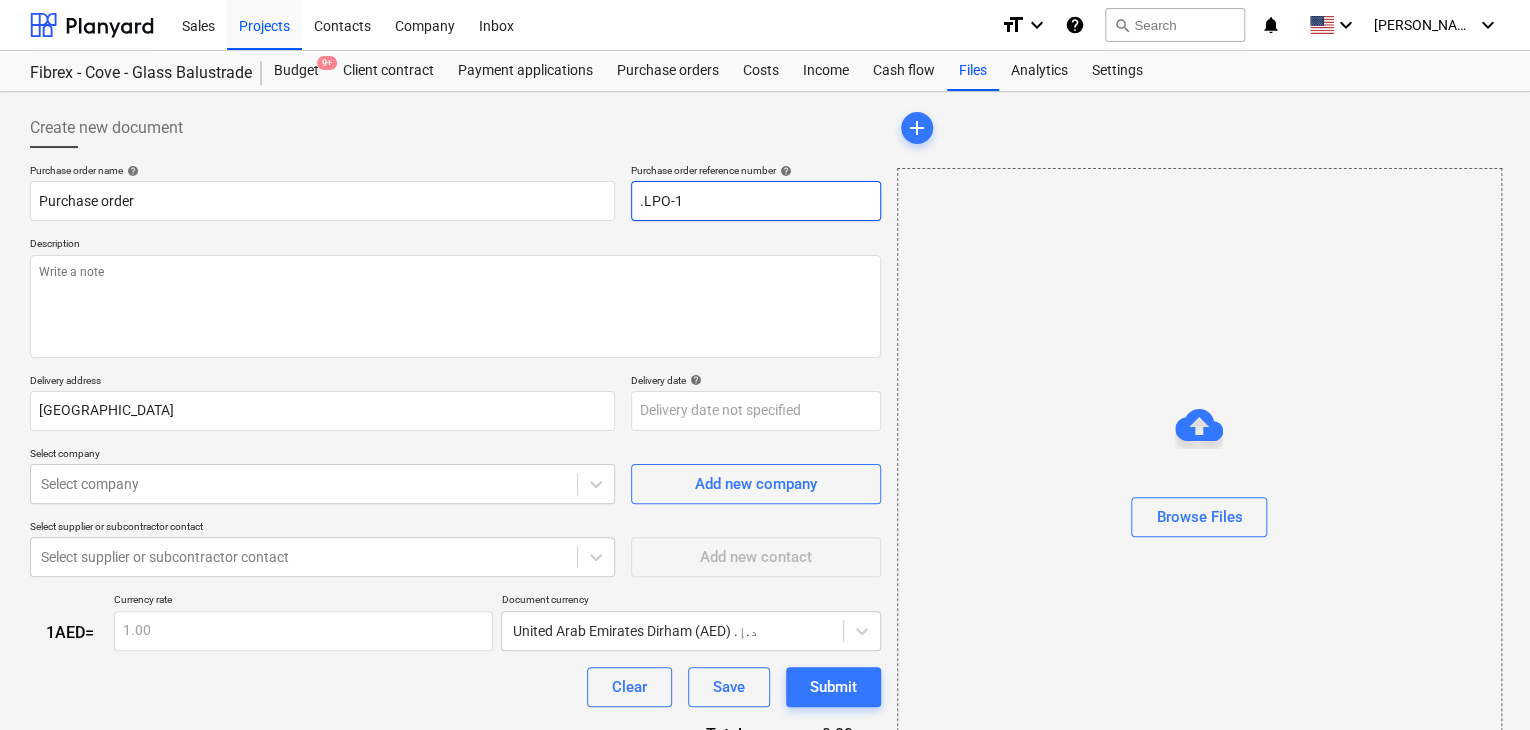 type on "x" 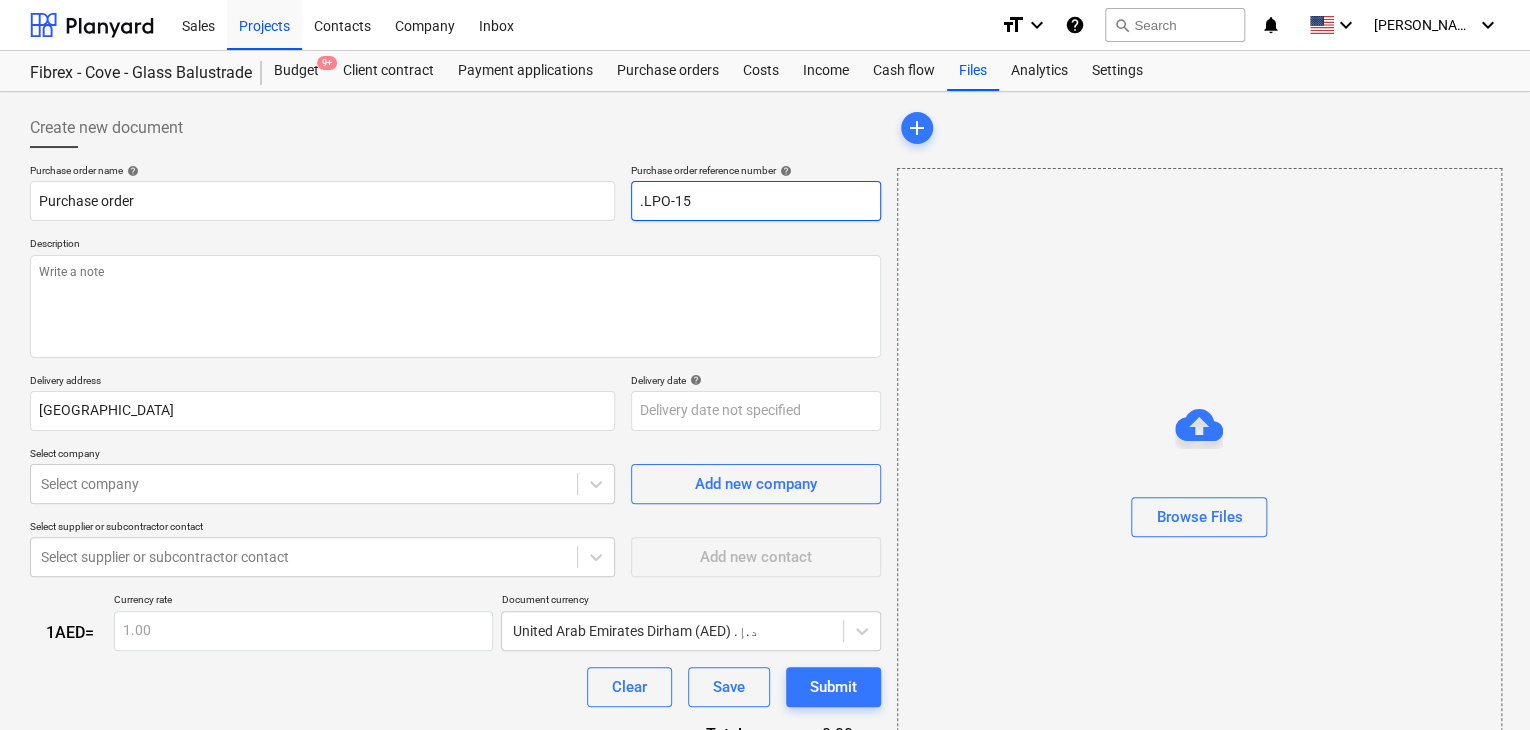 type on "x" 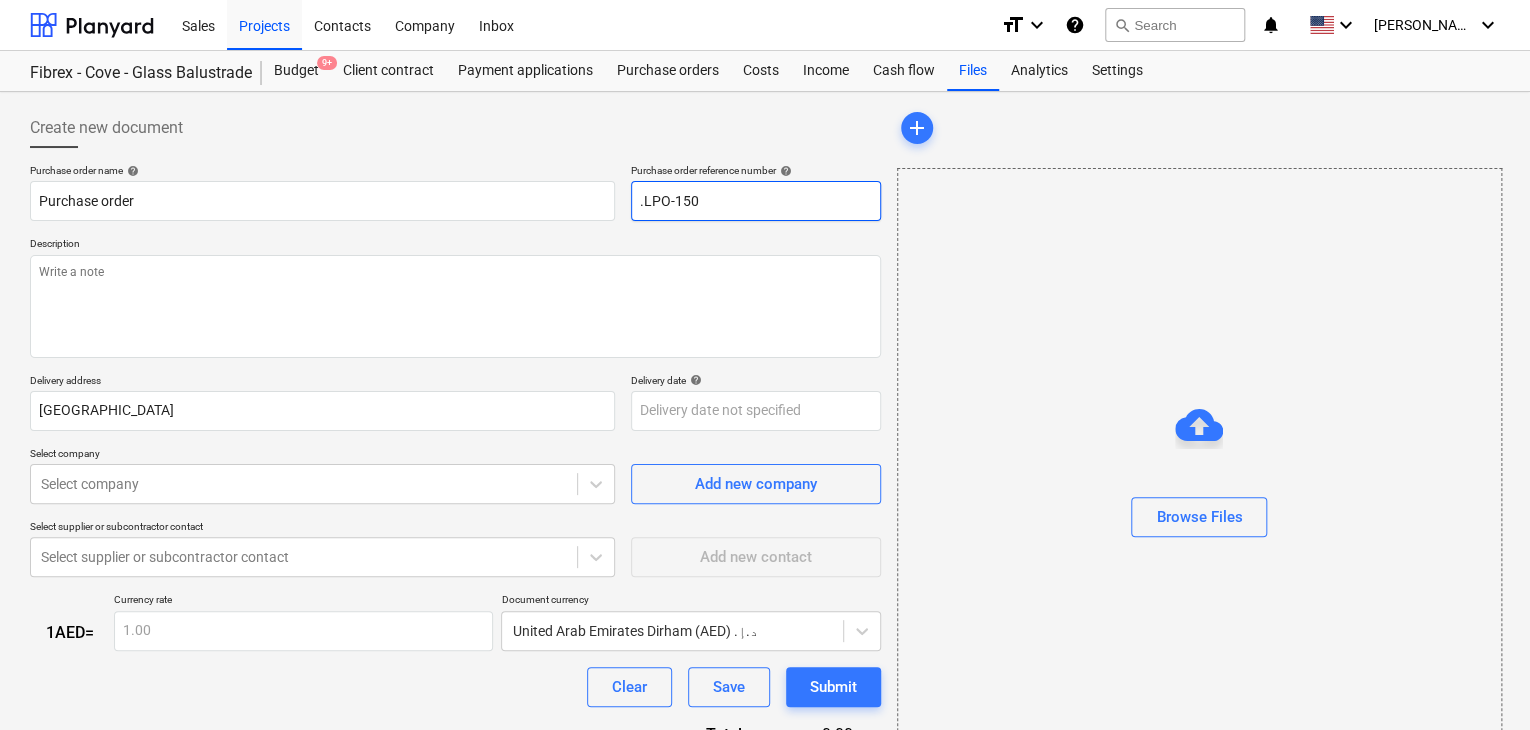 type on "x" 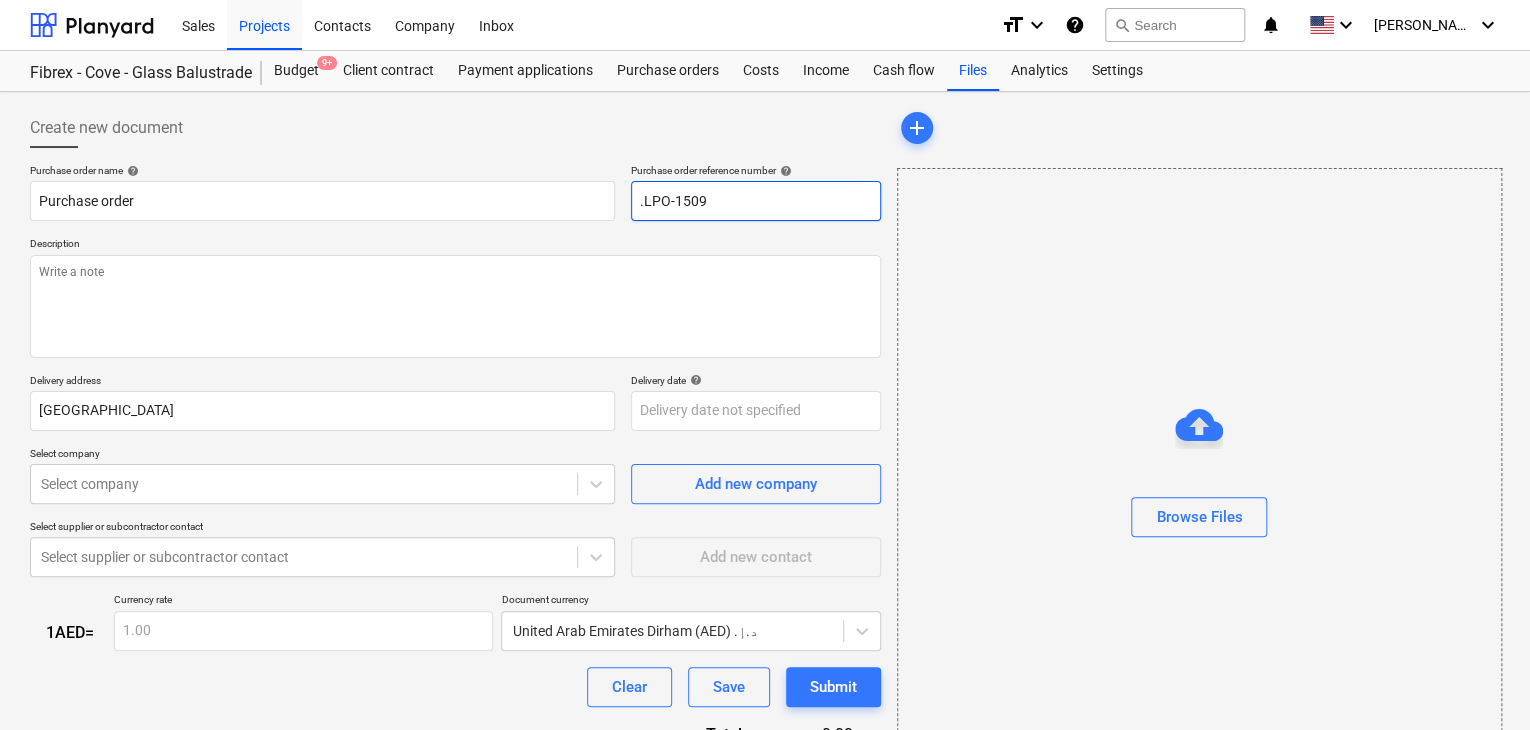 type on "x" 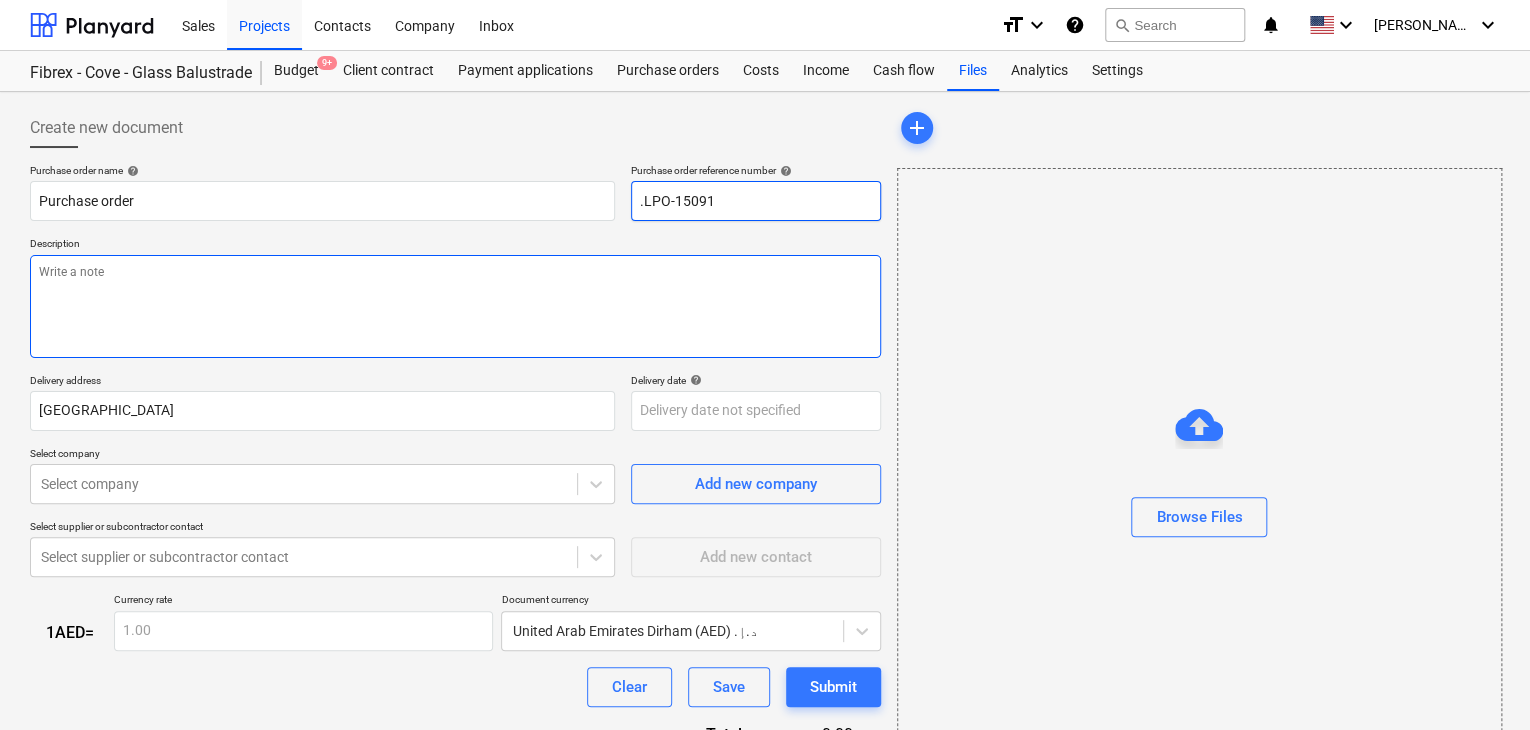 type on ".LPO-15091" 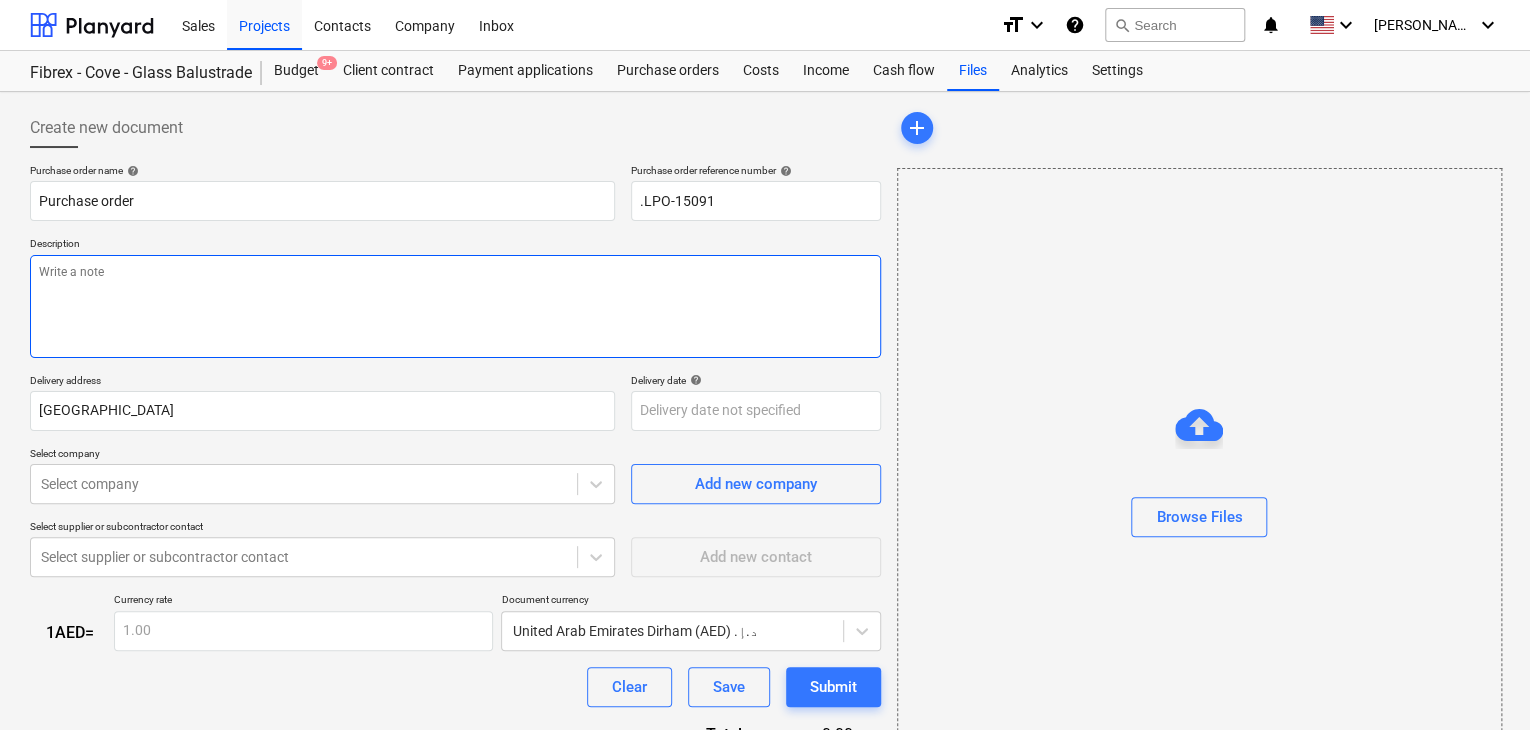 click at bounding box center [455, 306] 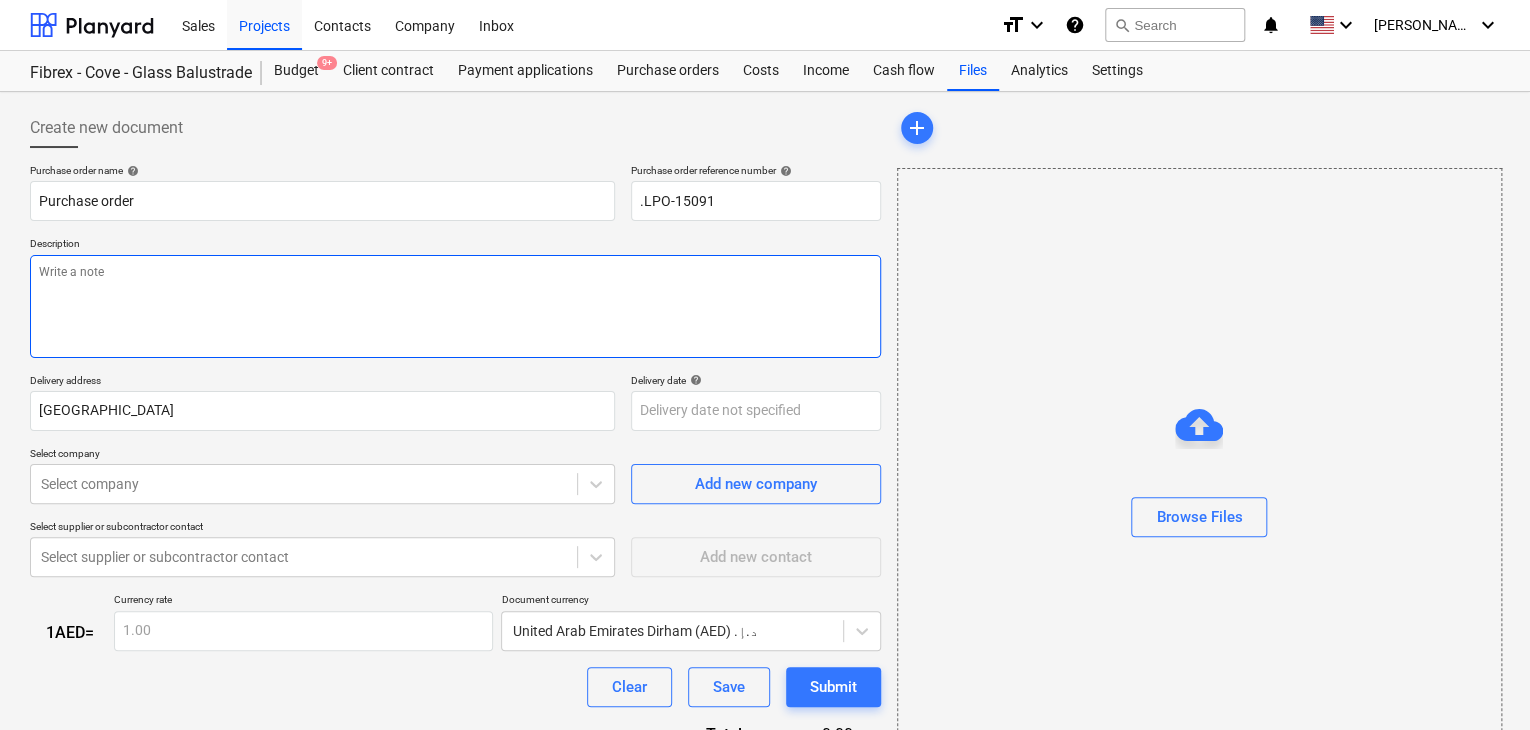 type on "x" 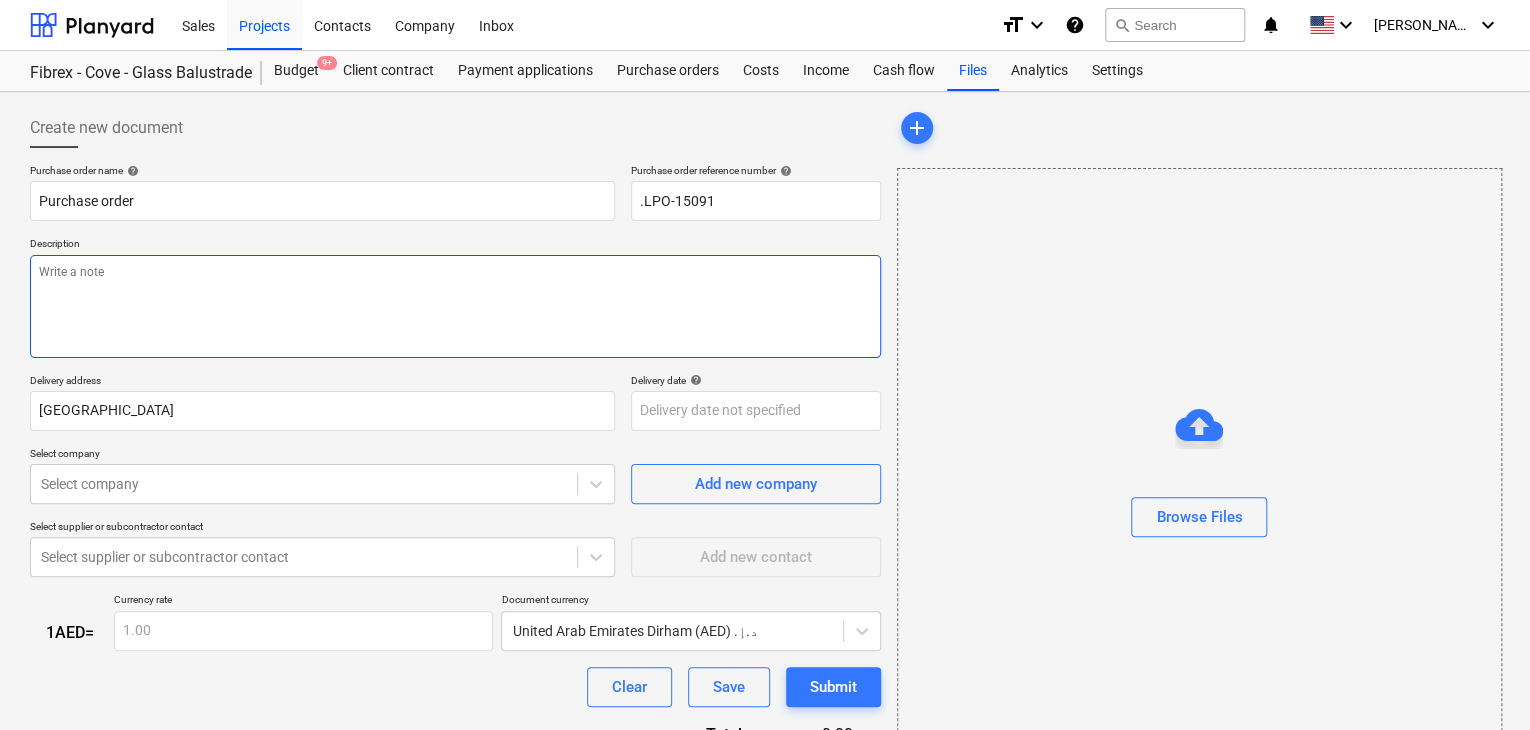 type on "Q" 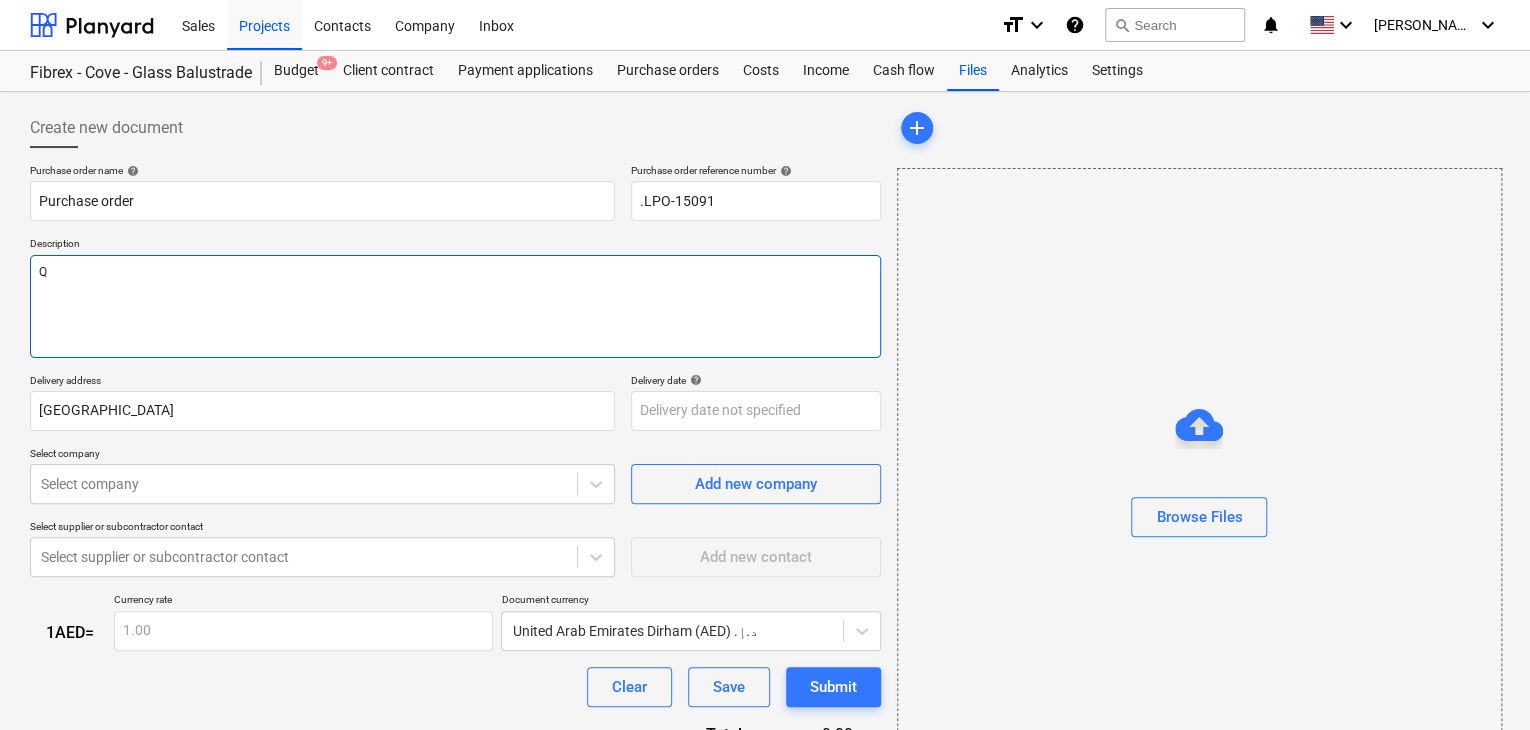 type on "x" 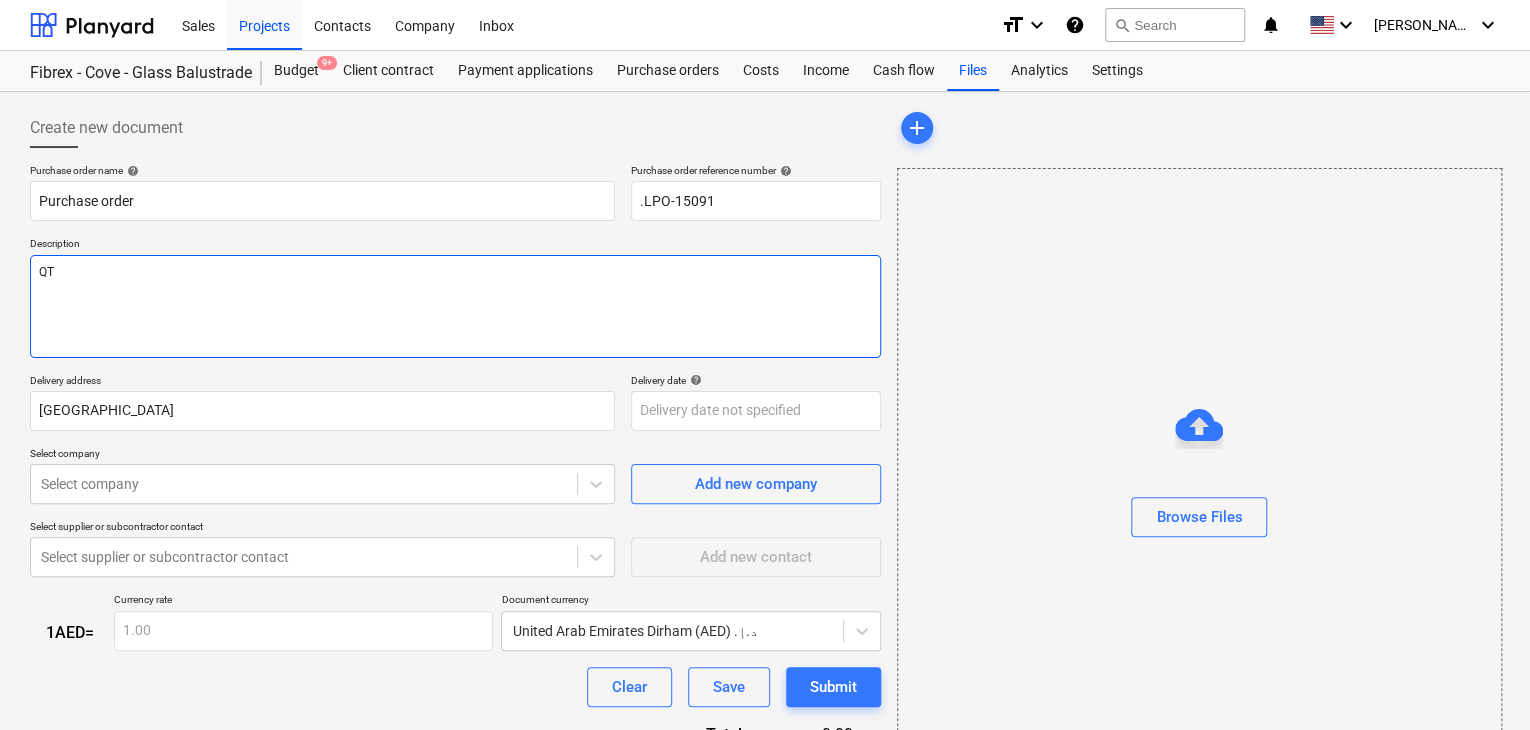 type on "x" 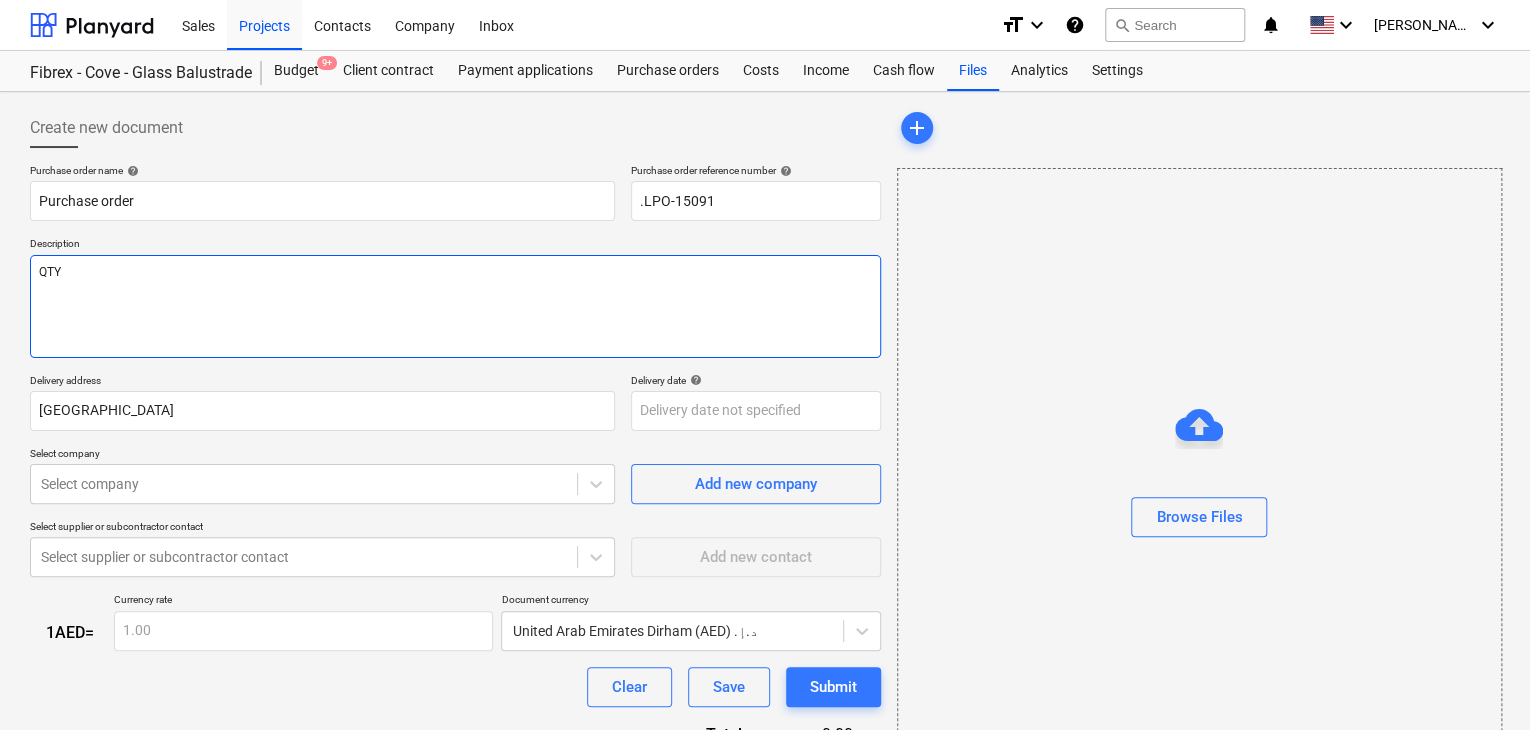 type on "x" 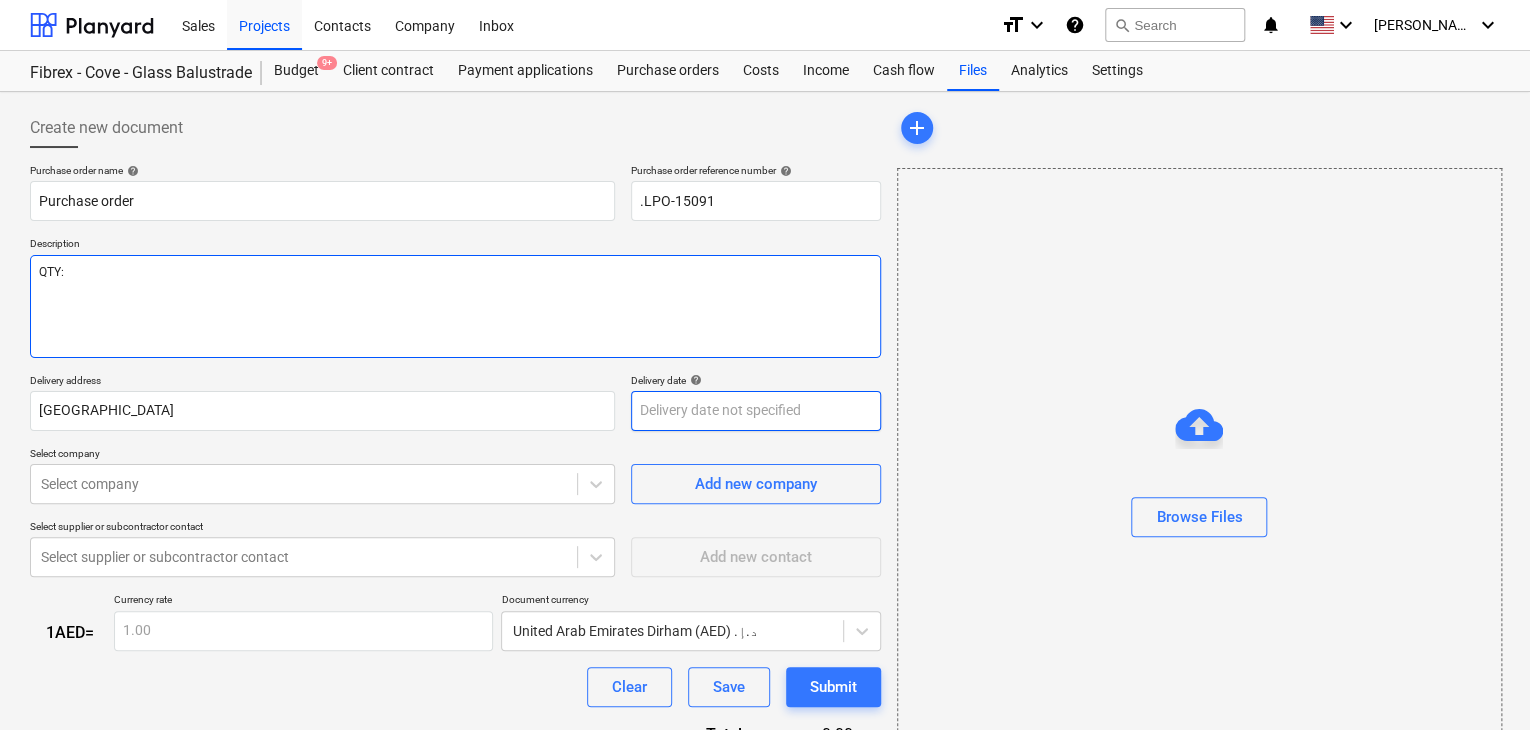 type on "x" 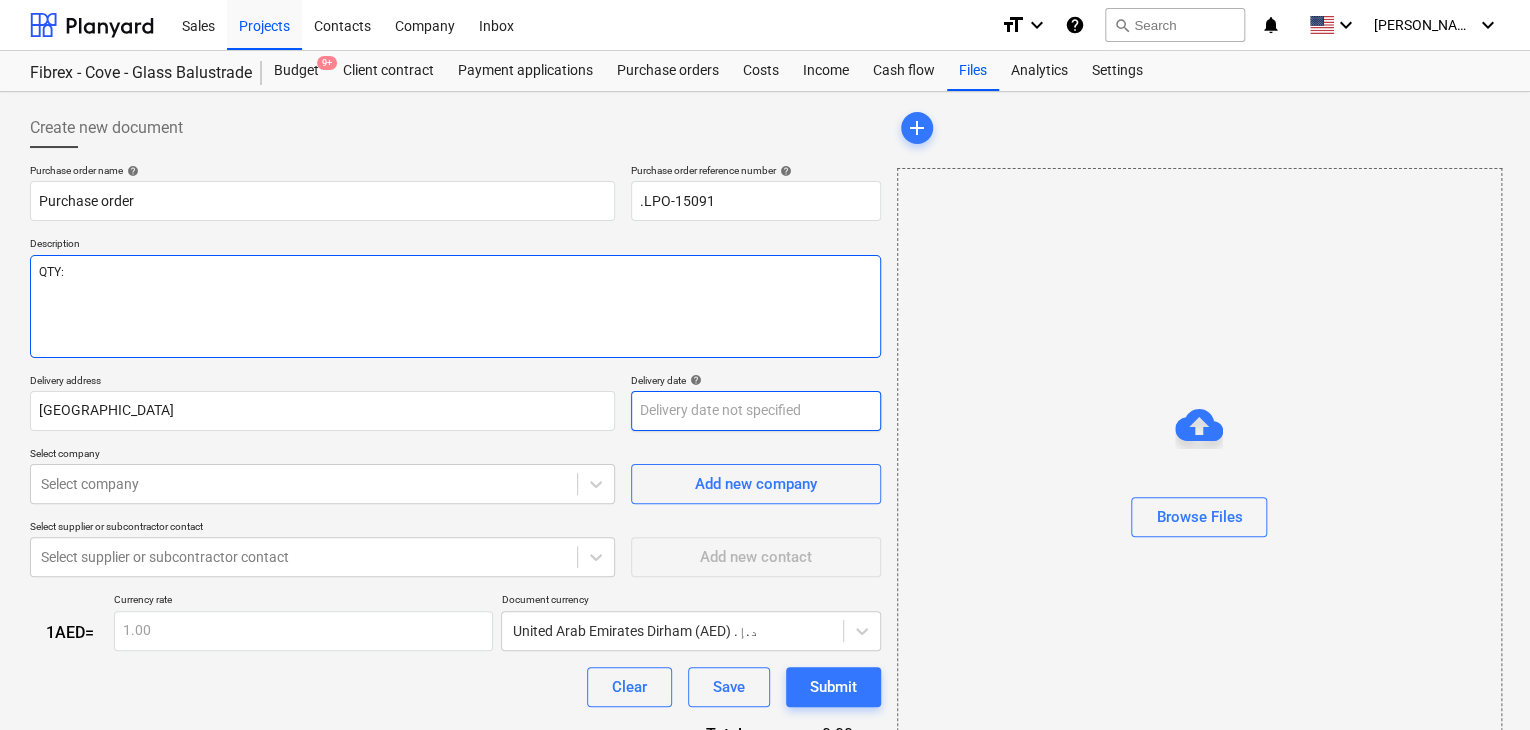 type on "QTY:5" 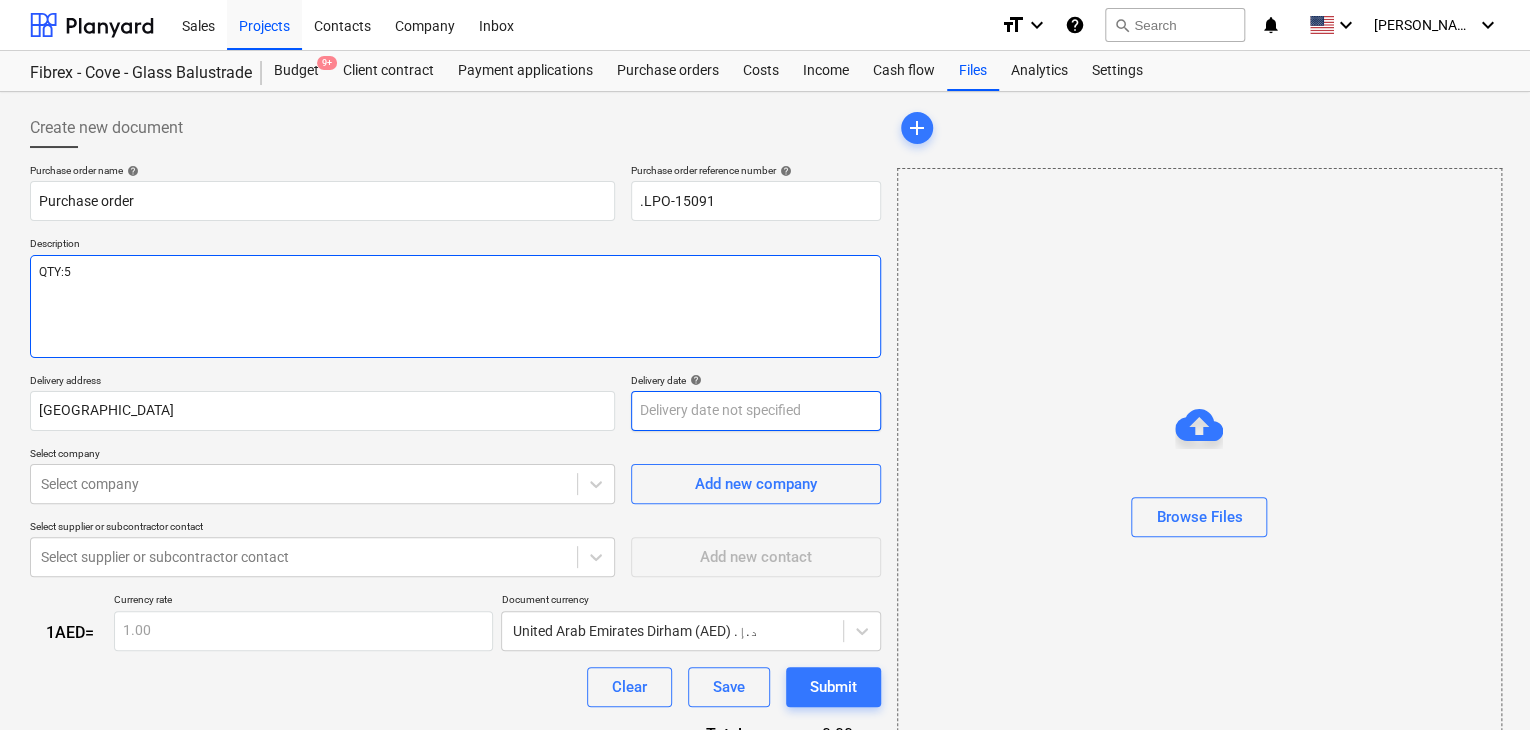 type on "x" 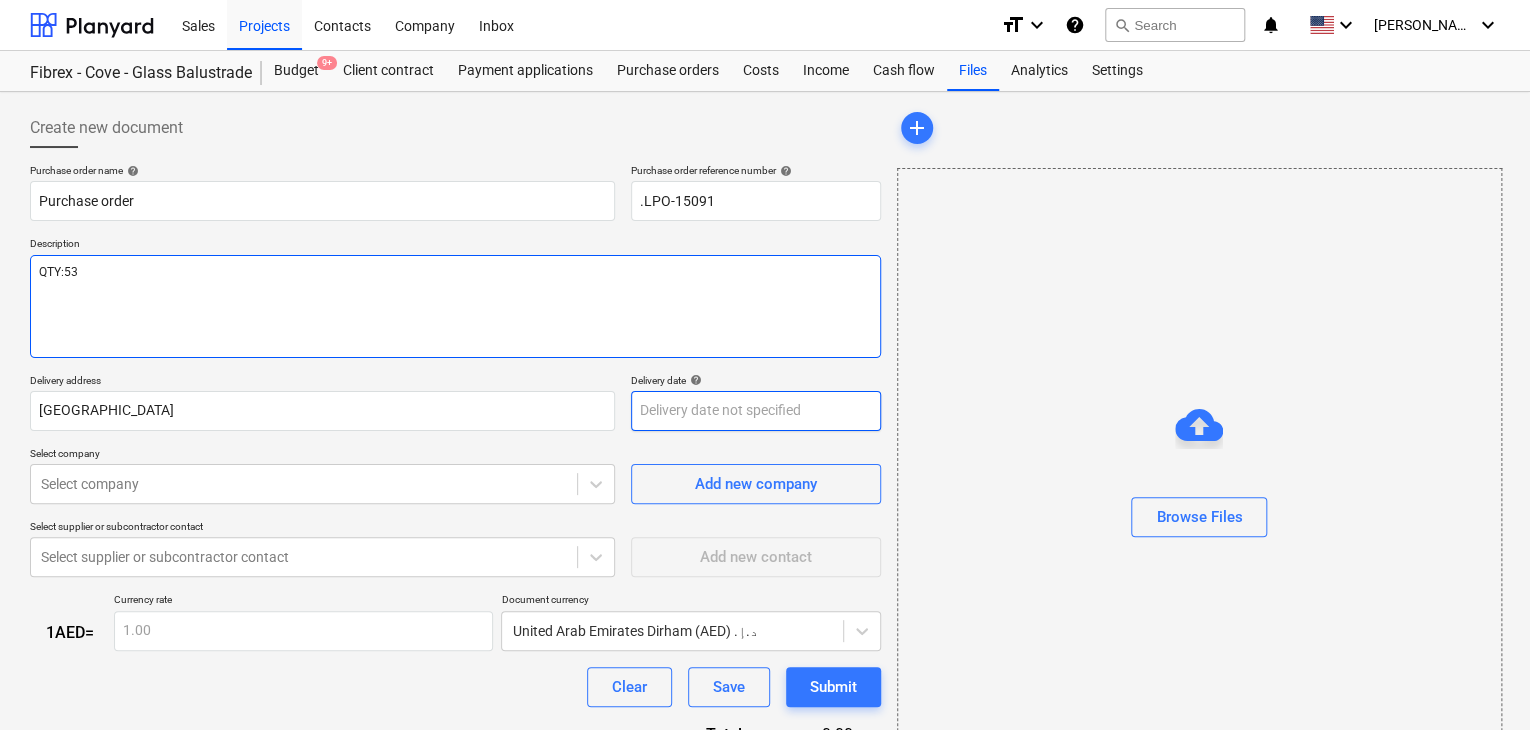 type on "x" 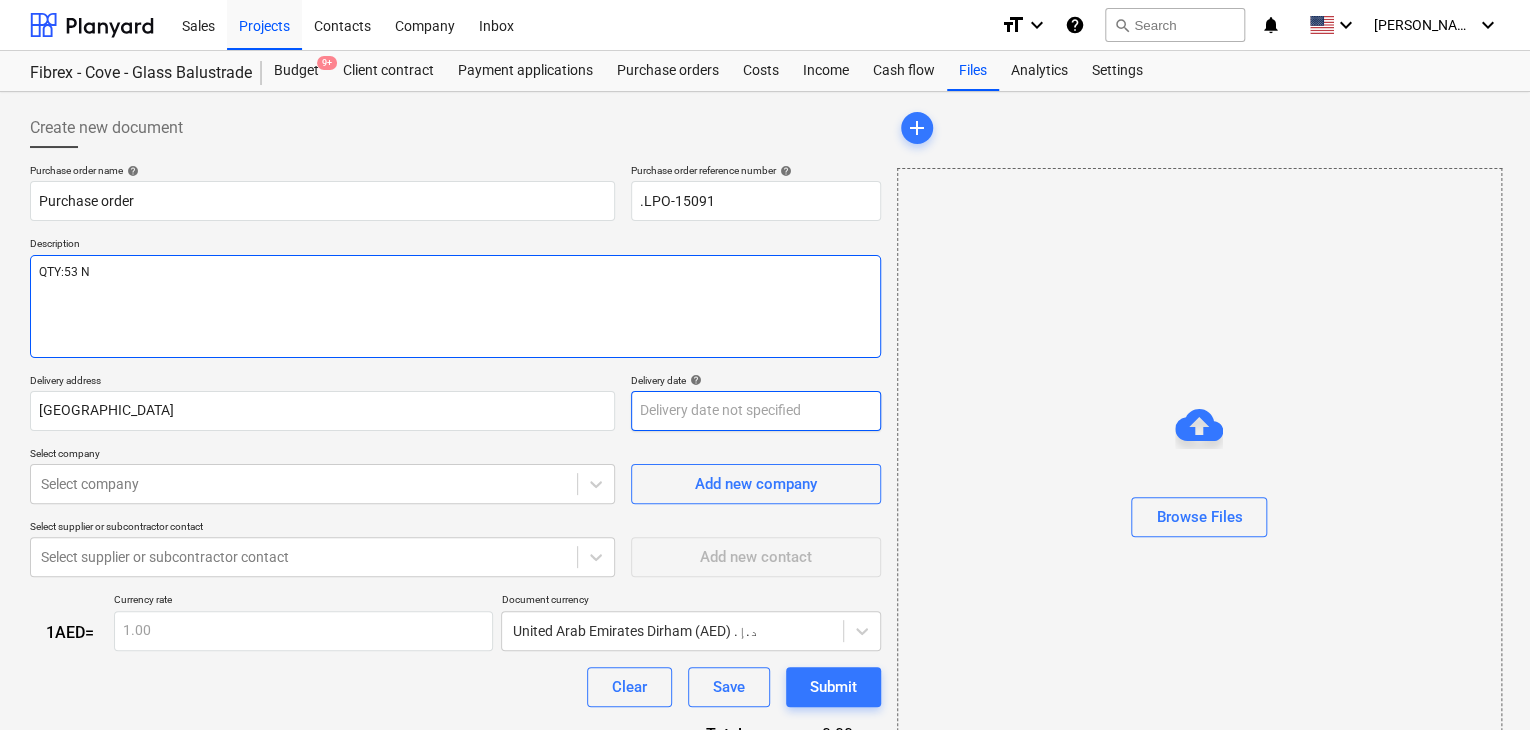 type on "x" 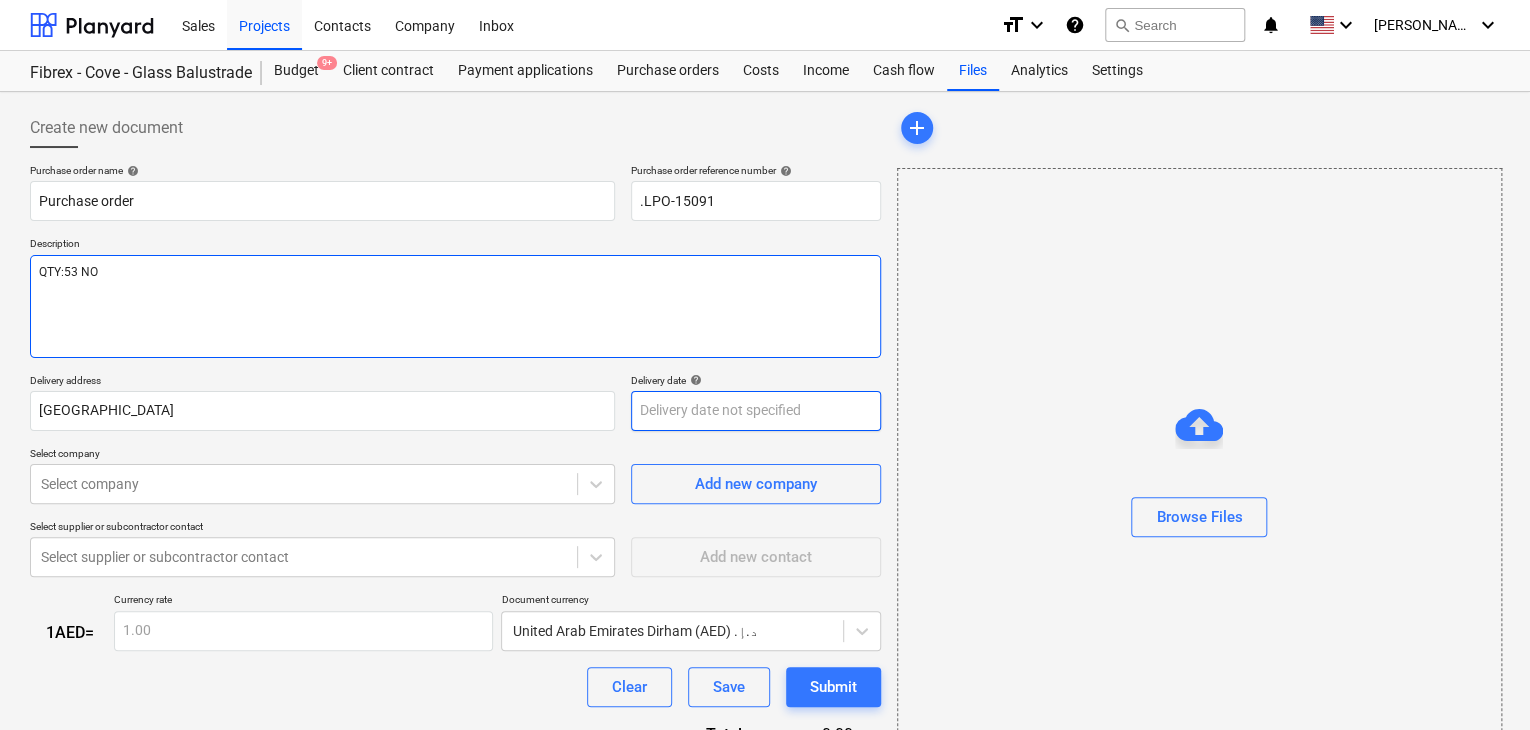 type on "x" 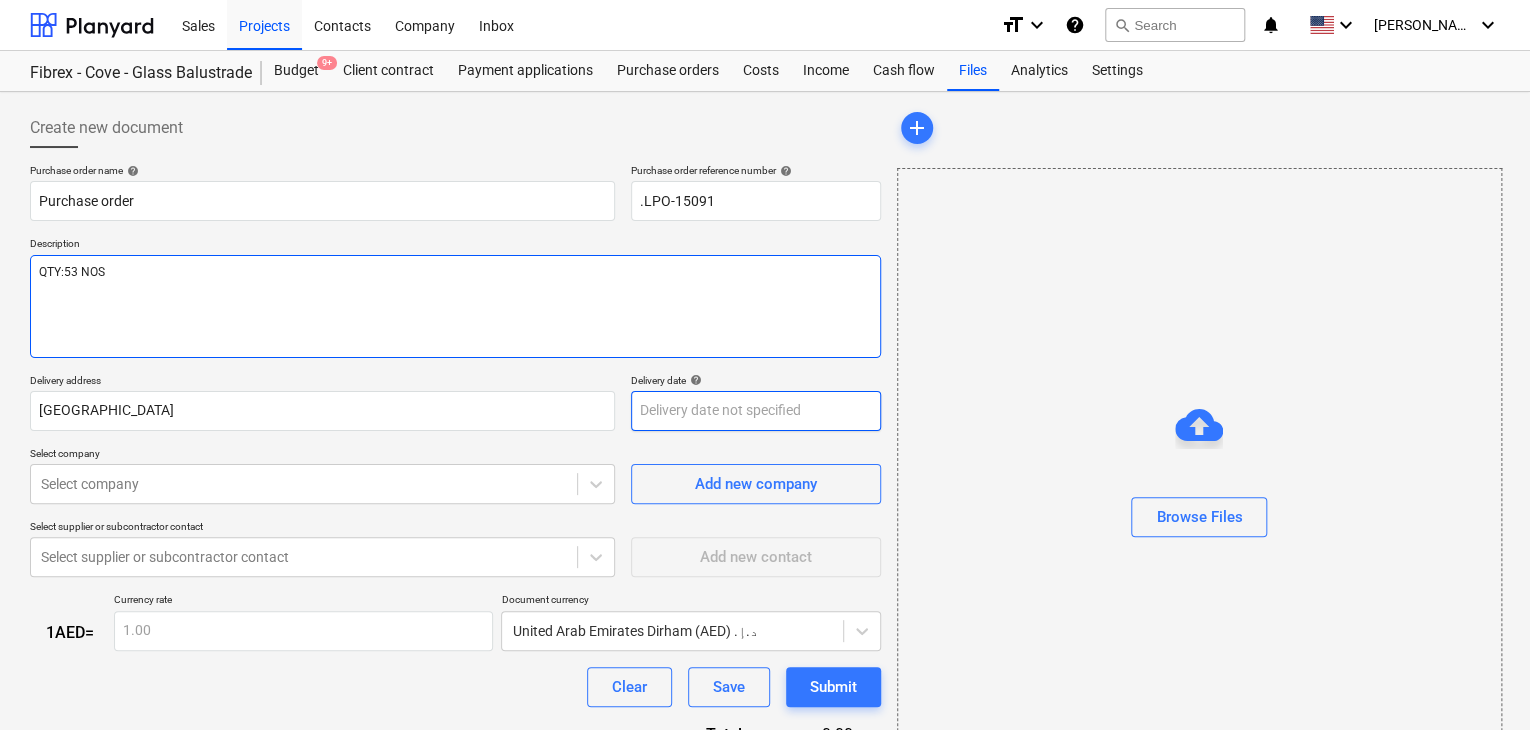 type on "x" 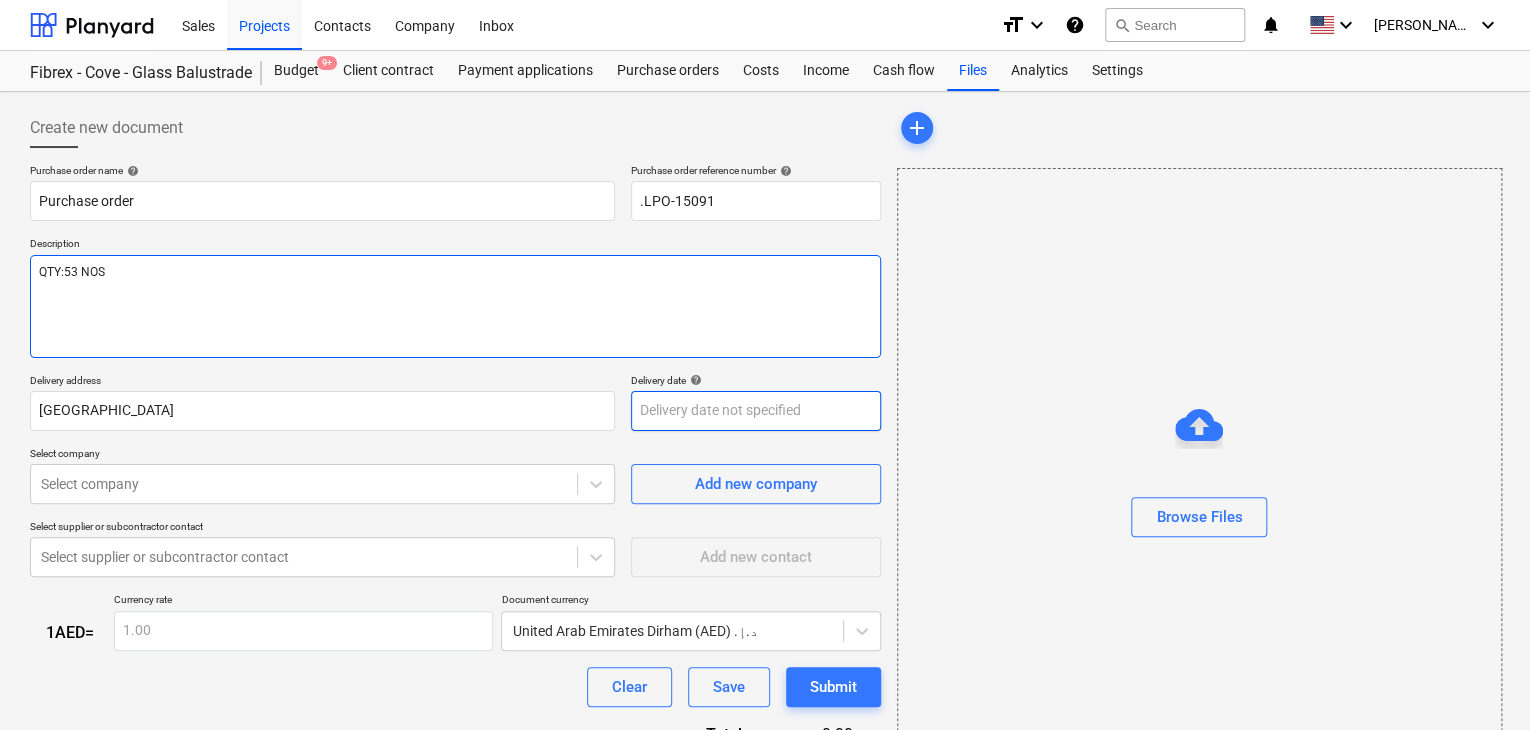 type on "x" 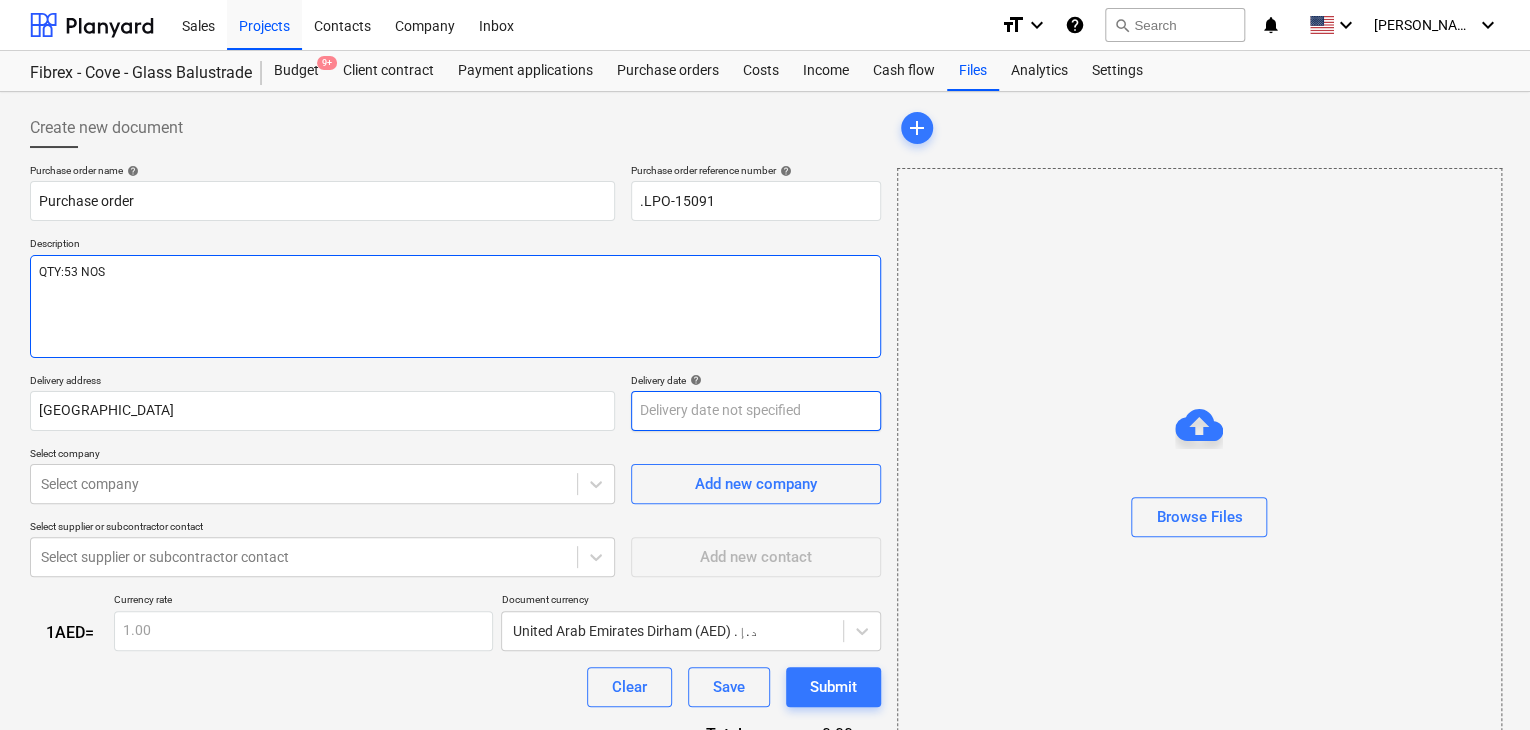 type on "QTY:53 NOS
6" 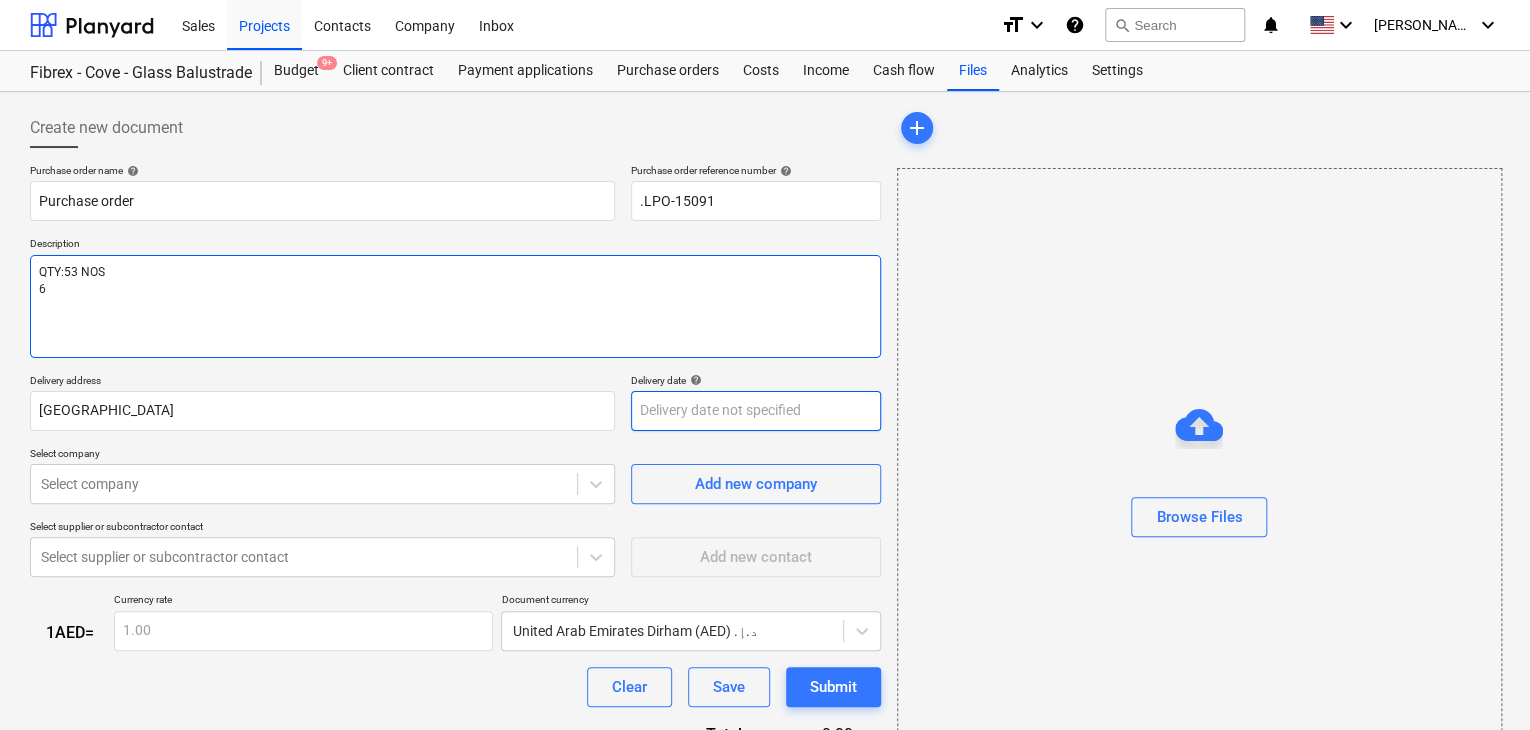 type on "x" 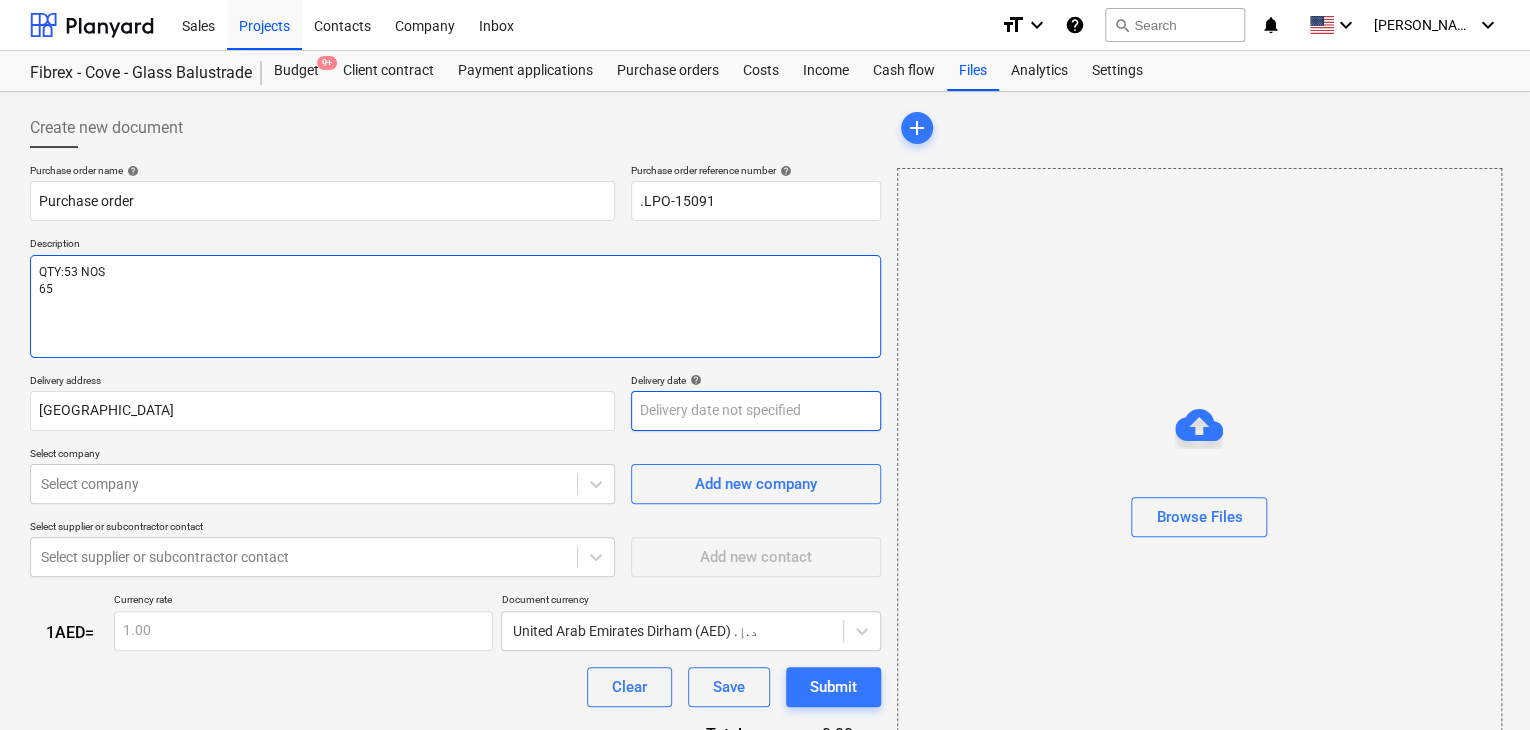 type on "x" 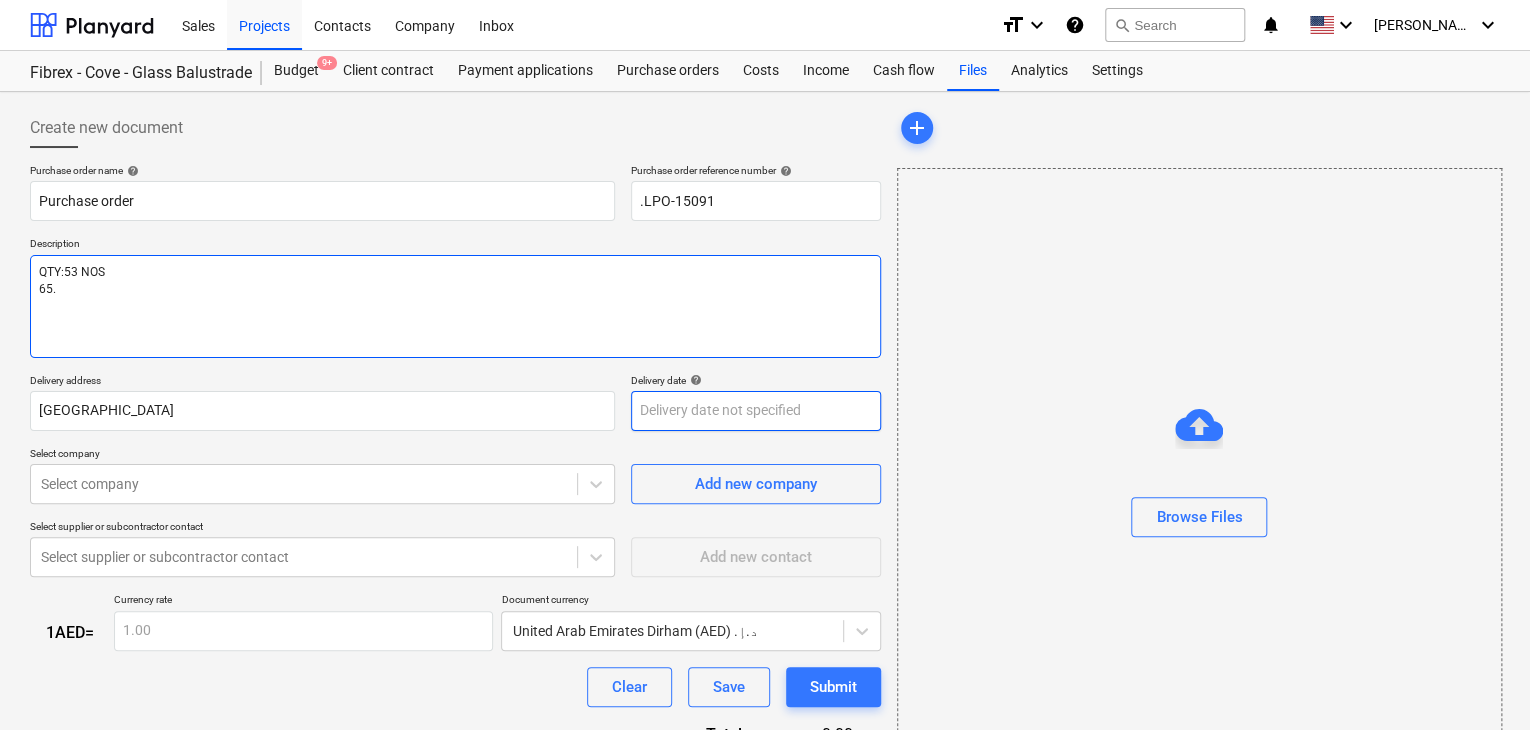 type on "x" 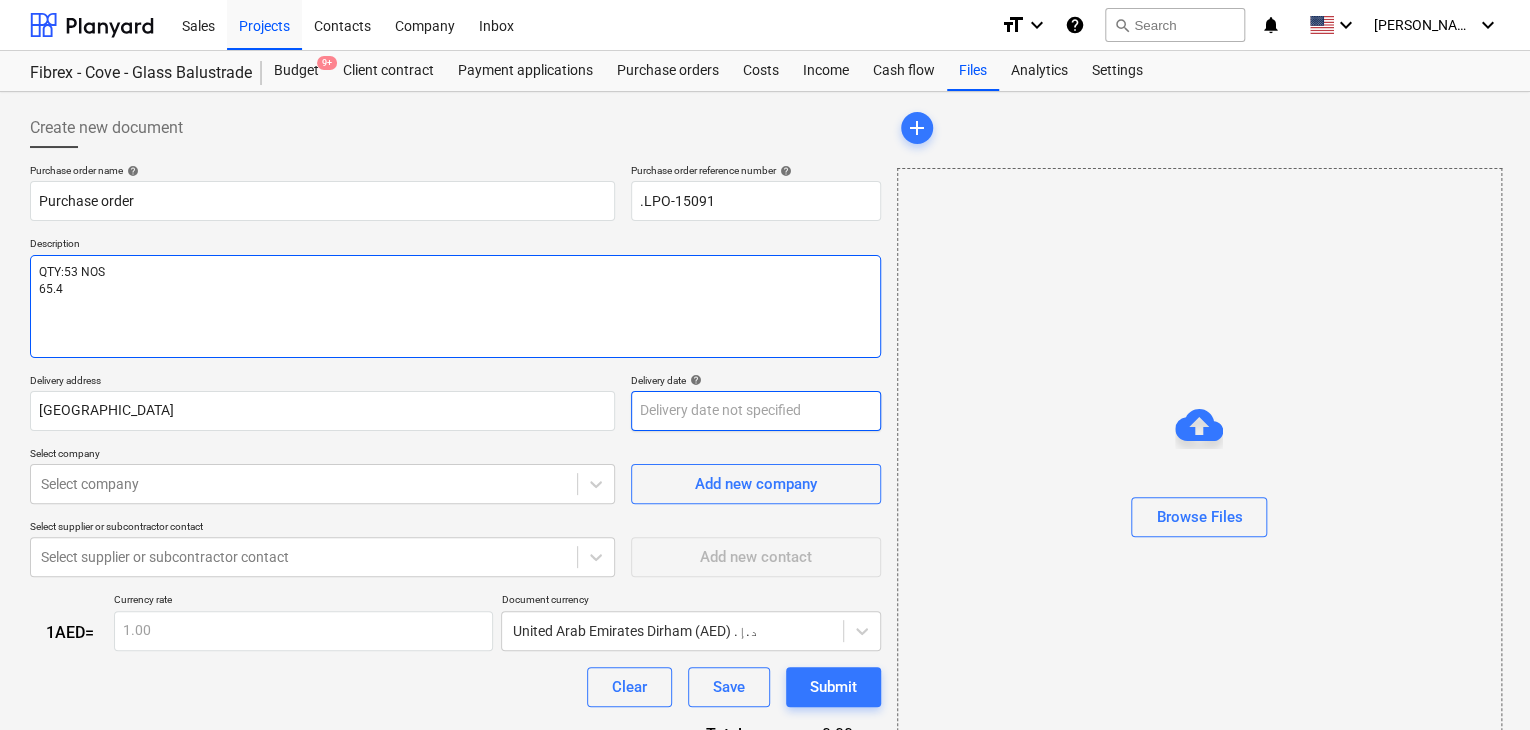 type on "x" 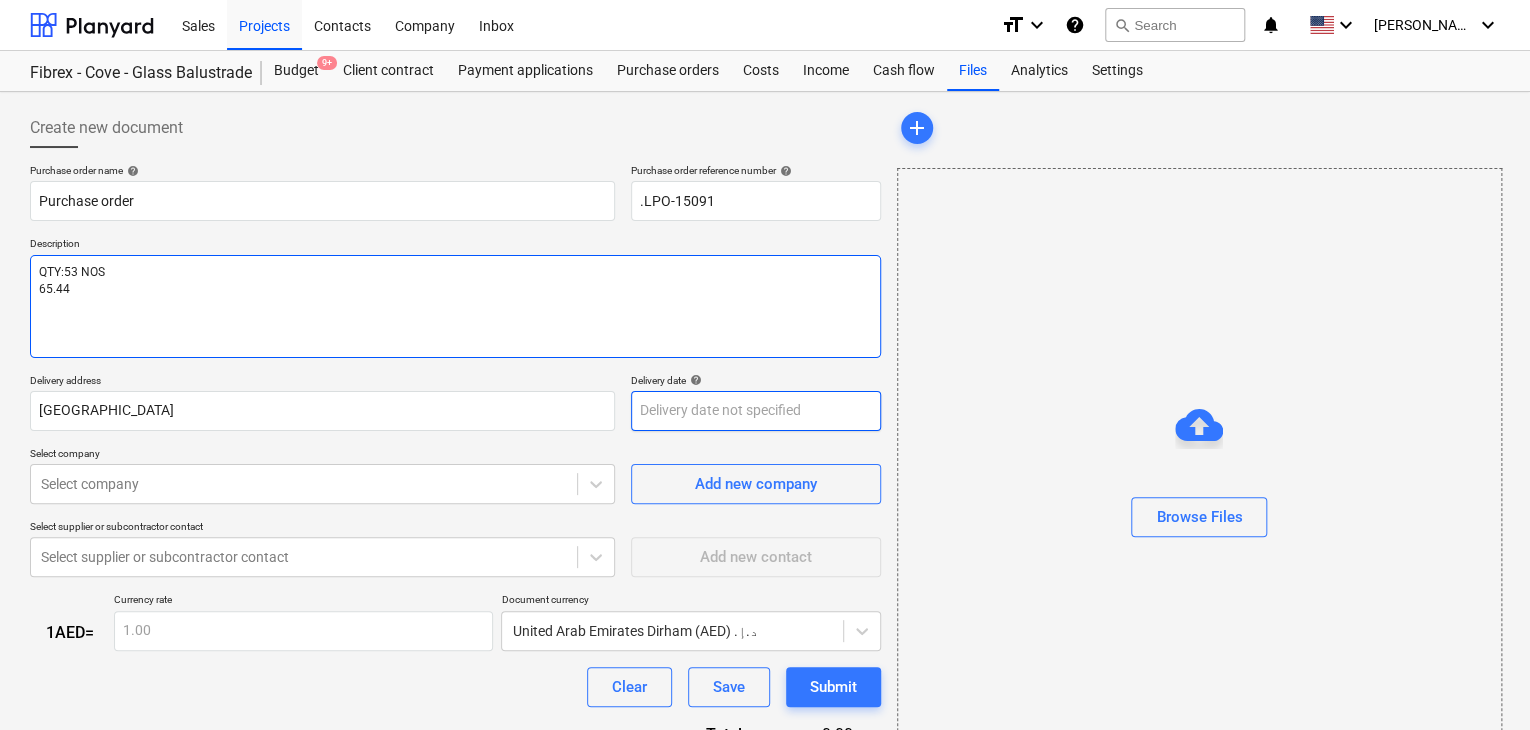 type on "x" 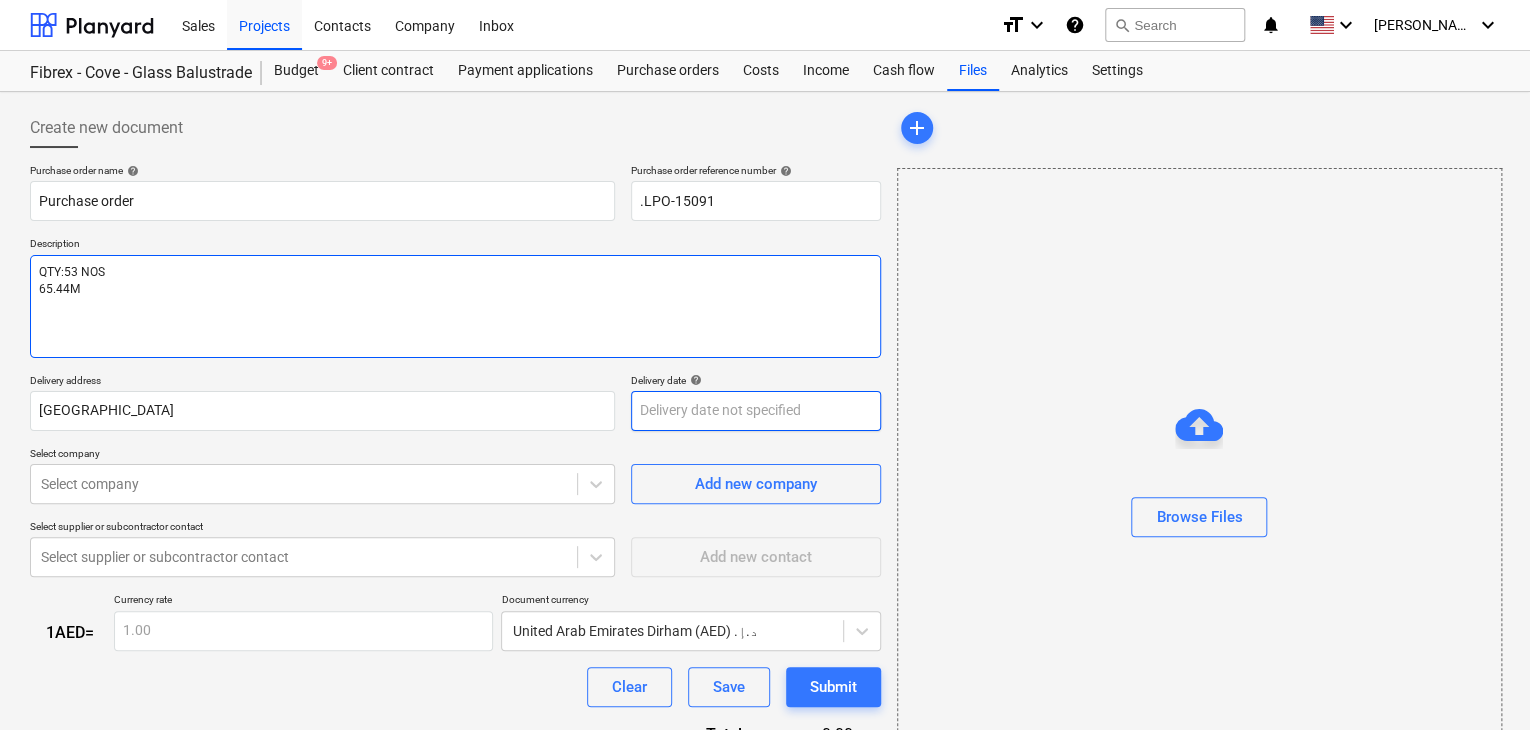 type on "x" 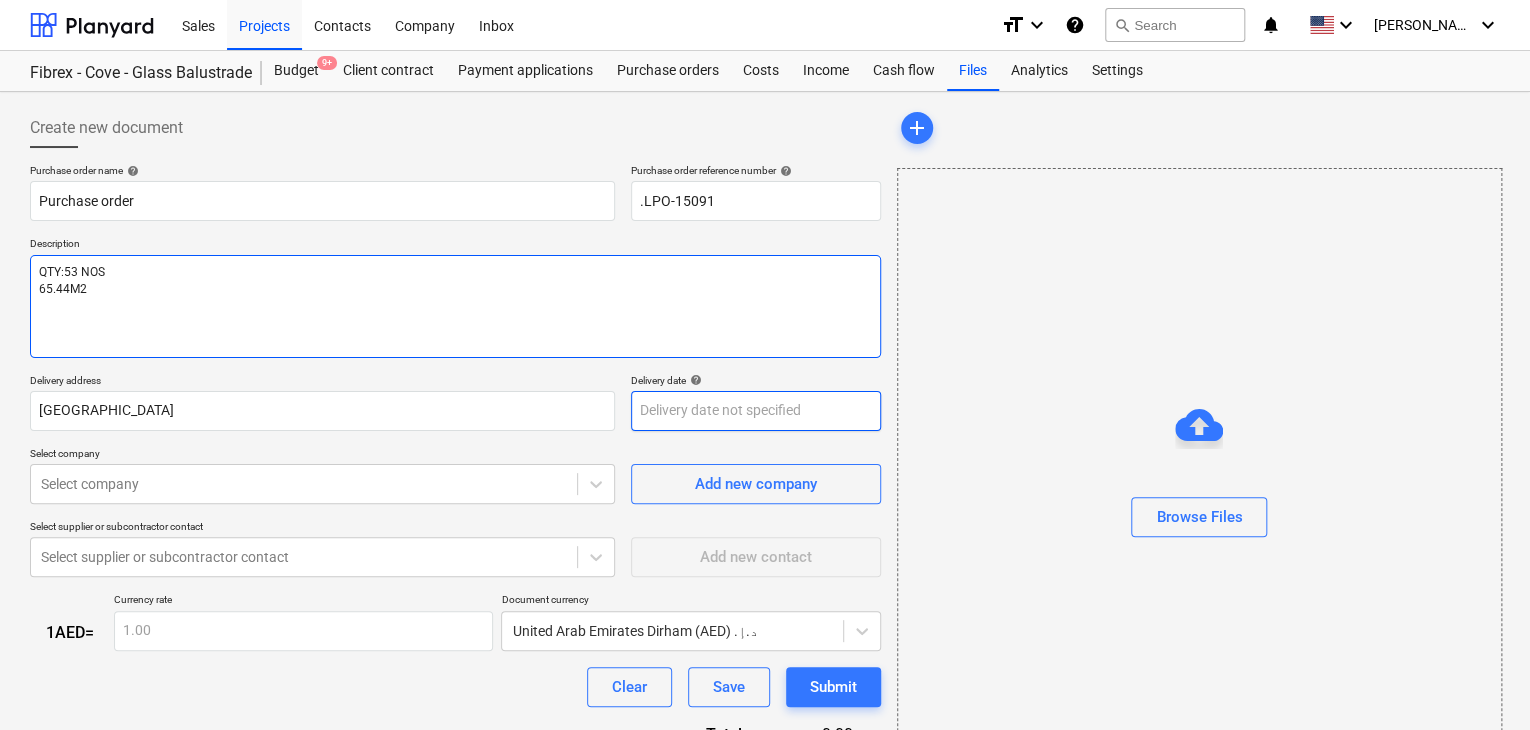 type on "x" 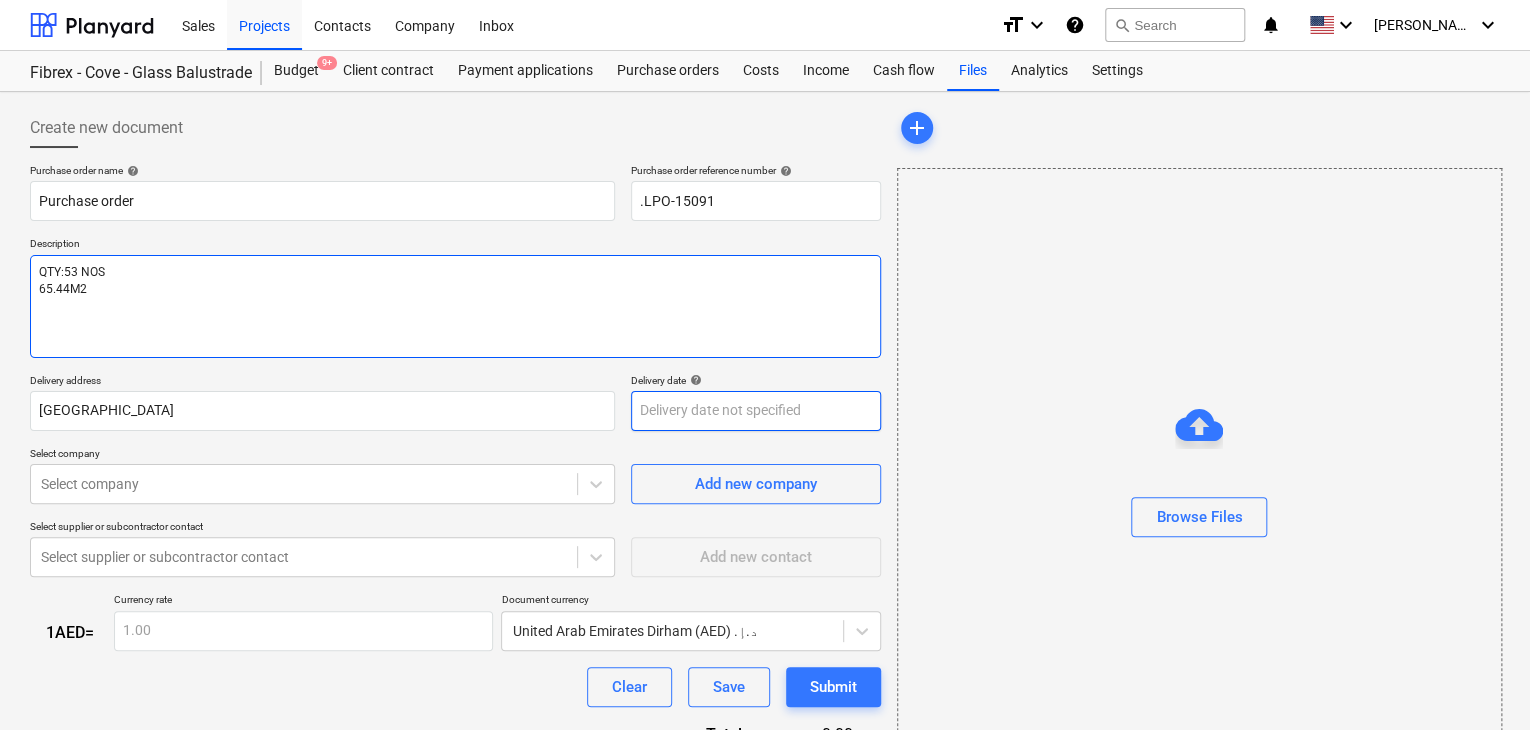 type on "x" 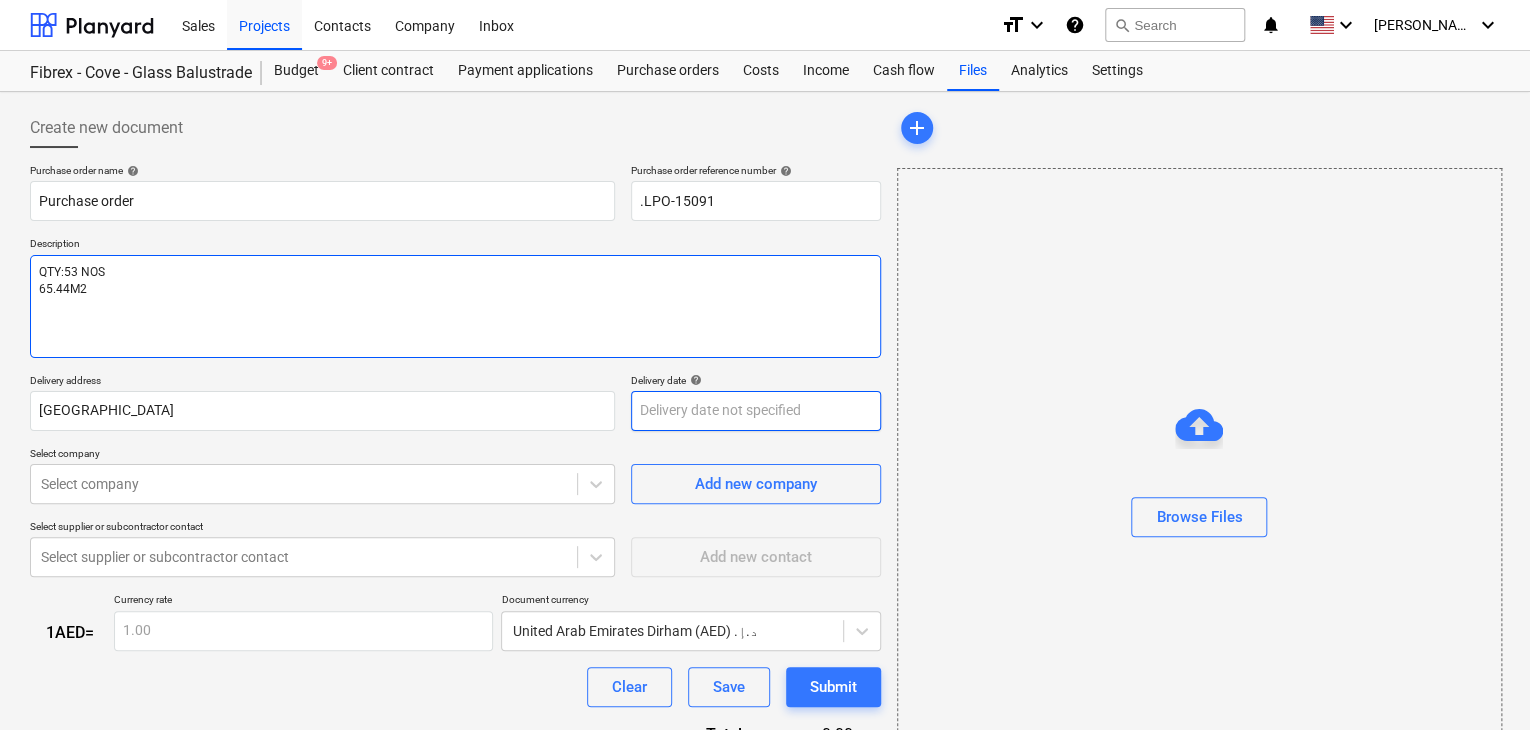 type on "QTY:53 NOS
65.44M2
B" 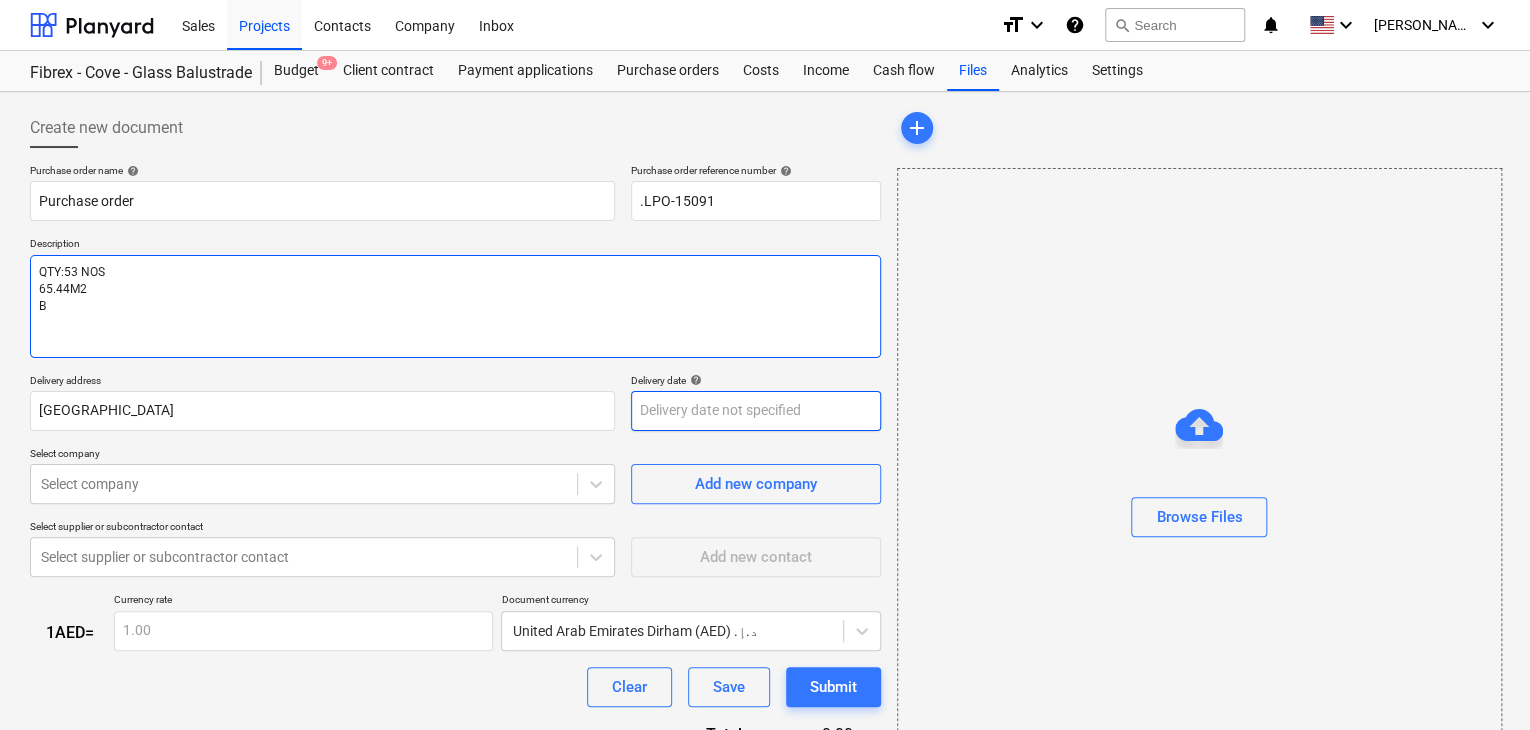 type on "x" 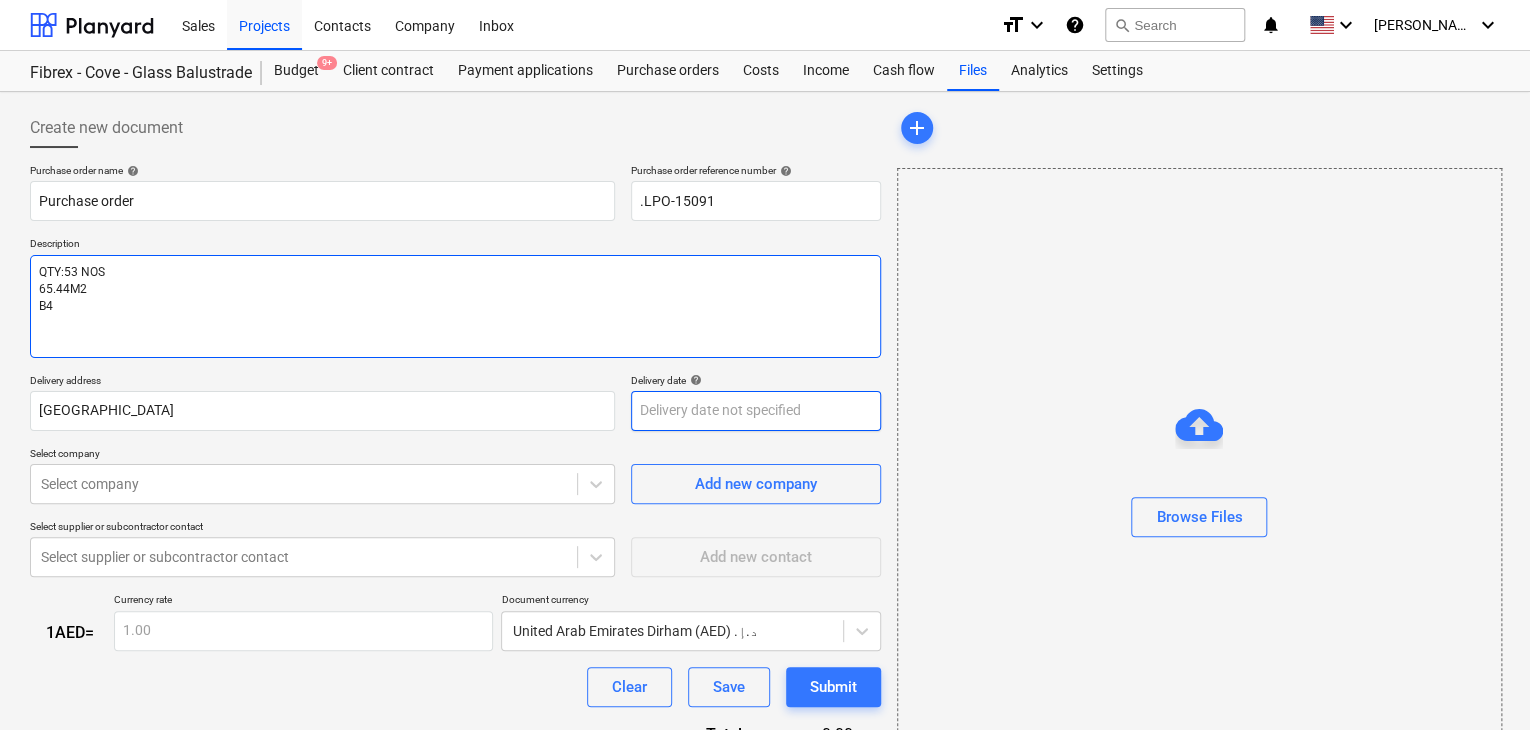 type on "x" 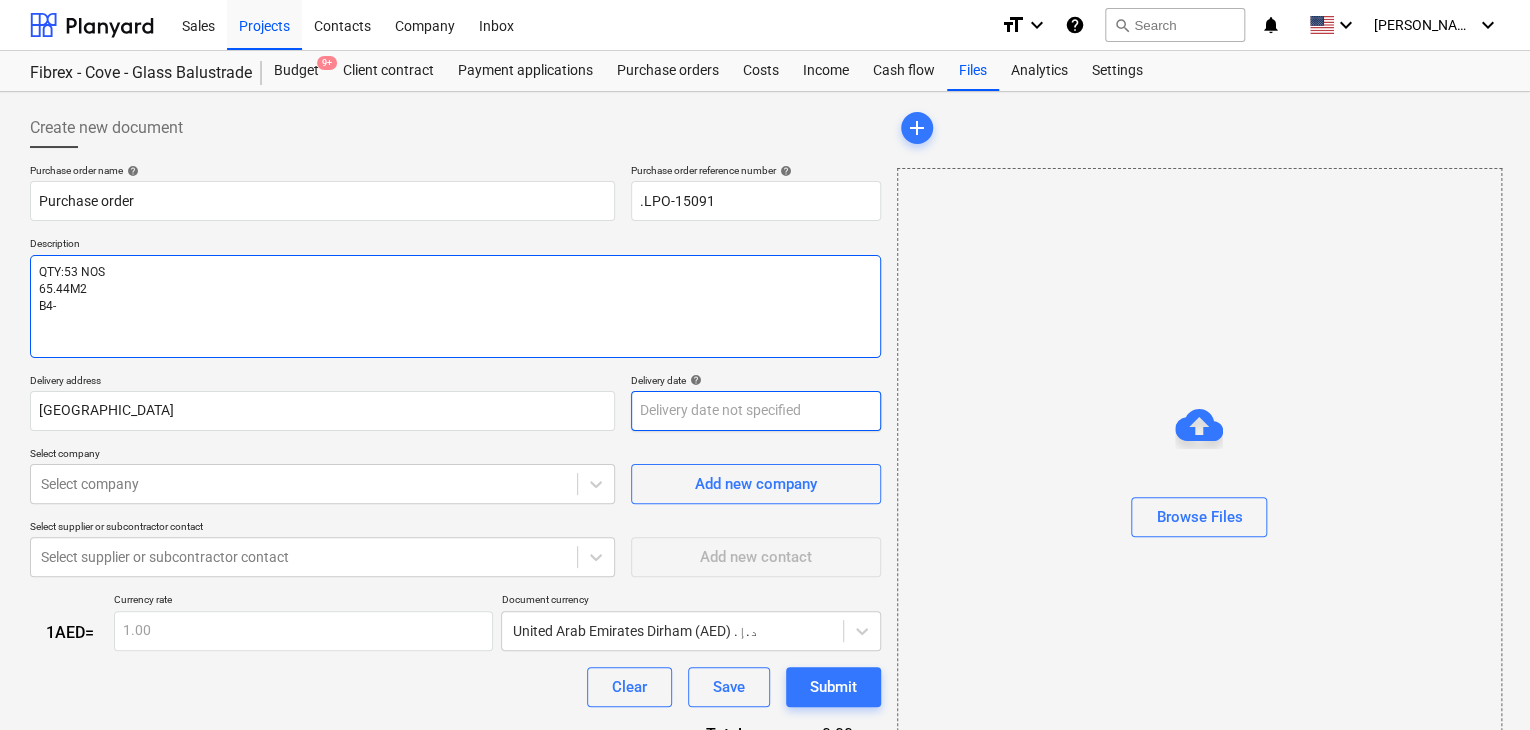 type on "x" 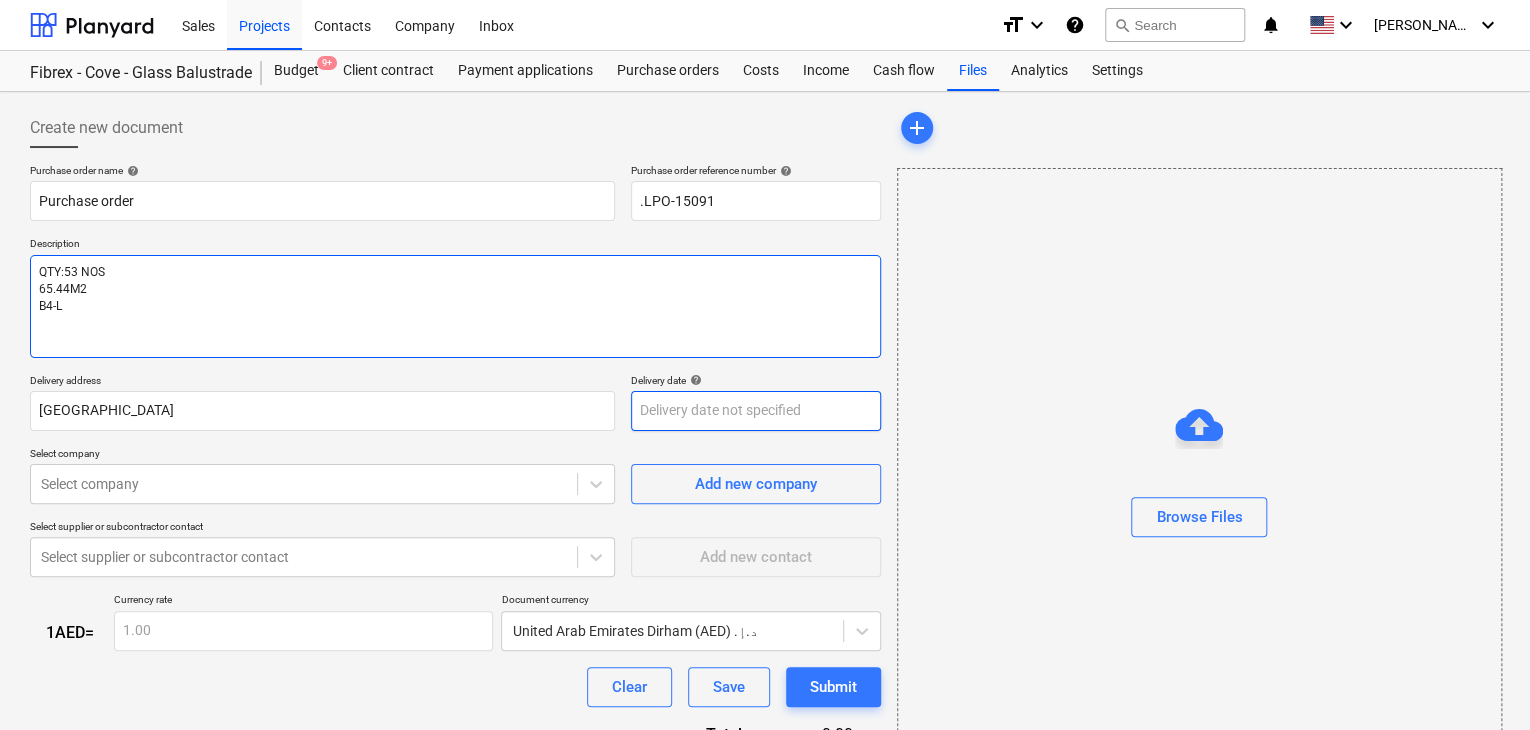 type on "x" 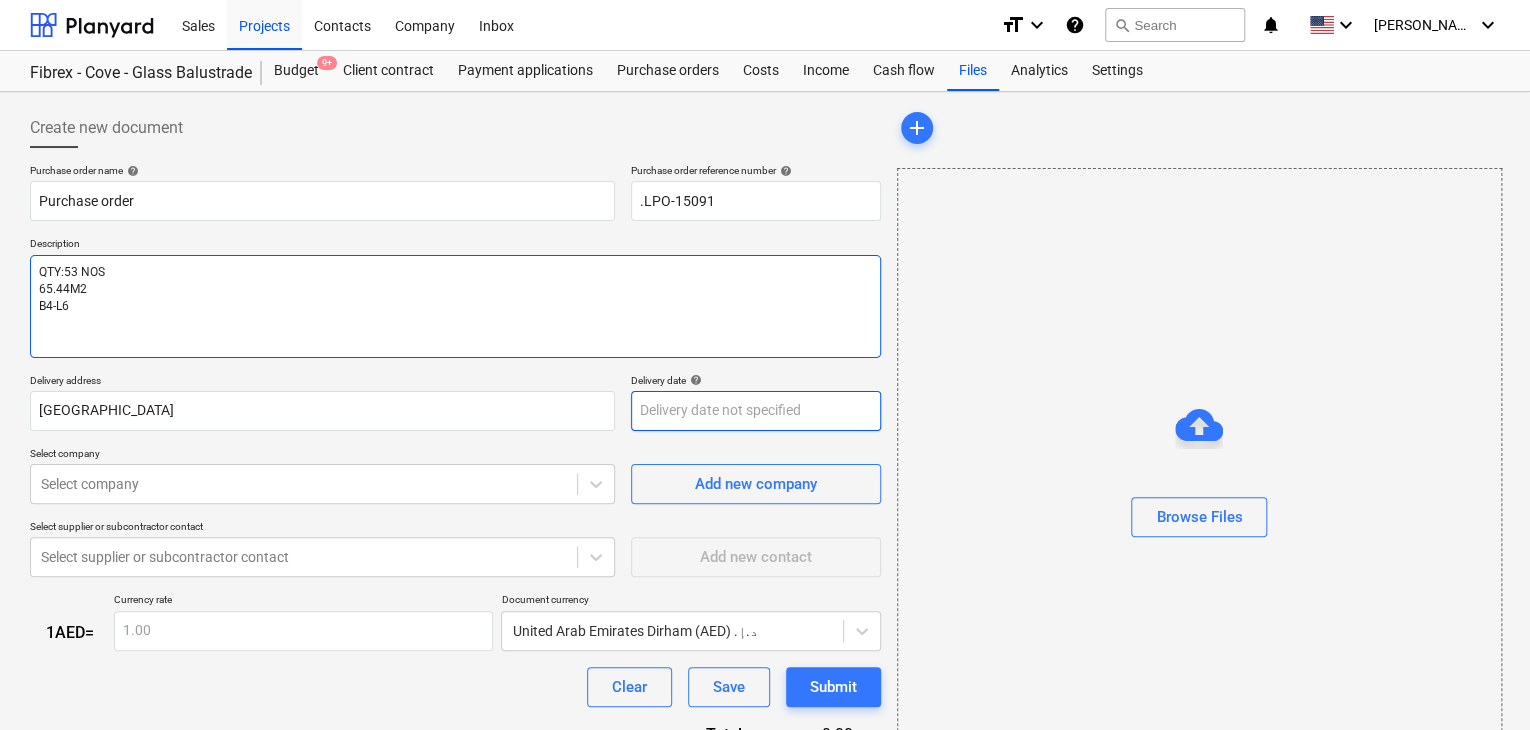type on "x" 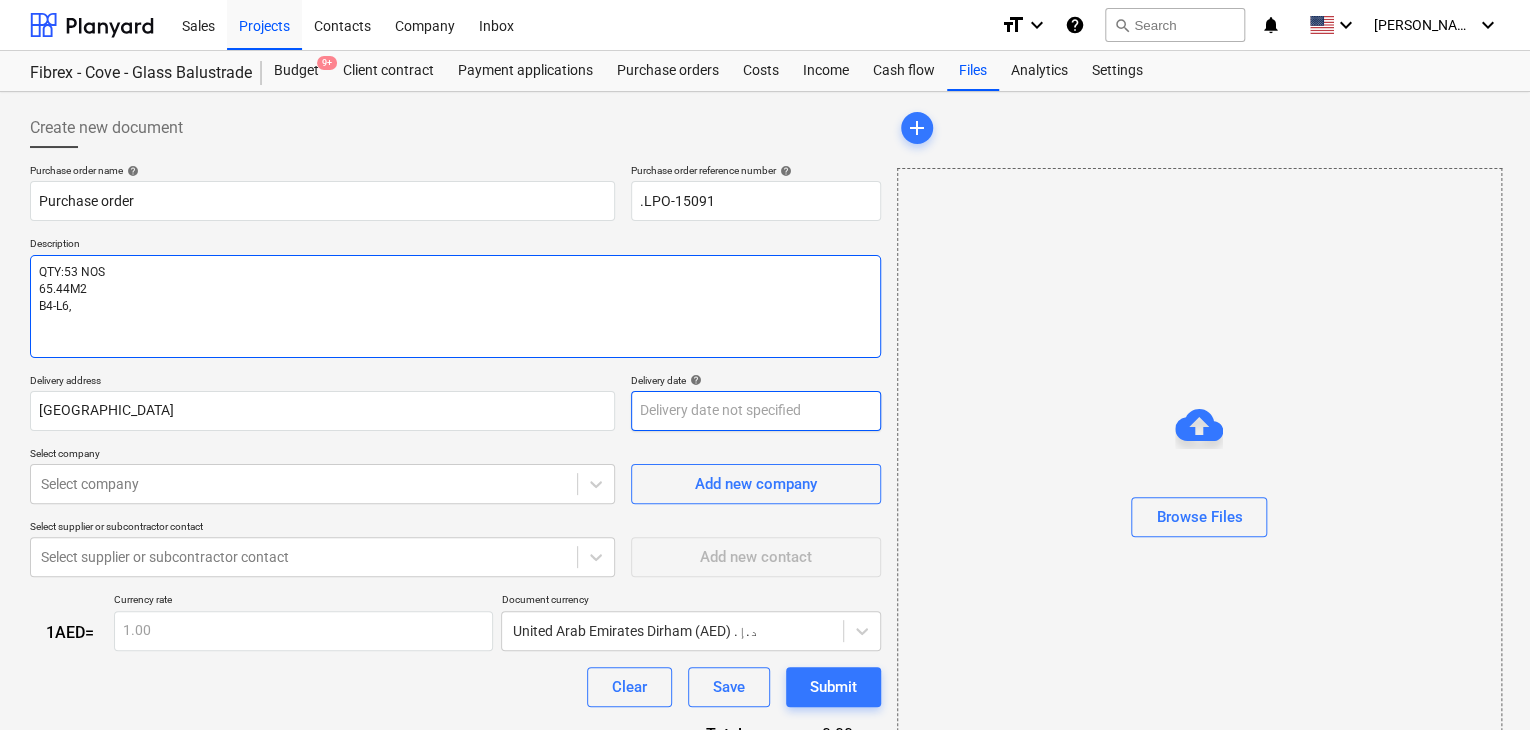 type on "x" 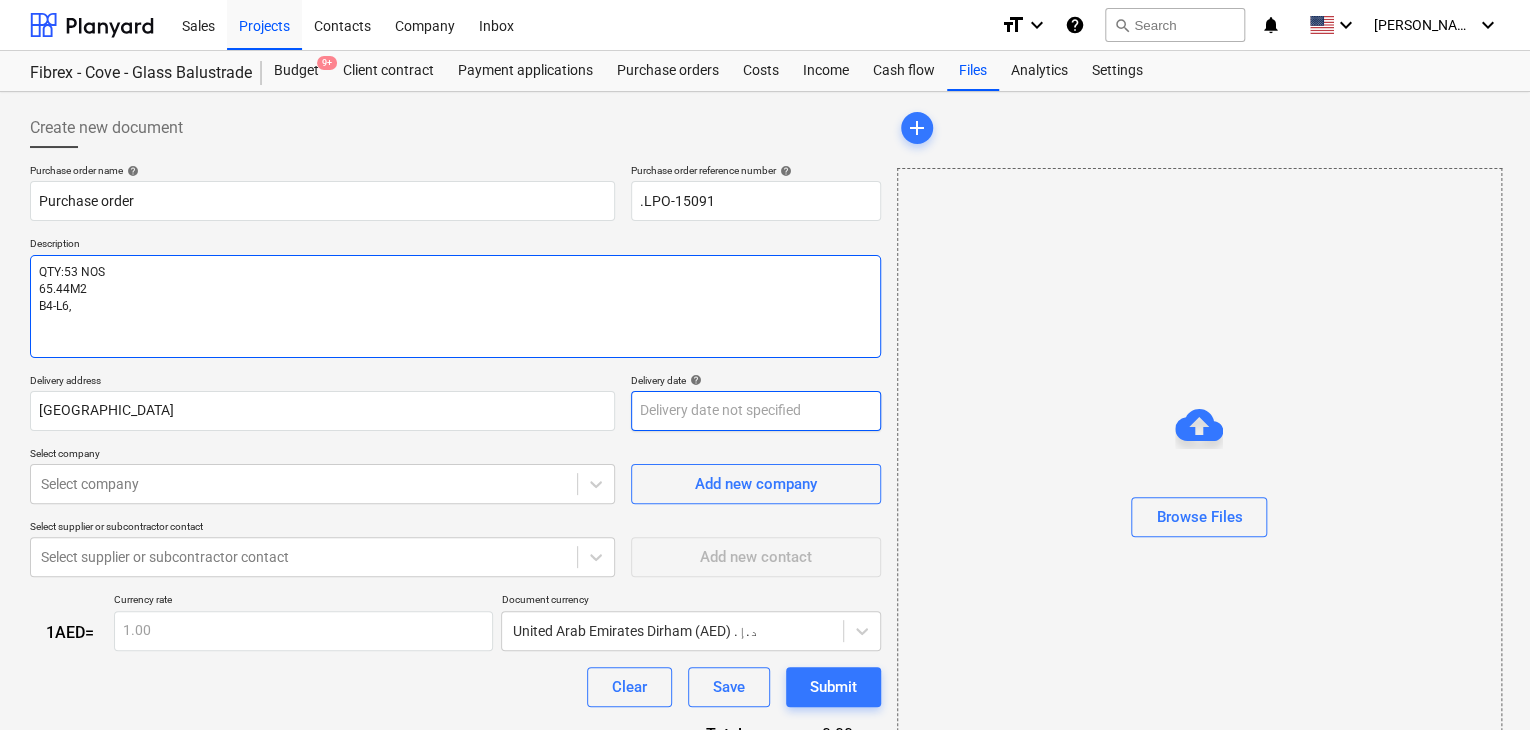 type on "QTY:53 NOS
65.44M2
B4-L6,L" 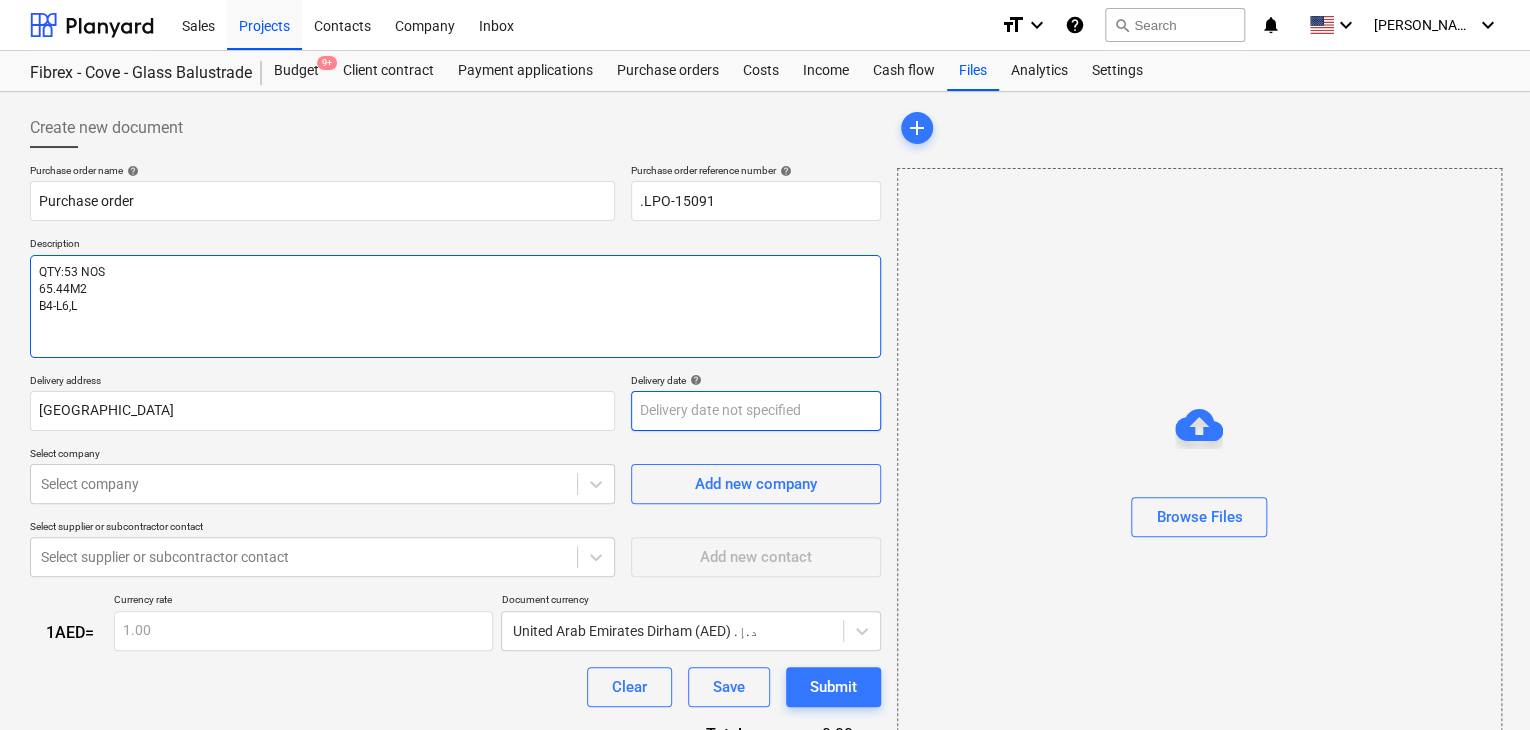 type on "x" 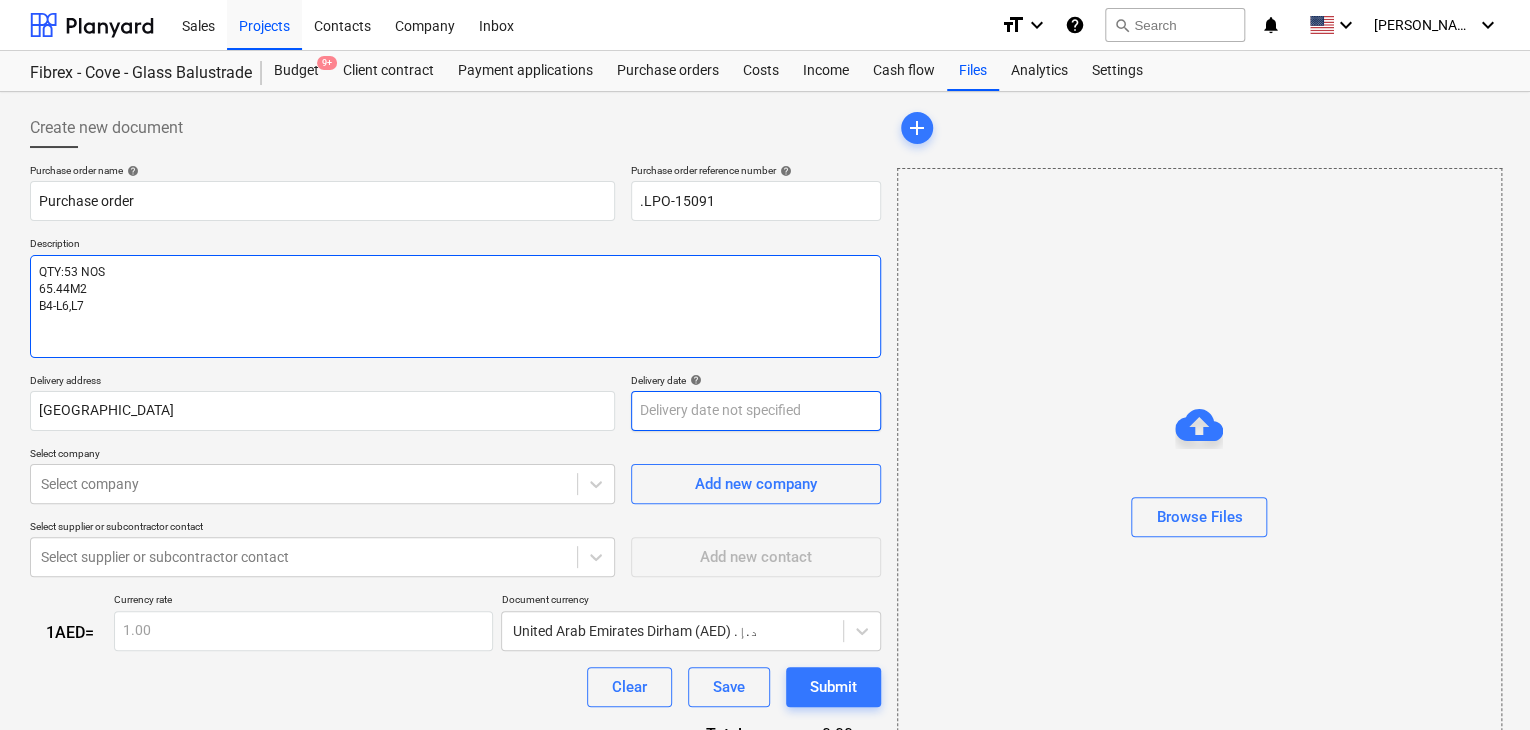 type on "x" 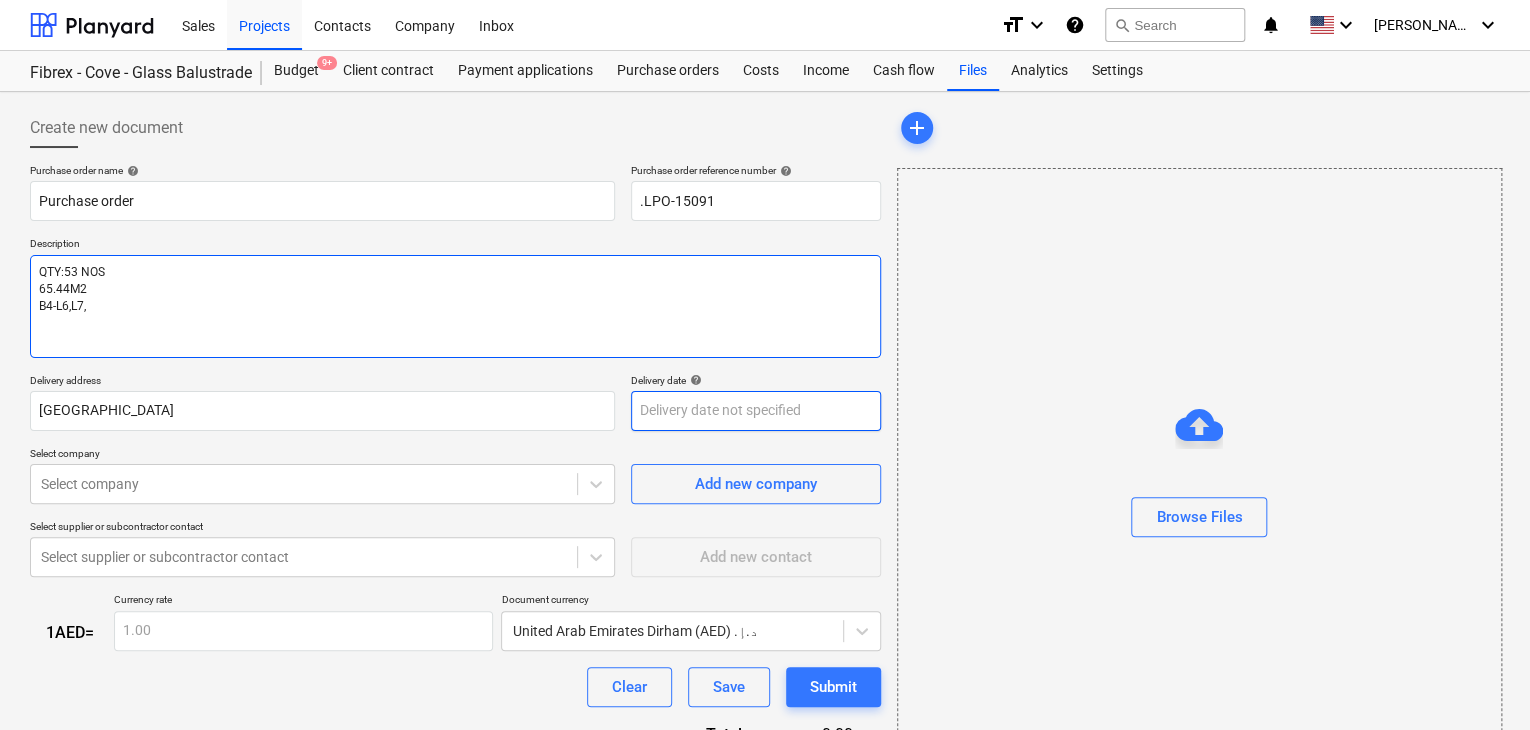type on "x" 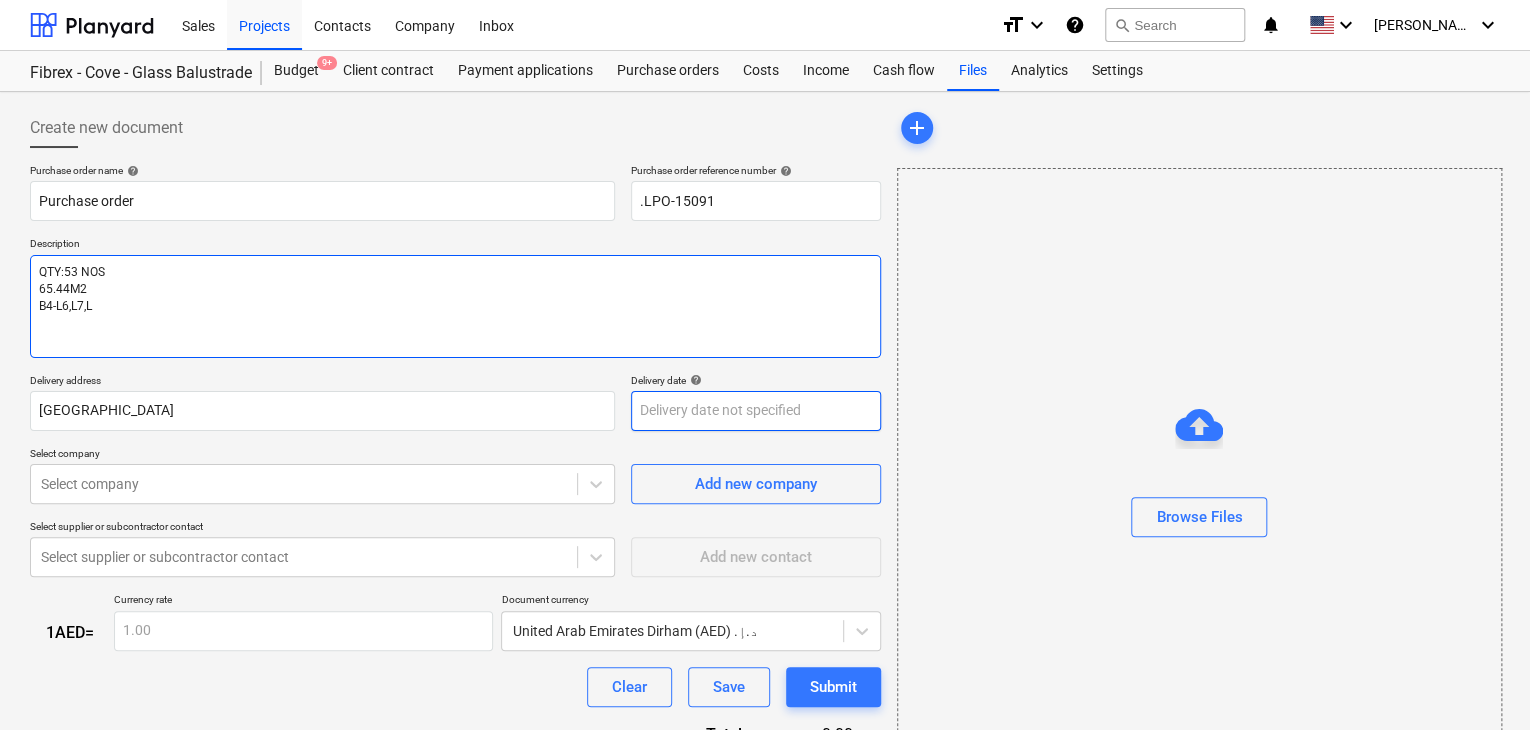 type on "x" 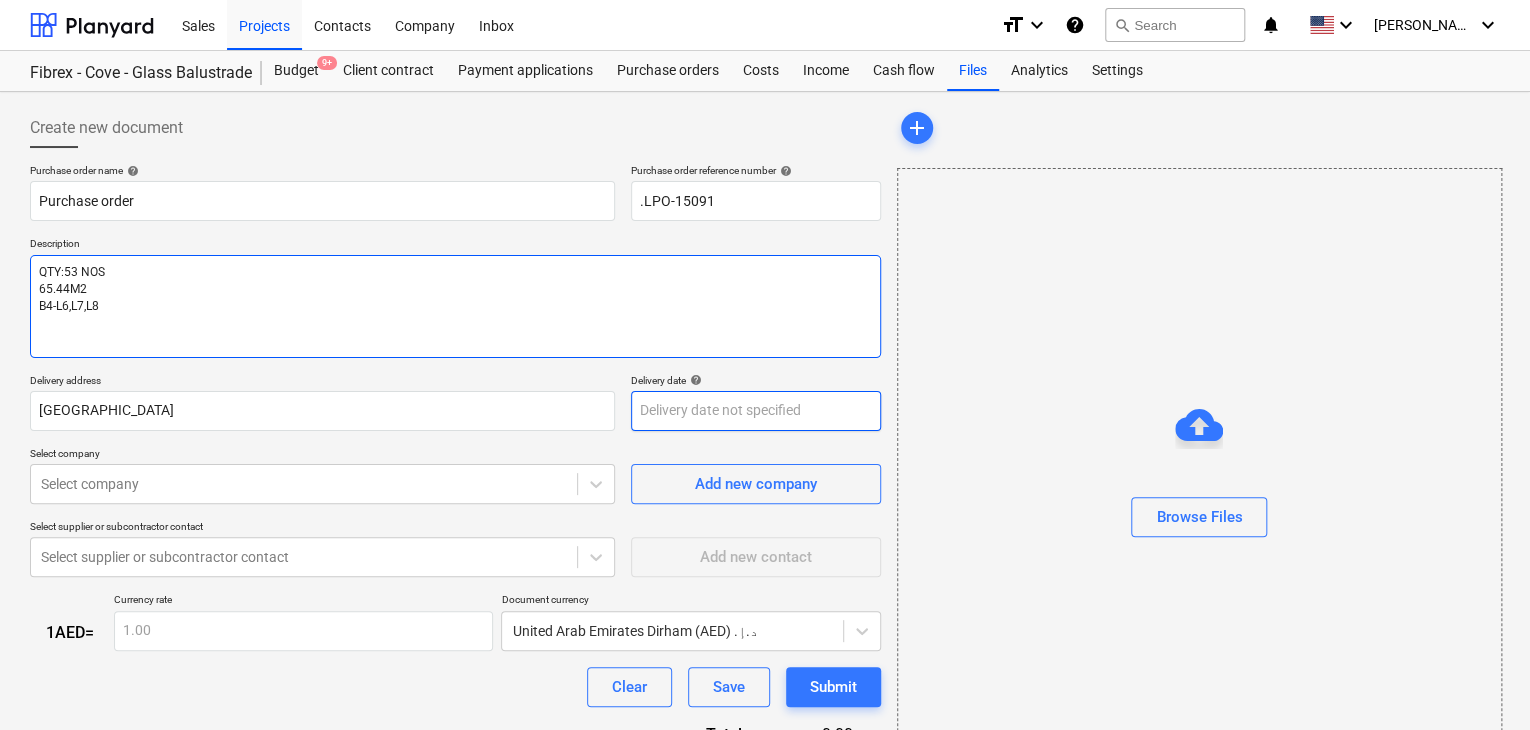 type on "x" 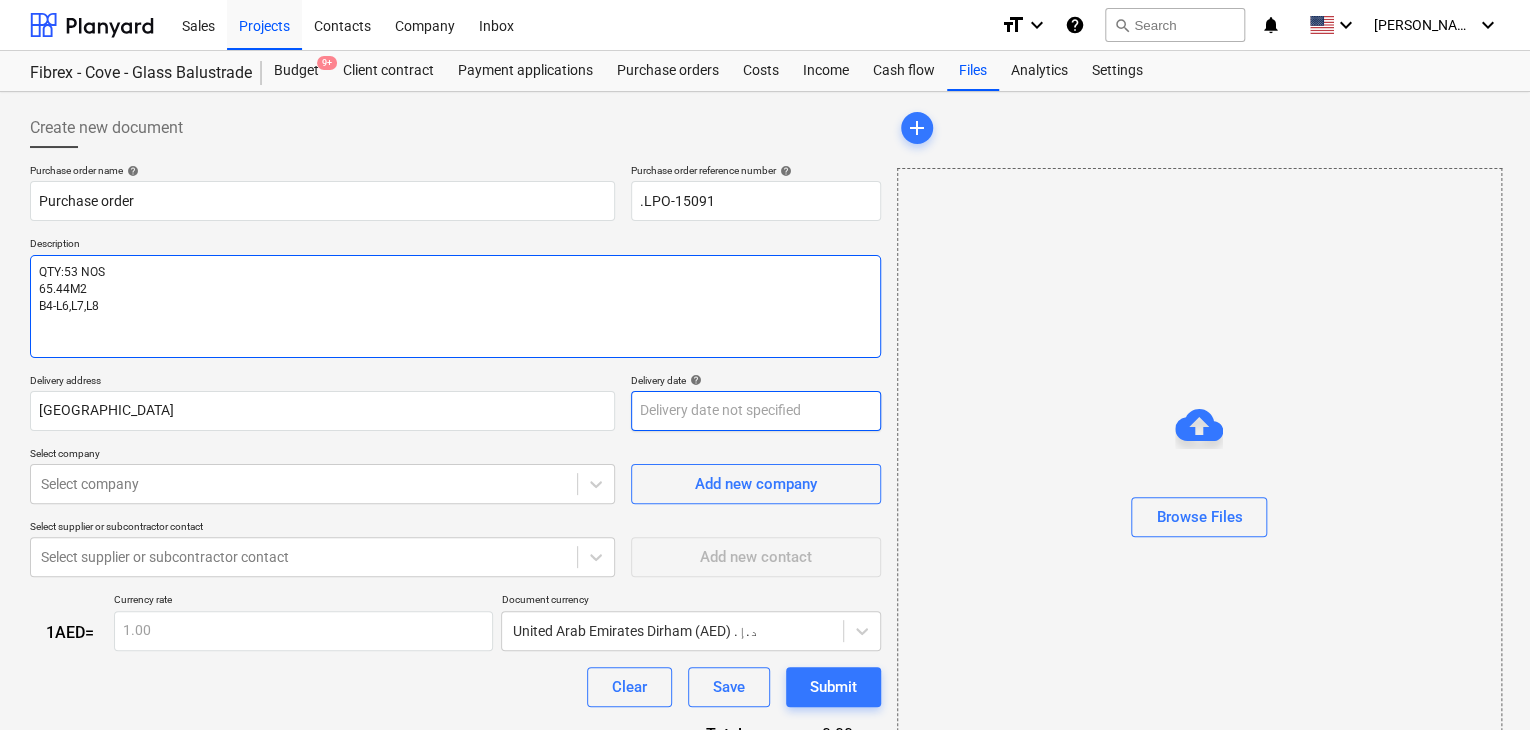 type on "QTY:53 NOS
65.44M2
B4-L6,L7,L8" 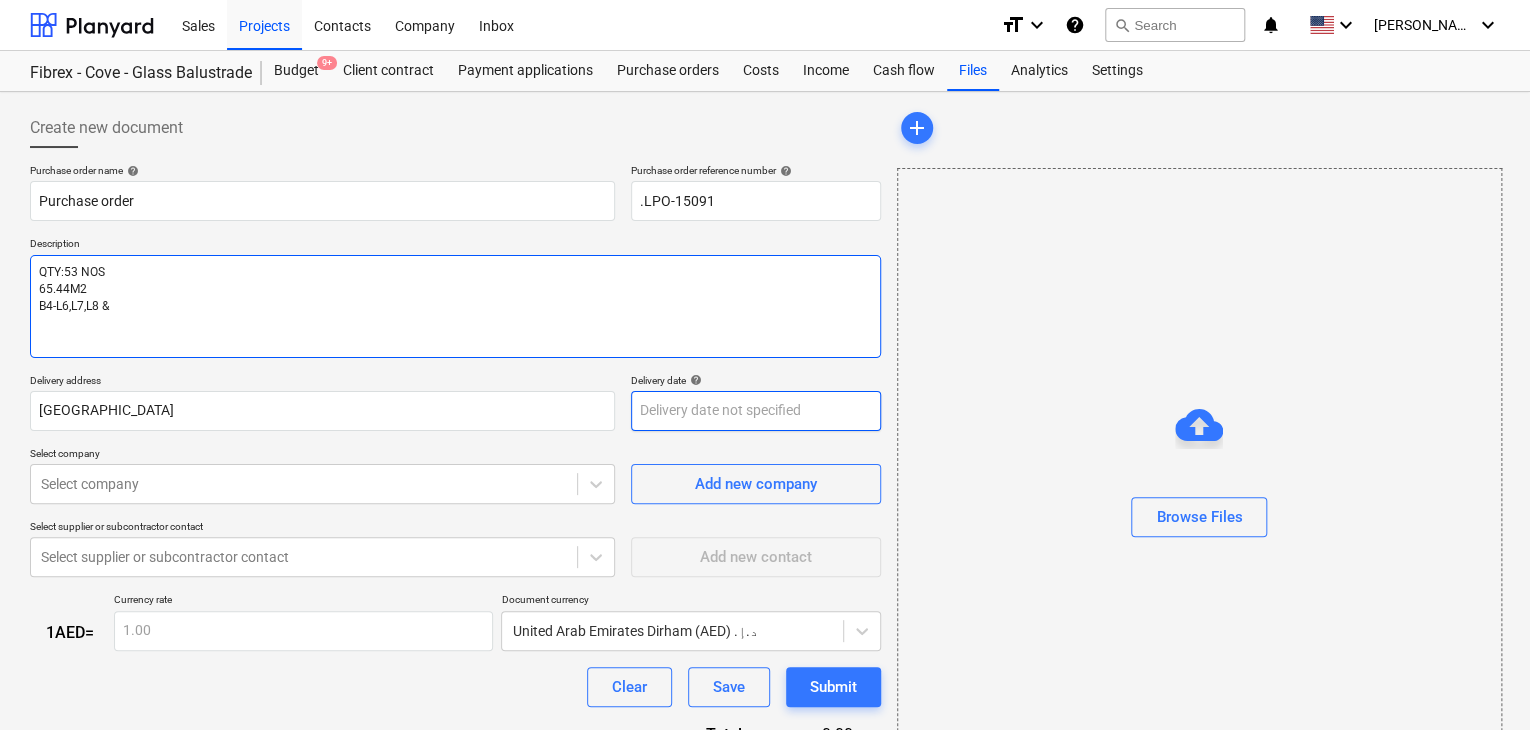type on "x" 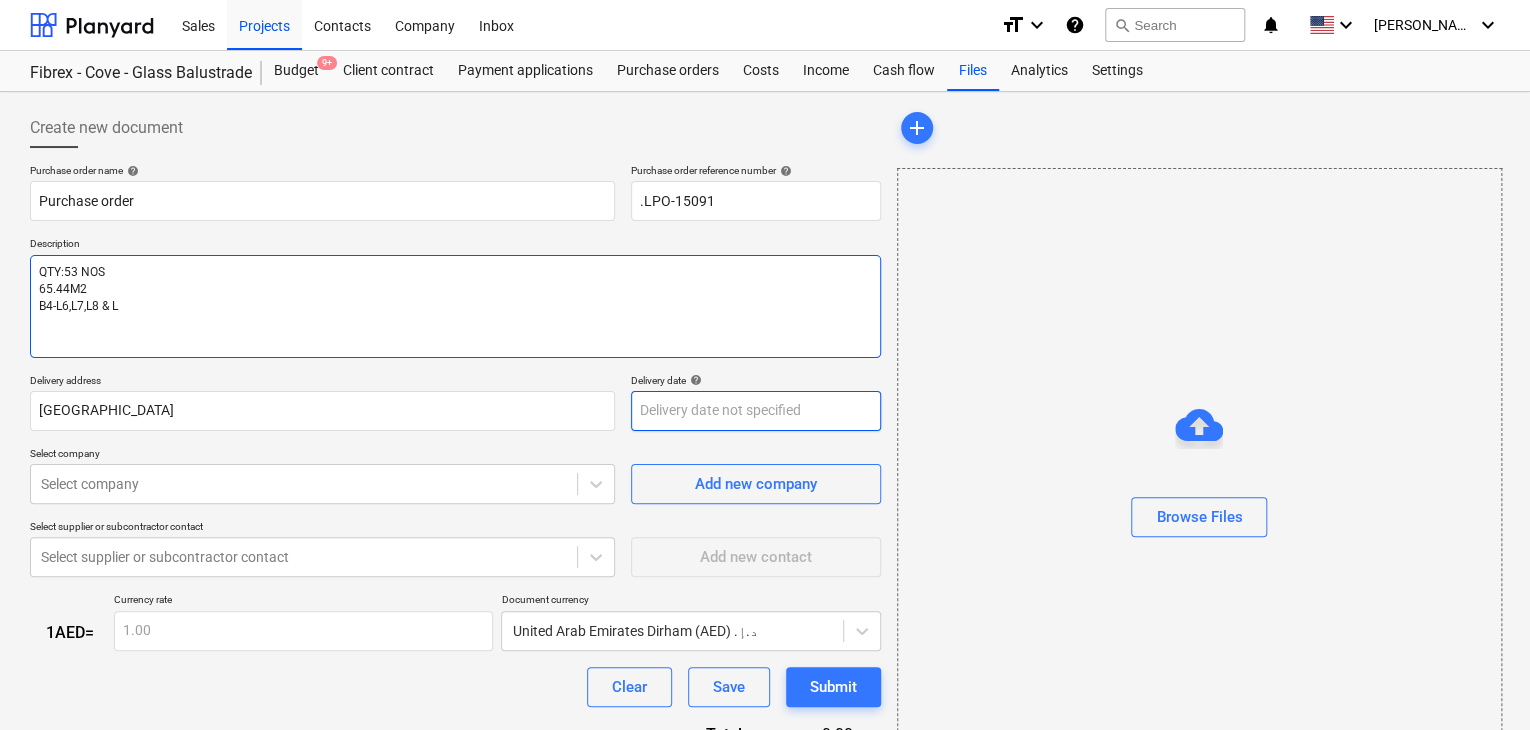 type on "x" 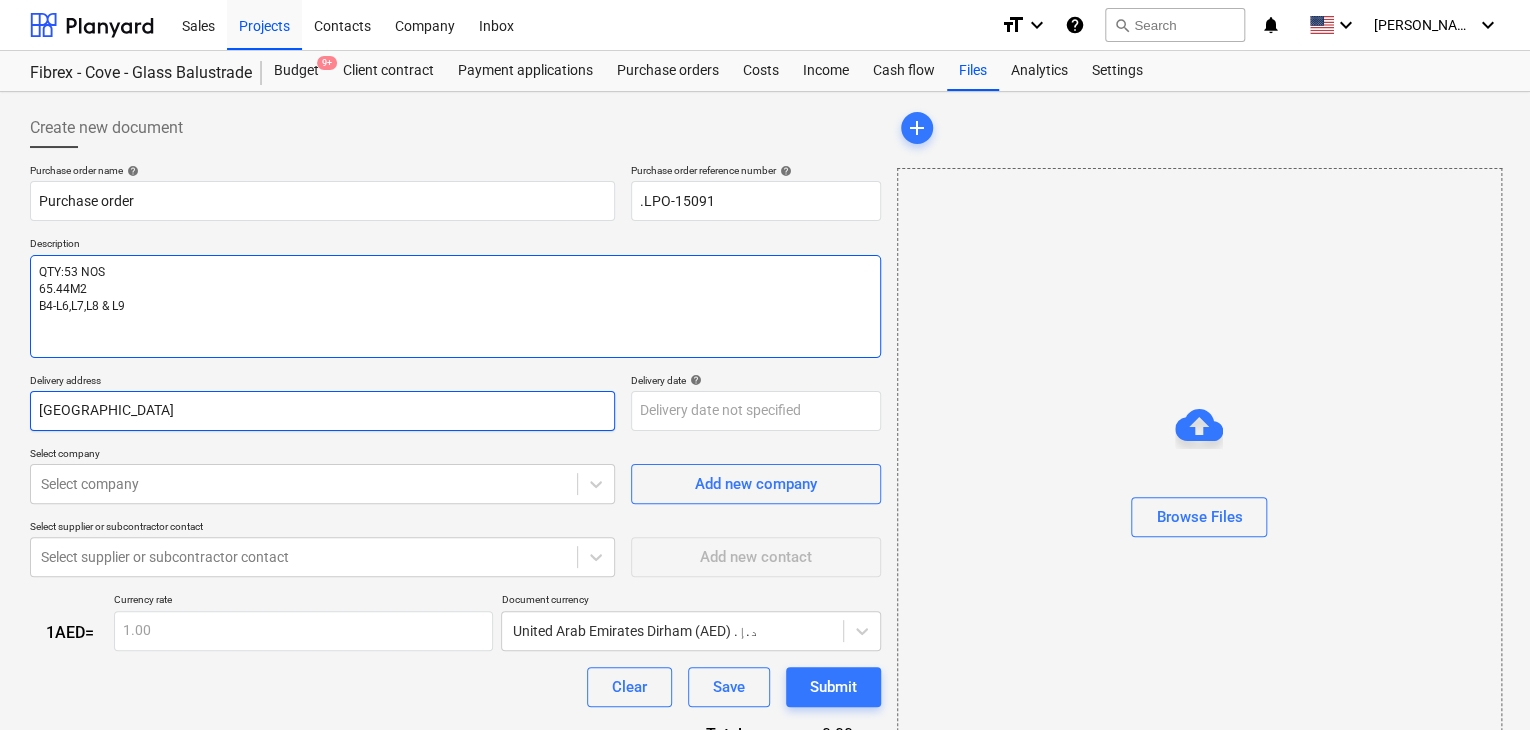 type on "QTY:53 NOS
65.44M2
B4-L6,L7,L8 & L9" 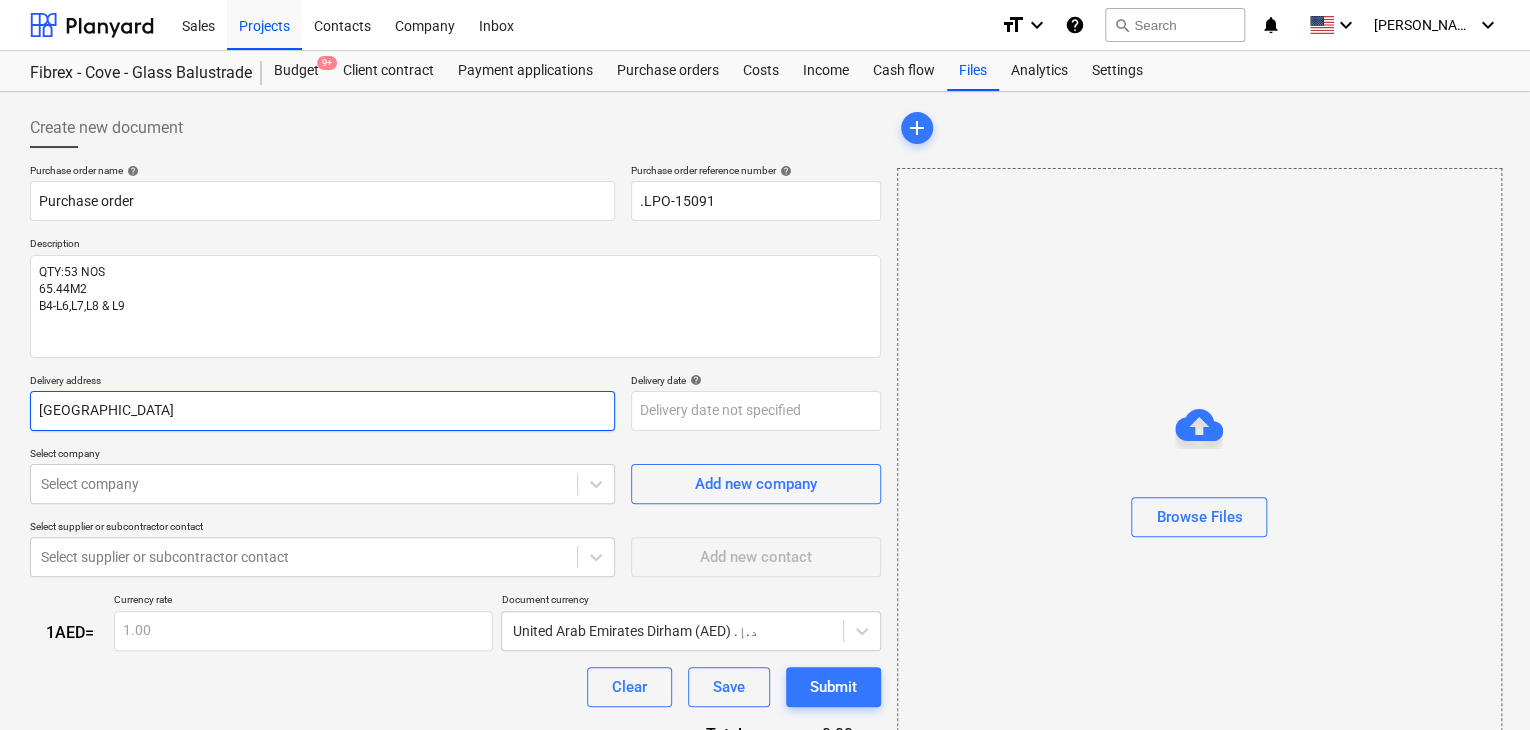 click on "[GEOGRAPHIC_DATA]" at bounding box center (322, 411) 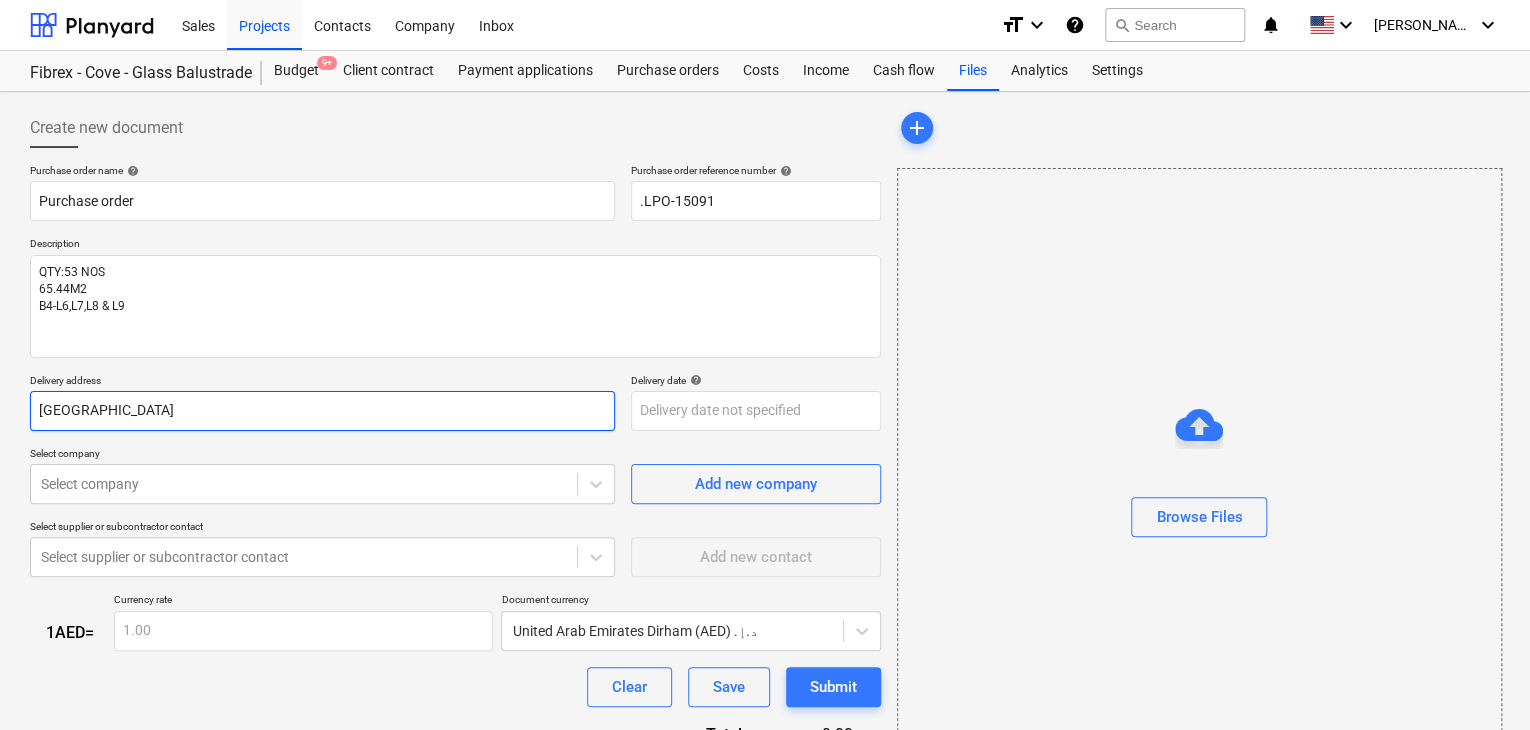 type on "x" 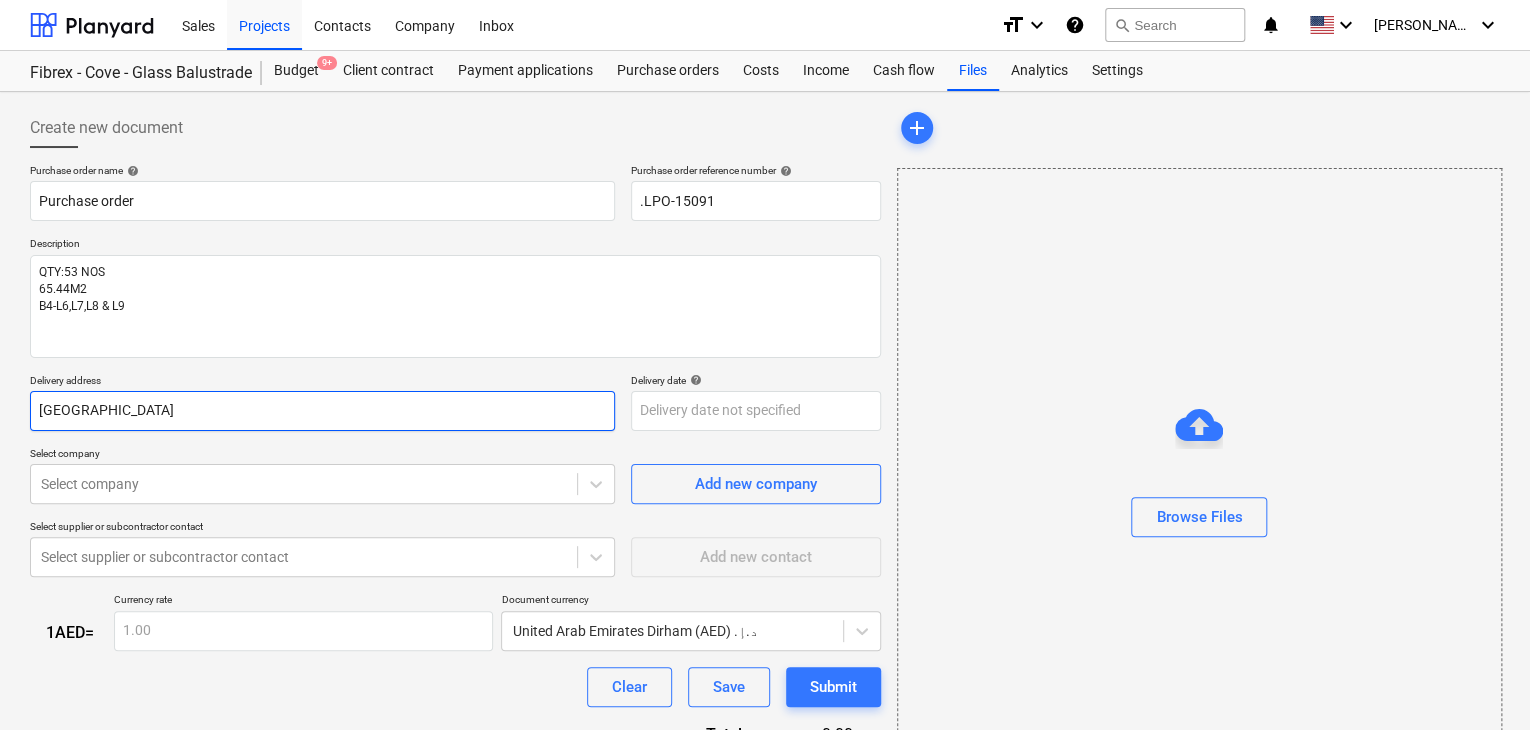 type on "[GEOGRAPHIC_DATA]" 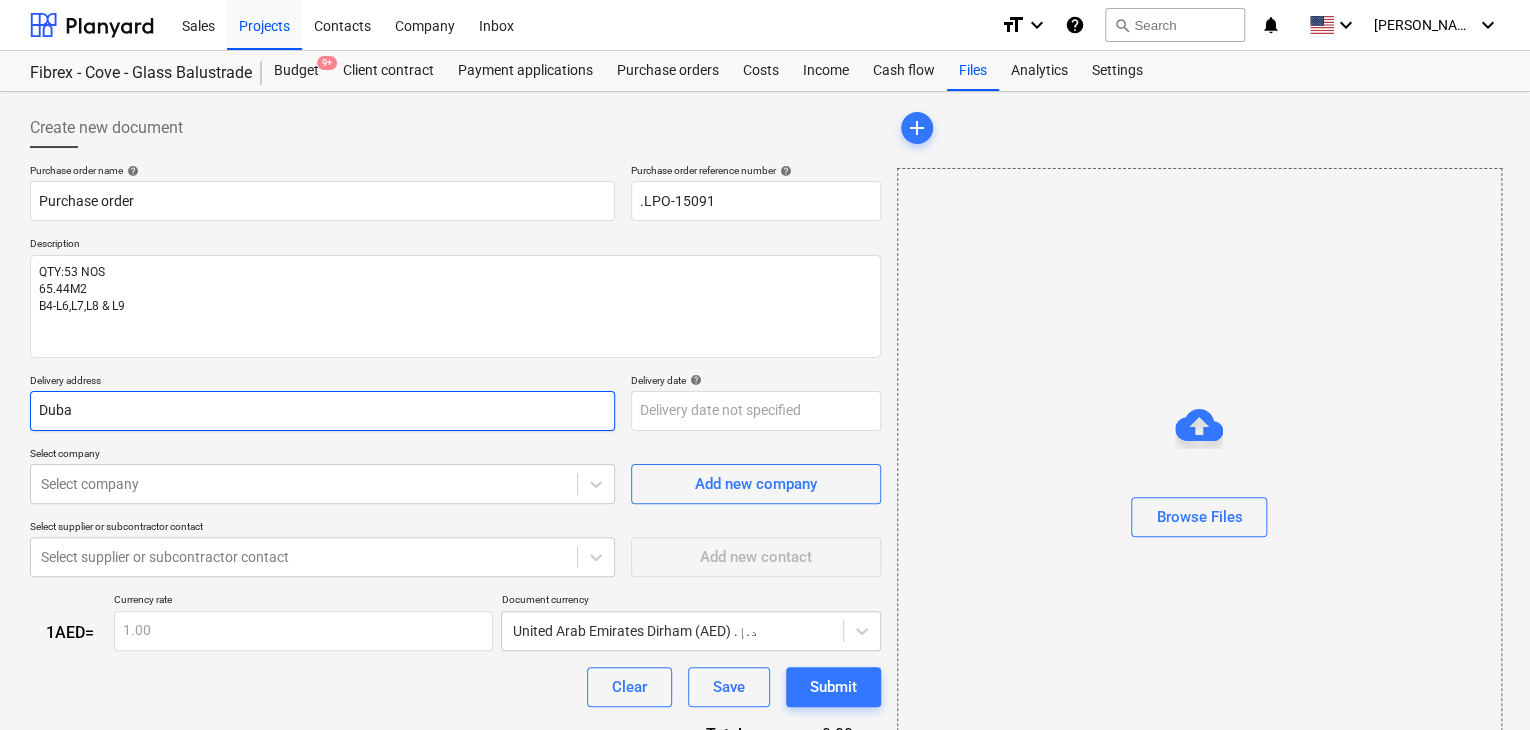type on "x" 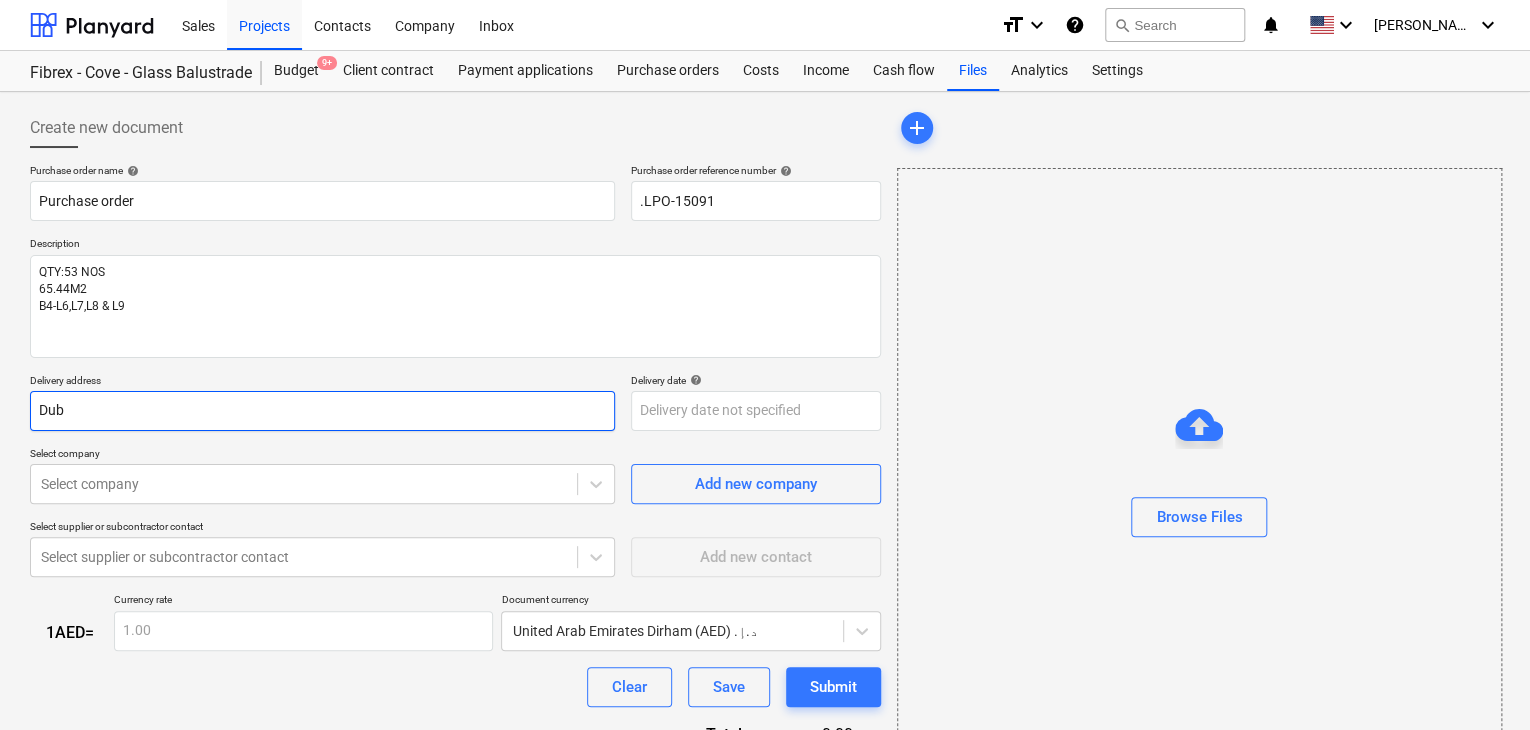 type on "x" 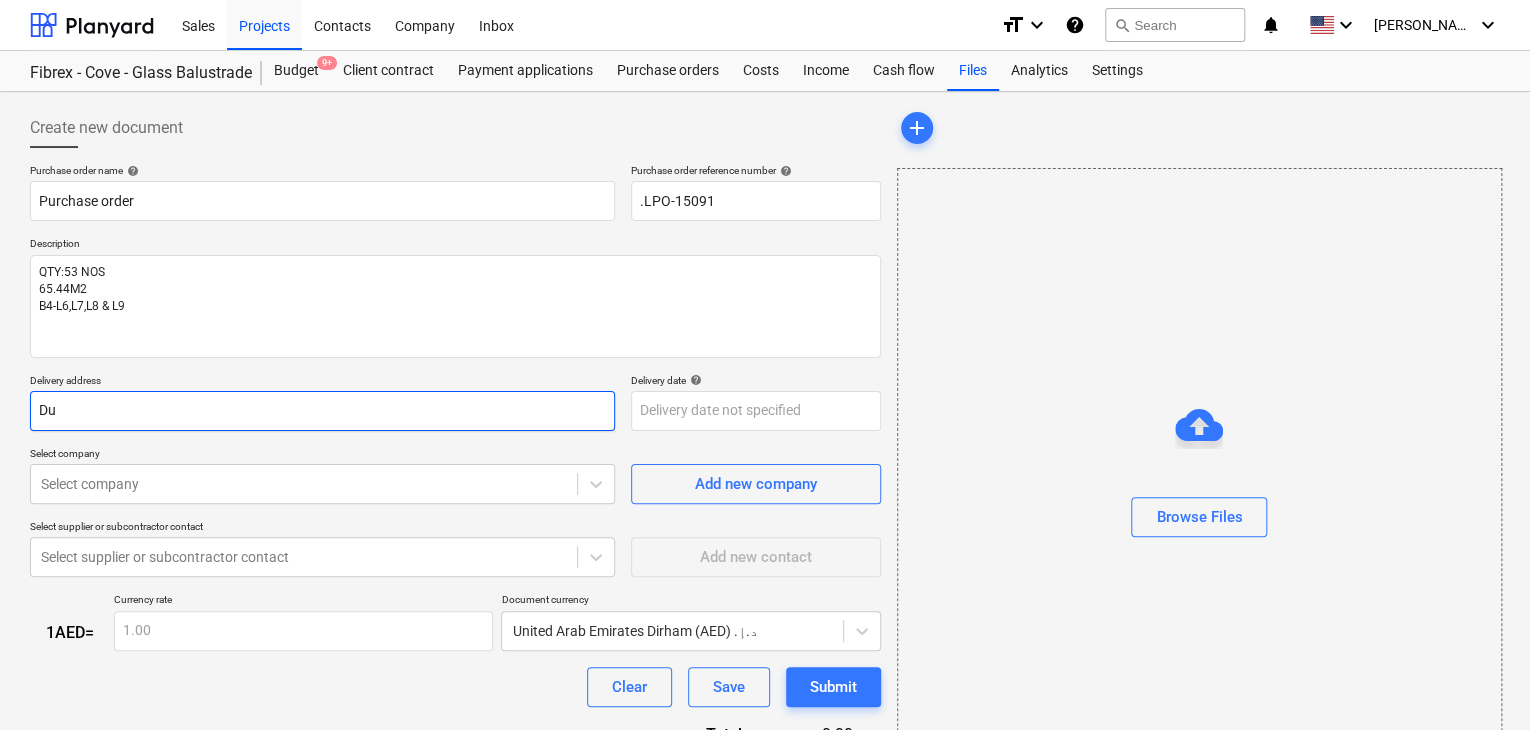 type on "x" 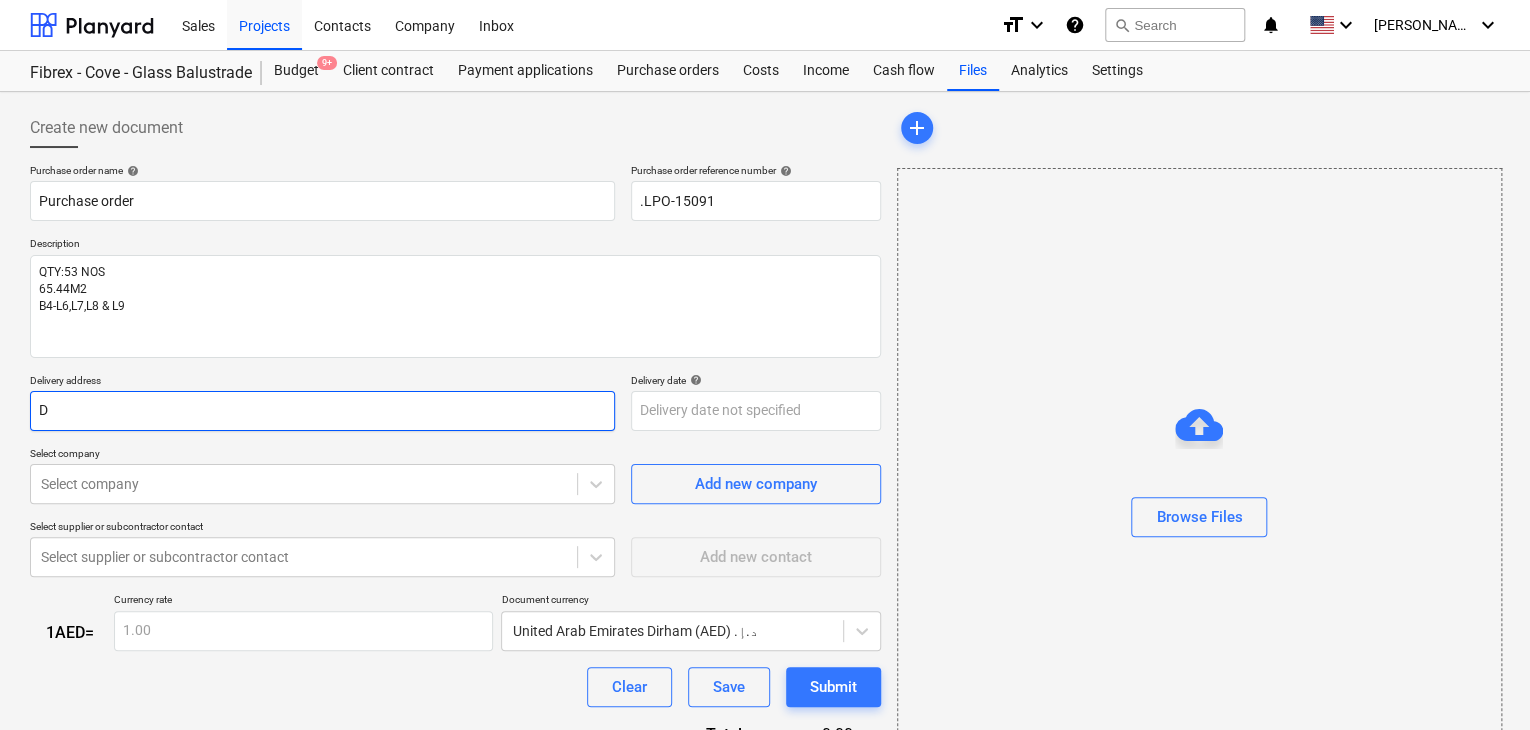 type on "x" 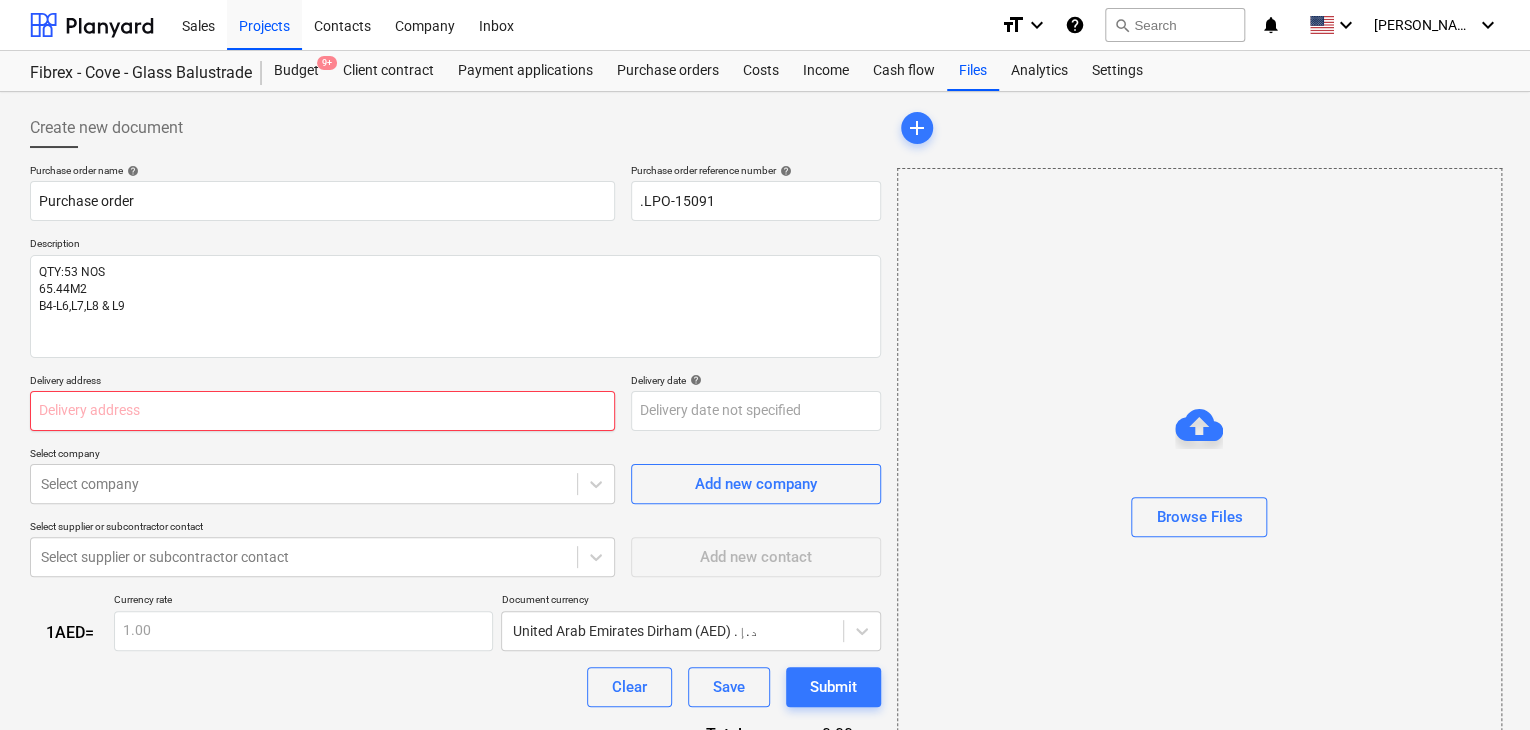 type on "x" 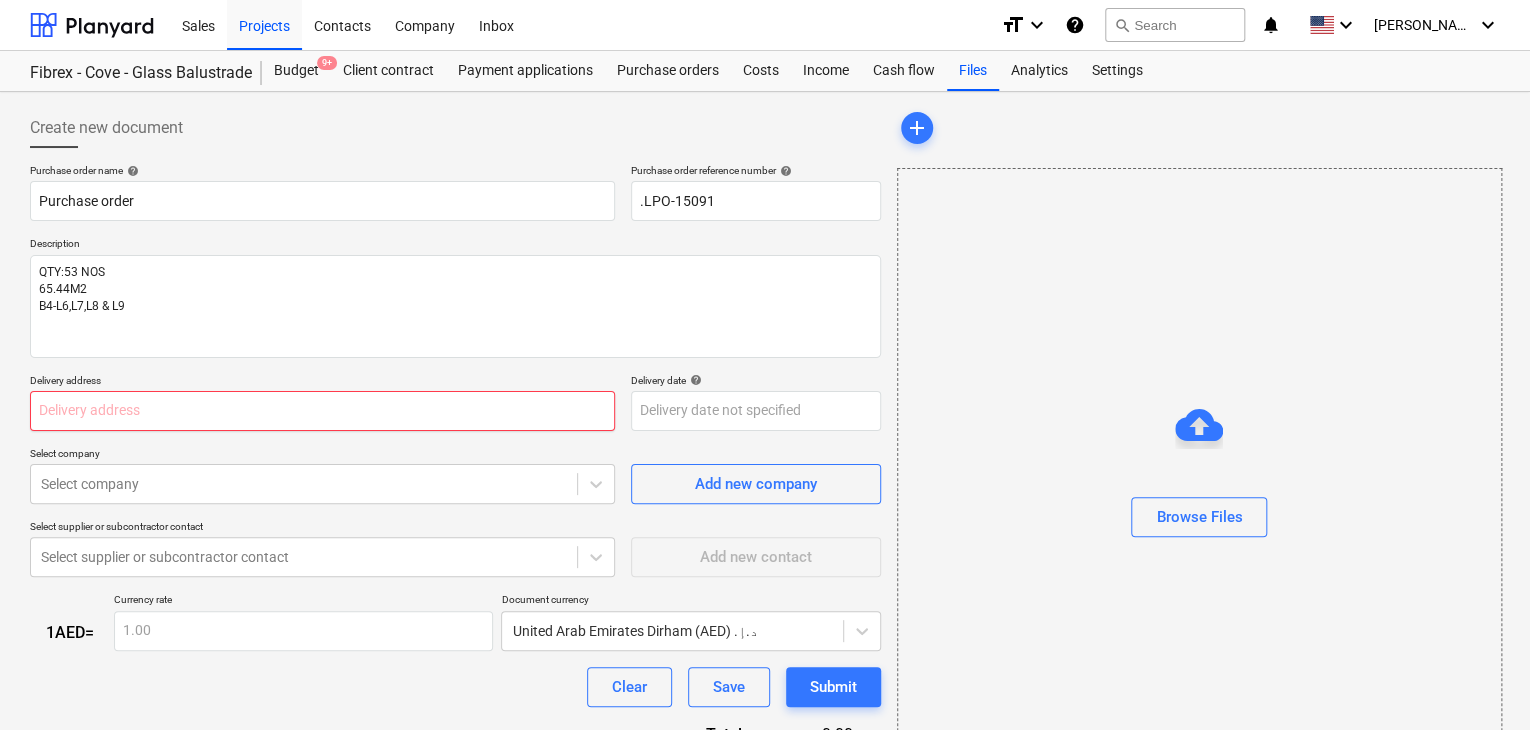 type on "L" 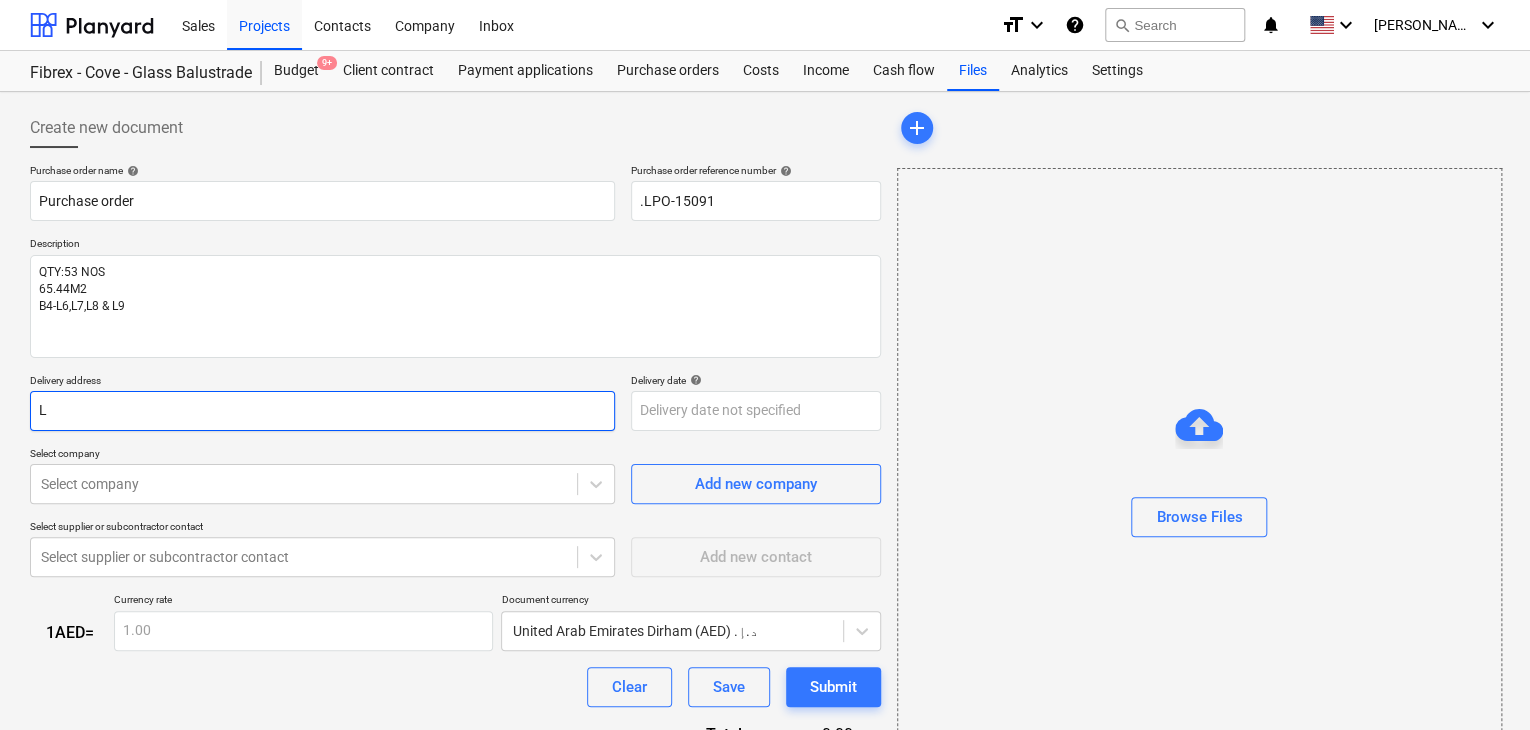type on "x" 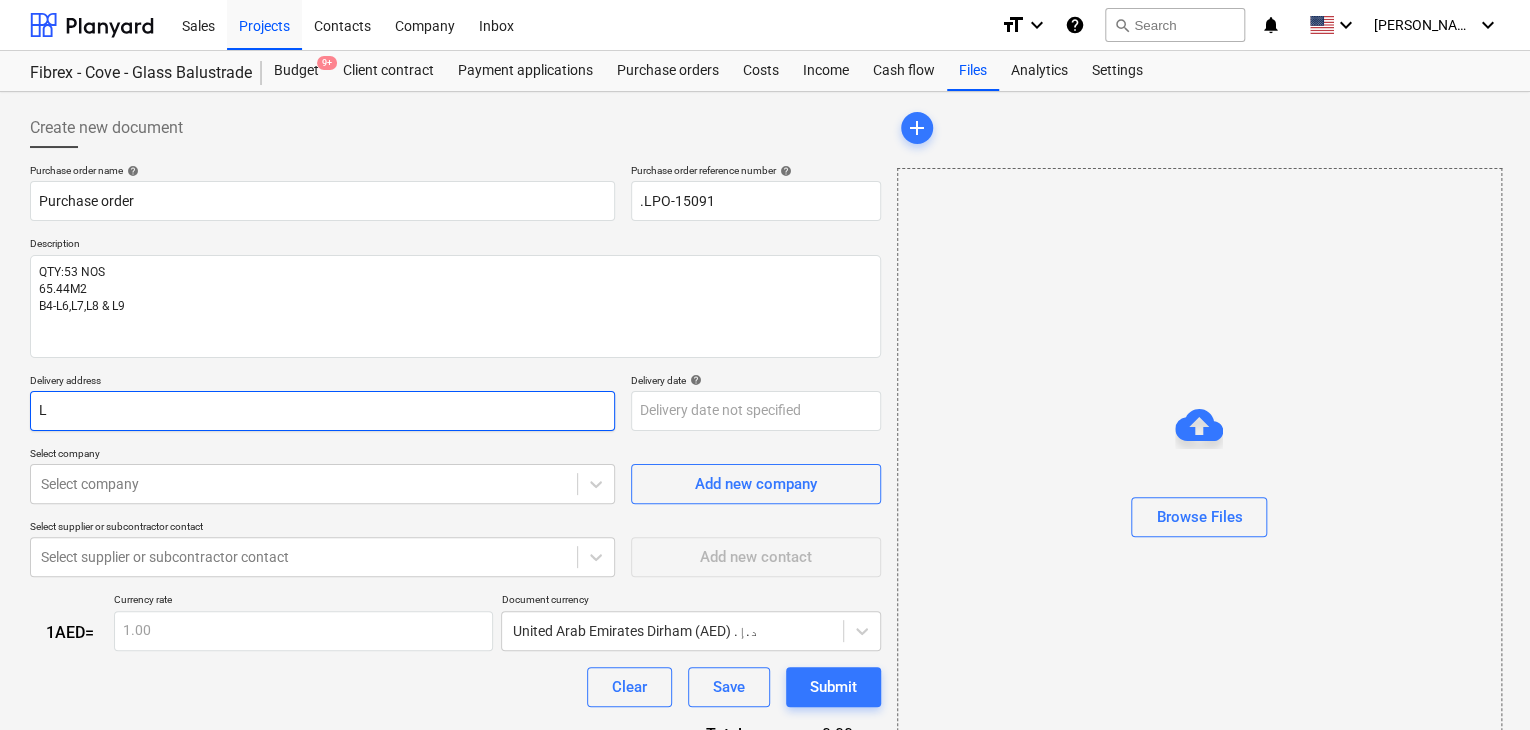 type on "LU" 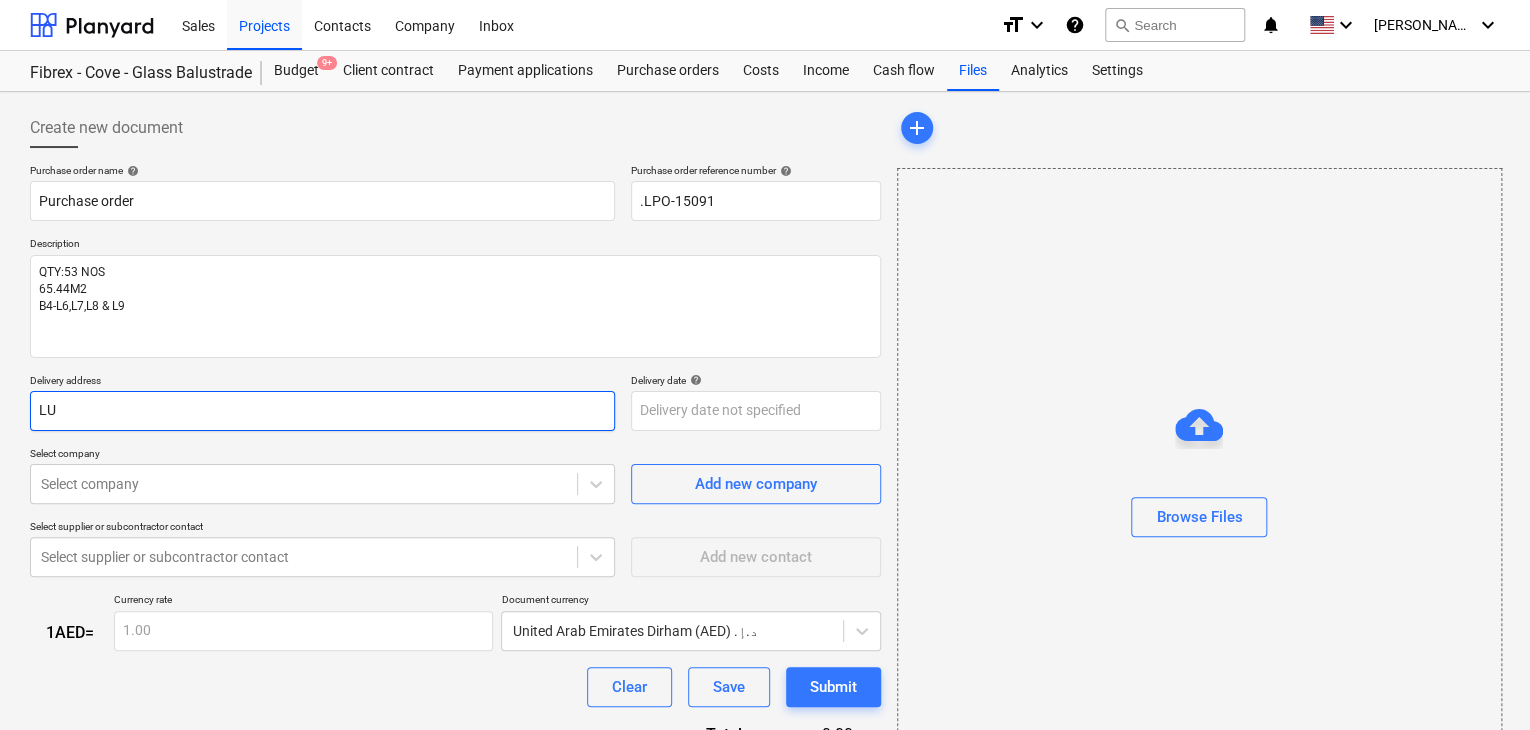 type on "x" 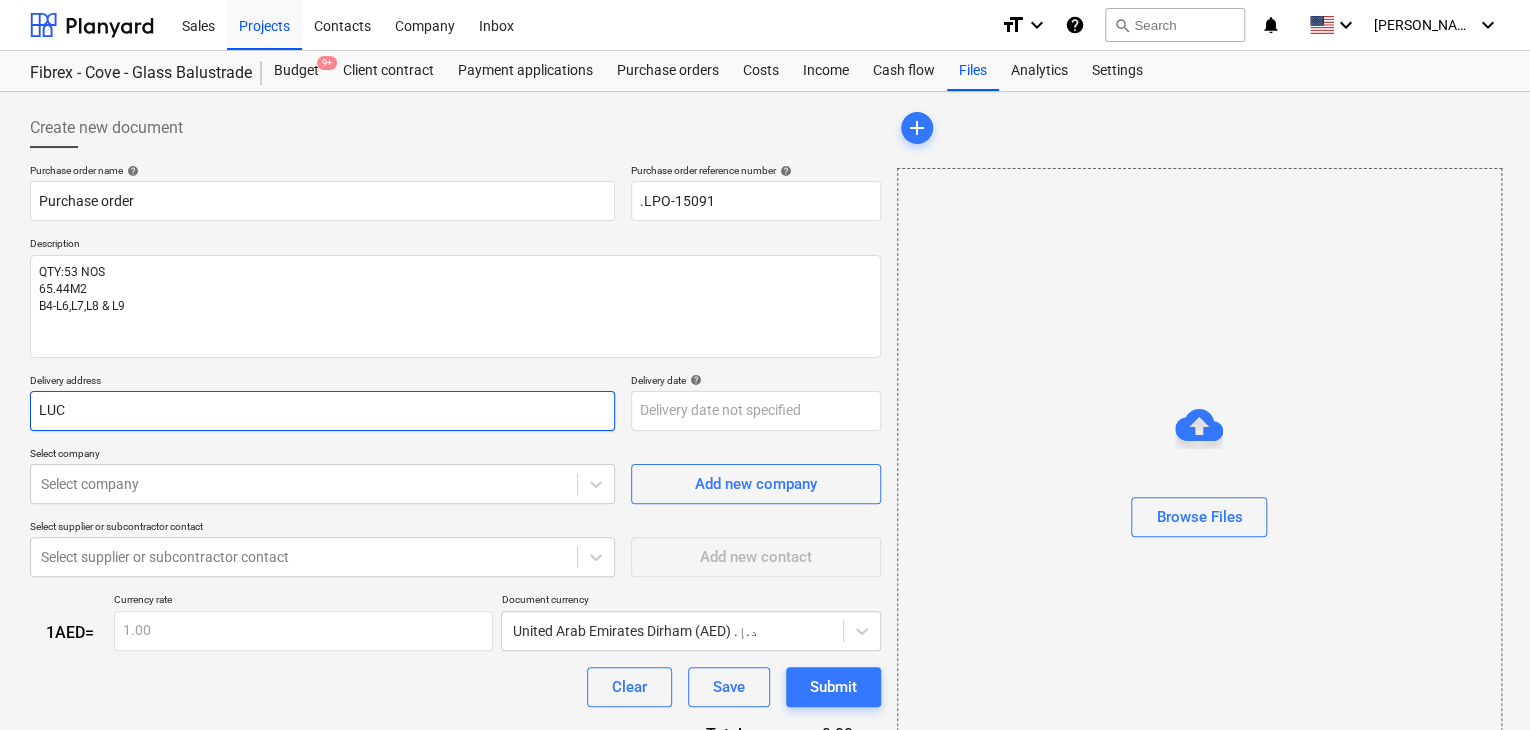 type on "x" 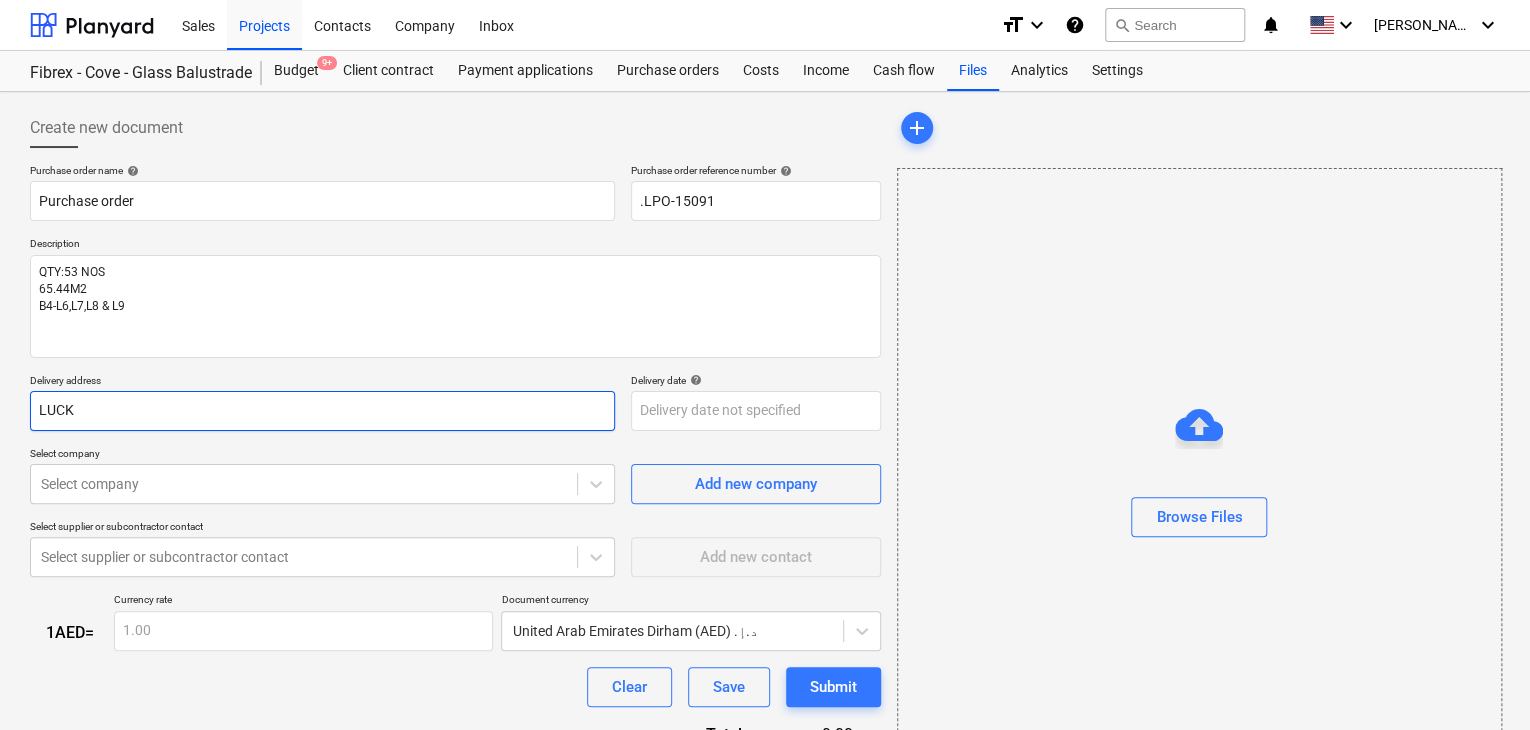 type on "x" 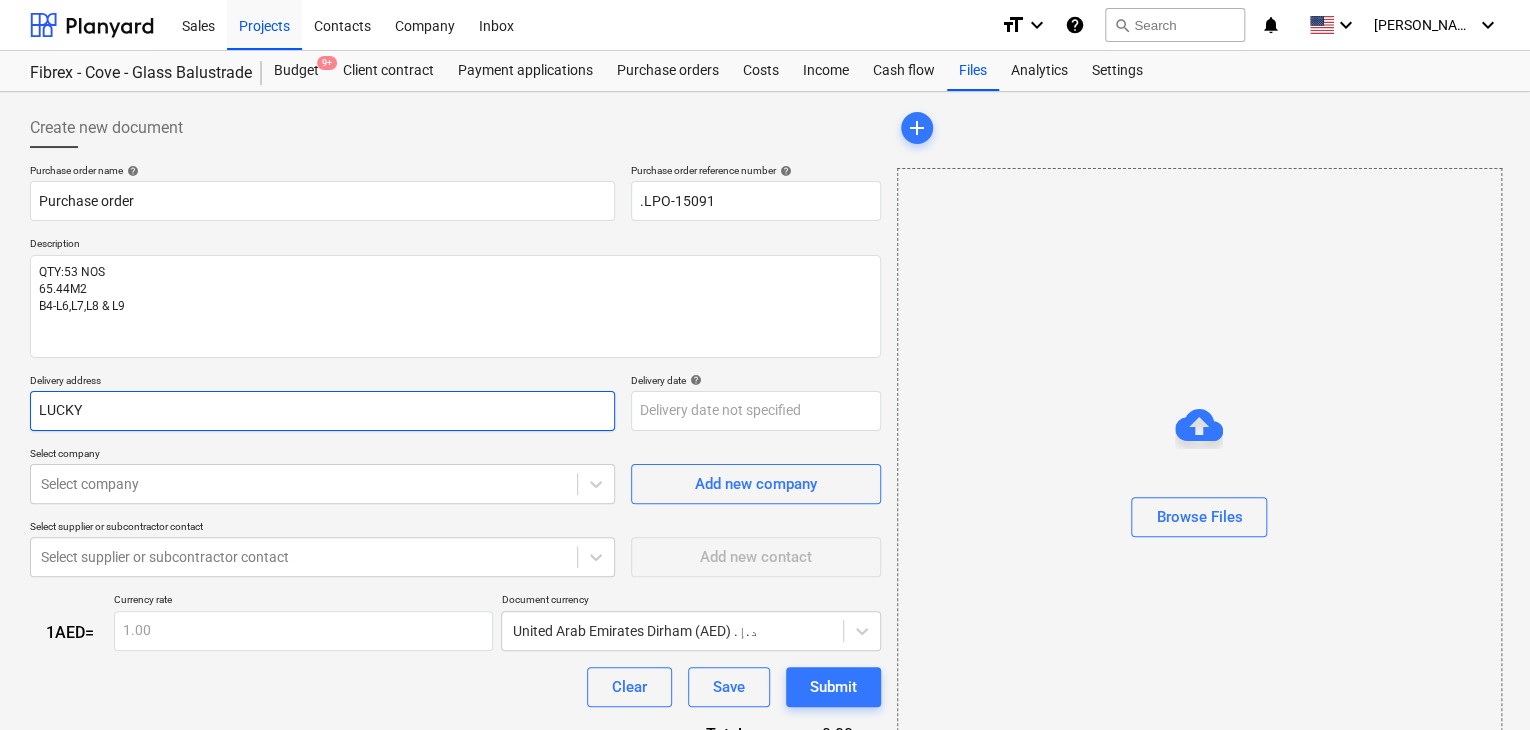 type on "x" 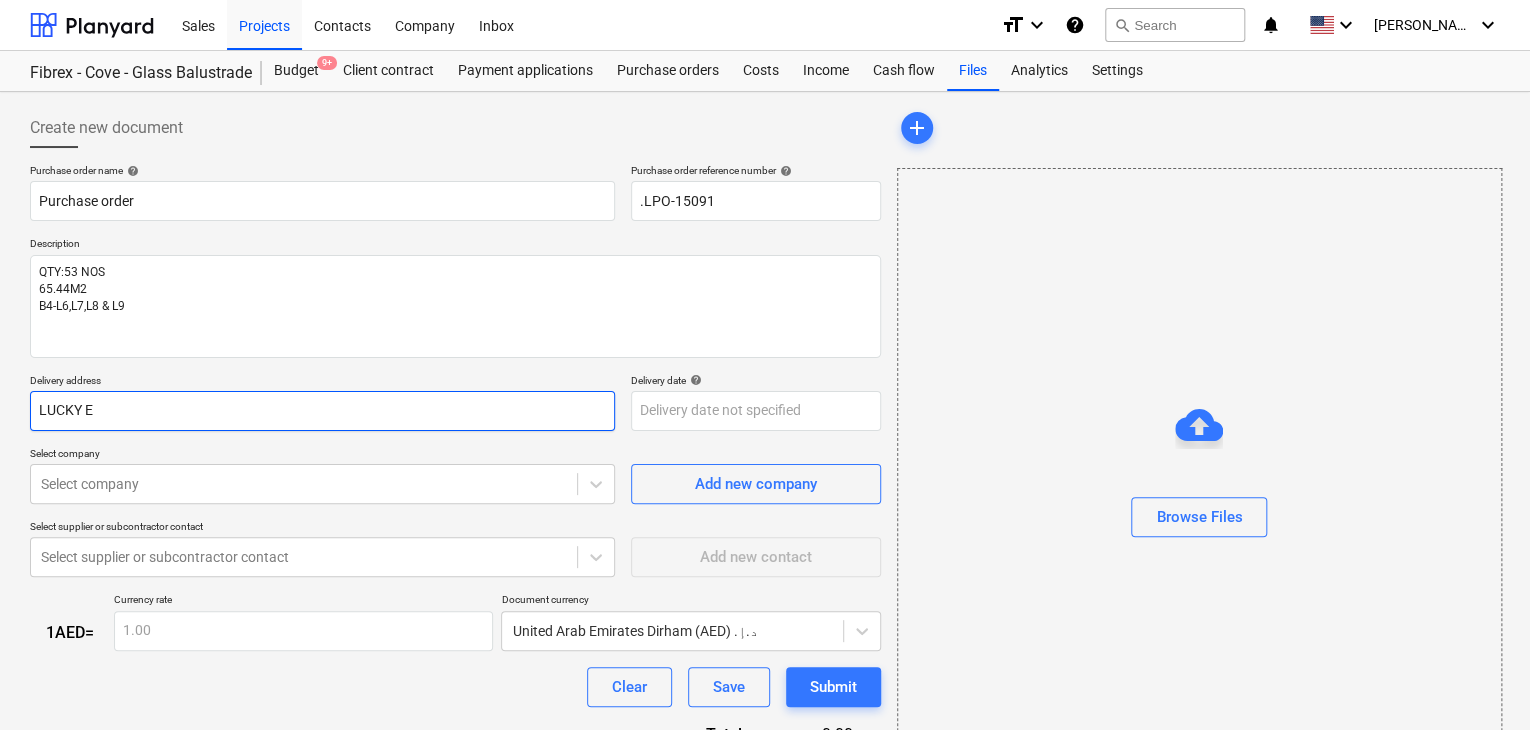type on "x" 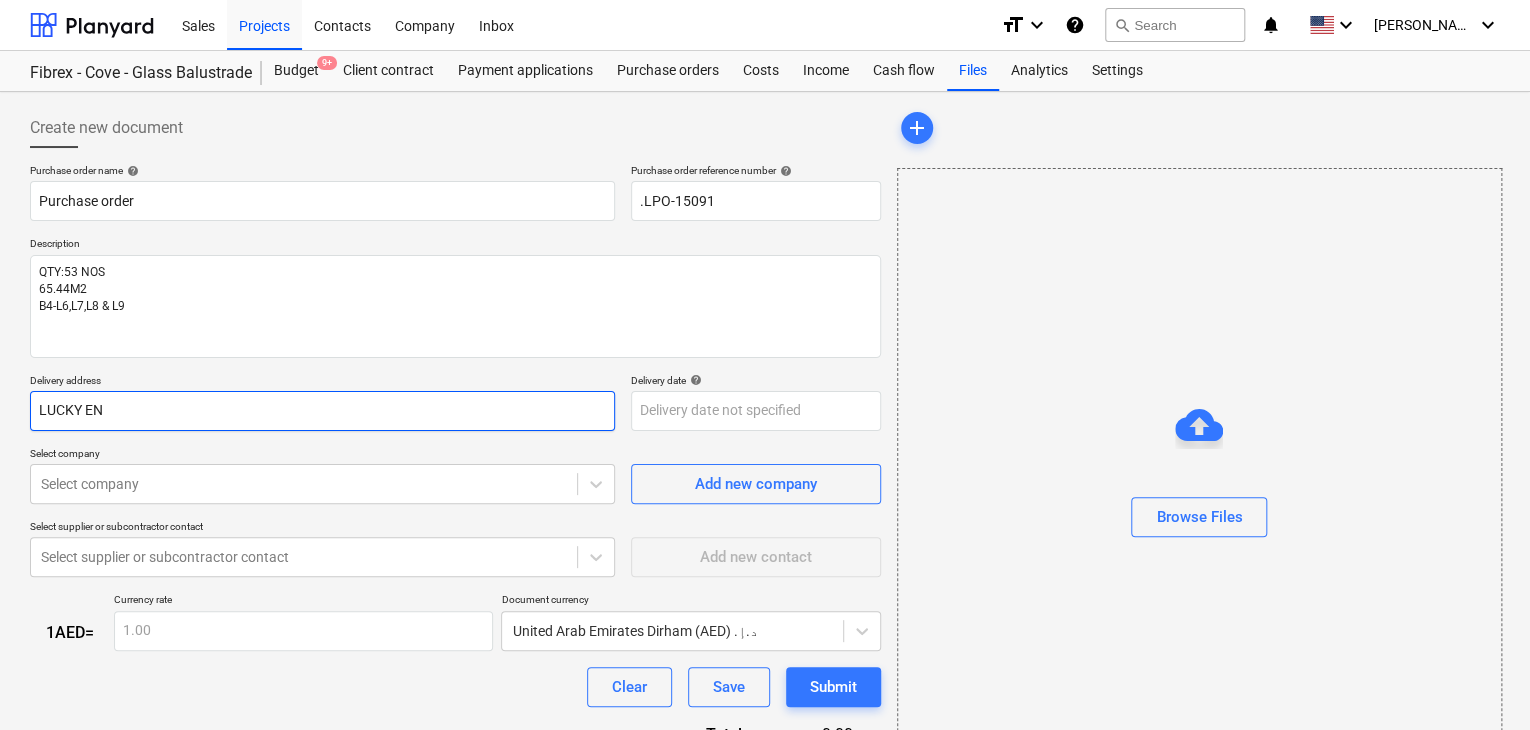 type on "LUCKY ENG" 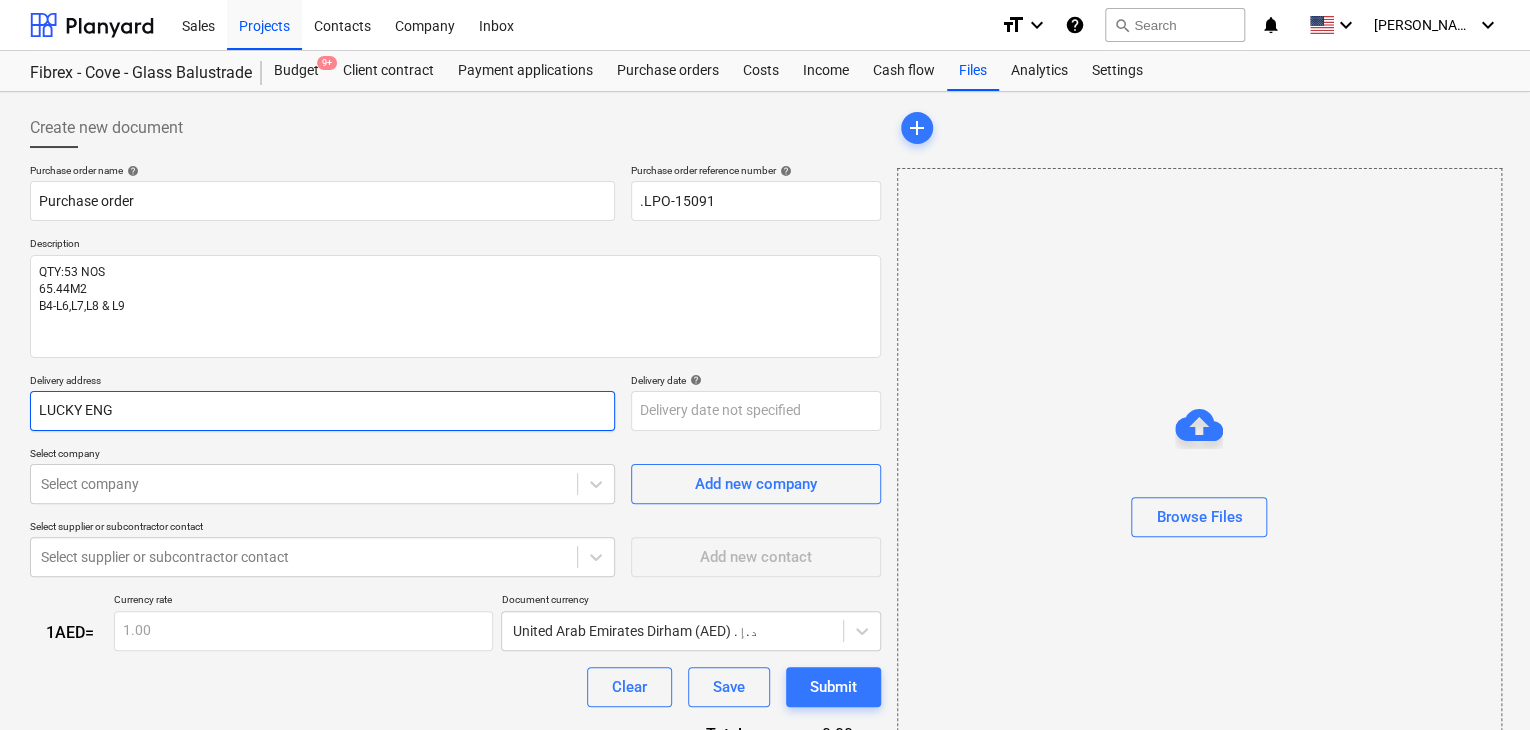 type on "x" 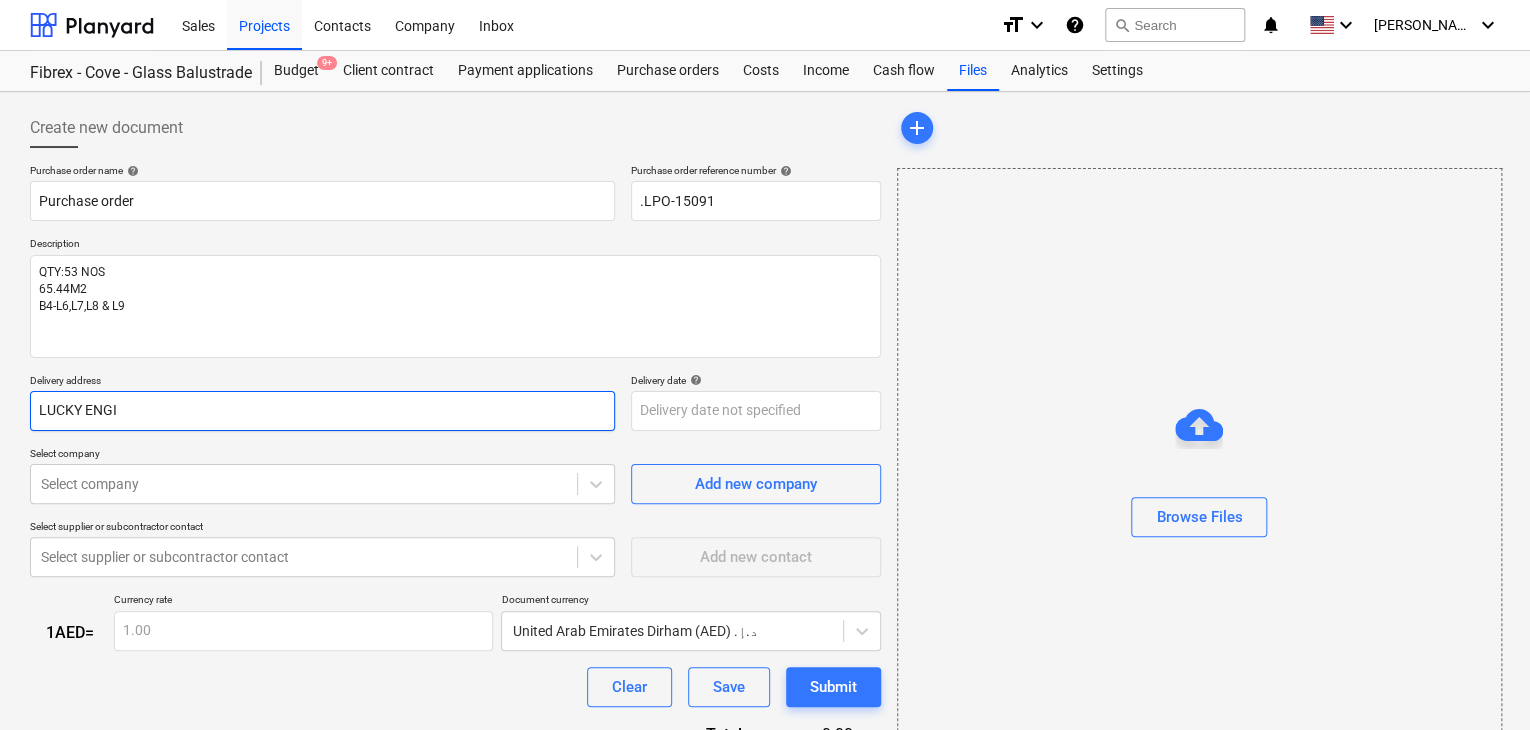 type on "x" 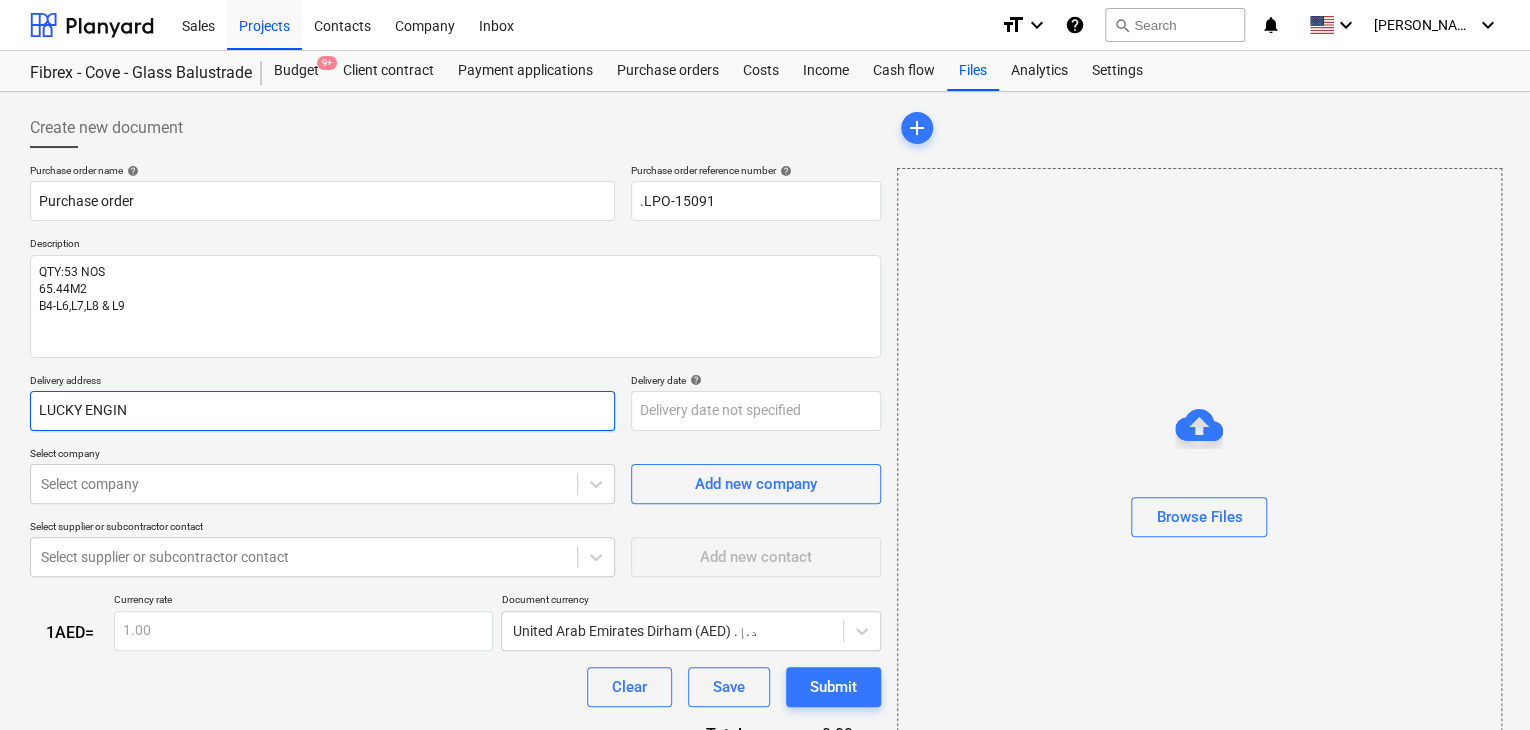 type on "x" 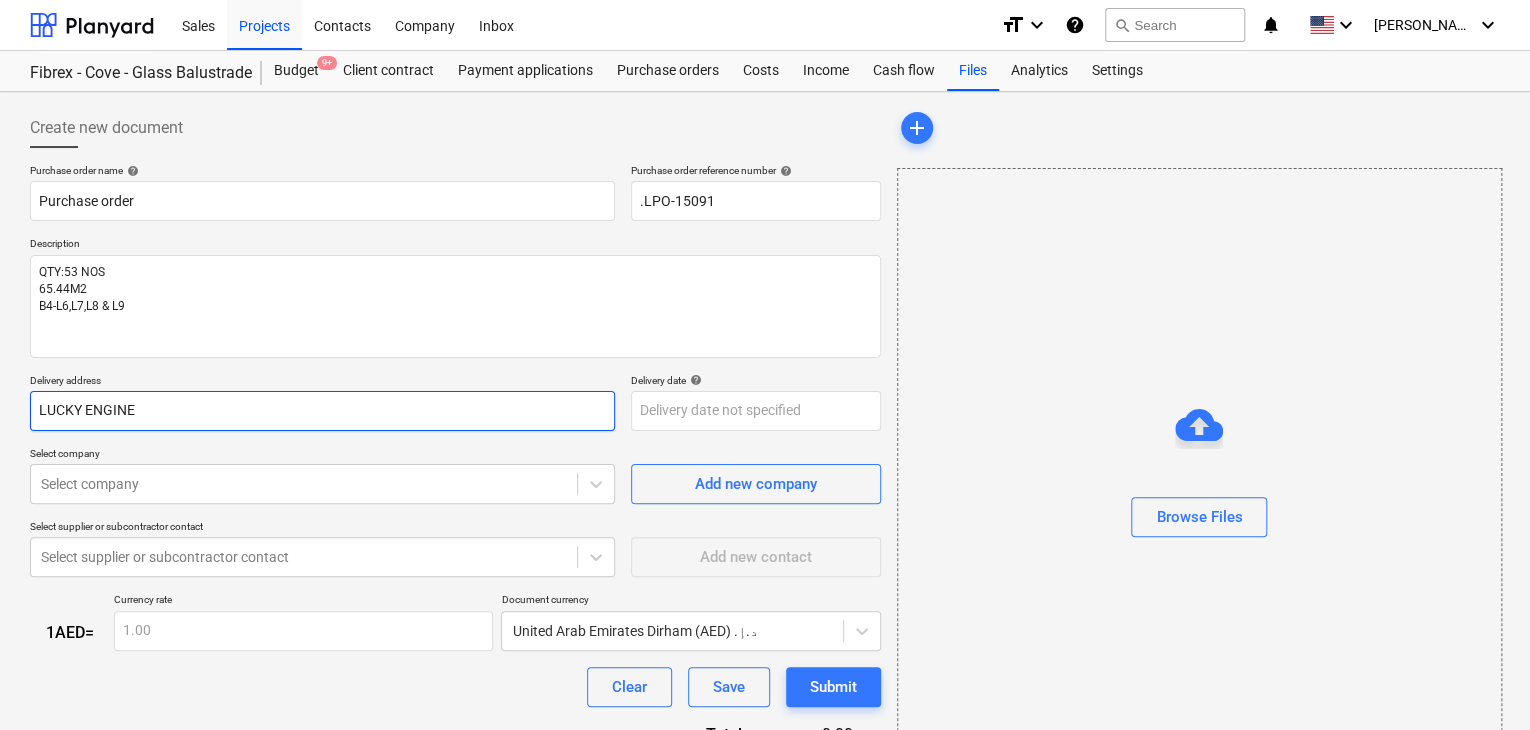 type on "x" 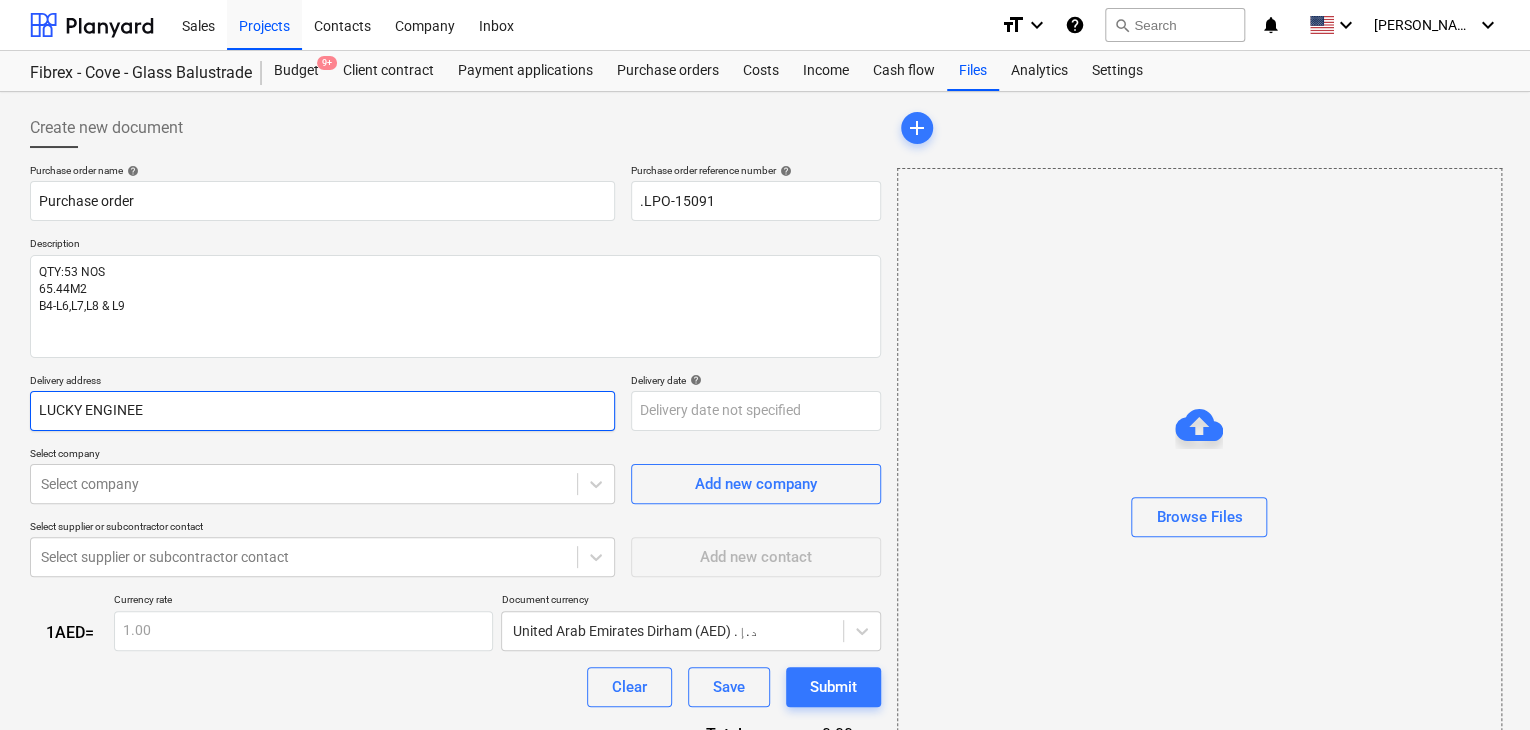 type on "x" 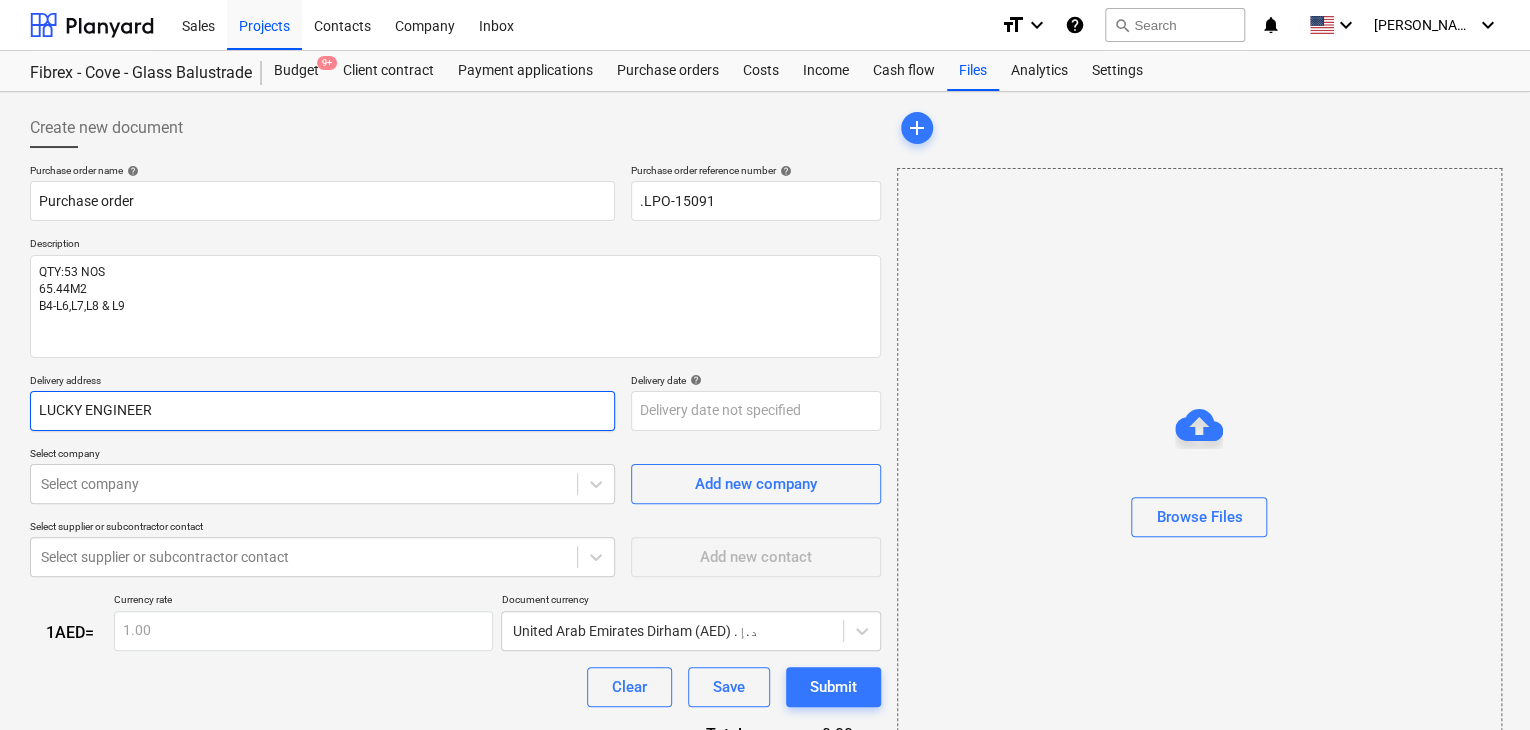 type on "x" 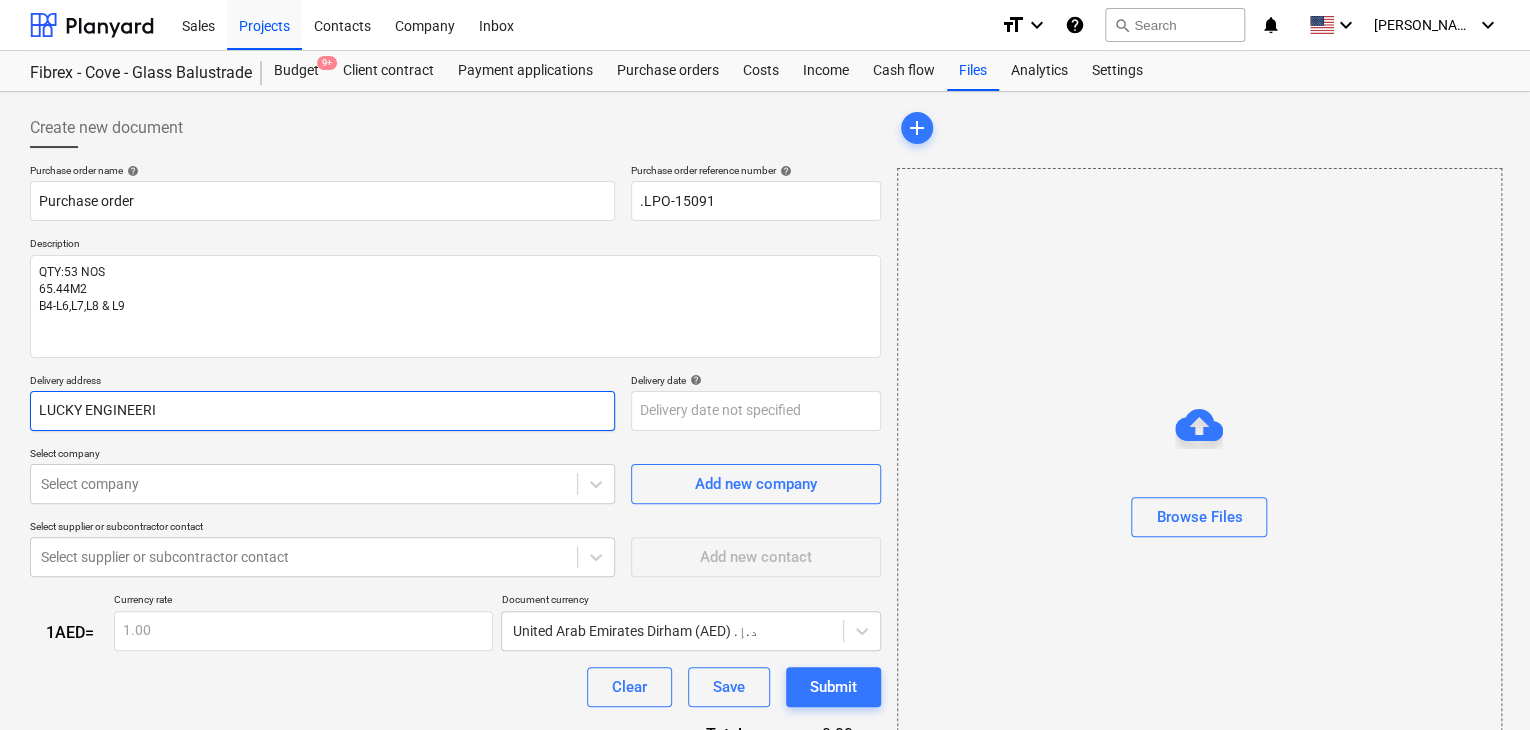 type on "x" 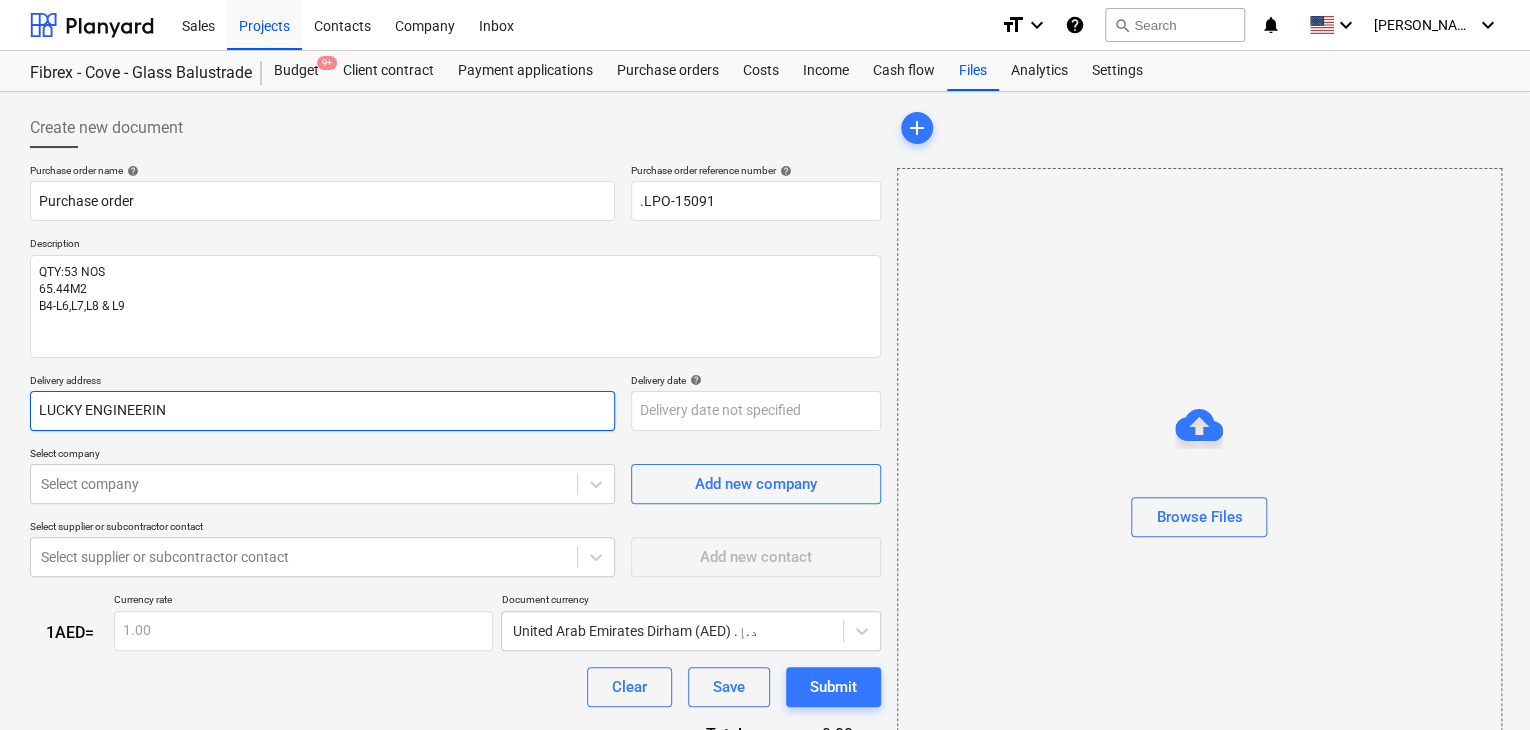 type on "x" 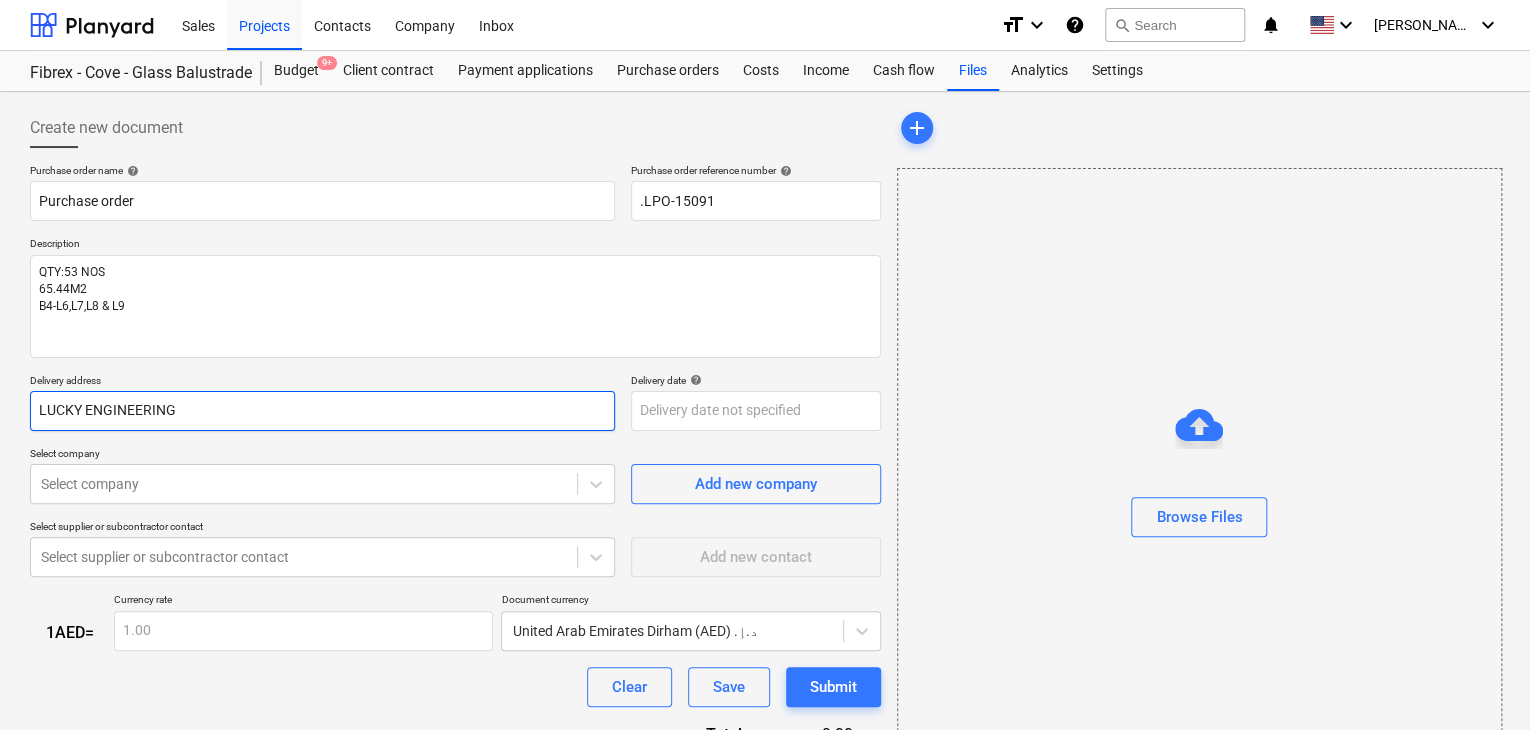 type on "x" 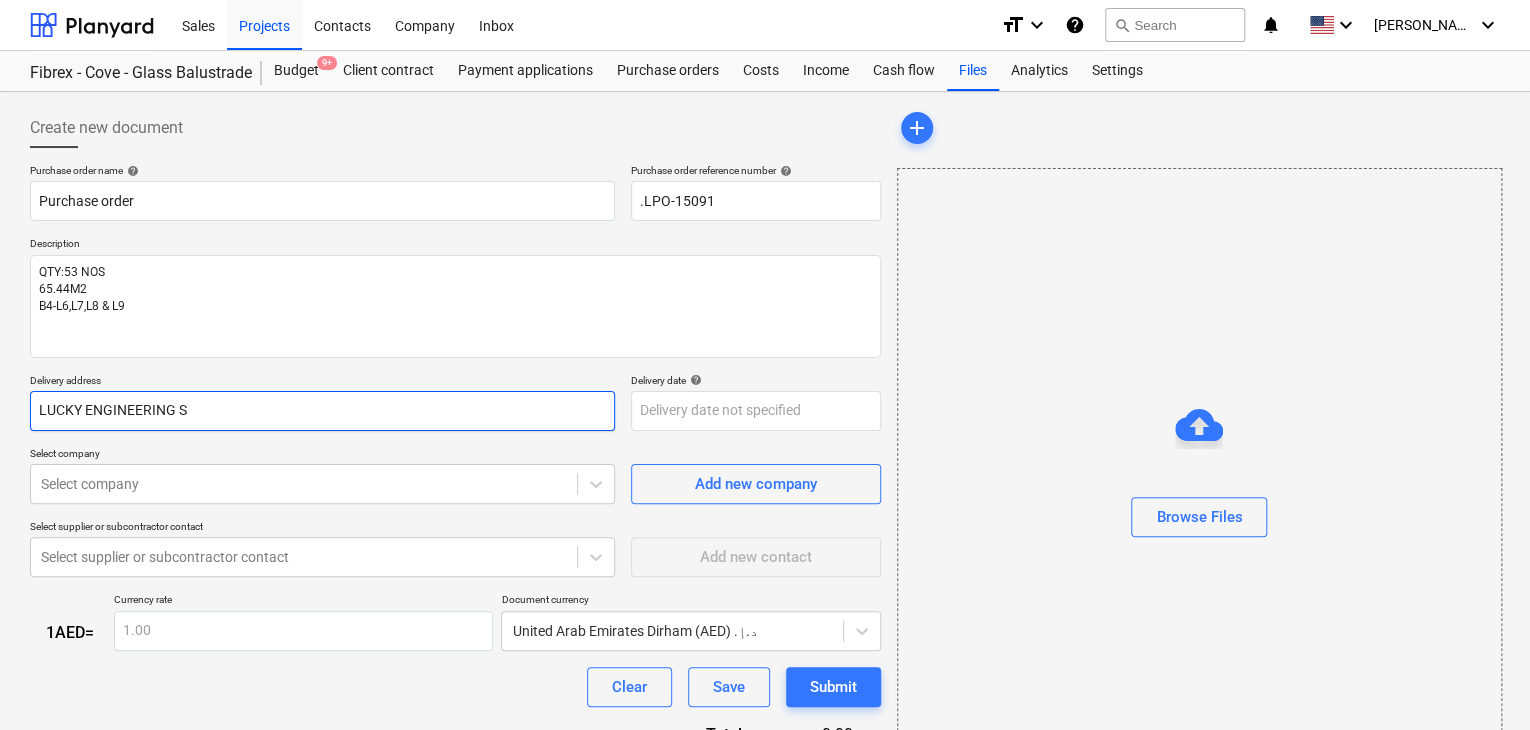 type on "x" 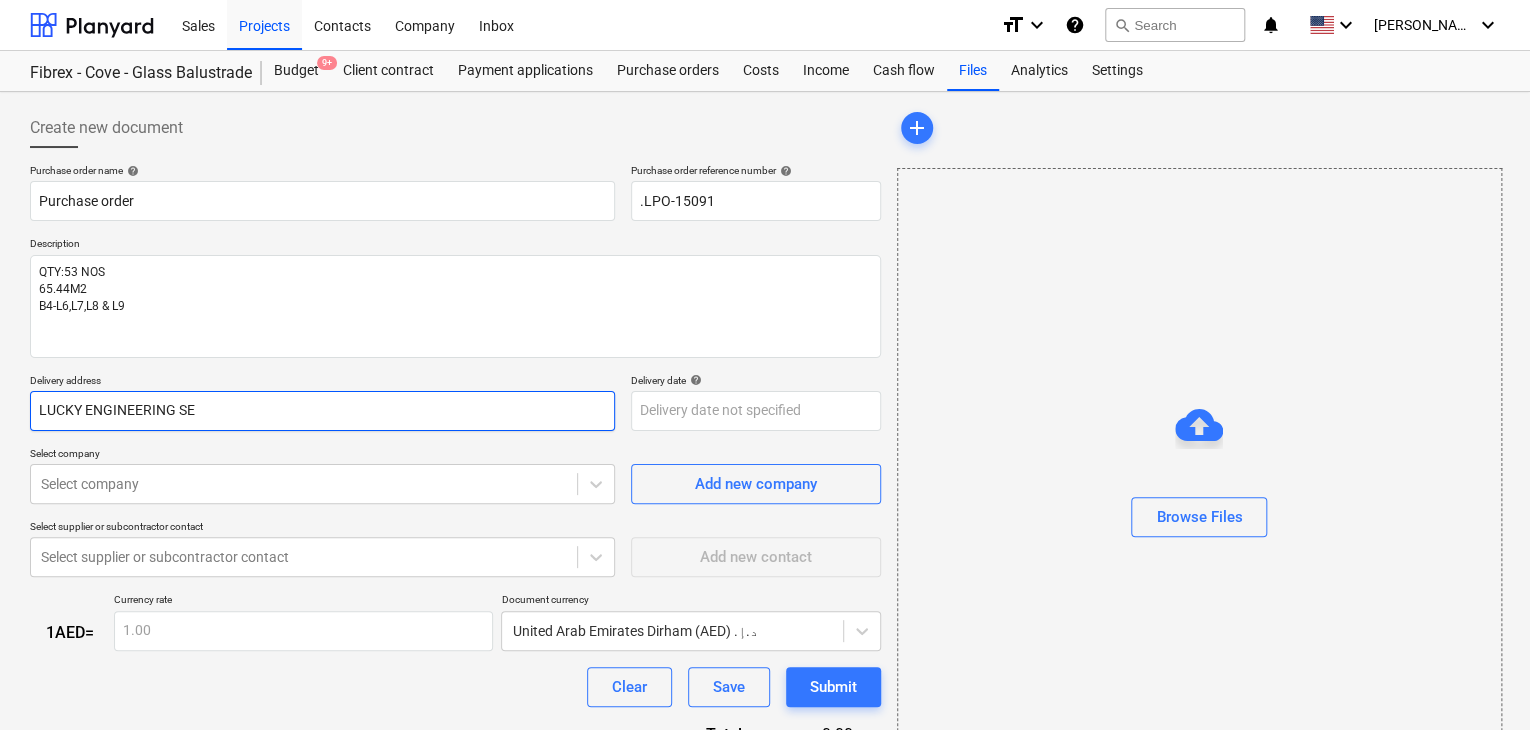 type on "x" 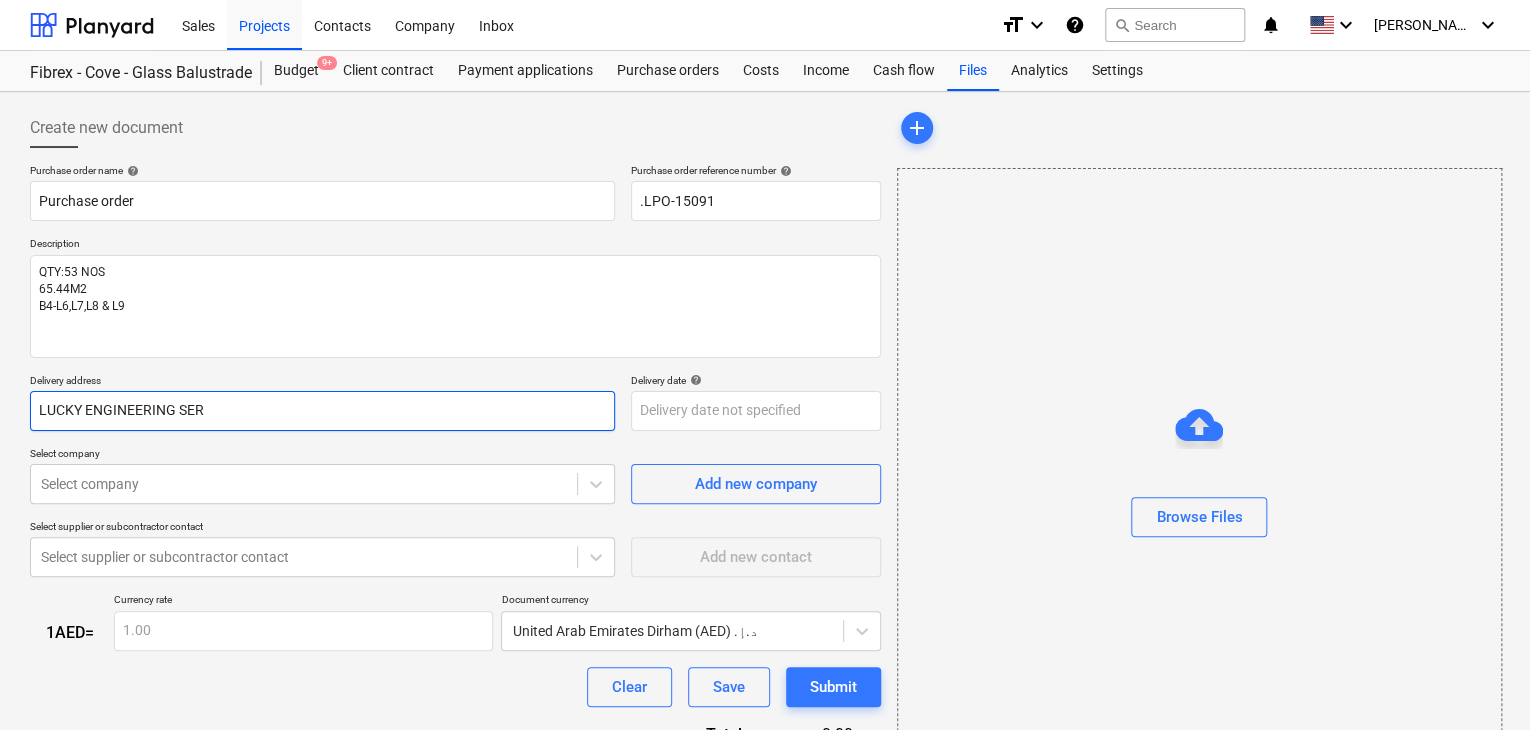 type on "x" 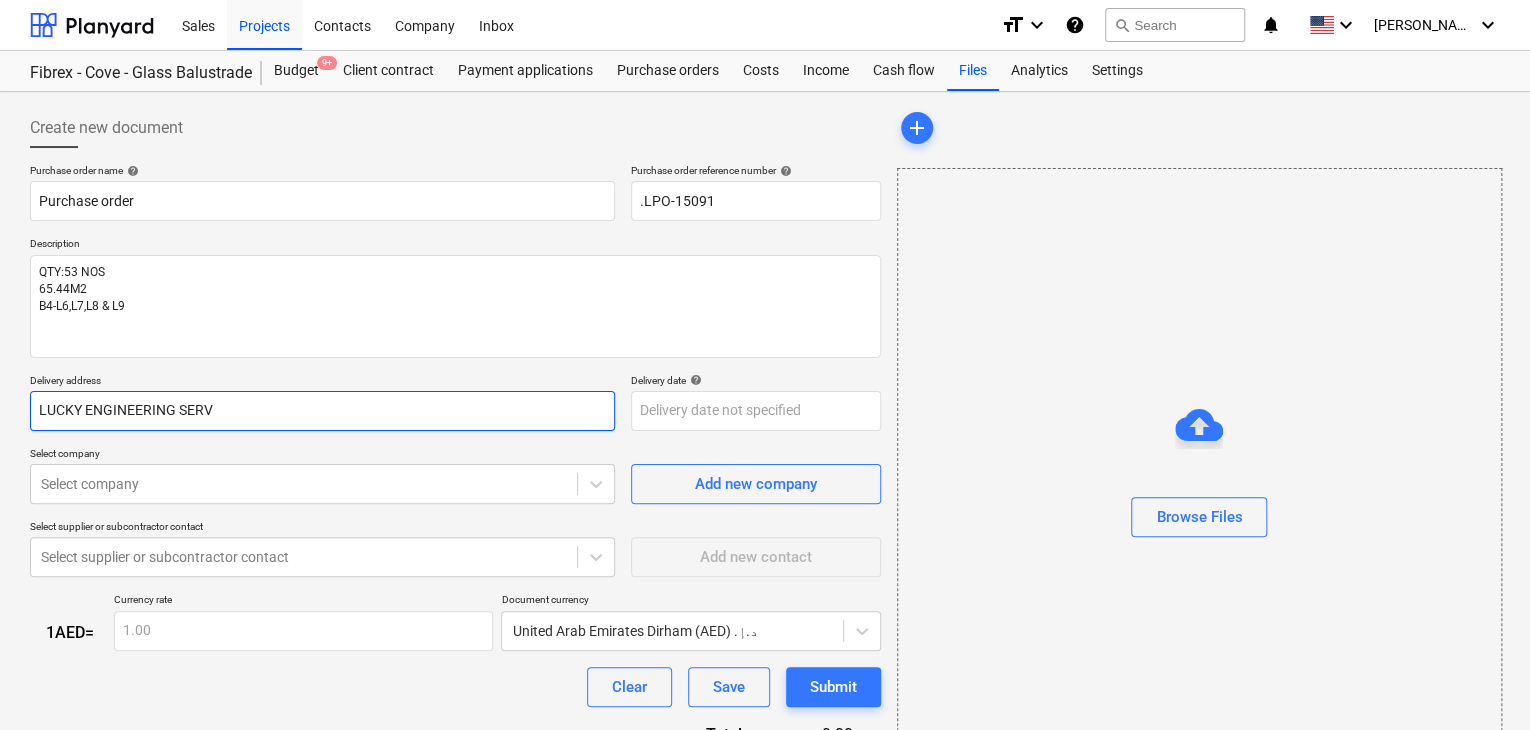 type on "x" 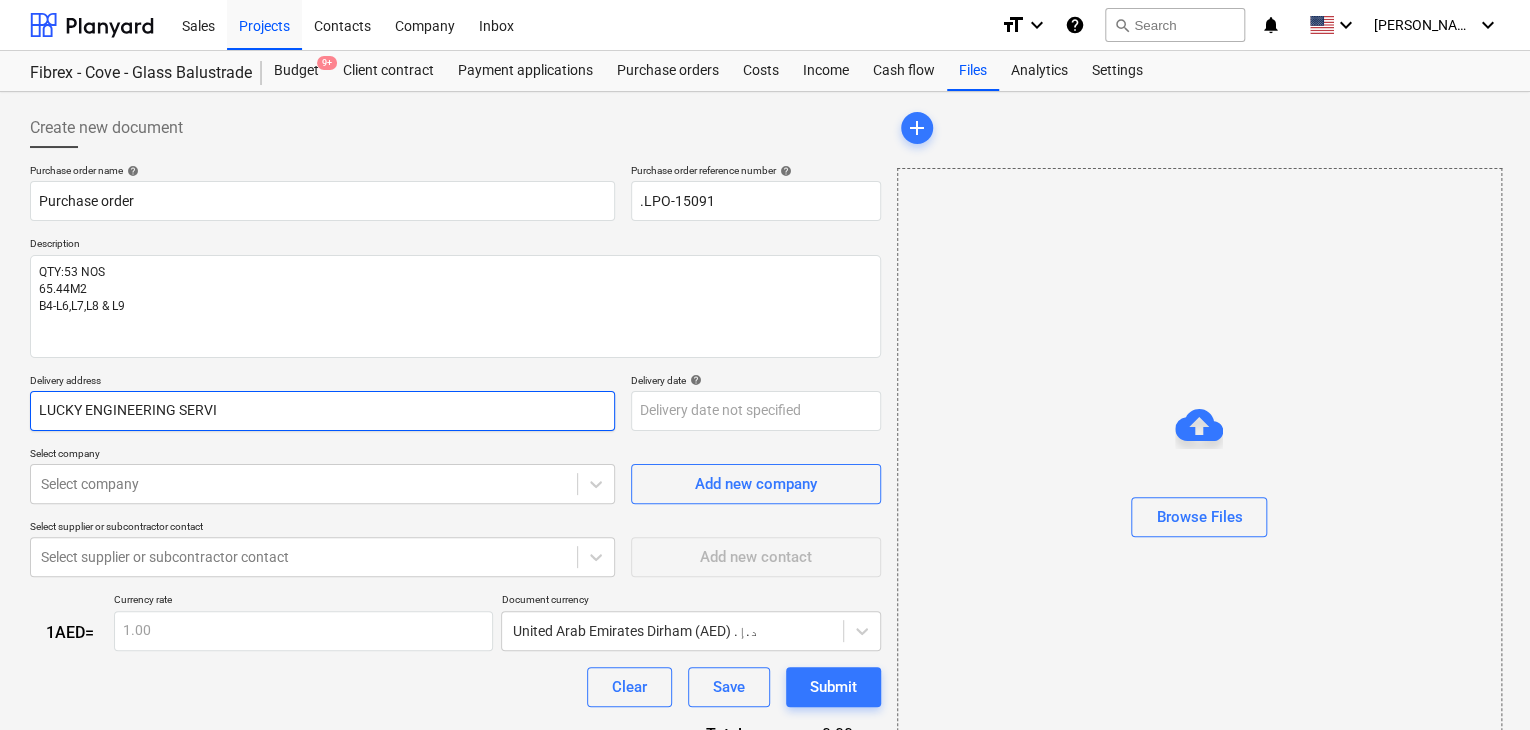 type on "x" 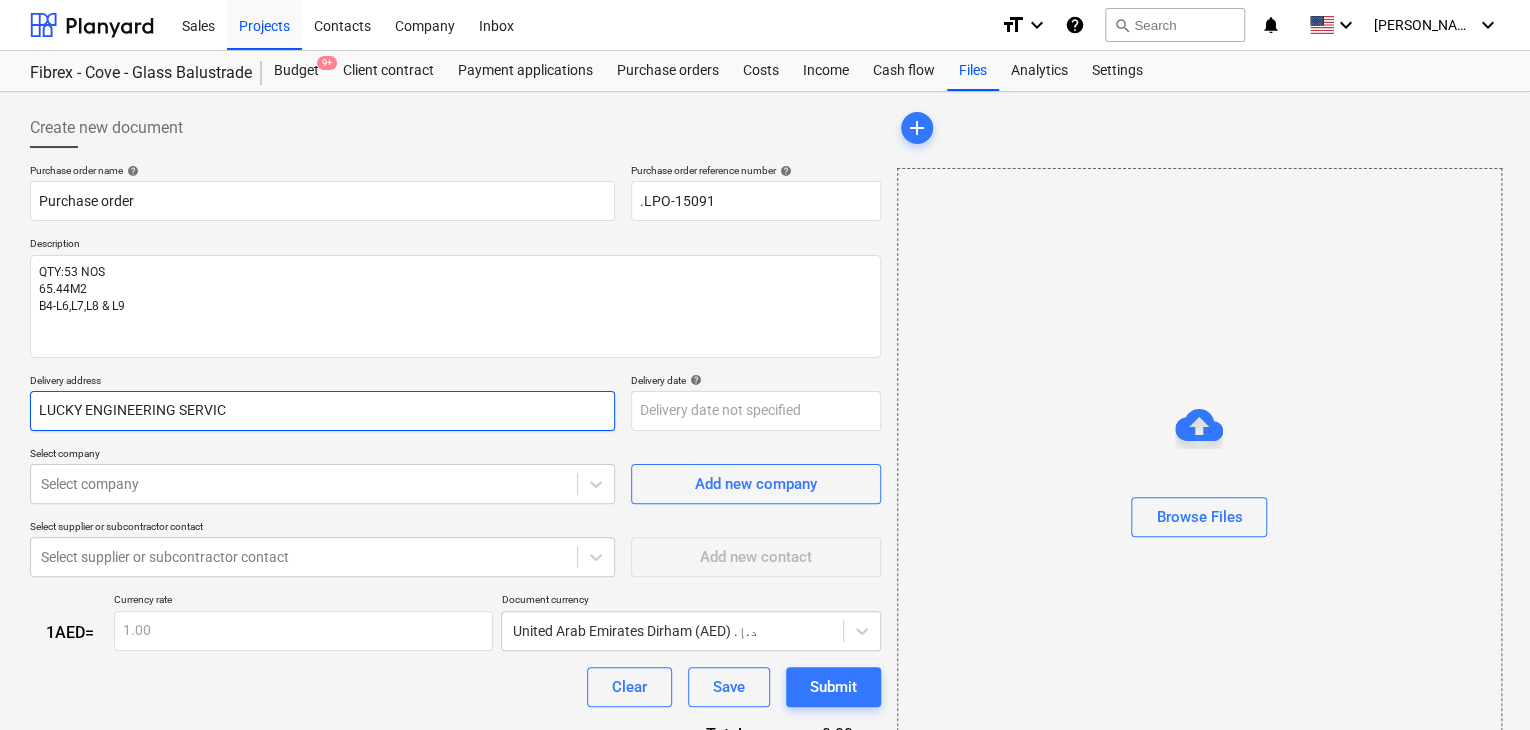 type on "x" 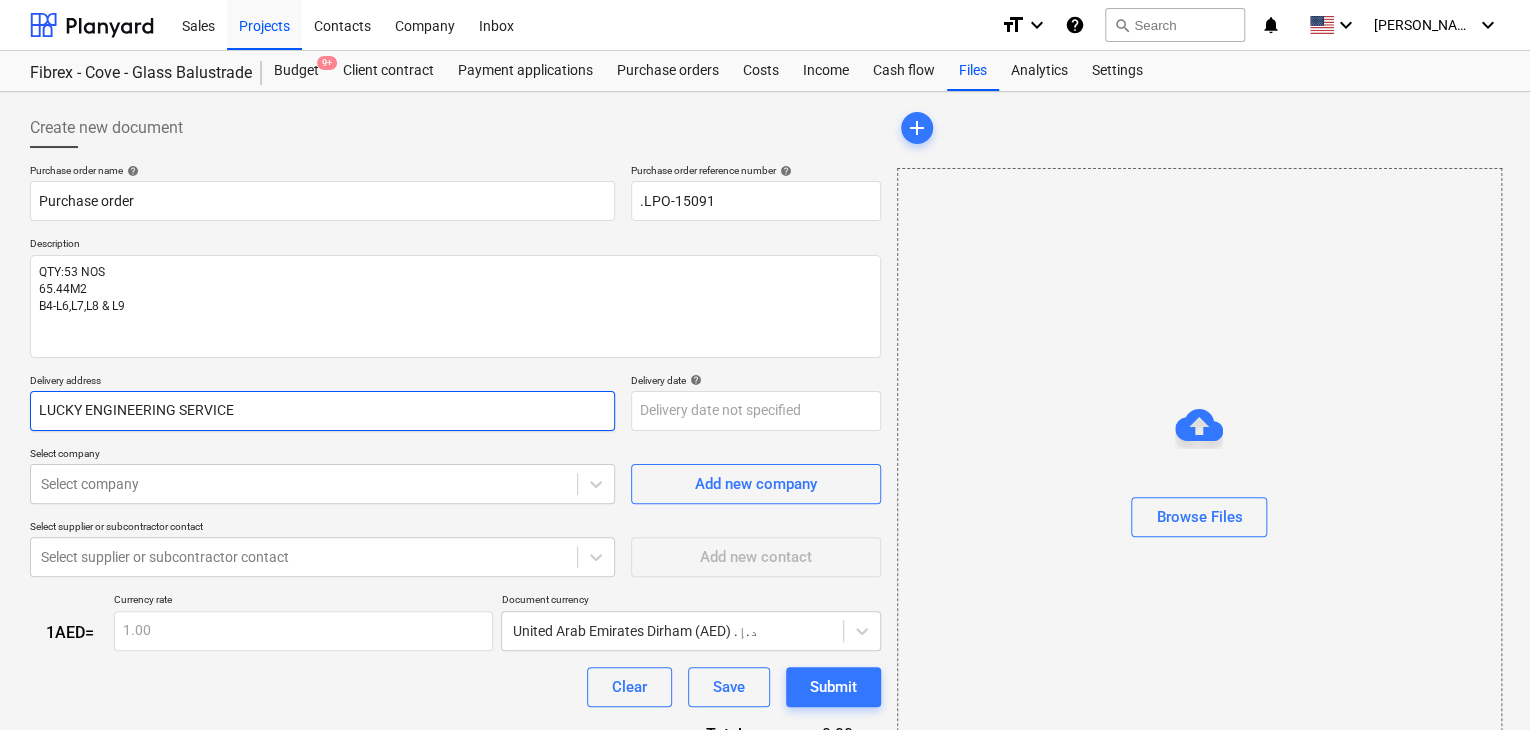 type on "x" 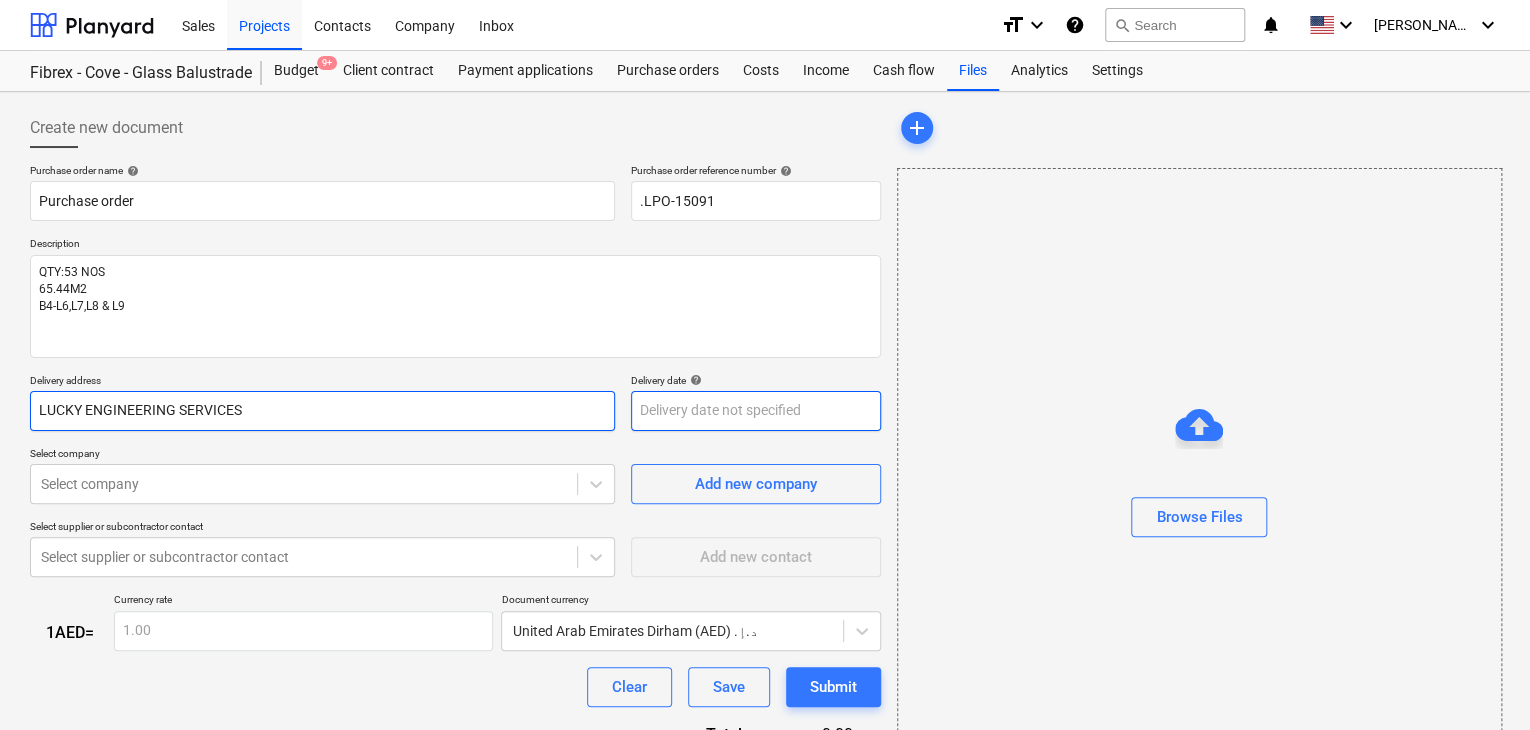 type on "LUCKY ENGINEERING SERVICES" 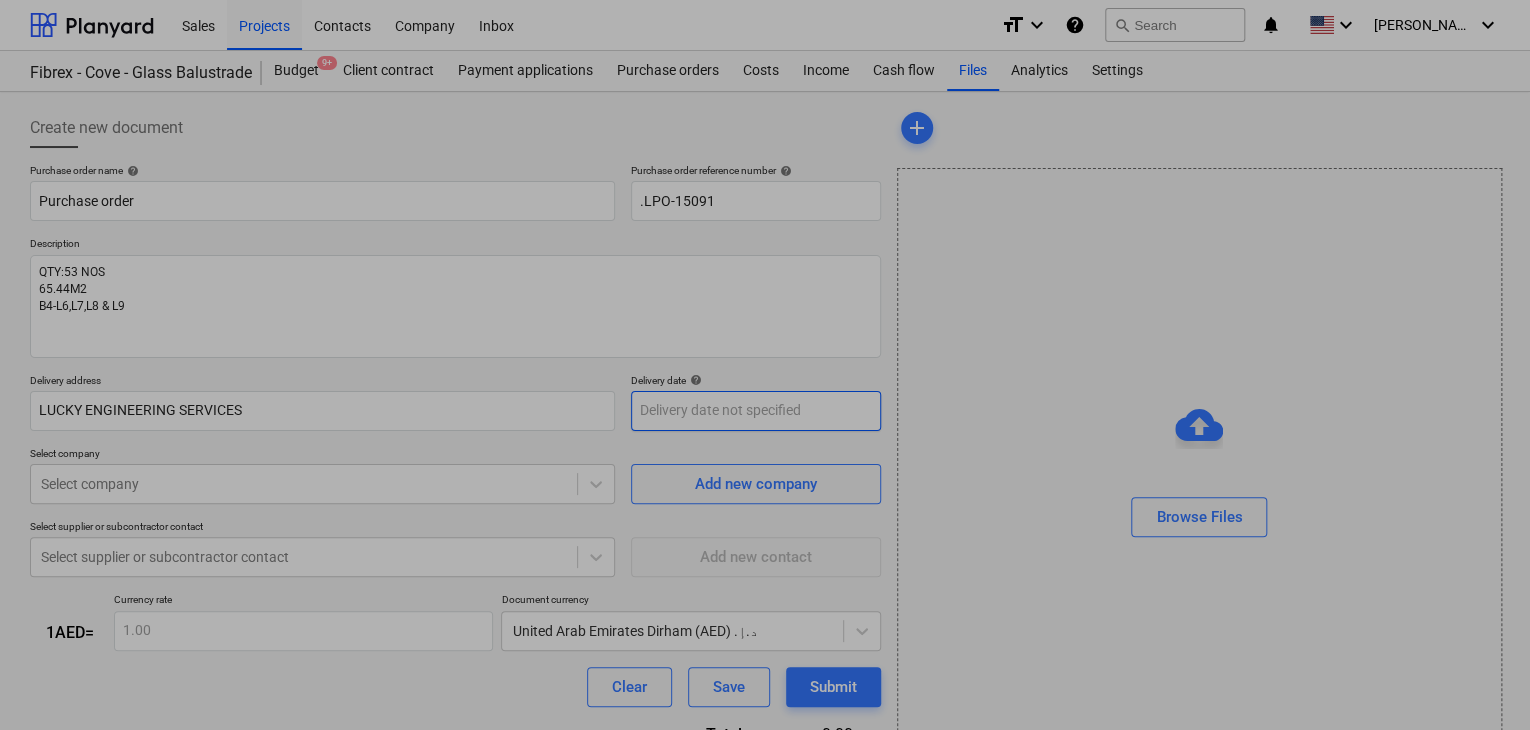 click on "Sales Projects Contacts Company Inbox format_size keyboard_arrow_down help search Search notifications 0 keyboard_arrow_down [PERSON_NAME] keyboard_arrow_down Fibrex - Cove - Glass Balustrade Budget 9+ Client contract Payment applications Purchase orders Costs Income Cash flow Files Analytics Settings Create new document Purchase order name help Purchase order Purchase order reference number help .LPO-15091 Description QTY:53 NOS
65.44M2
B4-L6,L7,L8 & L9 Delivery address LUCKY ENGINEERING SERVICES Delivery date help Press the down arrow key to interact with the calendar and
select a date. Press the question mark key to get the keyboard shortcuts for changing dates. Select company Select company Add new company Select supplier or subcontractor contact Select supplier or subcontractor contact Add new contact 1  AED  = Currency rate 1.00 Document currency [GEOGRAPHIC_DATA] Dirham (AED) د.إ.‏ Clear Save Submit Total 0.00د.إ.‏ Select line-items to add help Search or select a line-item Select in bulk" at bounding box center [765, 365] 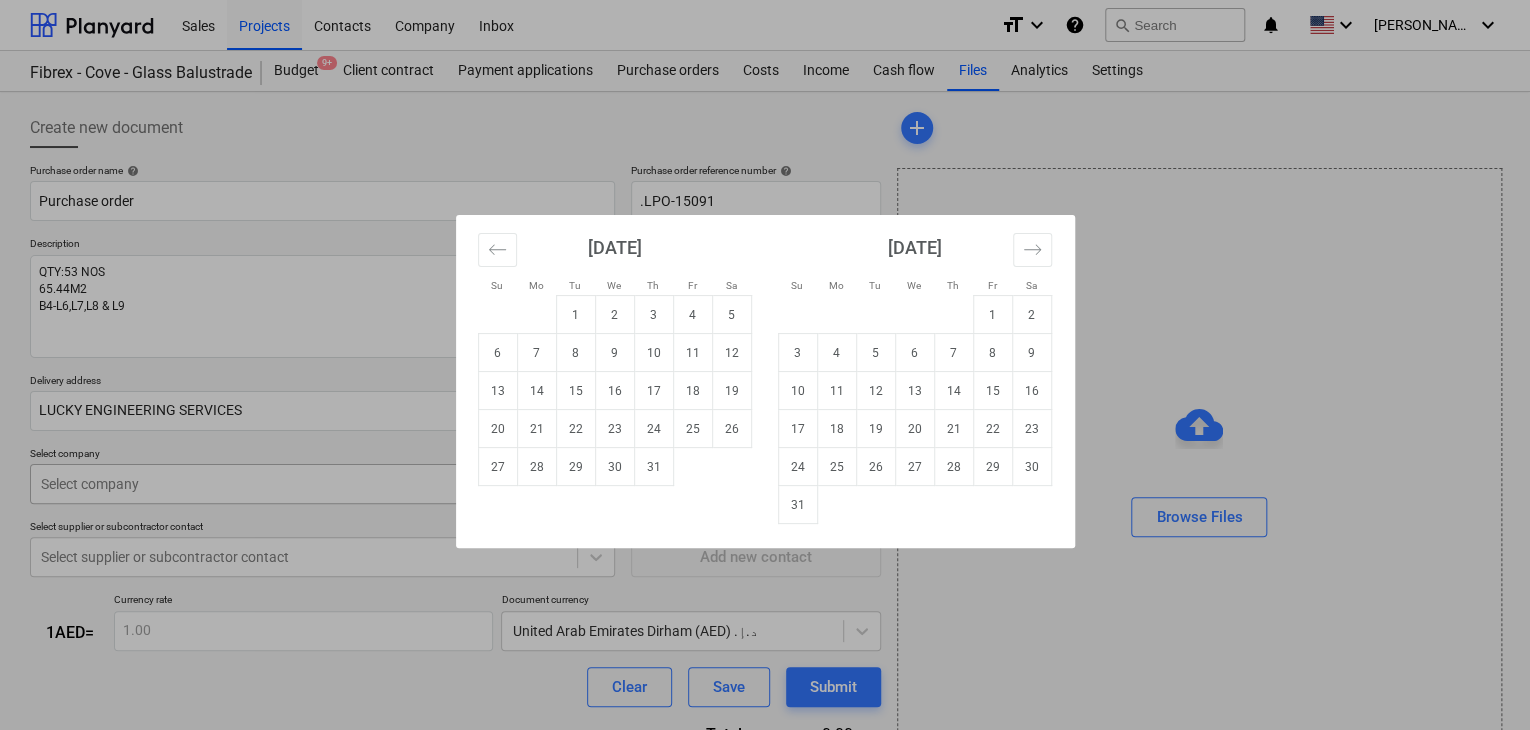 drag, startPoint x: 606, startPoint y: 471, endPoint x: 574, endPoint y: 468, distance: 32.140316 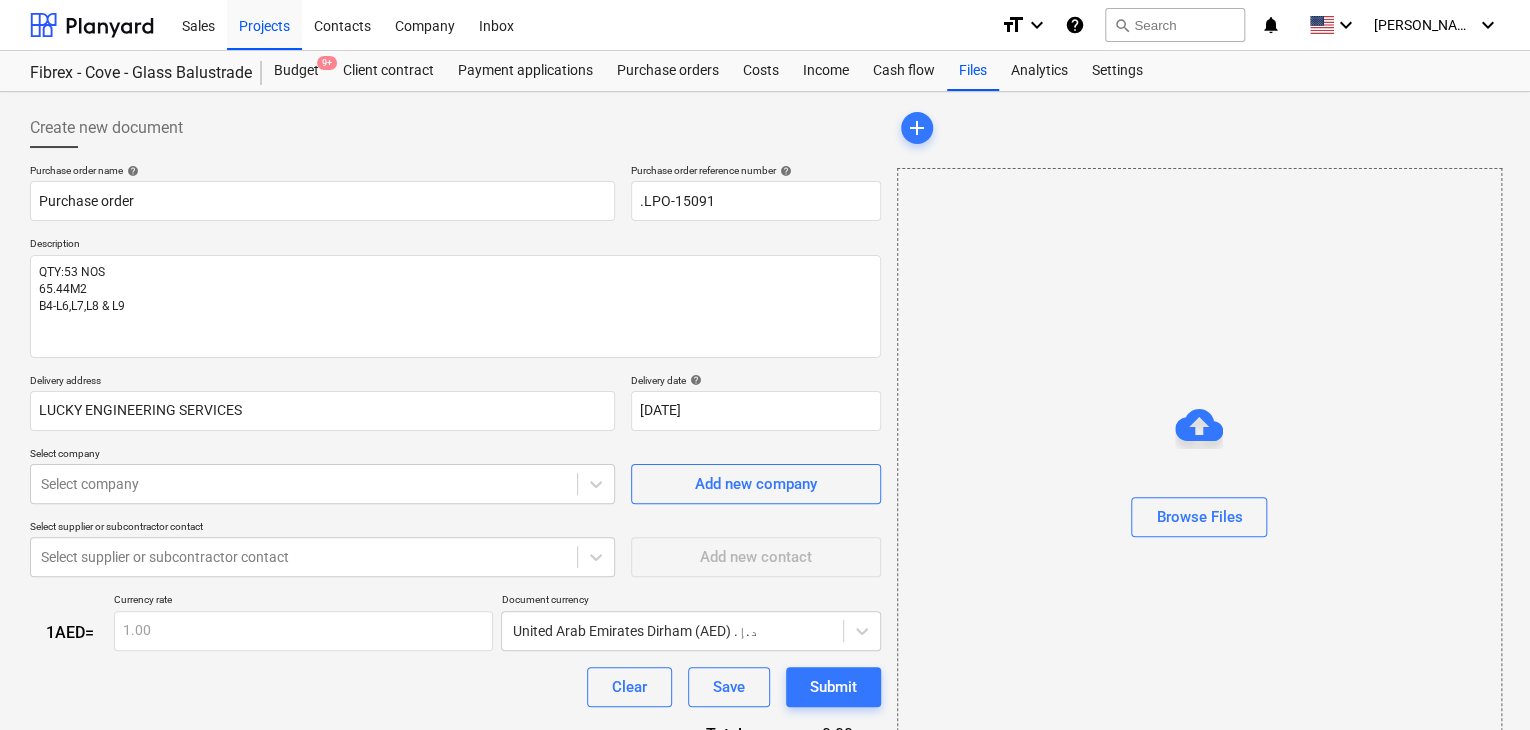 click on "Select company" at bounding box center [322, 455] 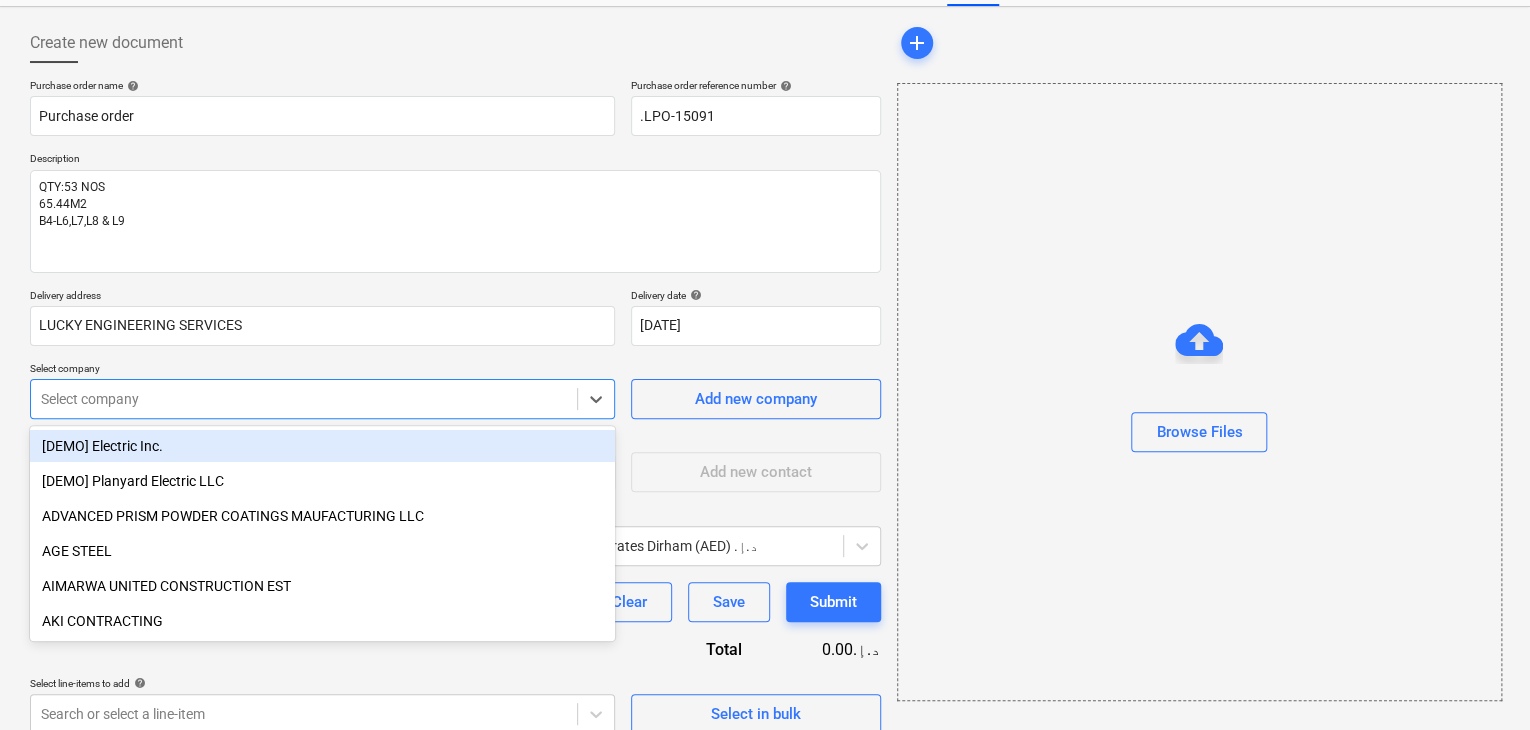 click on "Sales Projects Contacts Company Inbox format_size keyboard_arrow_down help search Search notifications 0 keyboard_arrow_down [PERSON_NAME] keyboard_arrow_down Fibrex - Cove - Glass Balustrade Budget 9+ Client contract Payment applications Purchase orders Costs Income Cash flow Files Analytics Settings Create new document Purchase order name help Purchase order Purchase order reference number help .LPO-15091 Description QTY:53 NOS
65.44M2
B4-L6,L7,L8 & L9 Delivery address LUCKY ENGINEERING SERVICES Delivery date help [DATE] [DATE] Press the down arrow key to interact with the calendar and
select a date. Press the question mark key to get the keyboard shortcuts for changing dates. Select company option [DEMO] Electric Inc.   focused, 1 of 202. 202 results available. Use Up and Down to choose options, press Enter to select the currently focused option, press Escape to exit the menu, press Tab to select the option and exit the menu. Select company Add new company Add new contact 1  AED  = 1.00 Clear x" at bounding box center (765, 280) 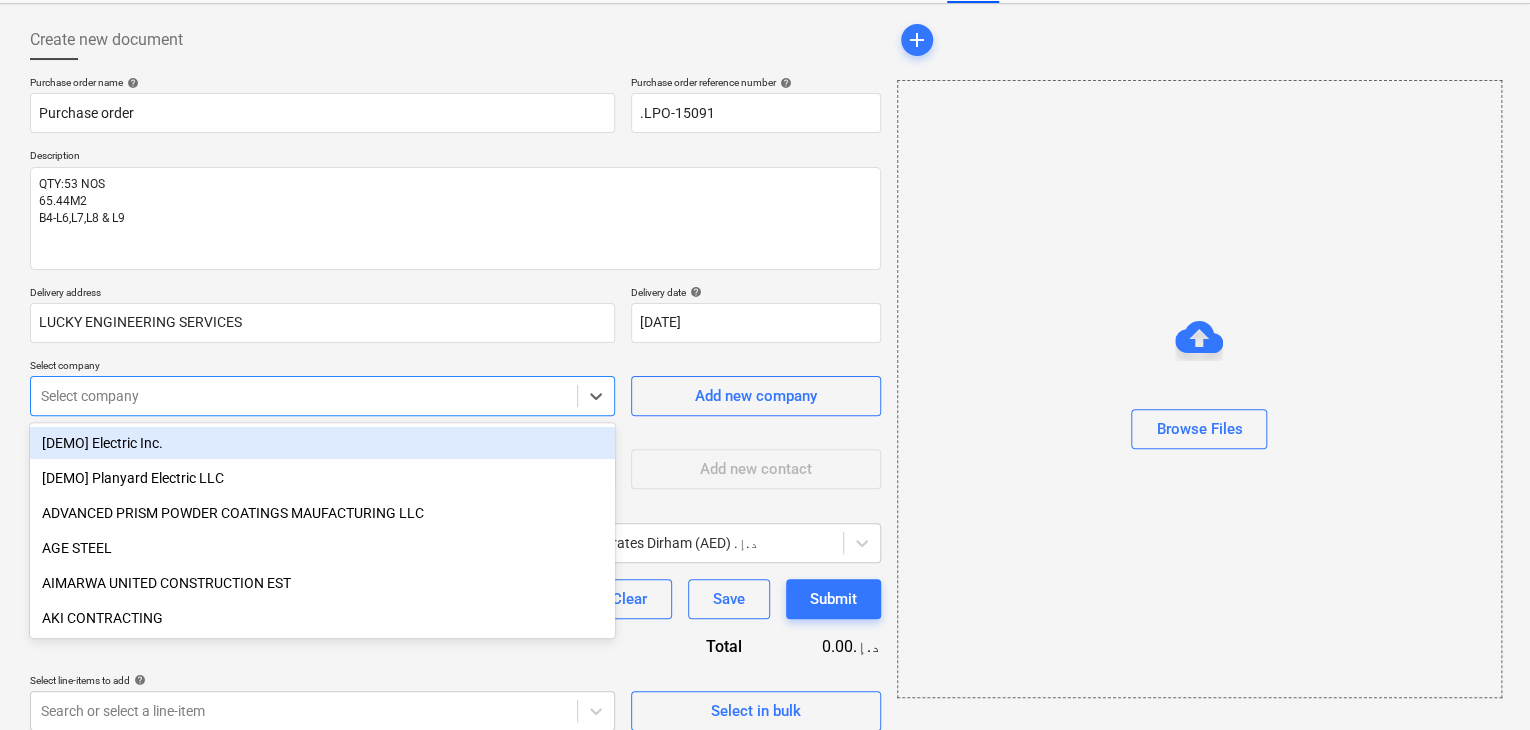 scroll, scrollTop: 93, scrollLeft: 0, axis: vertical 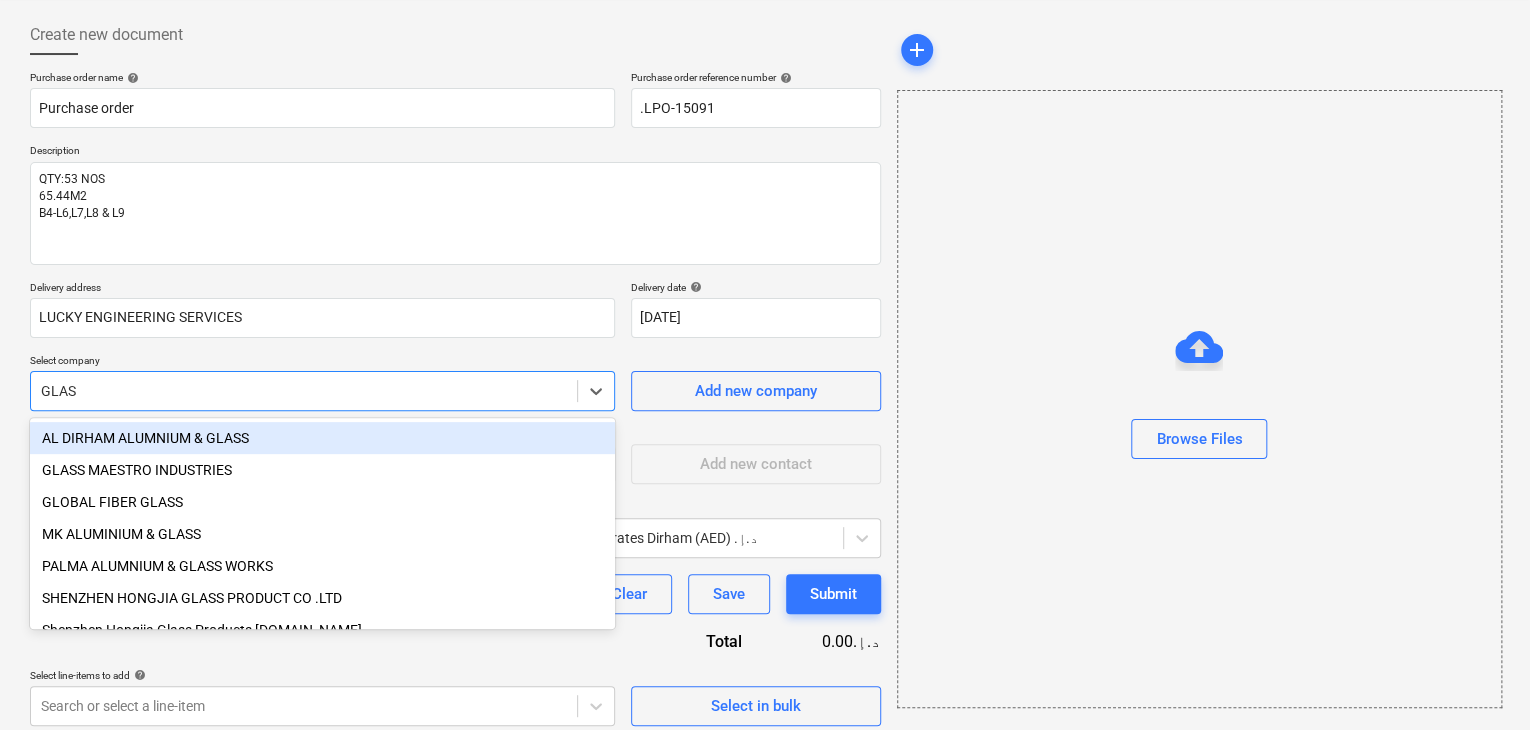 type on "GLASS" 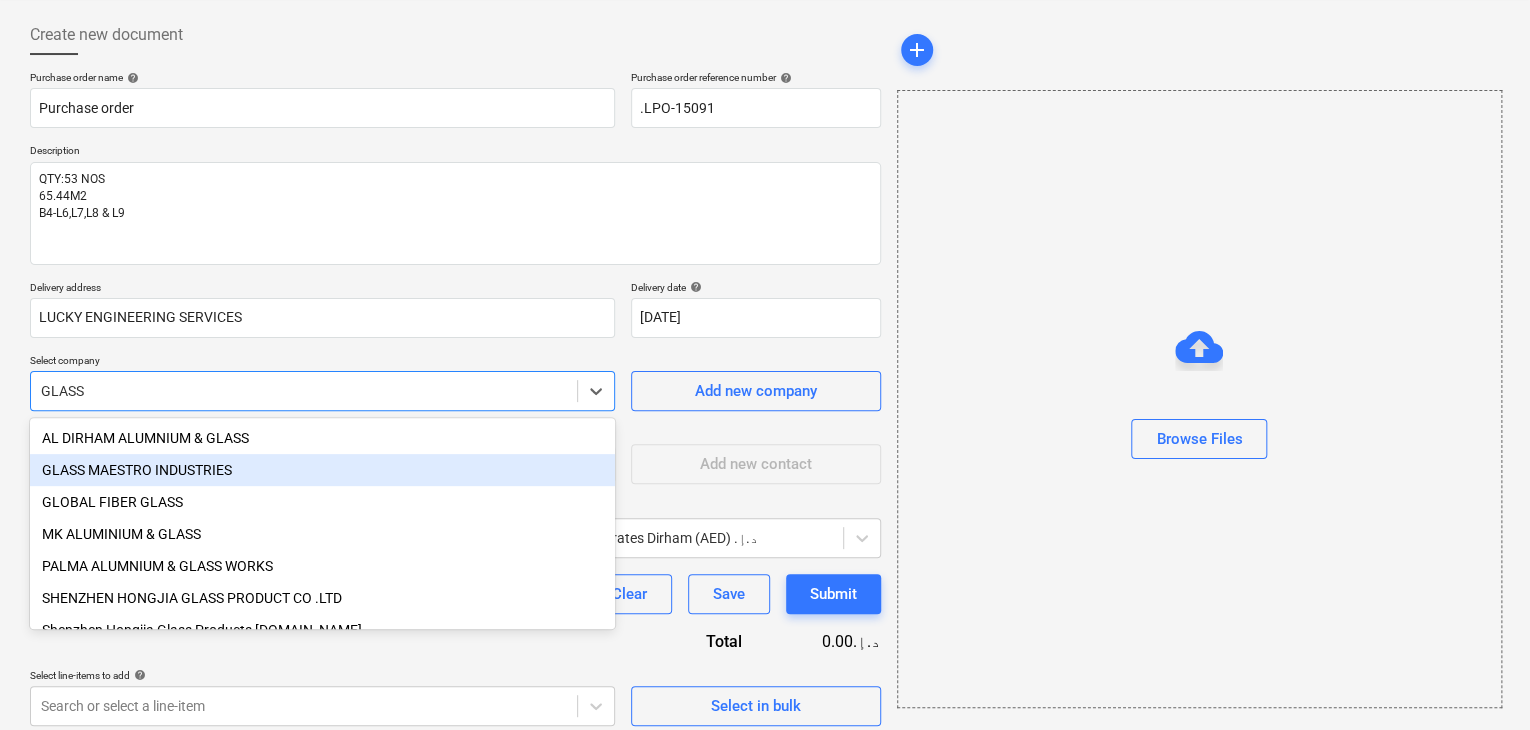 click on "GLASS MAESTRO INDUSTRIES" at bounding box center (322, 470) 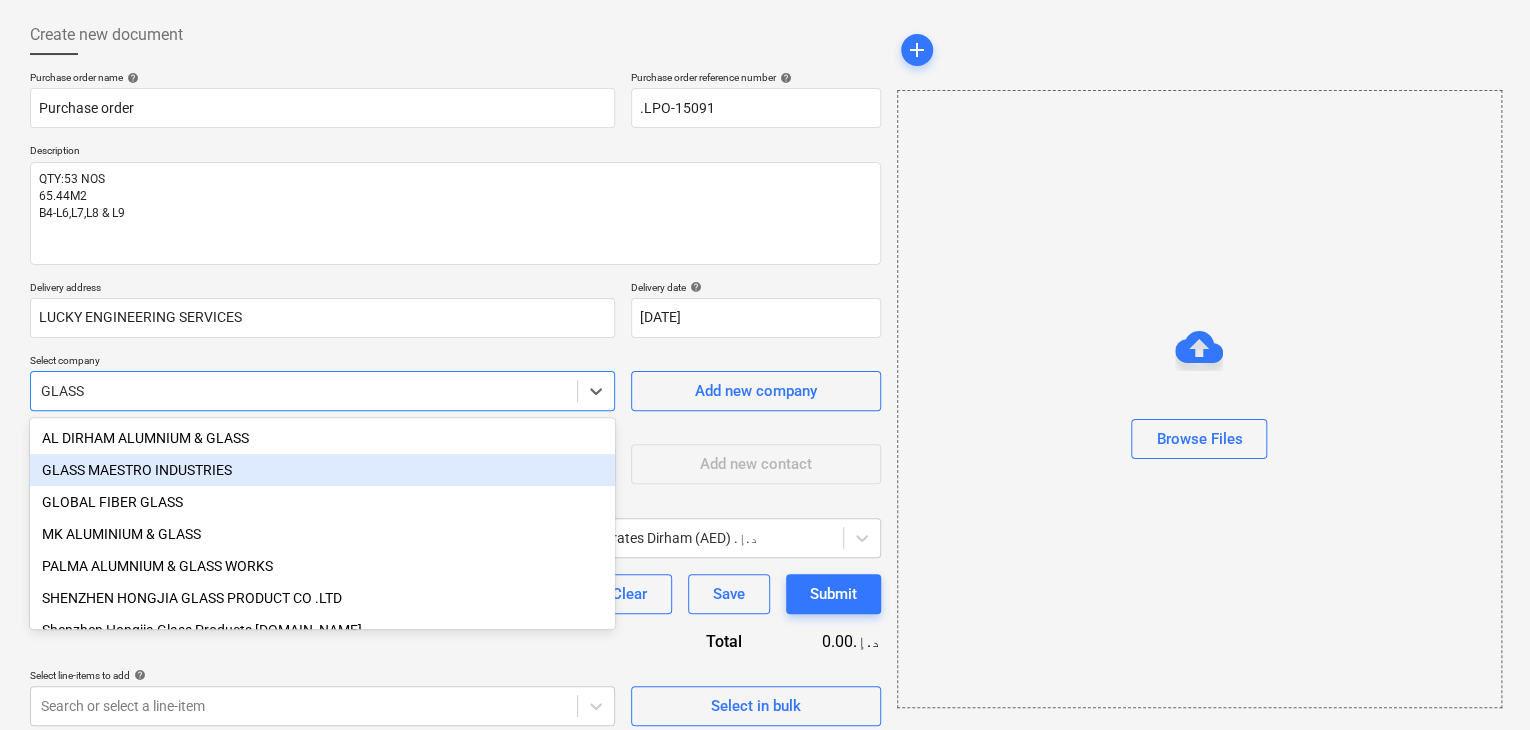 type on "x" 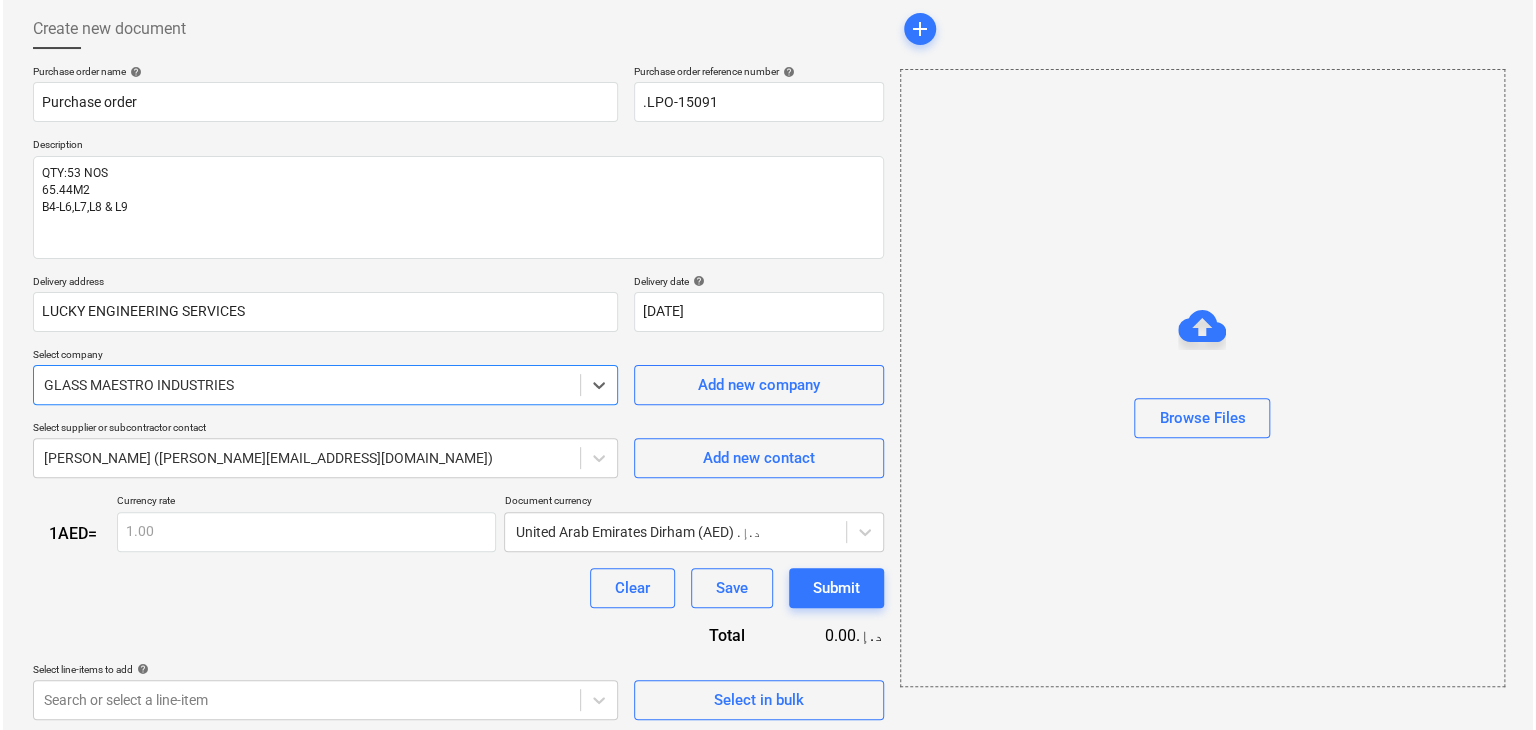 scroll, scrollTop: 104, scrollLeft: 0, axis: vertical 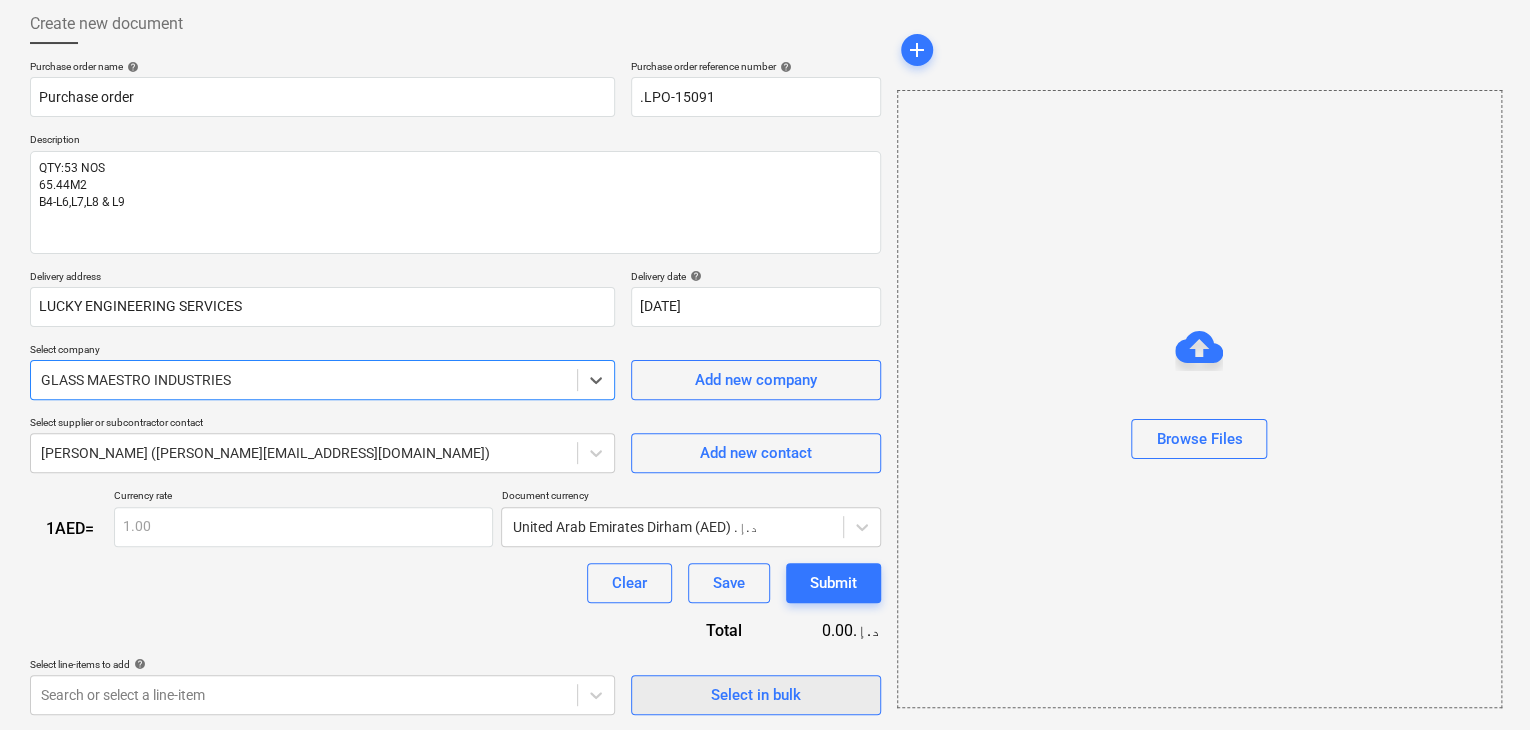 click on "Select in bulk" at bounding box center (756, 695) 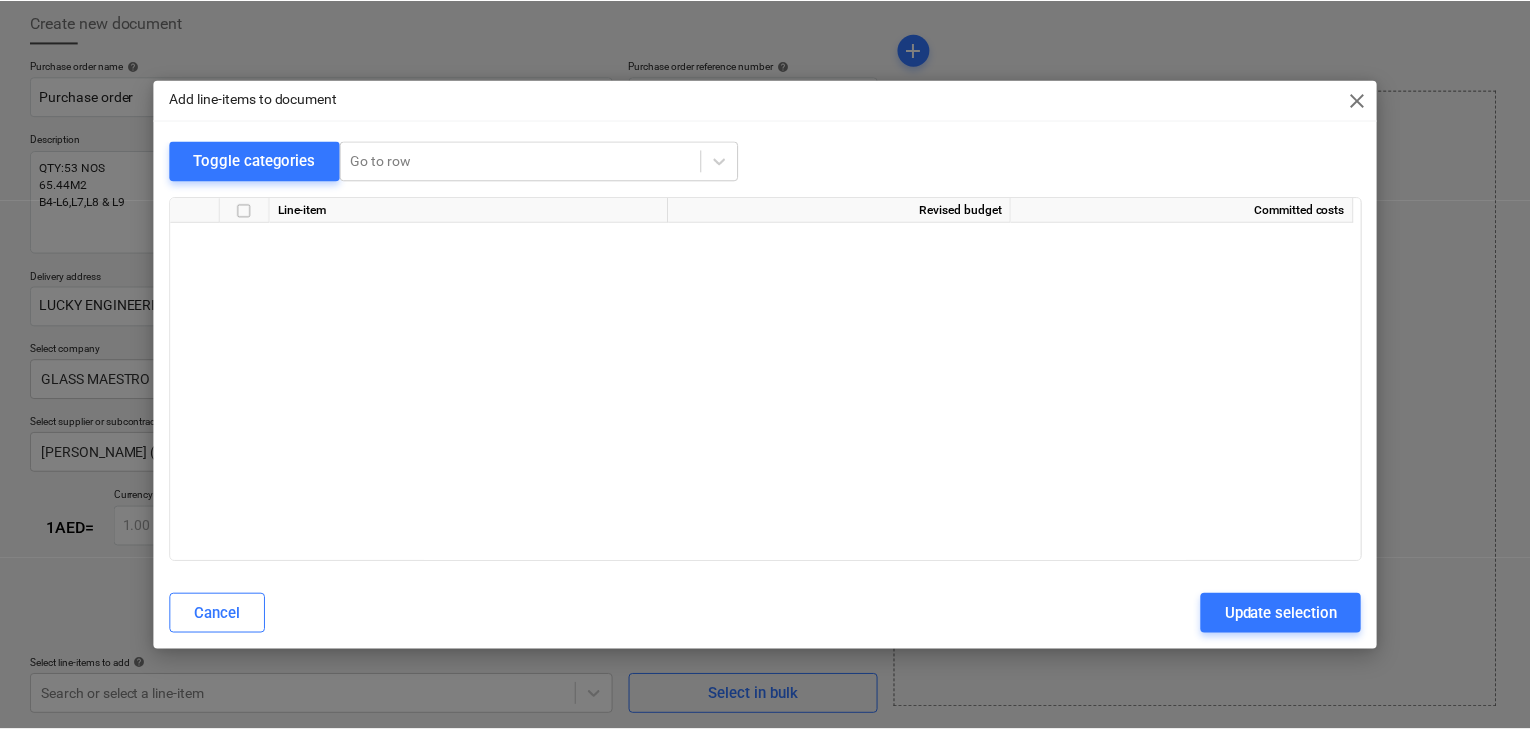 scroll, scrollTop: 8287, scrollLeft: 0, axis: vertical 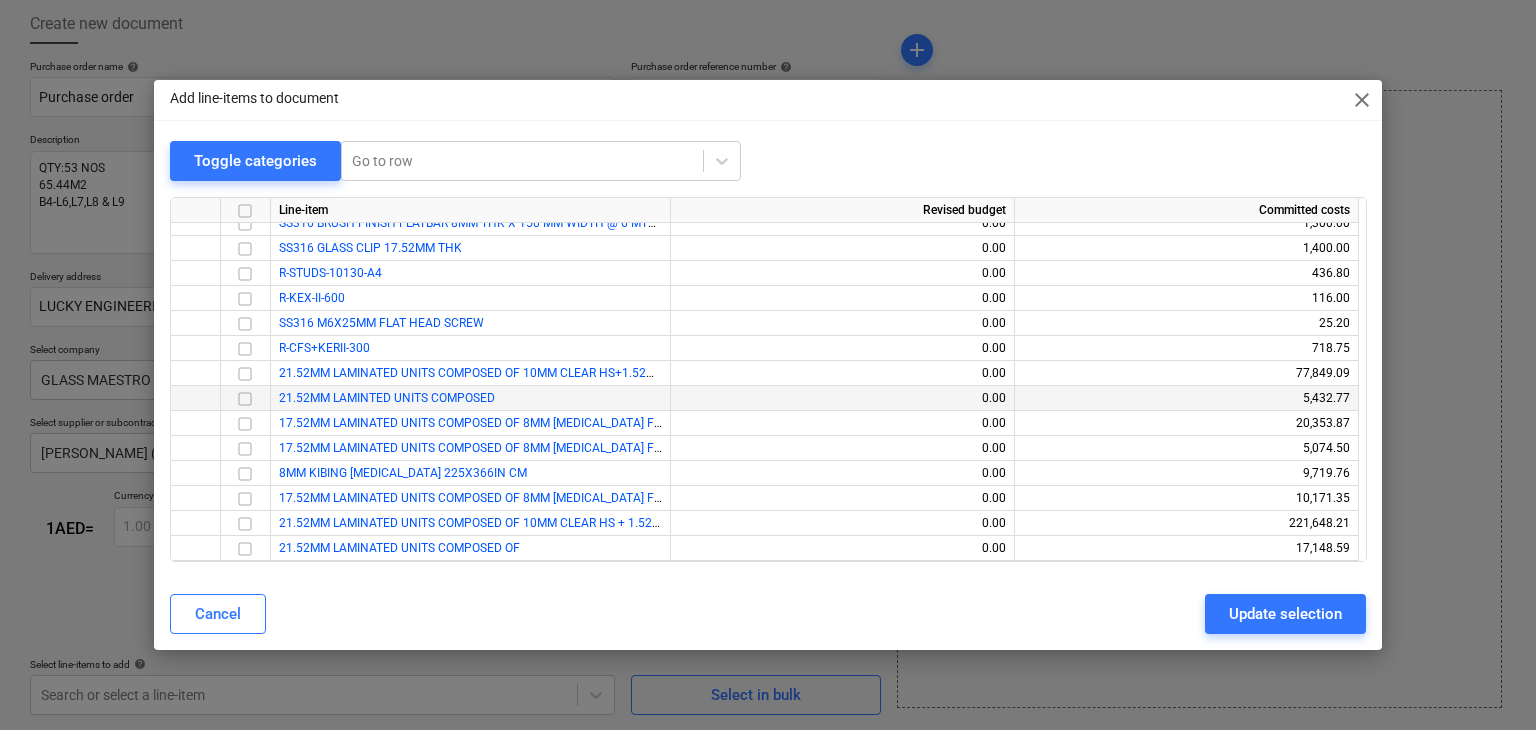 click at bounding box center (245, 399) 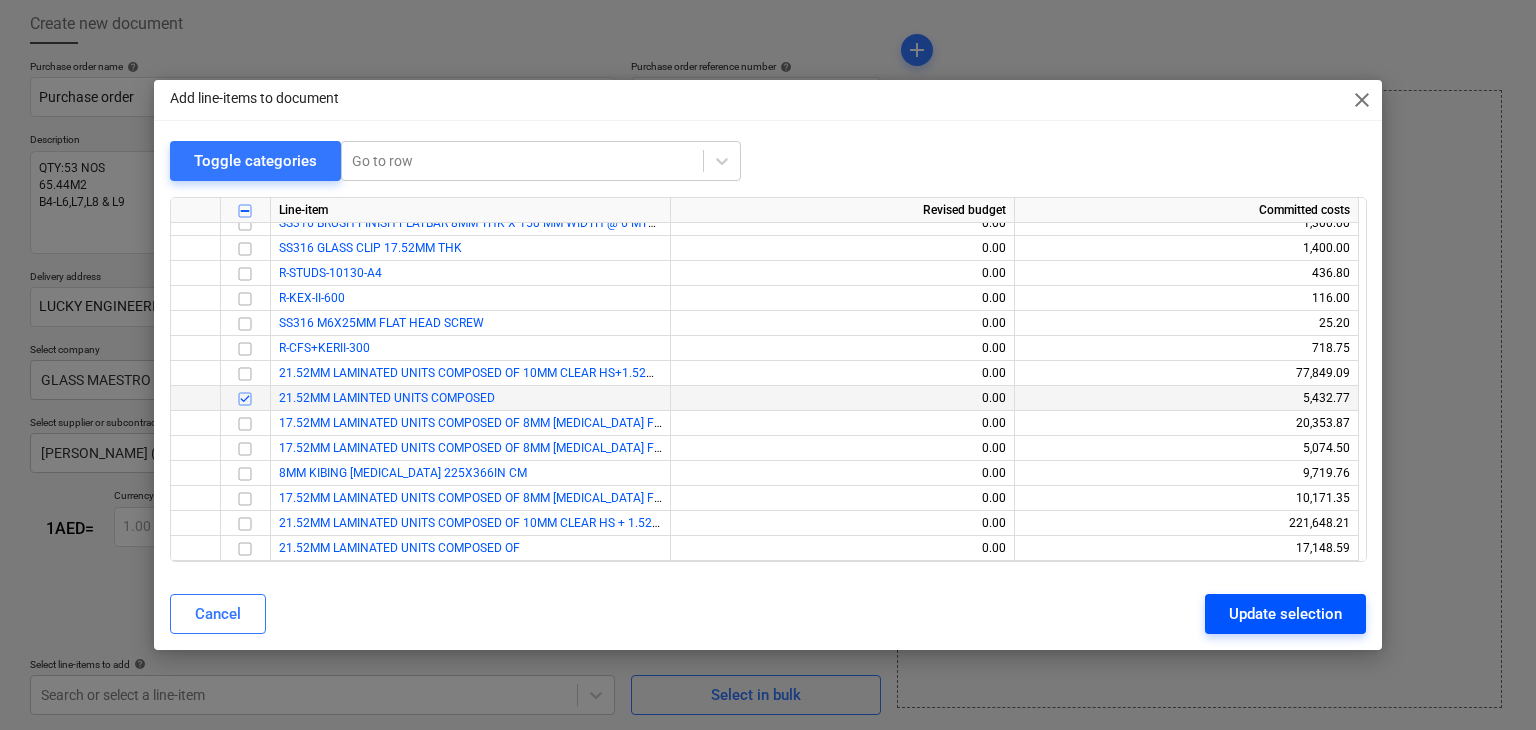 click on "Update selection" at bounding box center [1285, 614] 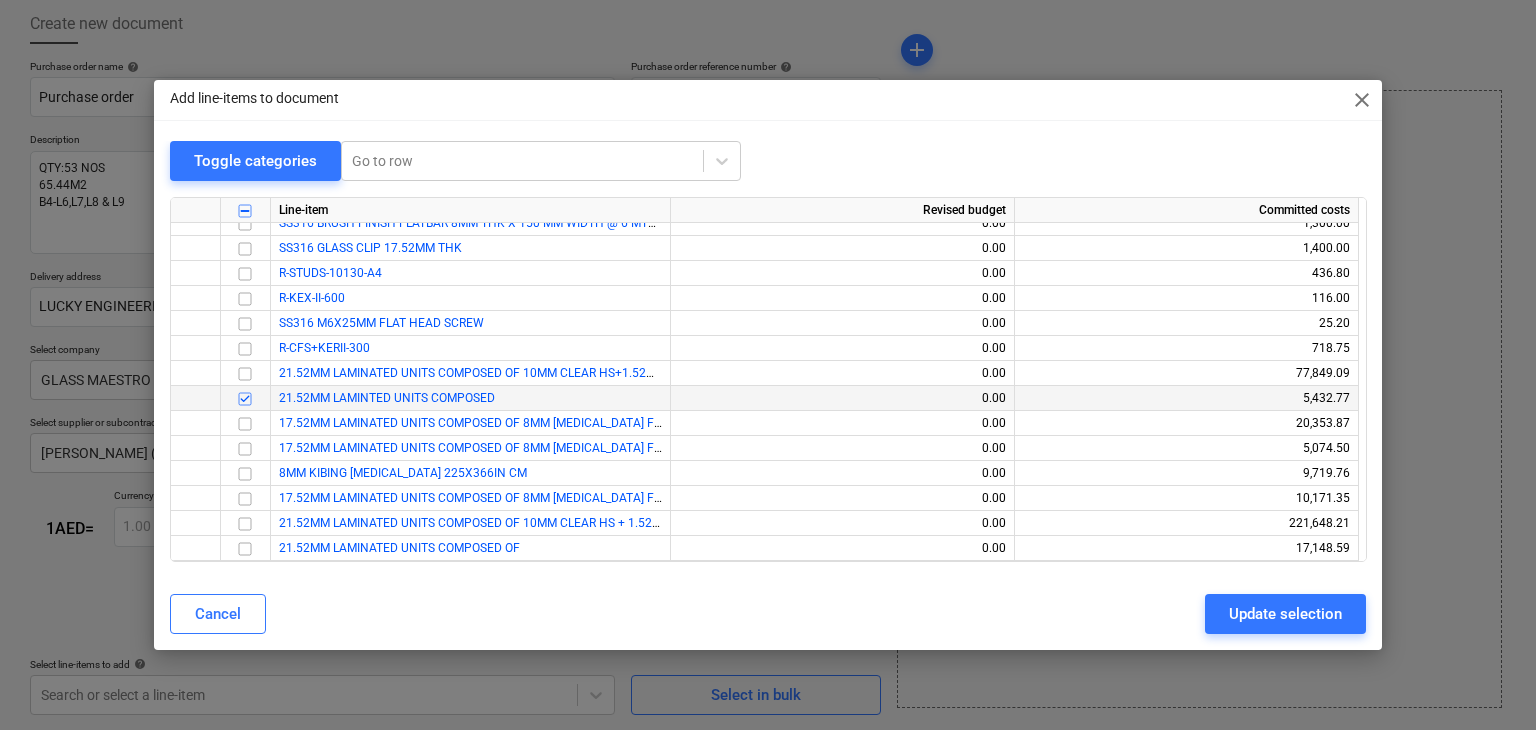 type on "x" 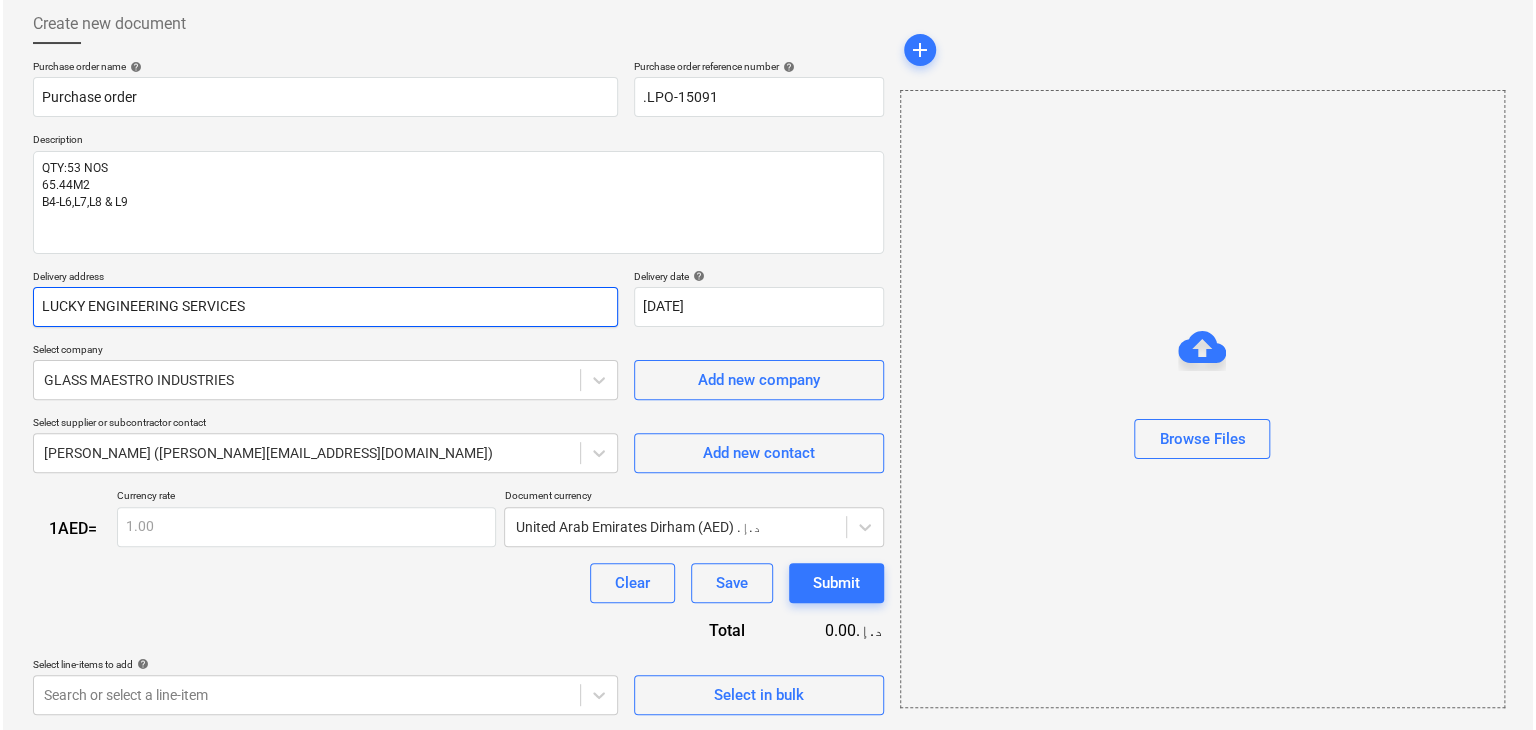 scroll, scrollTop: 292, scrollLeft: 0, axis: vertical 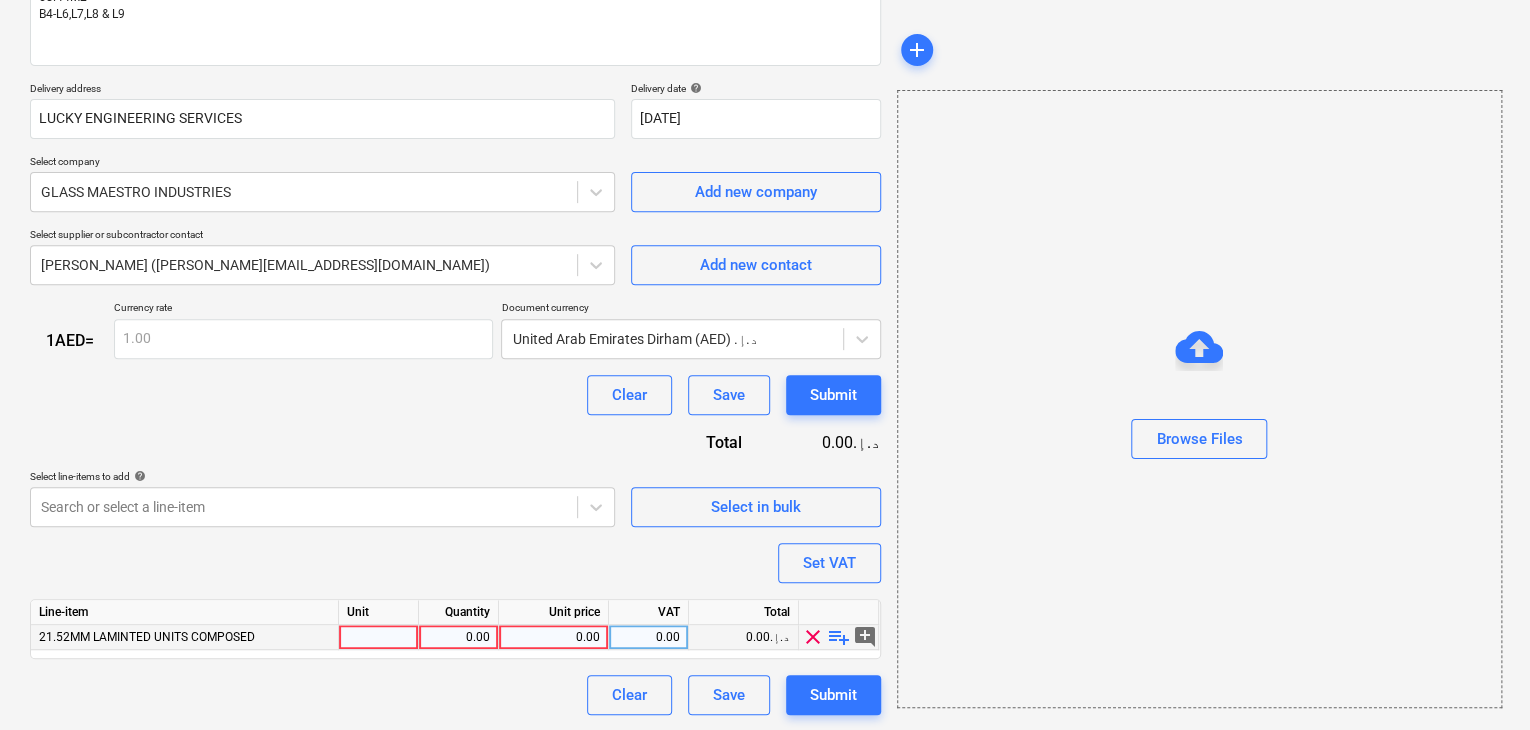 click at bounding box center (379, 637) 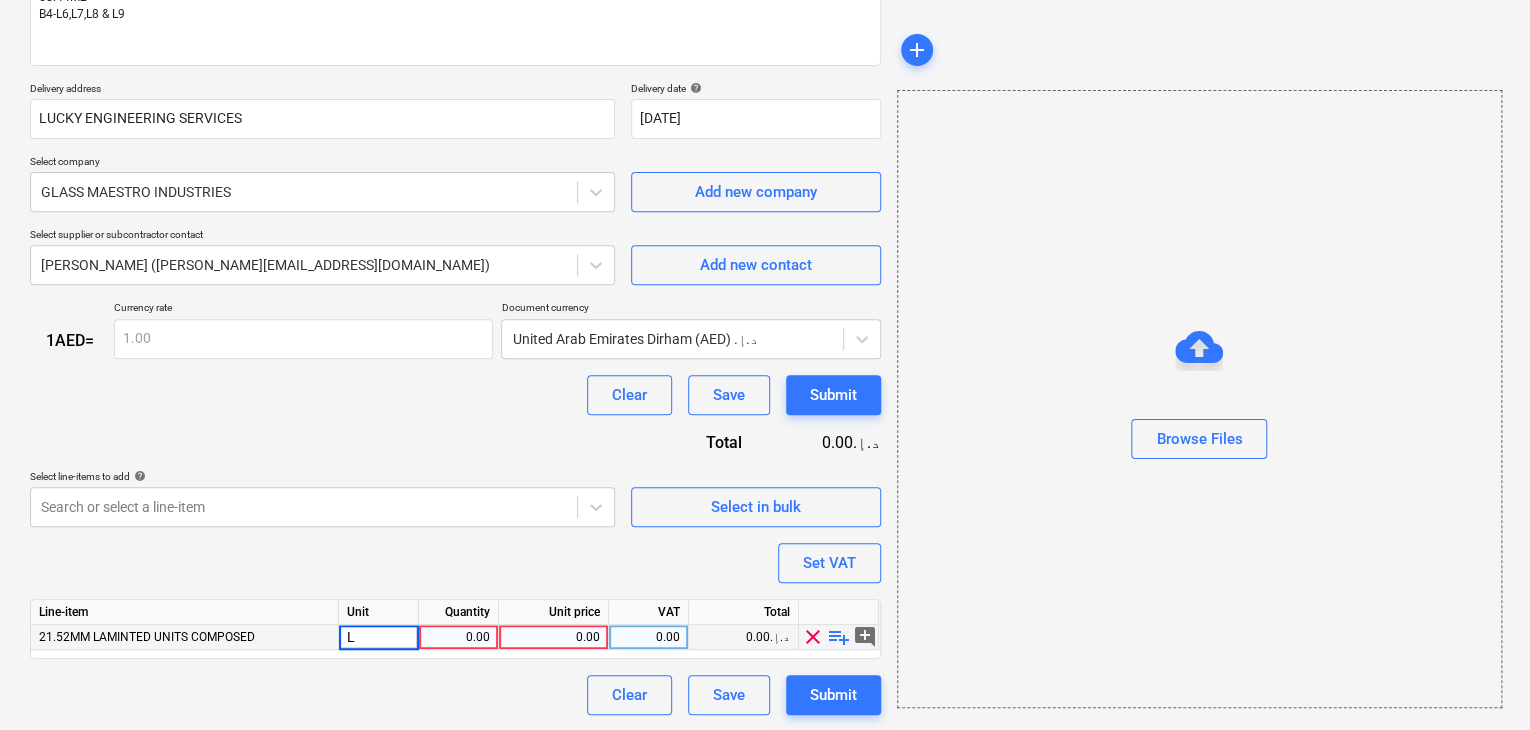 type on "LS" 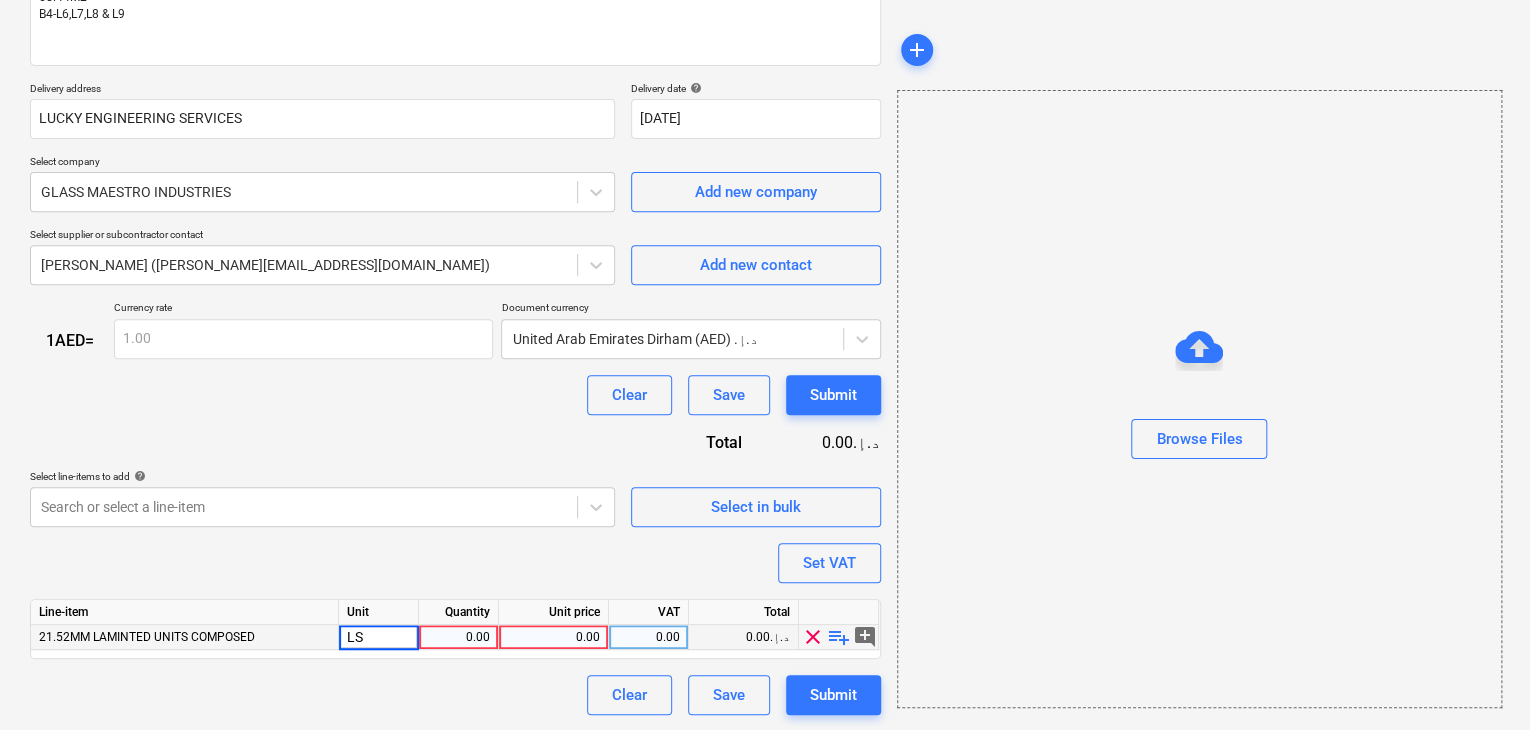 type on "x" 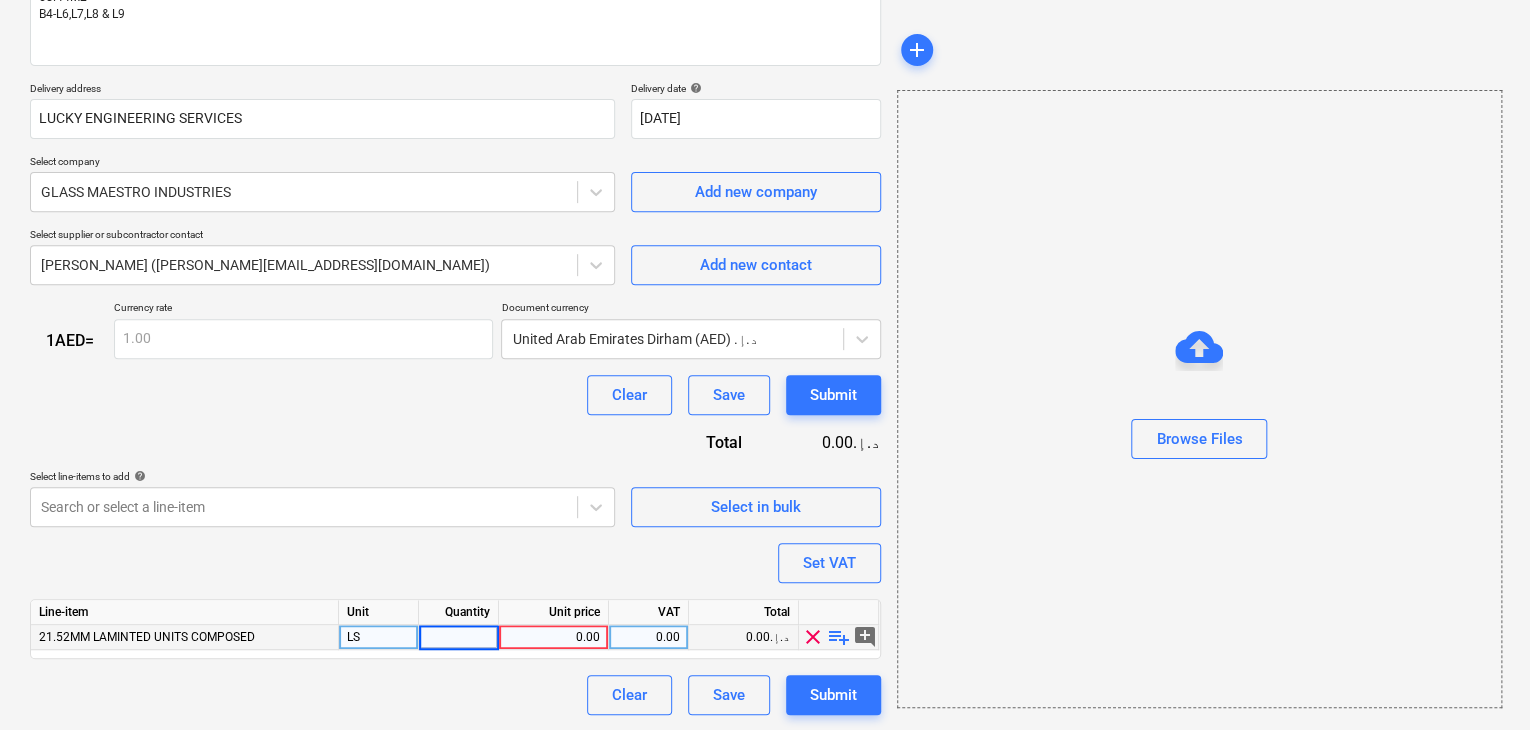 type on "1" 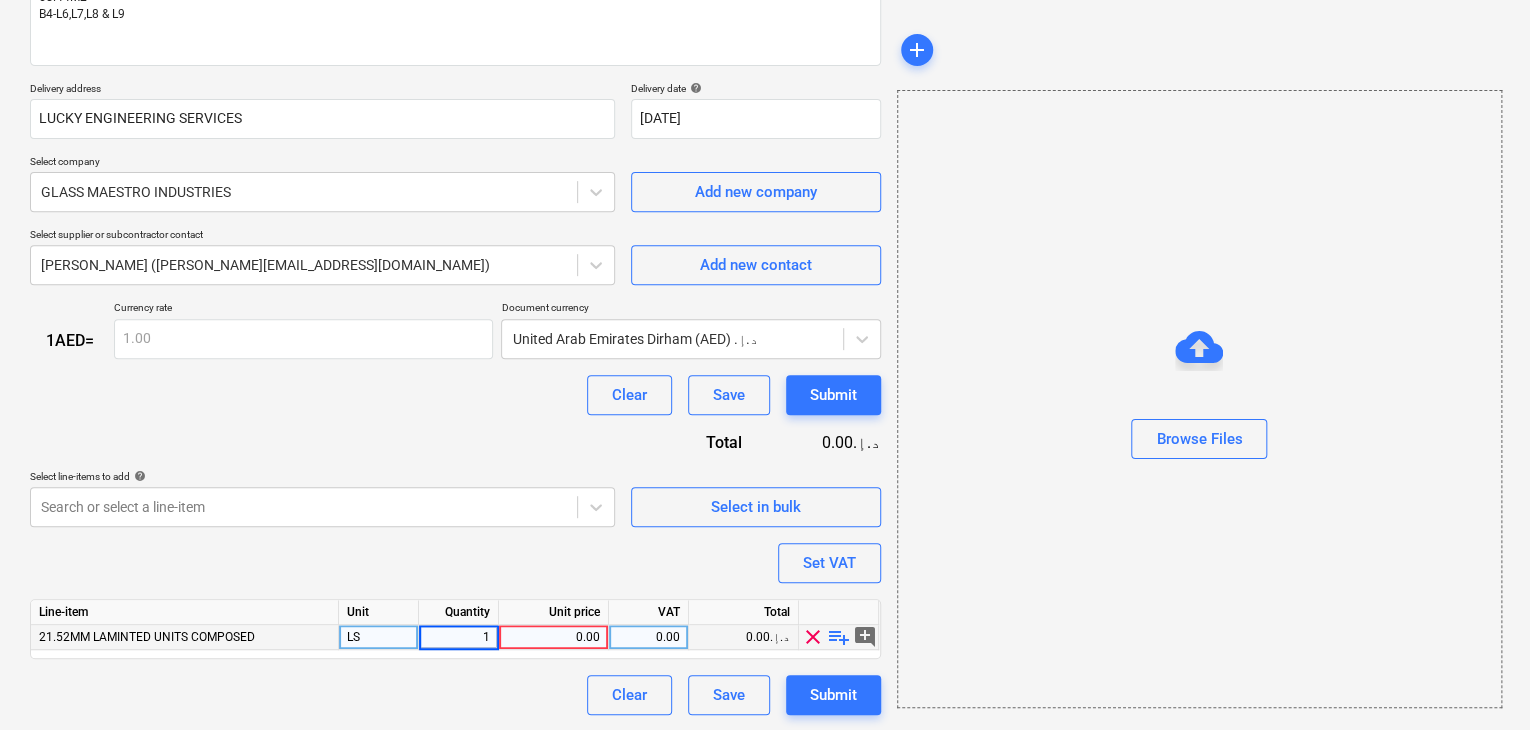 type on "x" 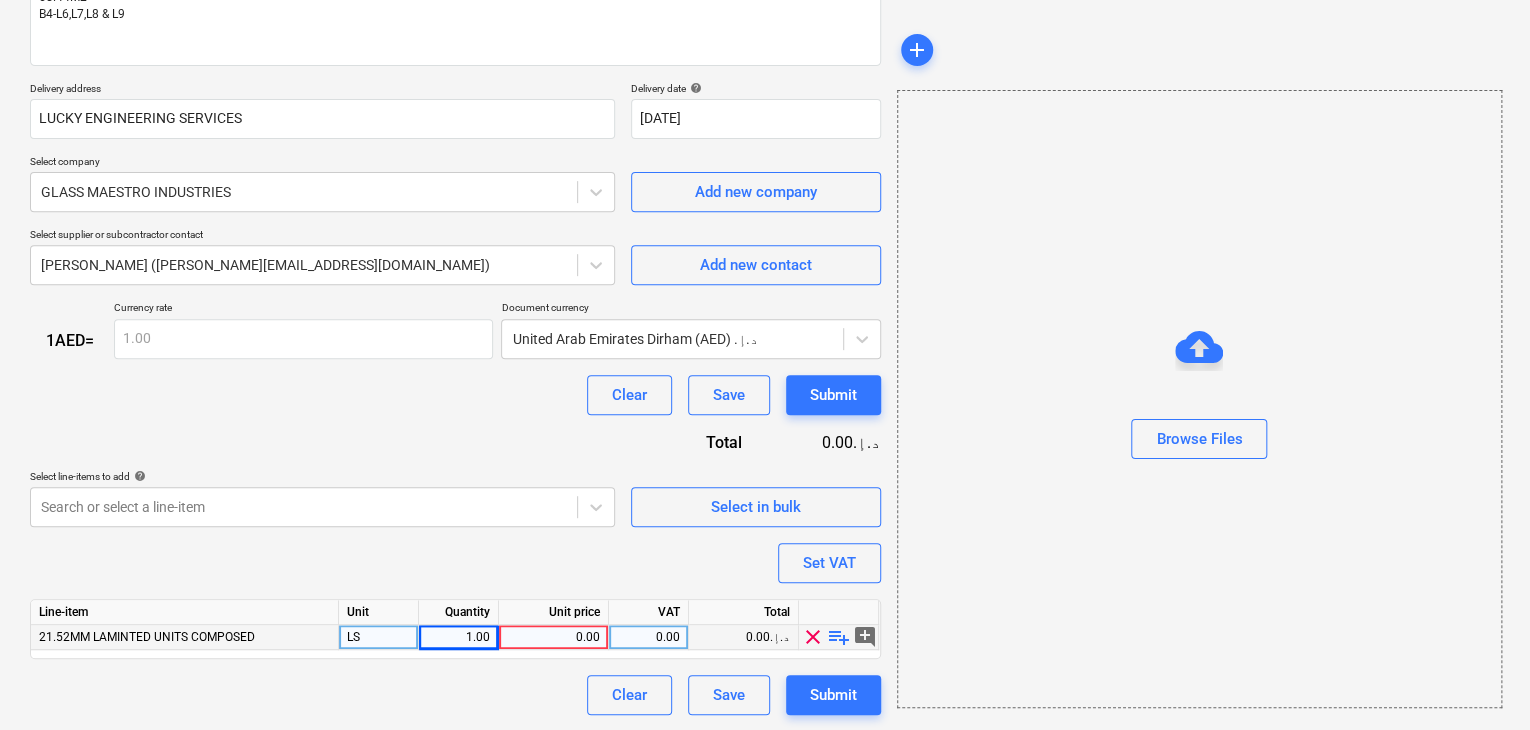 click on "0.00" at bounding box center (553, 637) 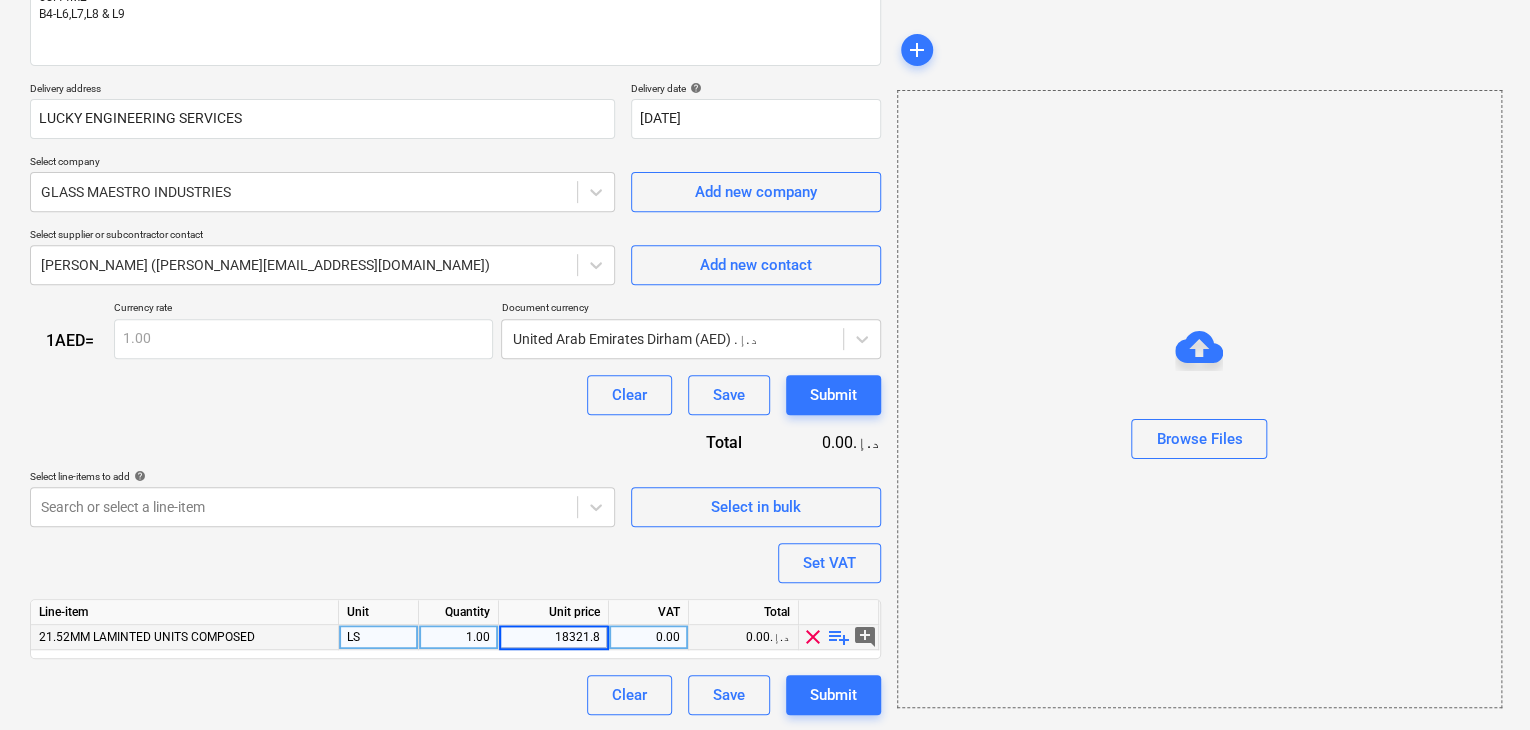 type on "18321.82" 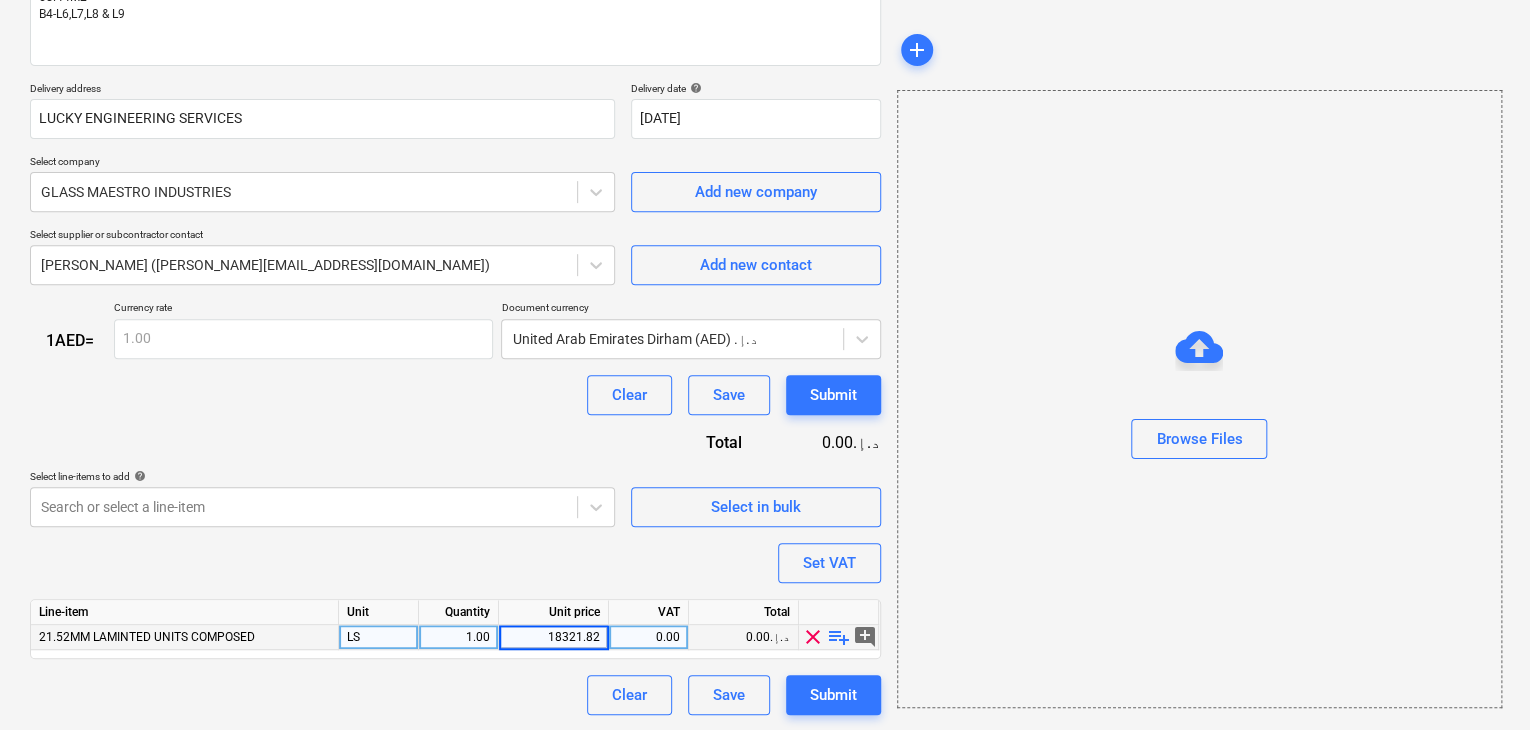 type on "x" 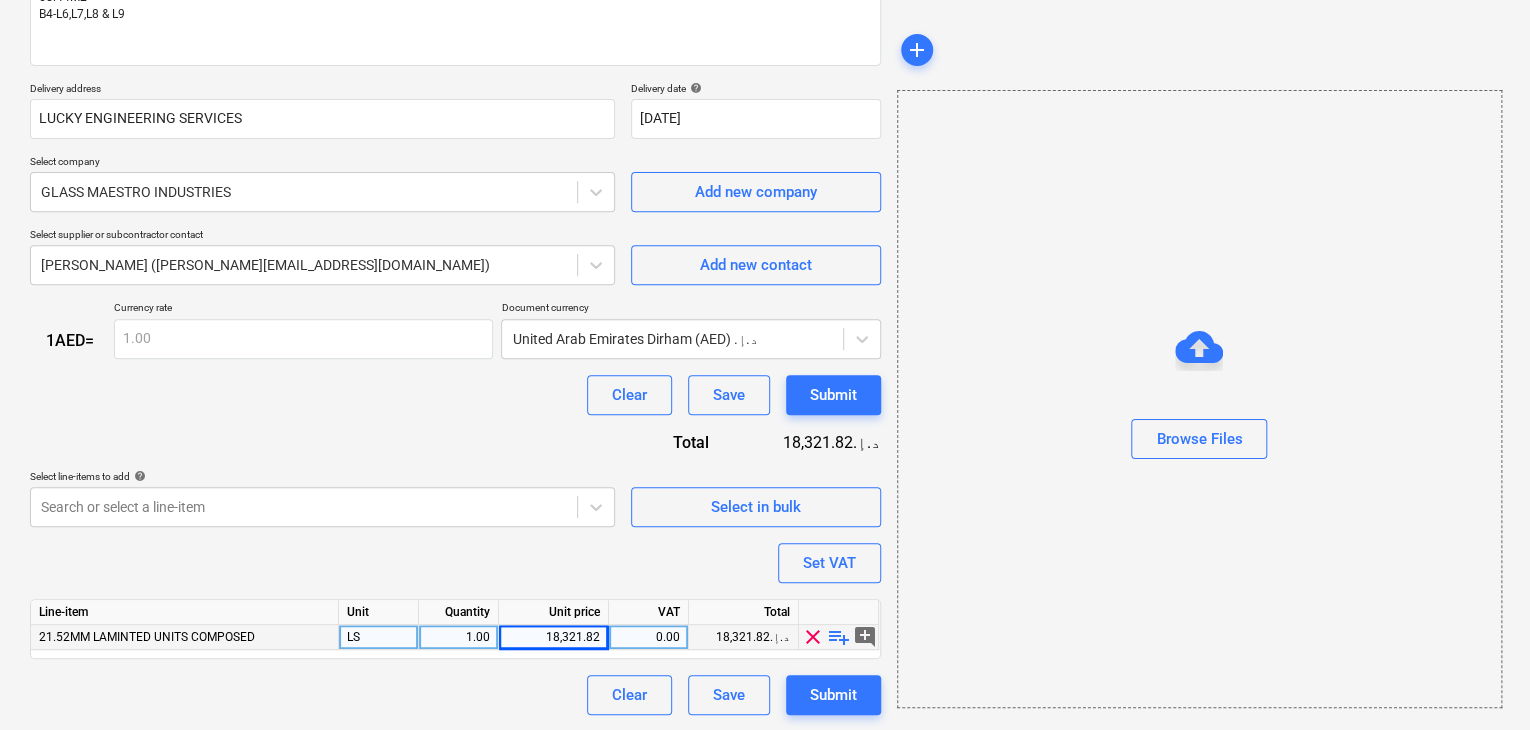 click on "Browse Files" at bounding box center [1199, 399] 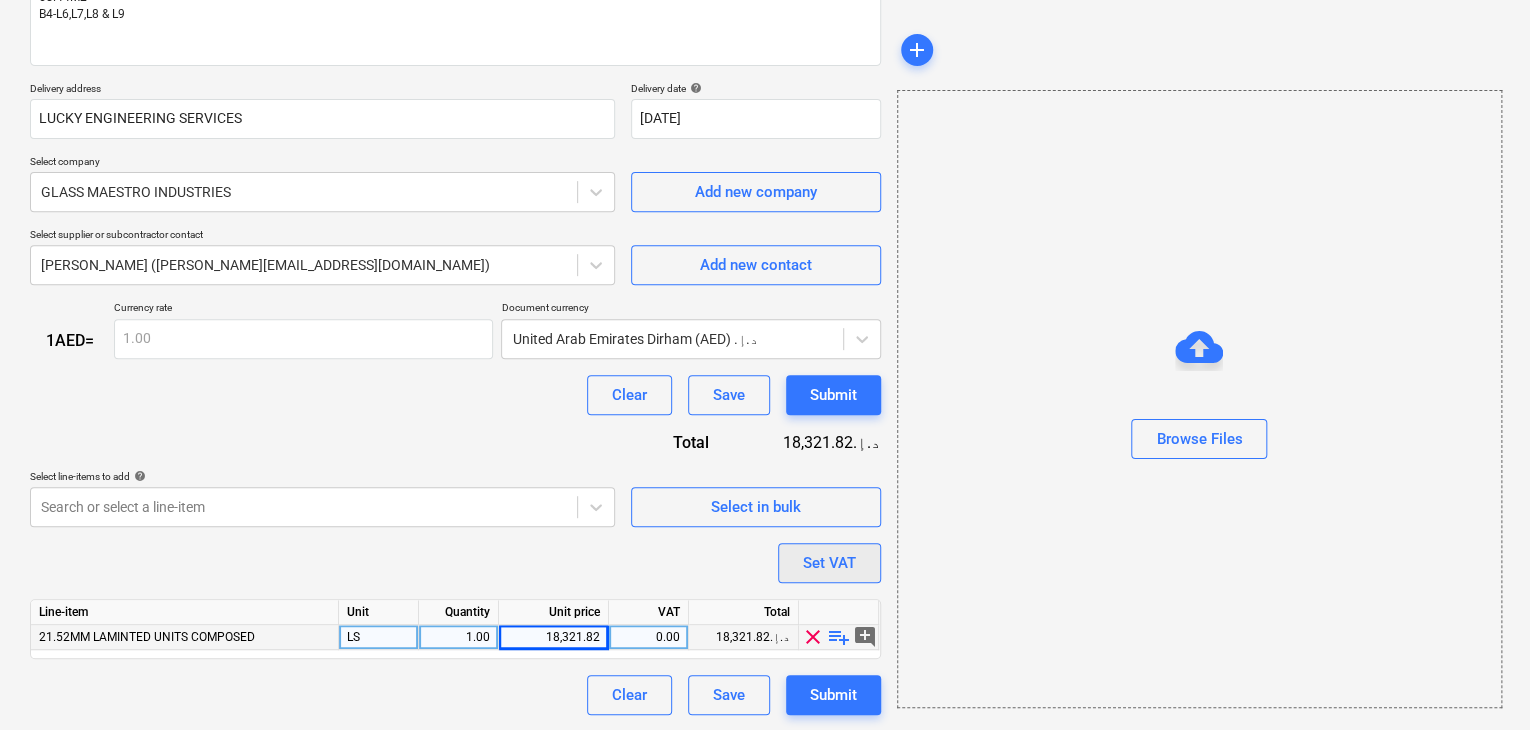 click on "Set VAT" at bounding box center [829, 563] 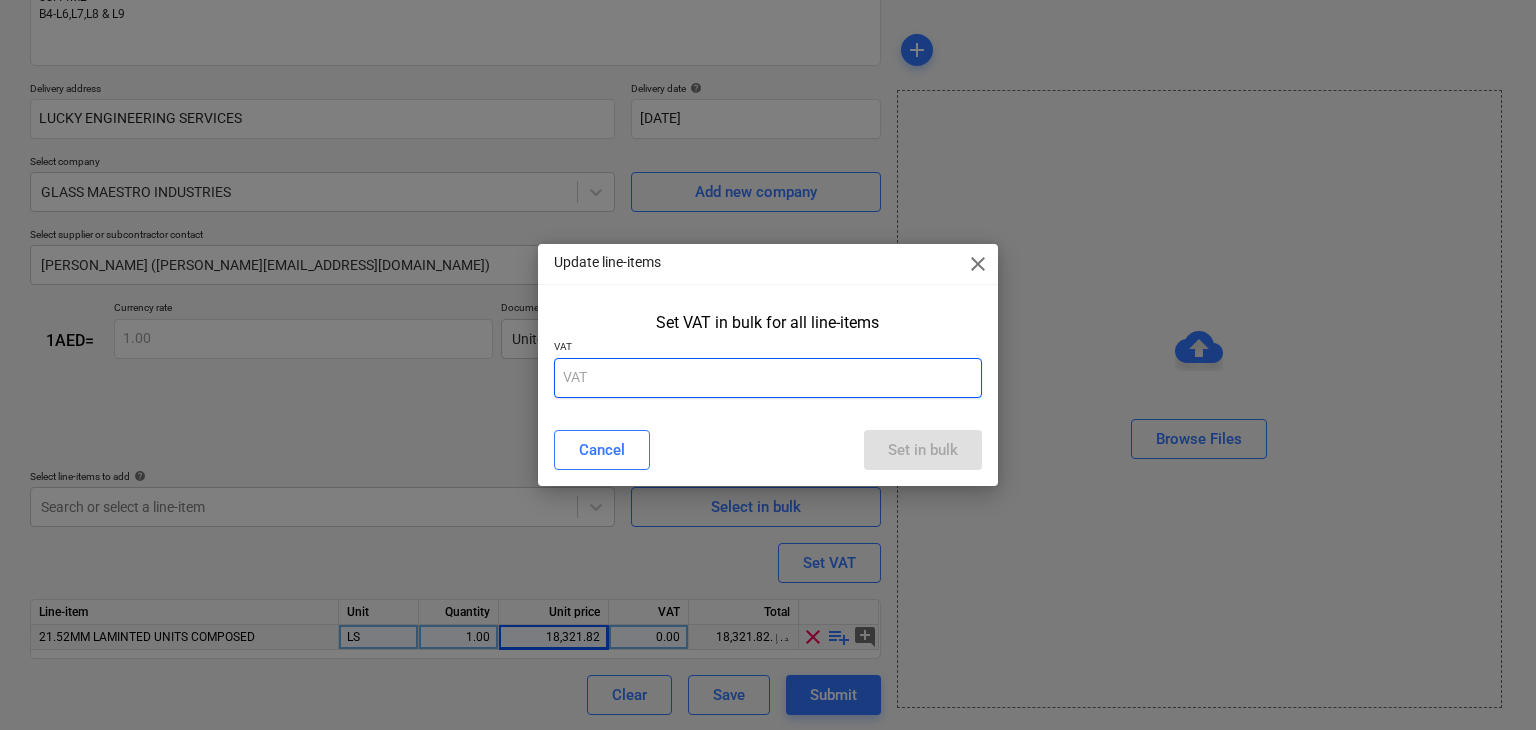 click at bounding box center (768, 378) 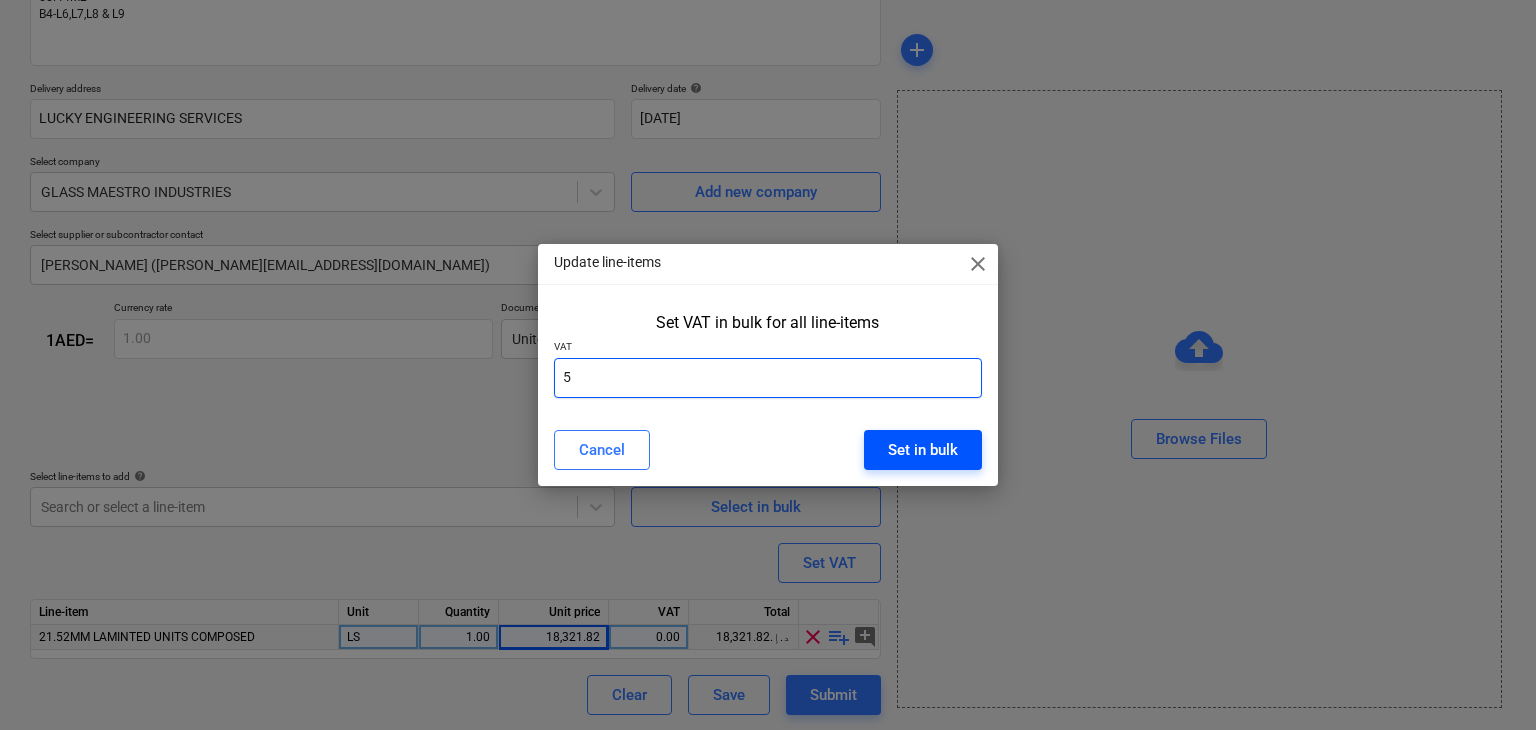 type on "5" 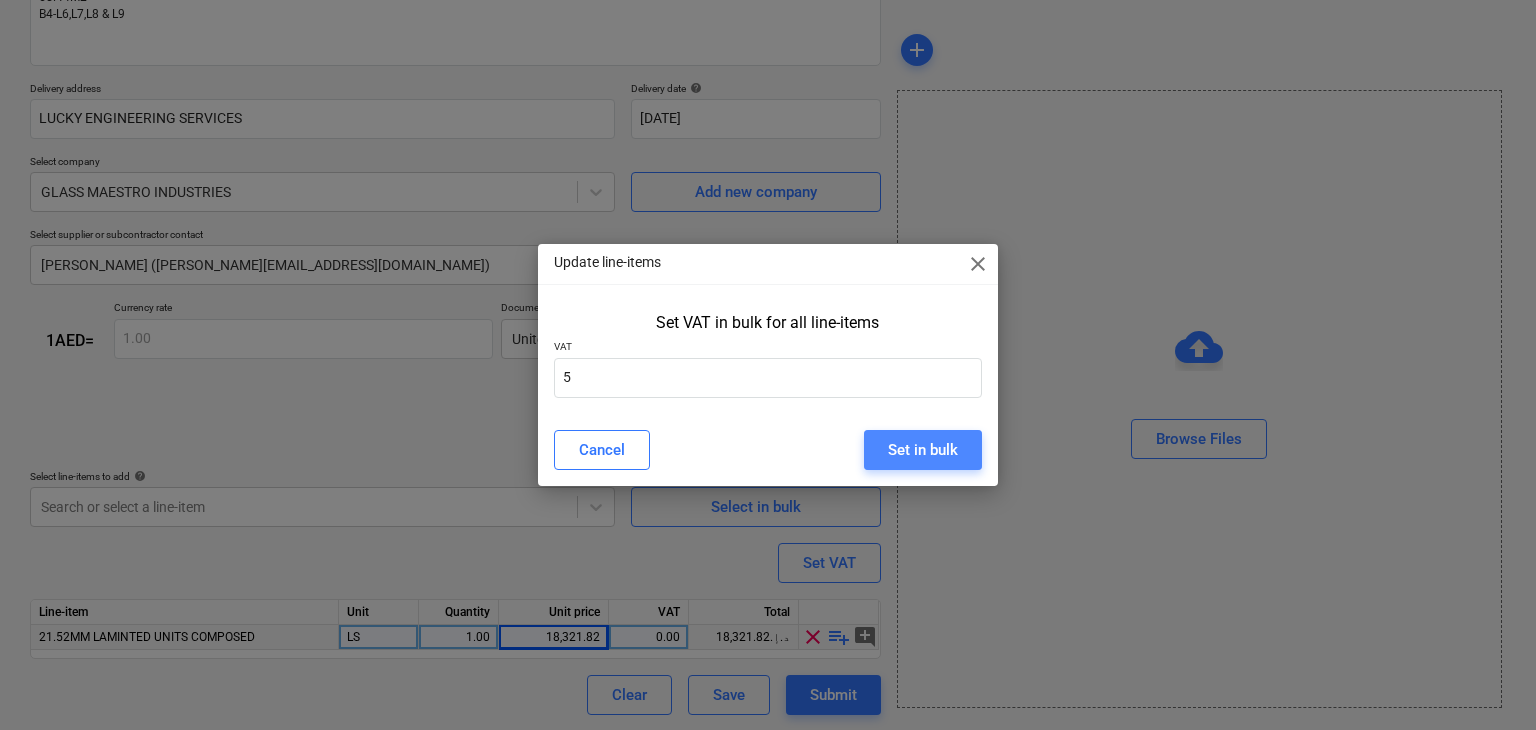 click on "Set in bulk" at bounding box center [923, 450] 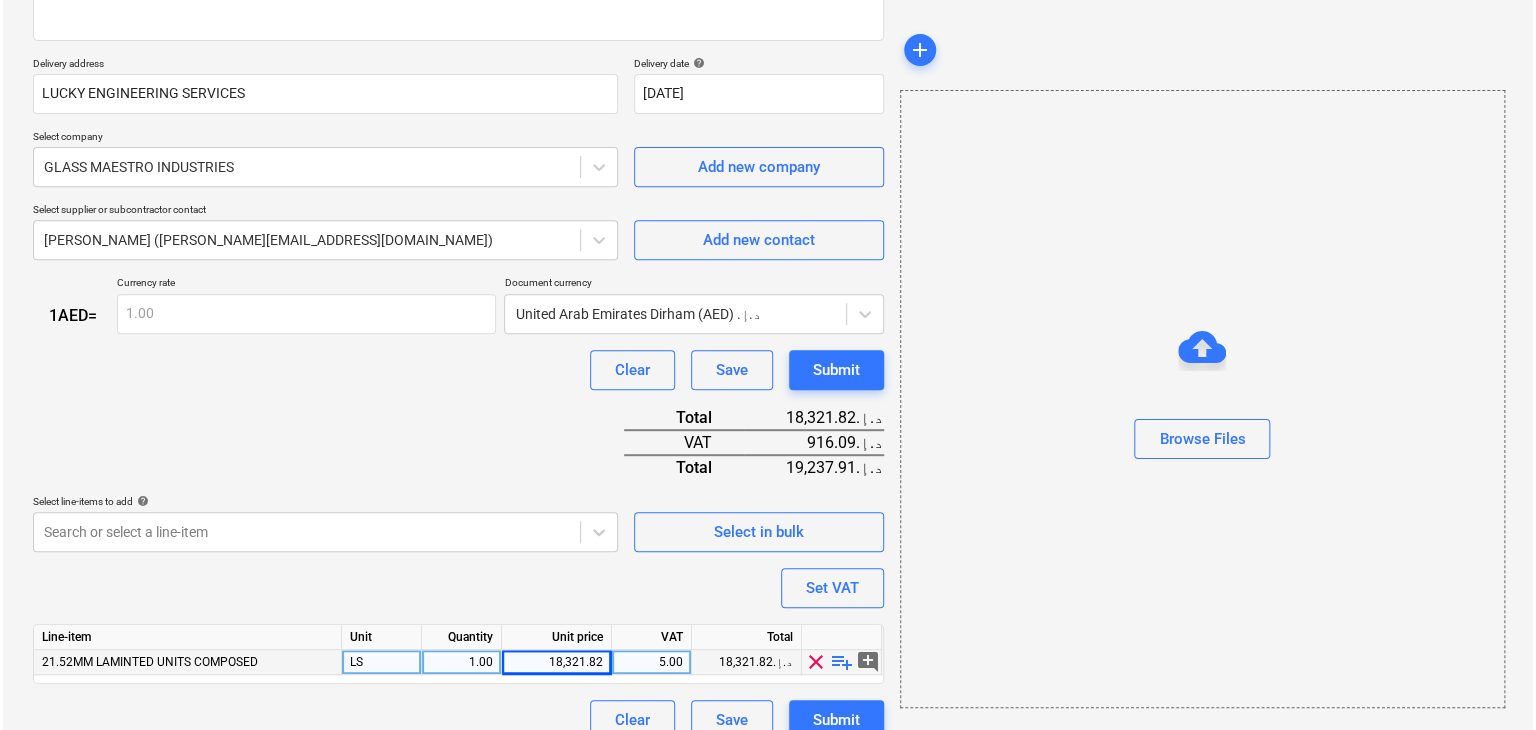 scroll, scrollTop: 342, scrollLeft: 0, axis: vertical 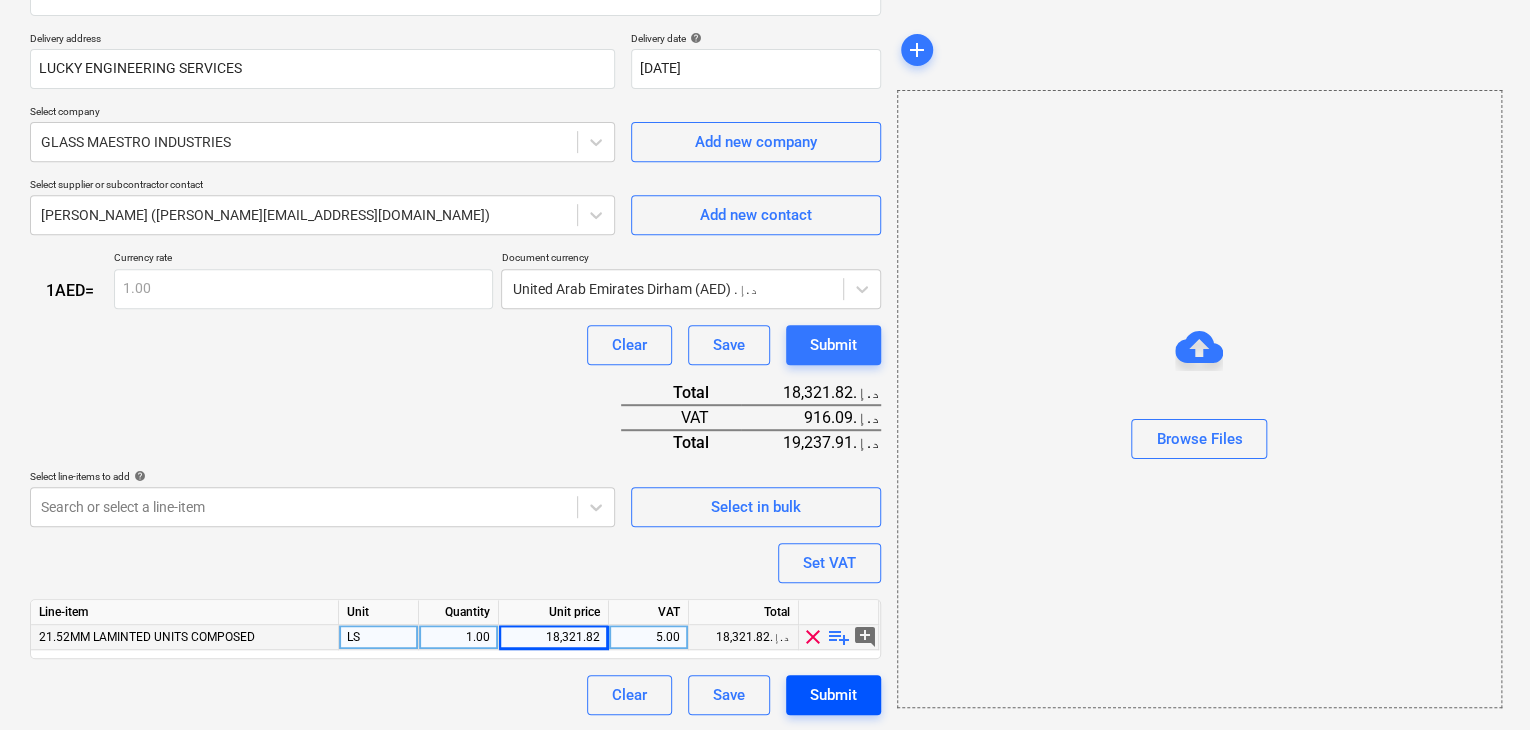 click on "Submit" at bounding box center [833, 695] 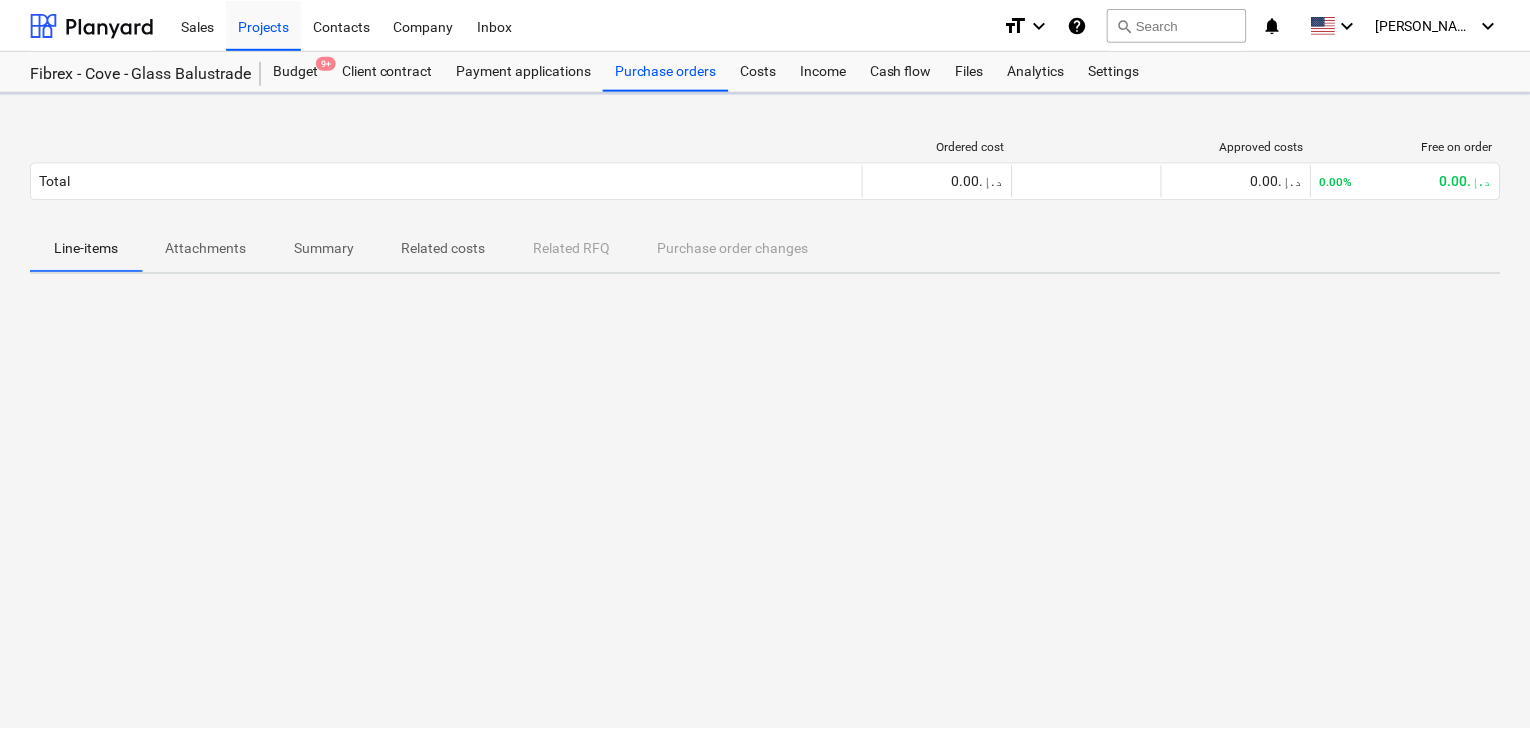 scroll, scrollTop: 0, scrollLeft: 0, axis: both 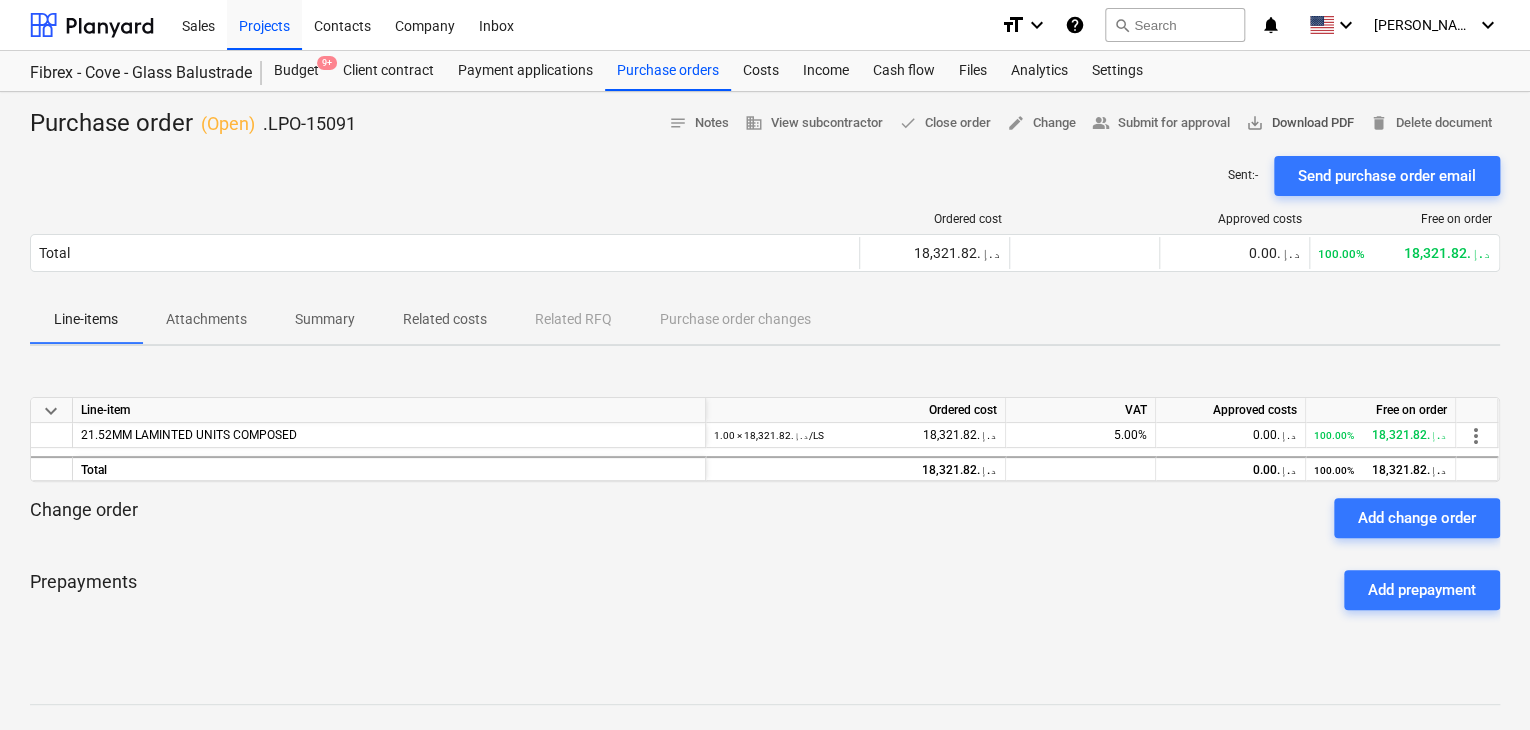 click on "save_alt Download PDF" at bounding box center [1300, 123] 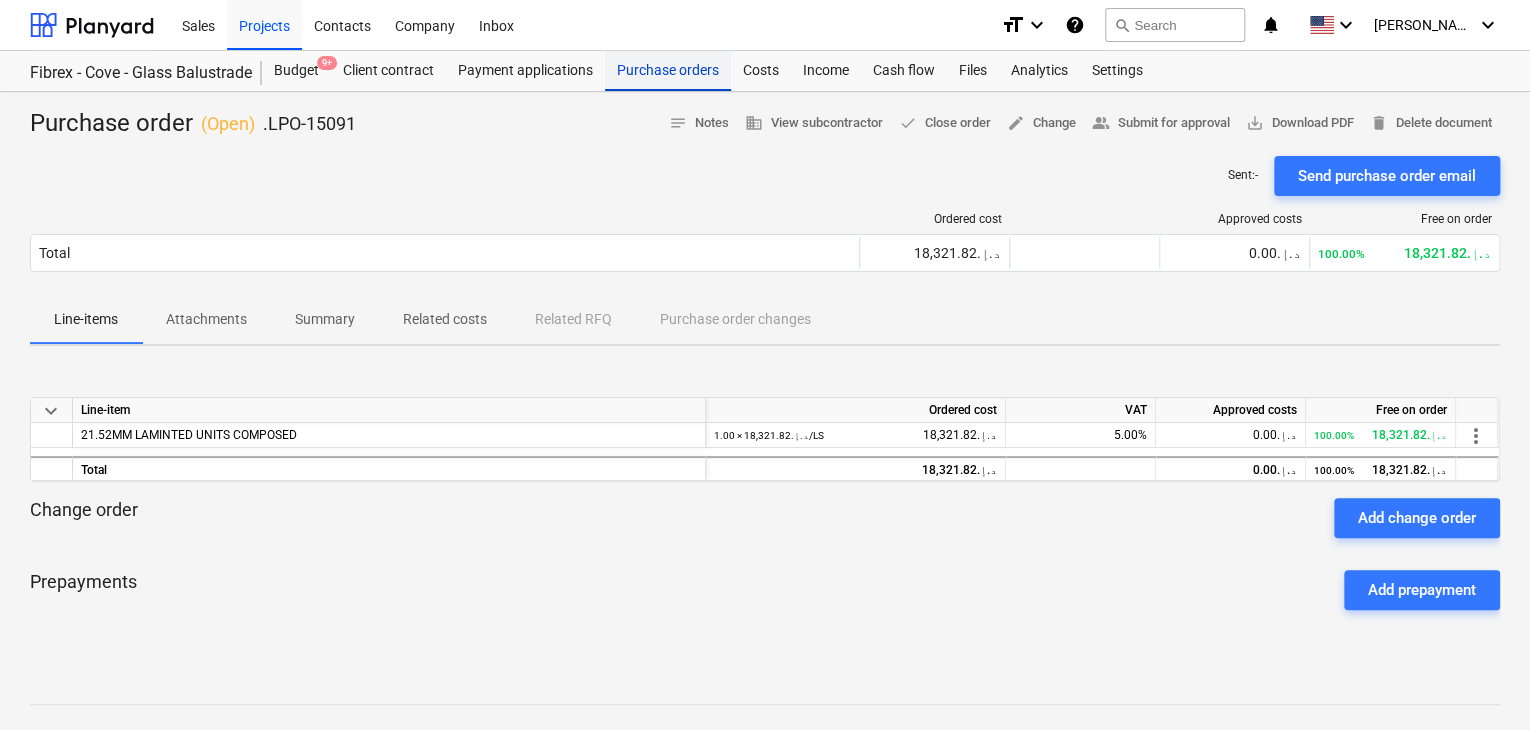 click on "Purchase orders" at bounding box center [668, 71] 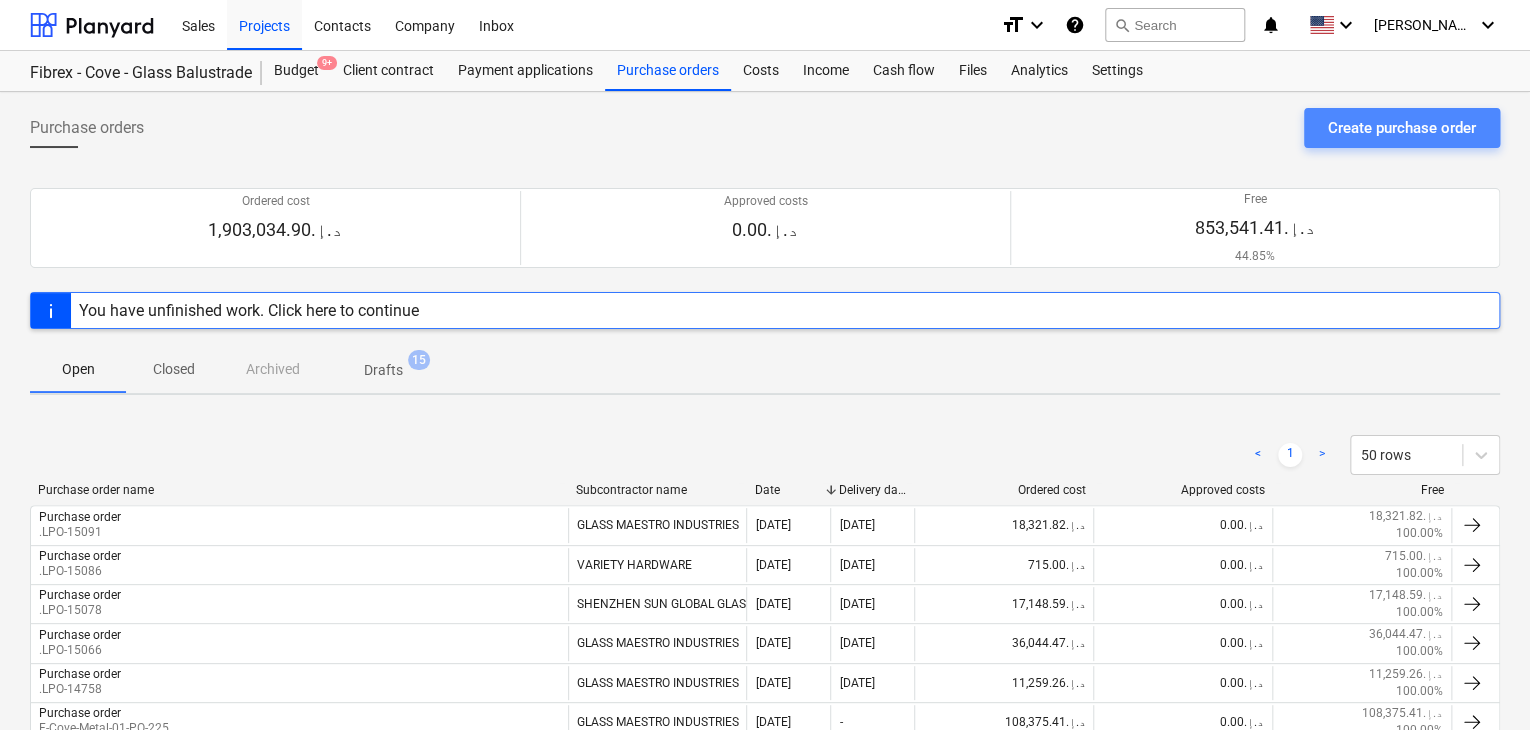 click on "Create purchase order" at bounding box center (1402, 128) 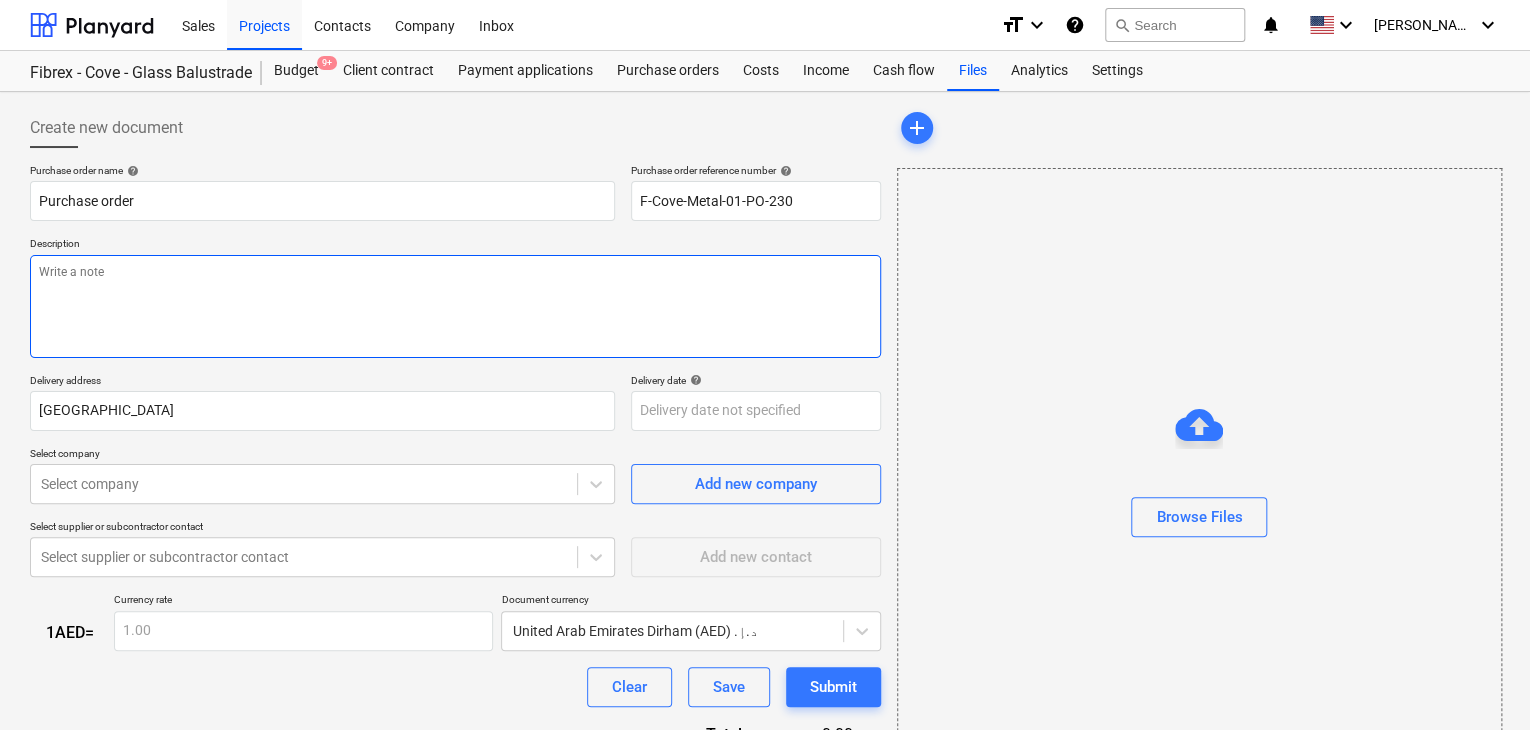click at bounding box center (455, 306) 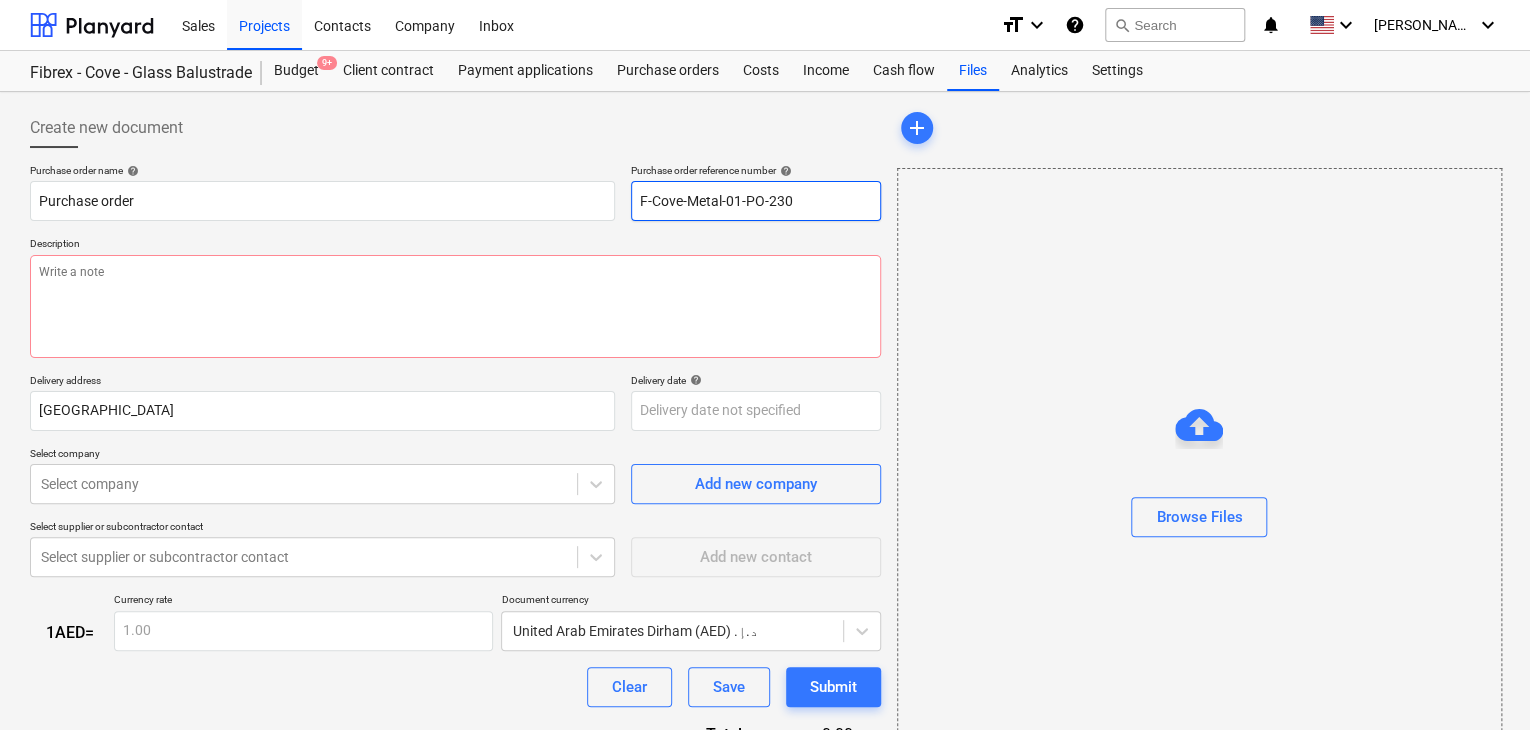 drag, startPoint x: 831, startPoint y: 211, endPoint x: 620, endPoint y: 187, distance: 212.36055 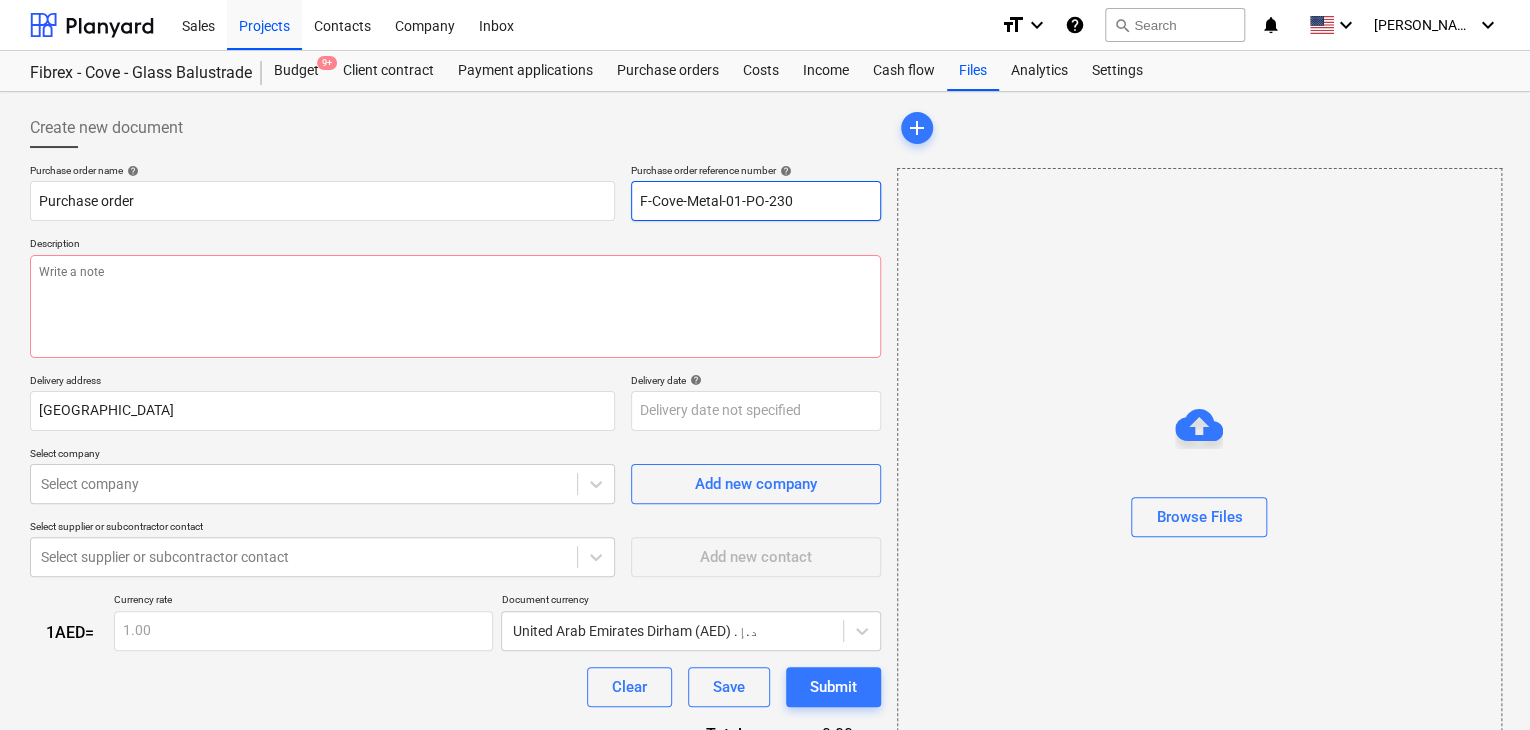 type on "x" 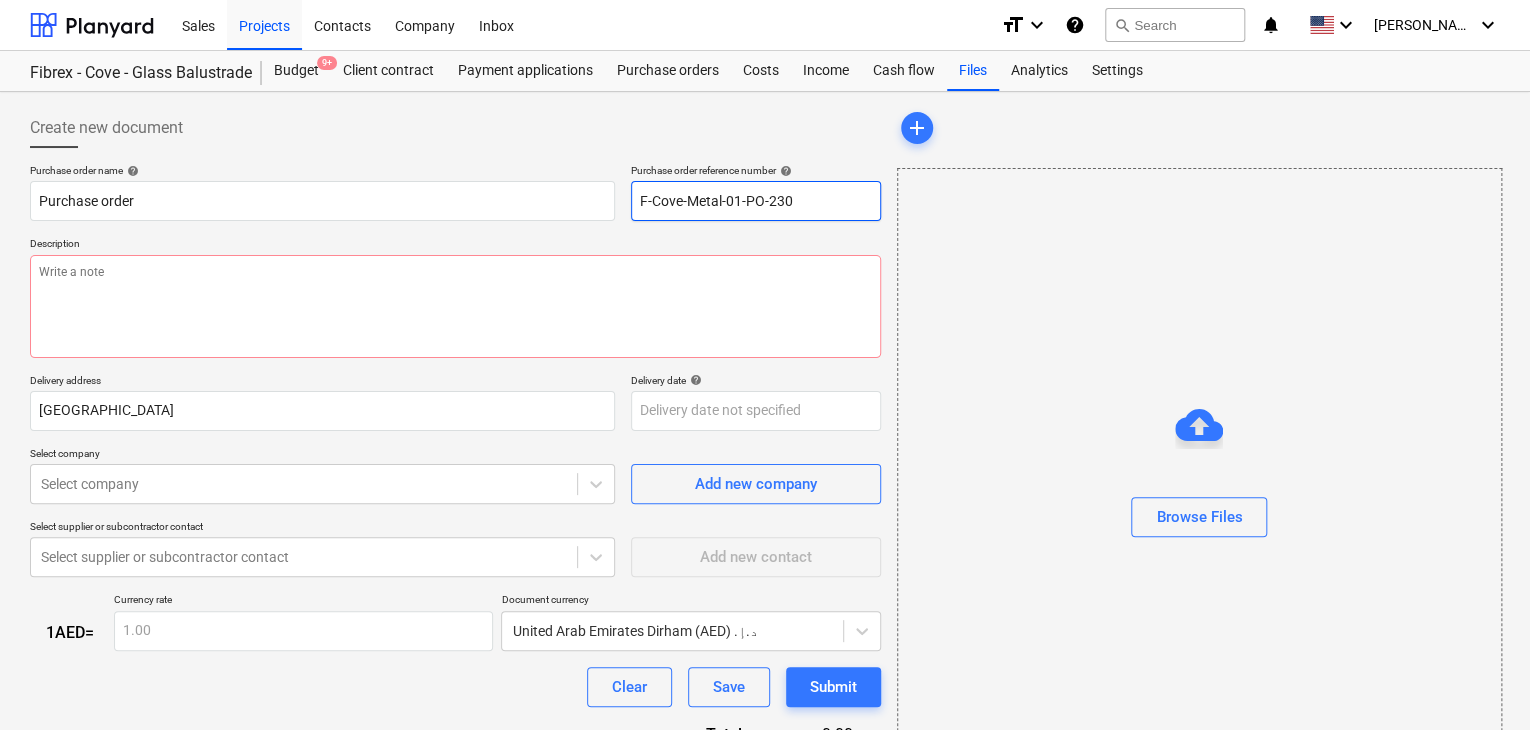 type 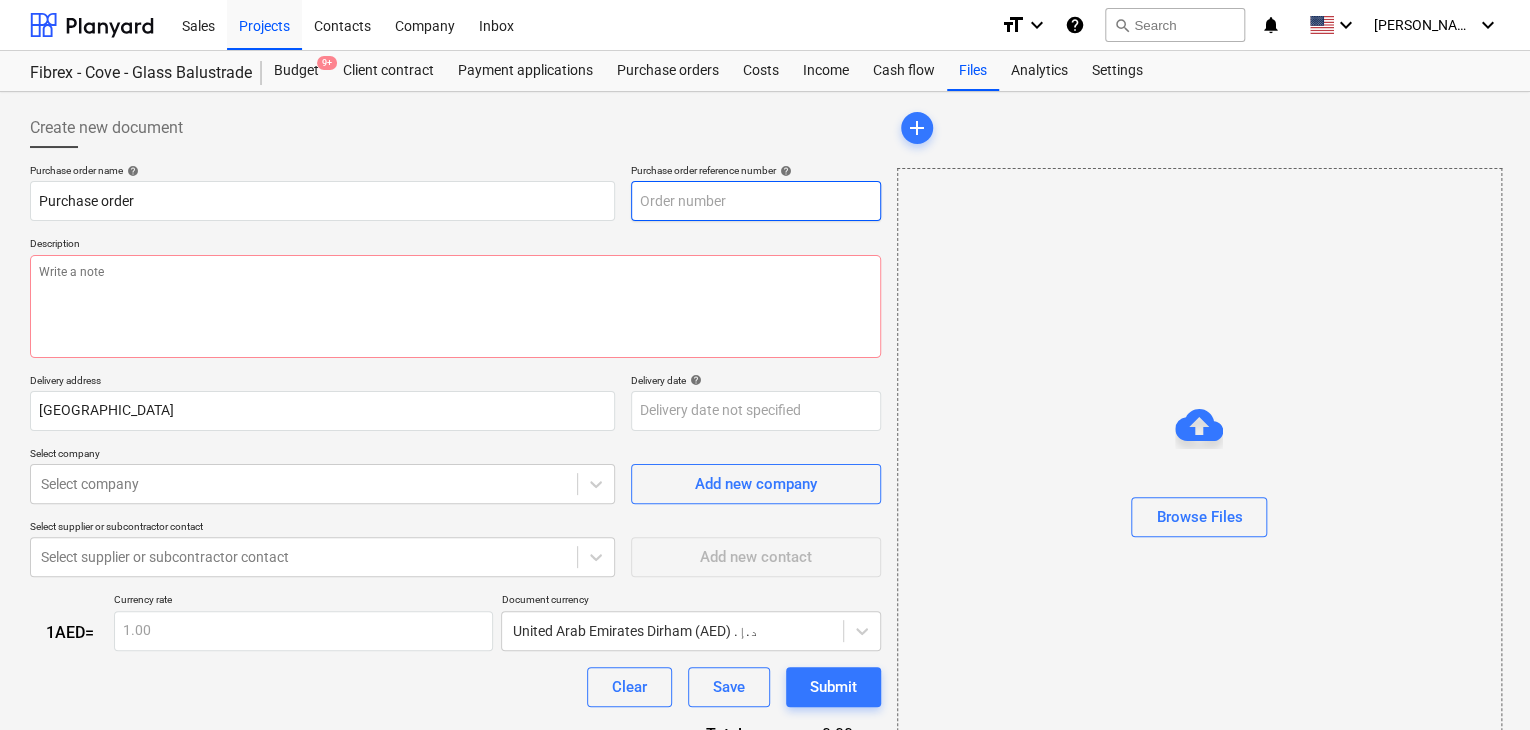 type on "x" 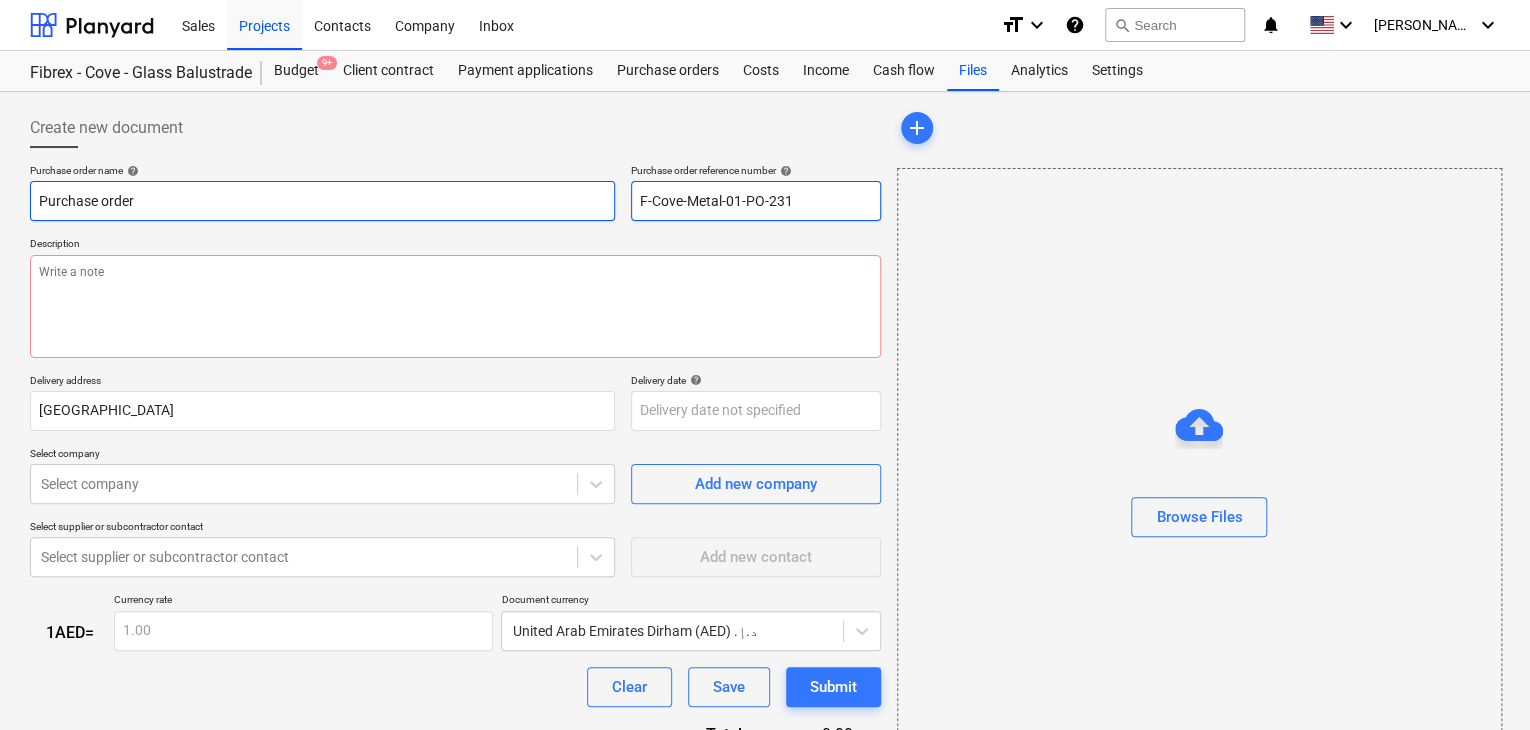 drag, startPoint x: 808, startPoint y: 205, endPoint x: 513, endPoint y: 193, distance: 295.24396 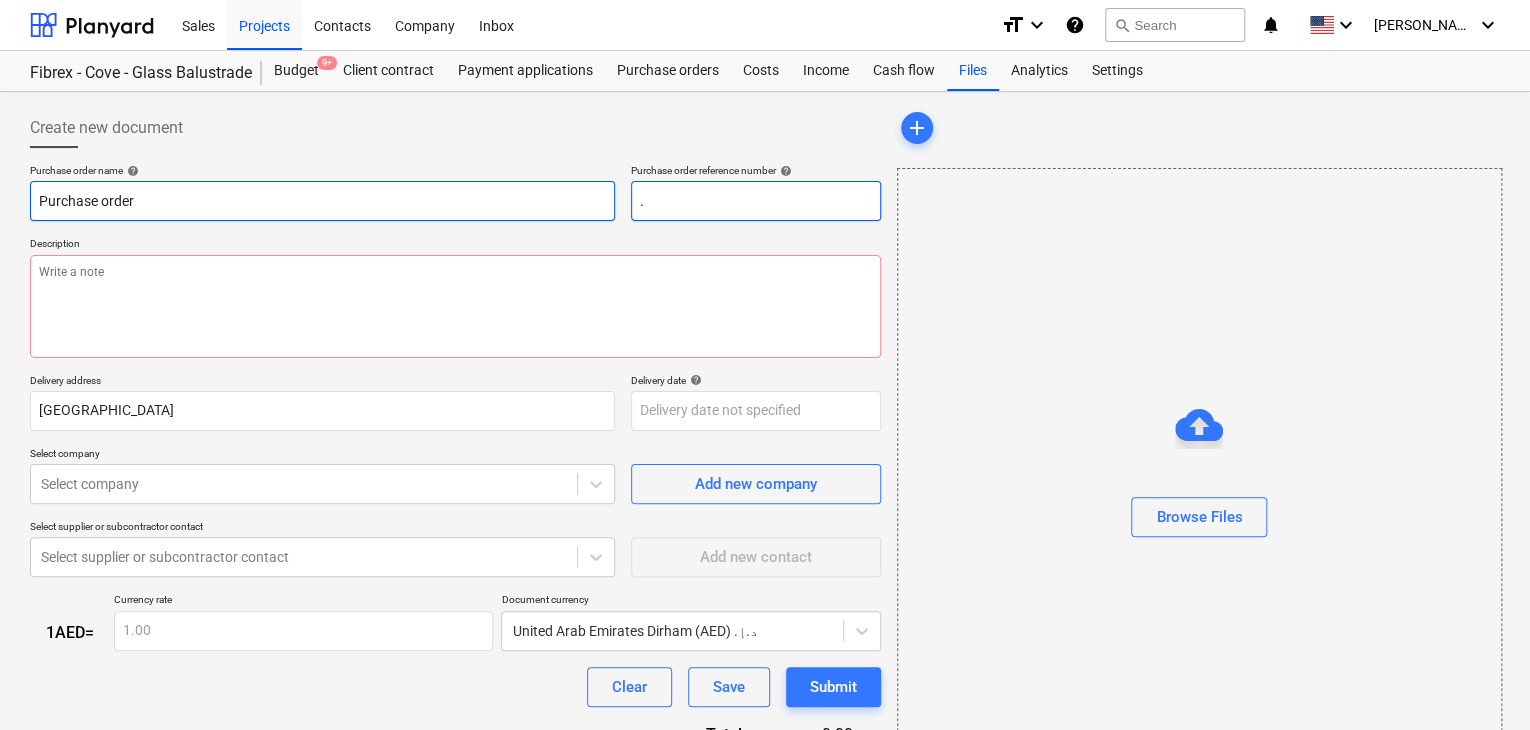 type on "x" 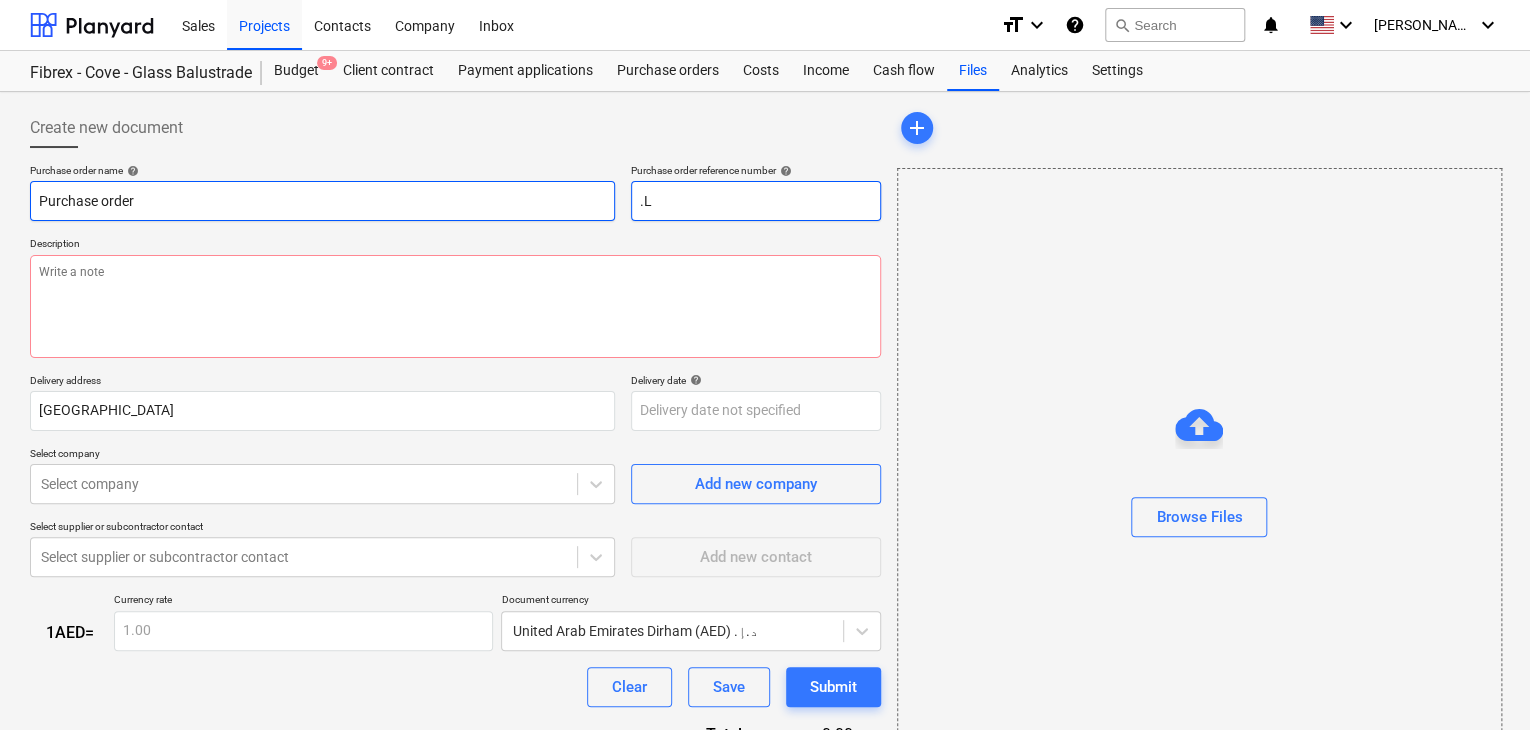 type on "x" 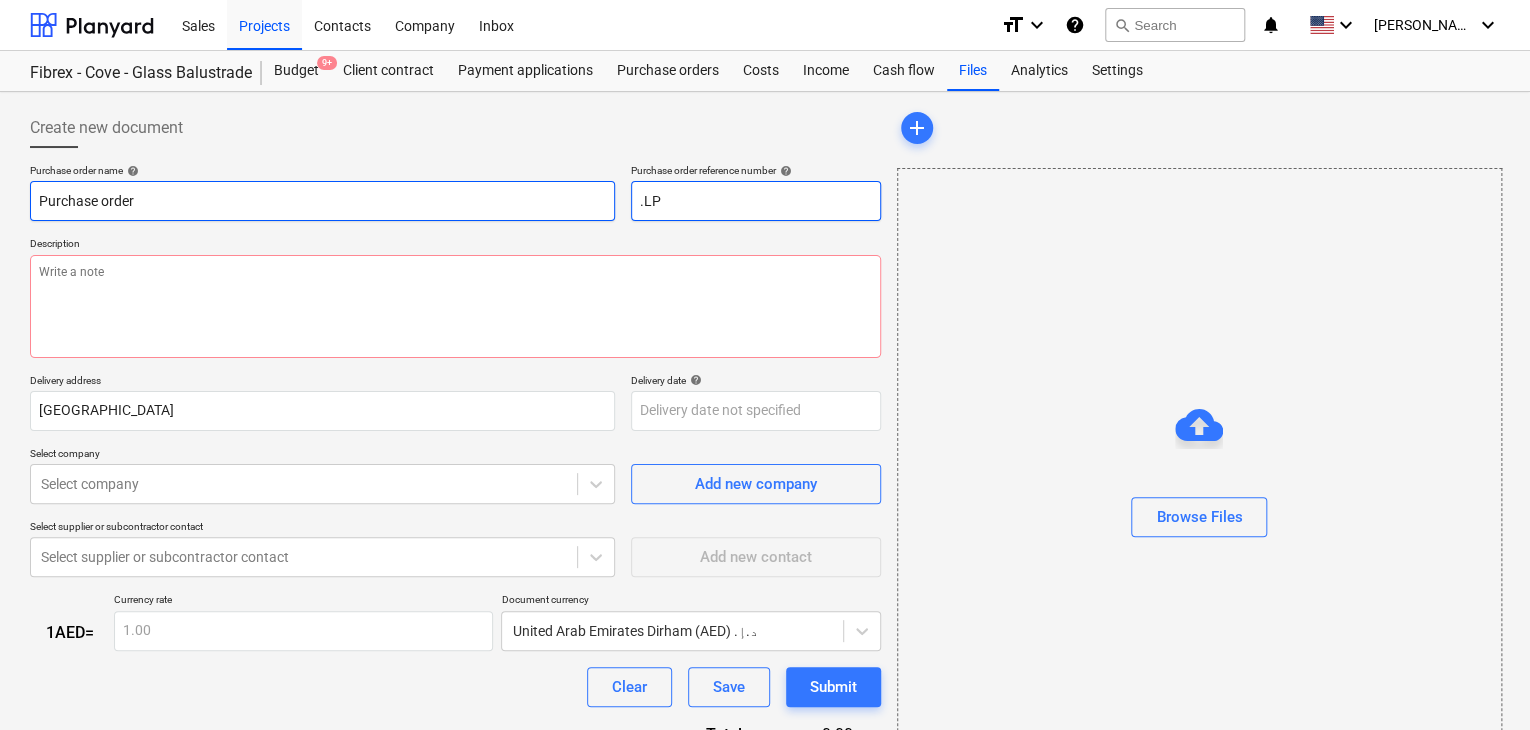 type on ".LPO" 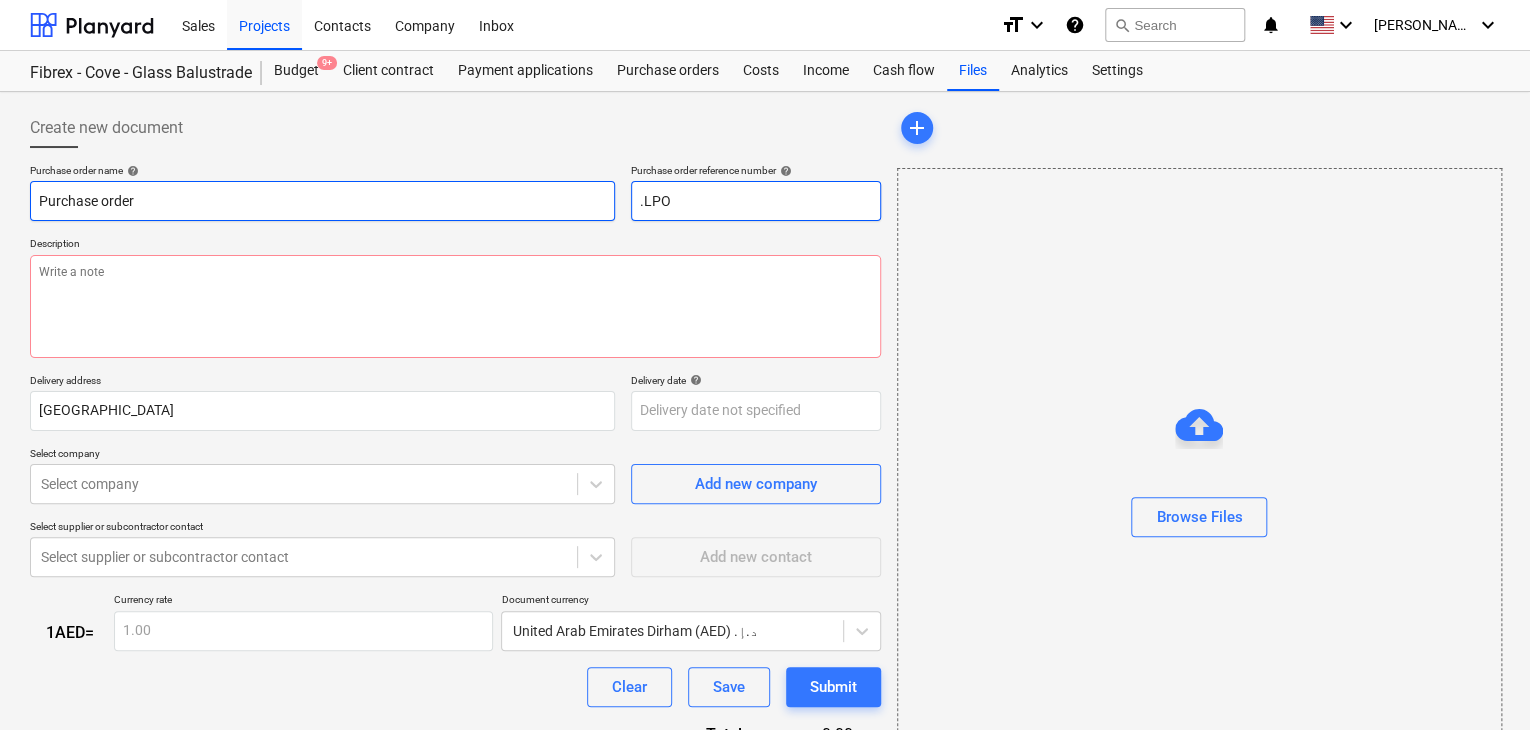 type on "x" 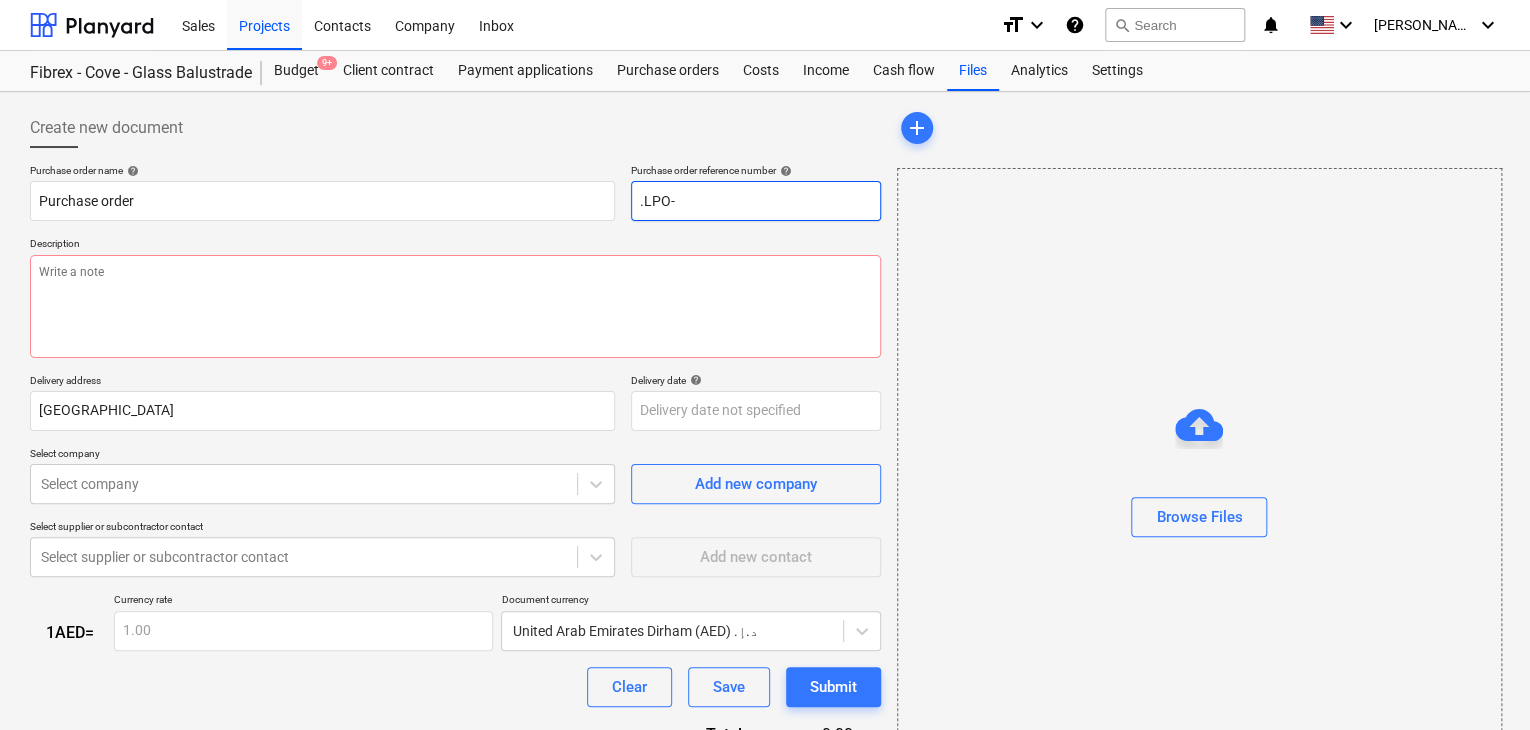 type on "x" 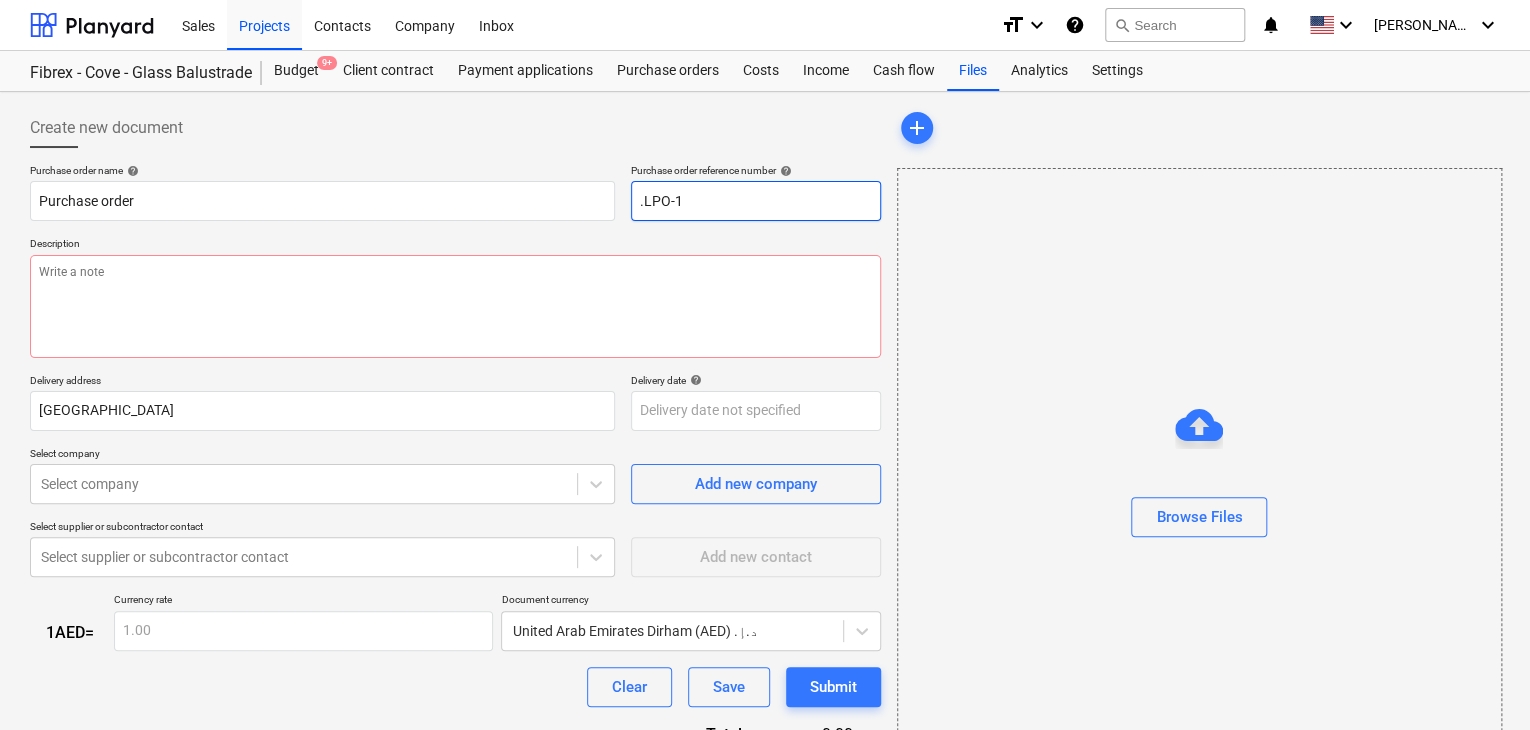 type on "x" 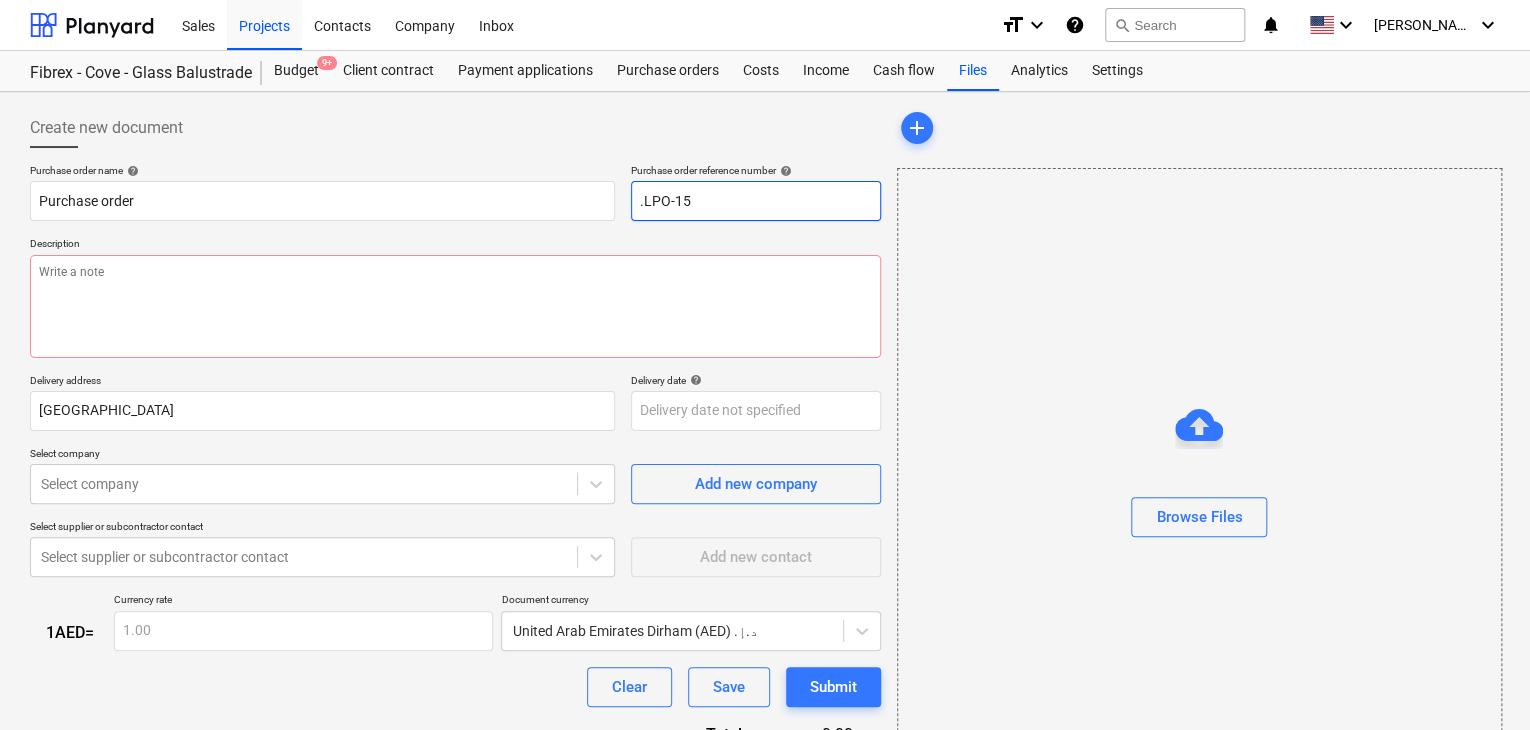 type on "x" 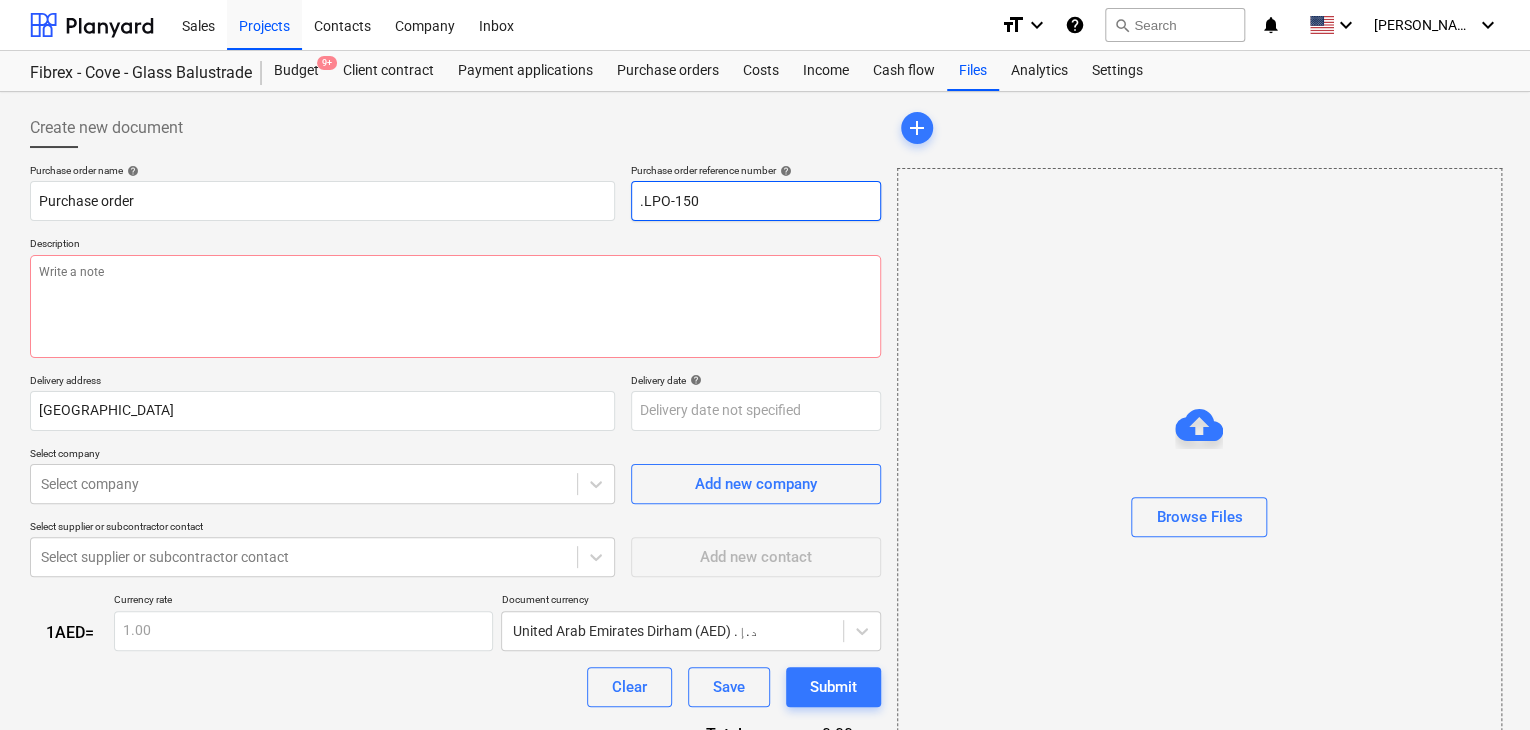 type on "x" 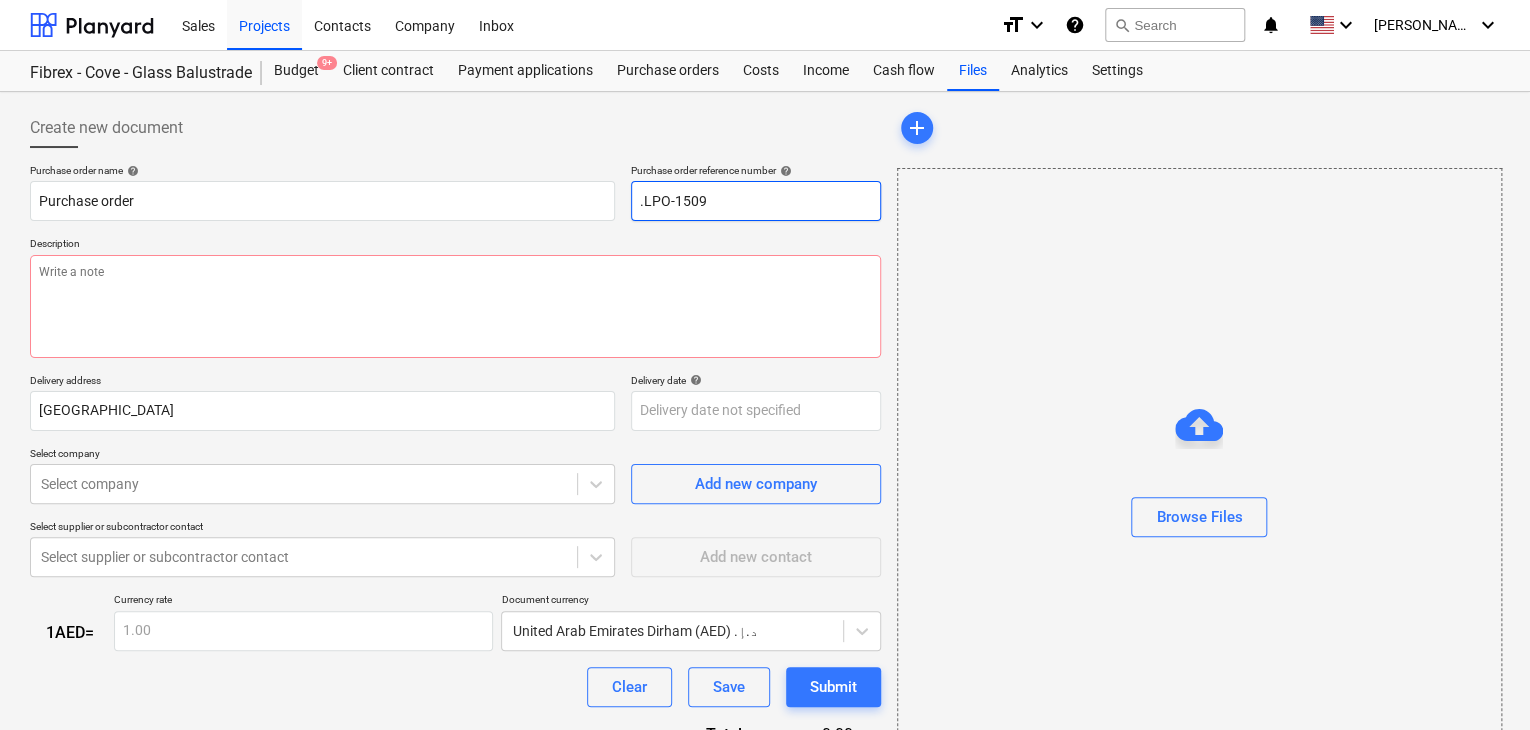 type on "x" 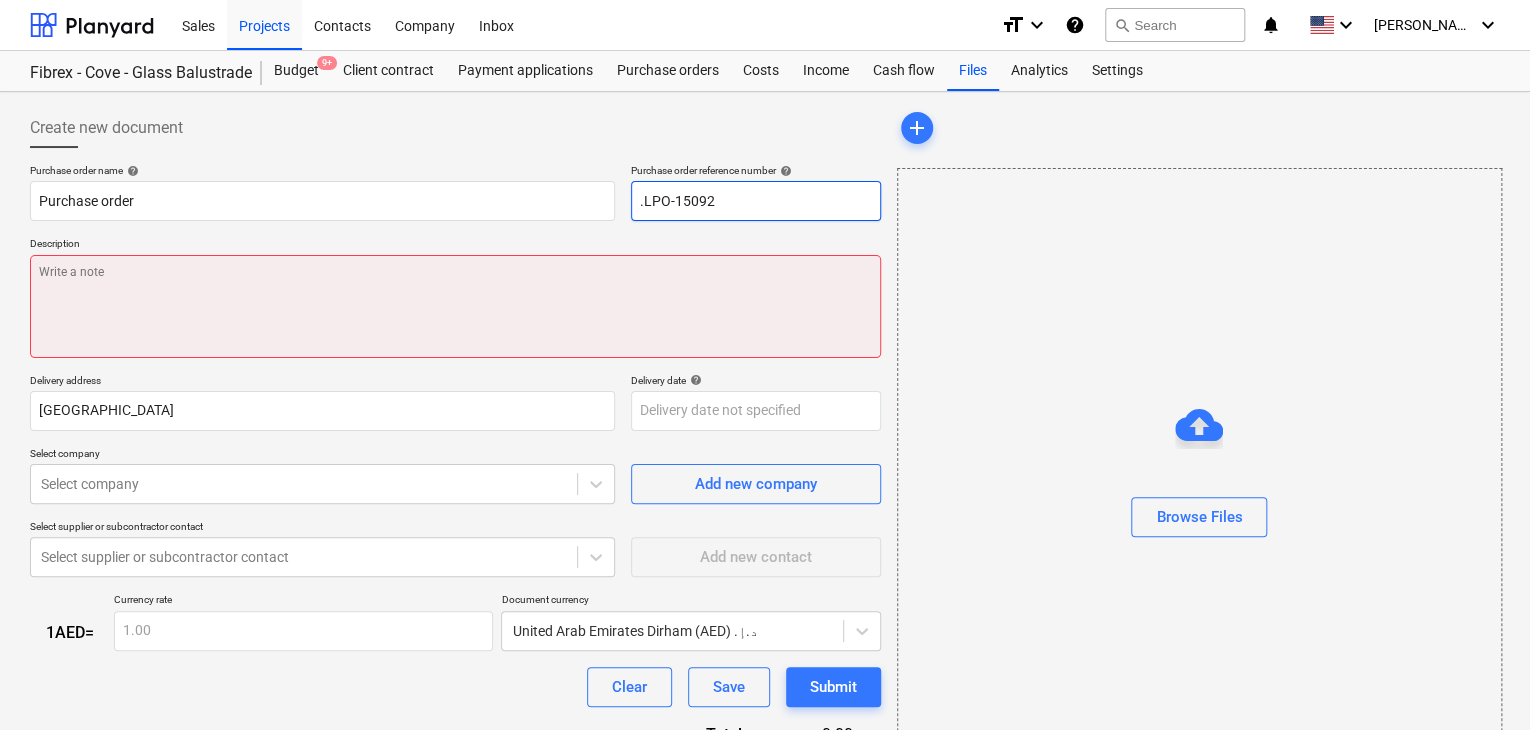 type on ".LPO-15092" 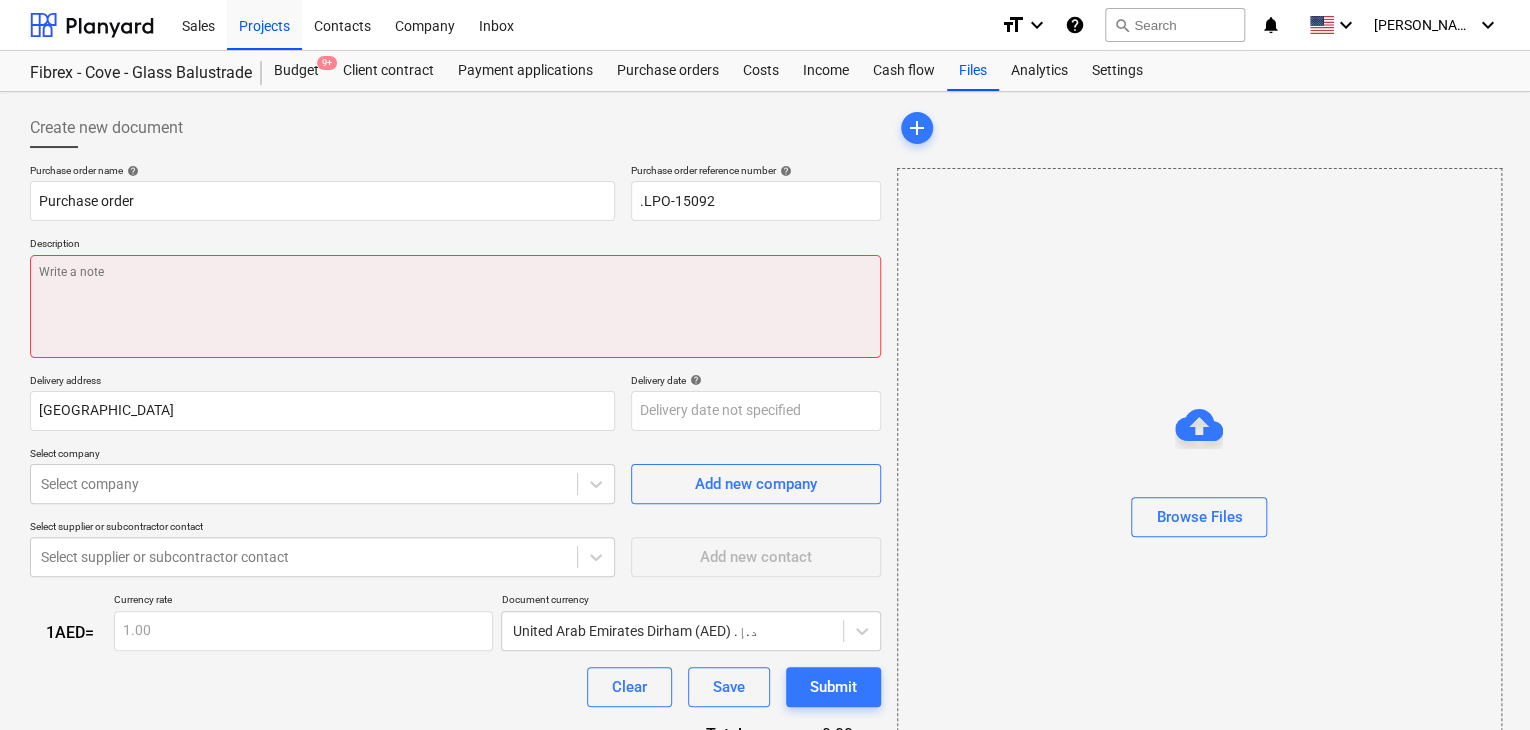 click at bounding box center (455, 306) 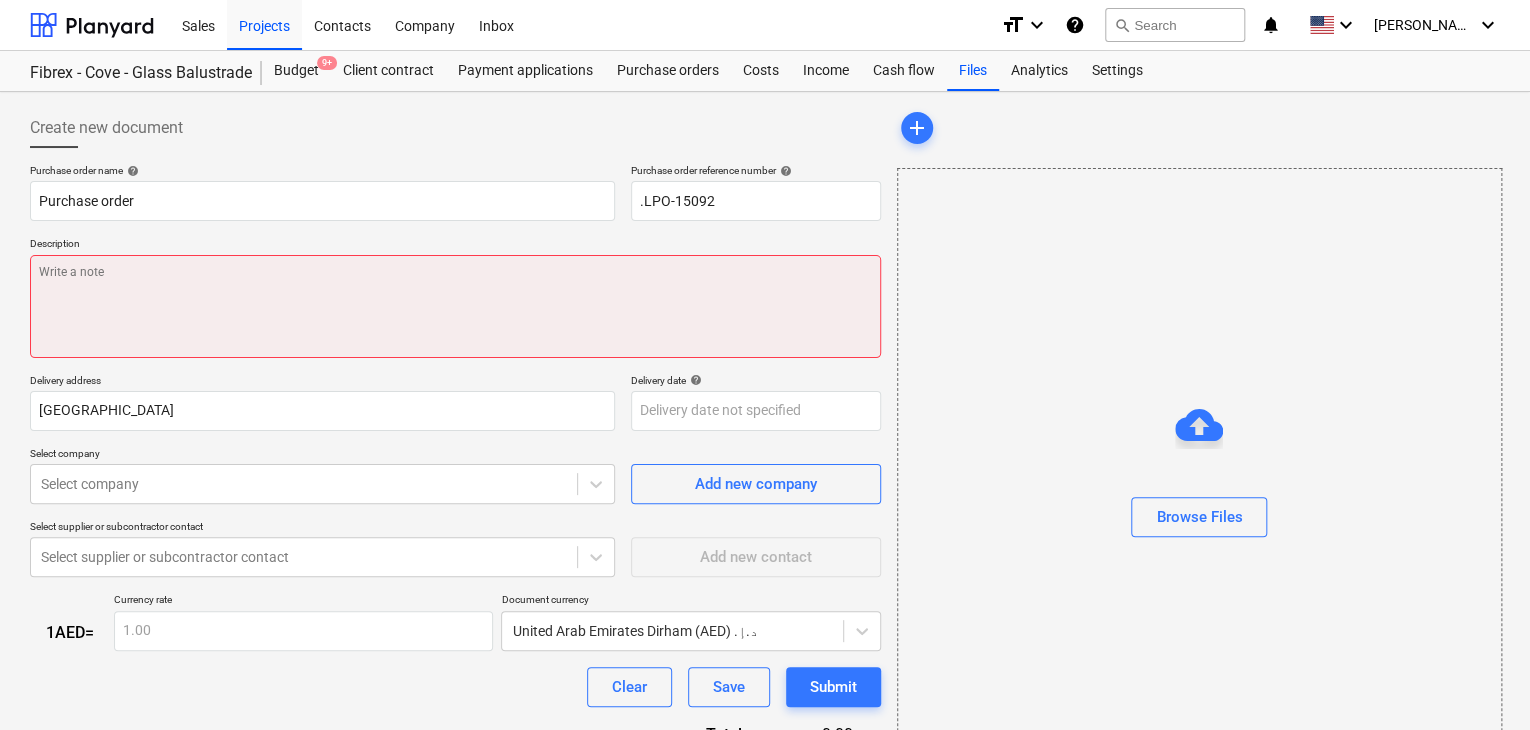 type on "x" 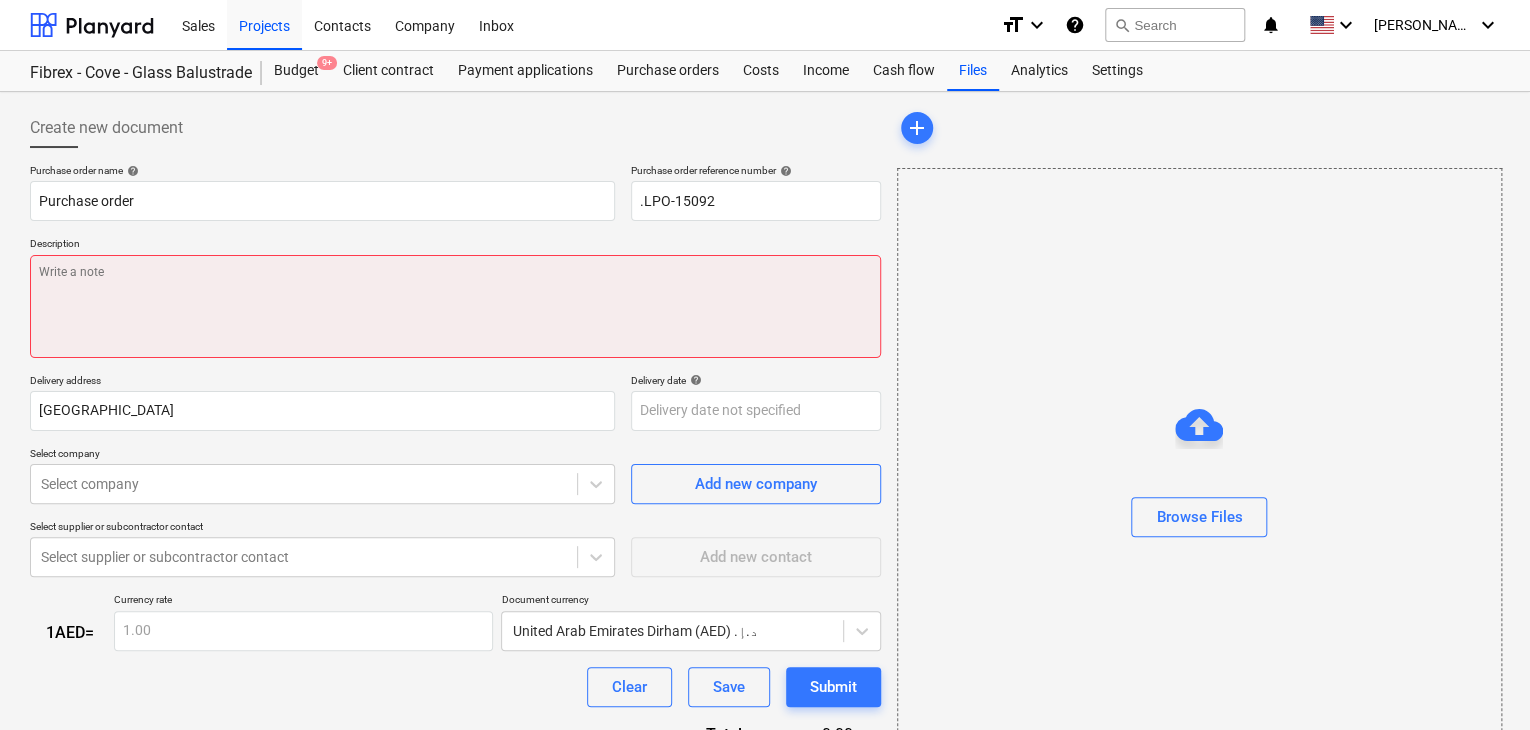 type on "1" 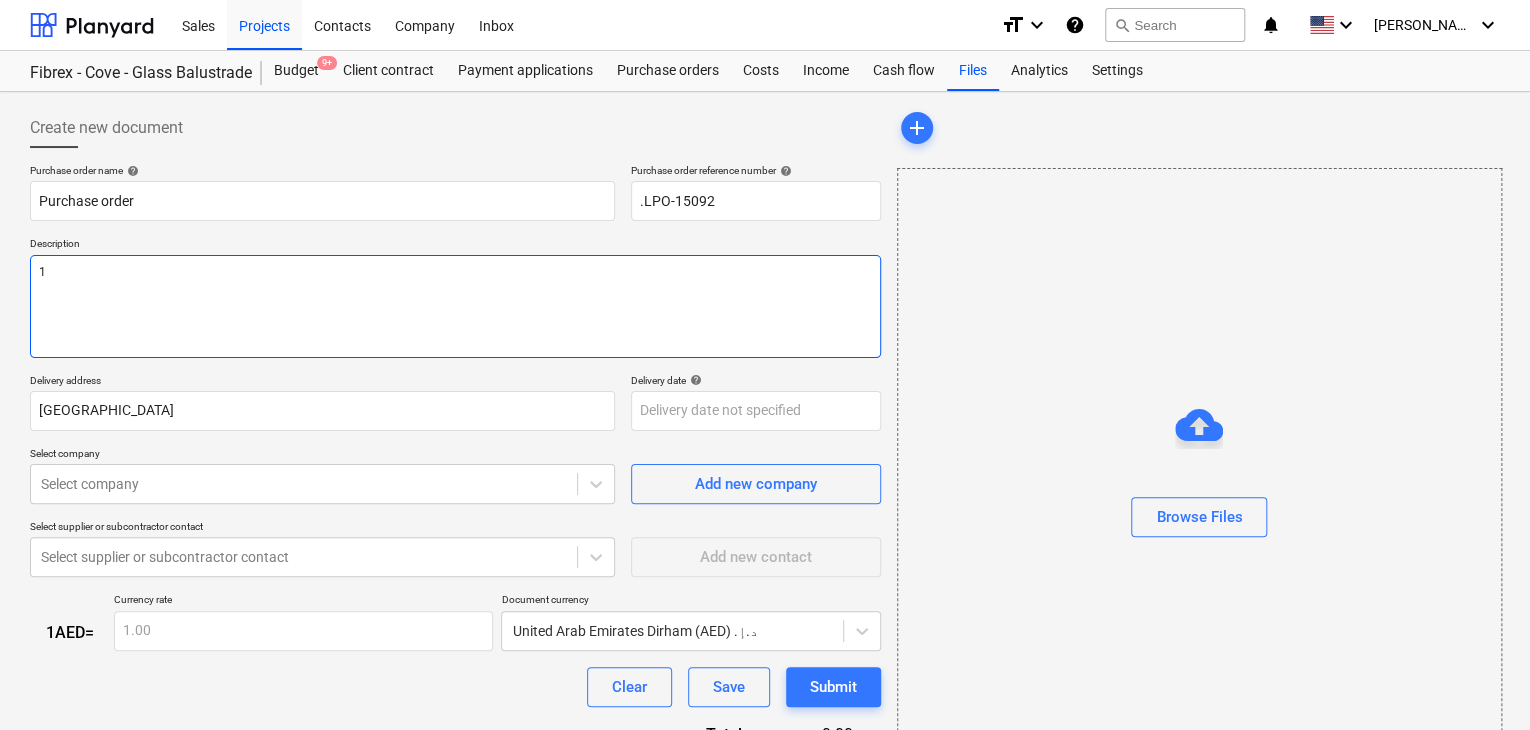 type on "x" 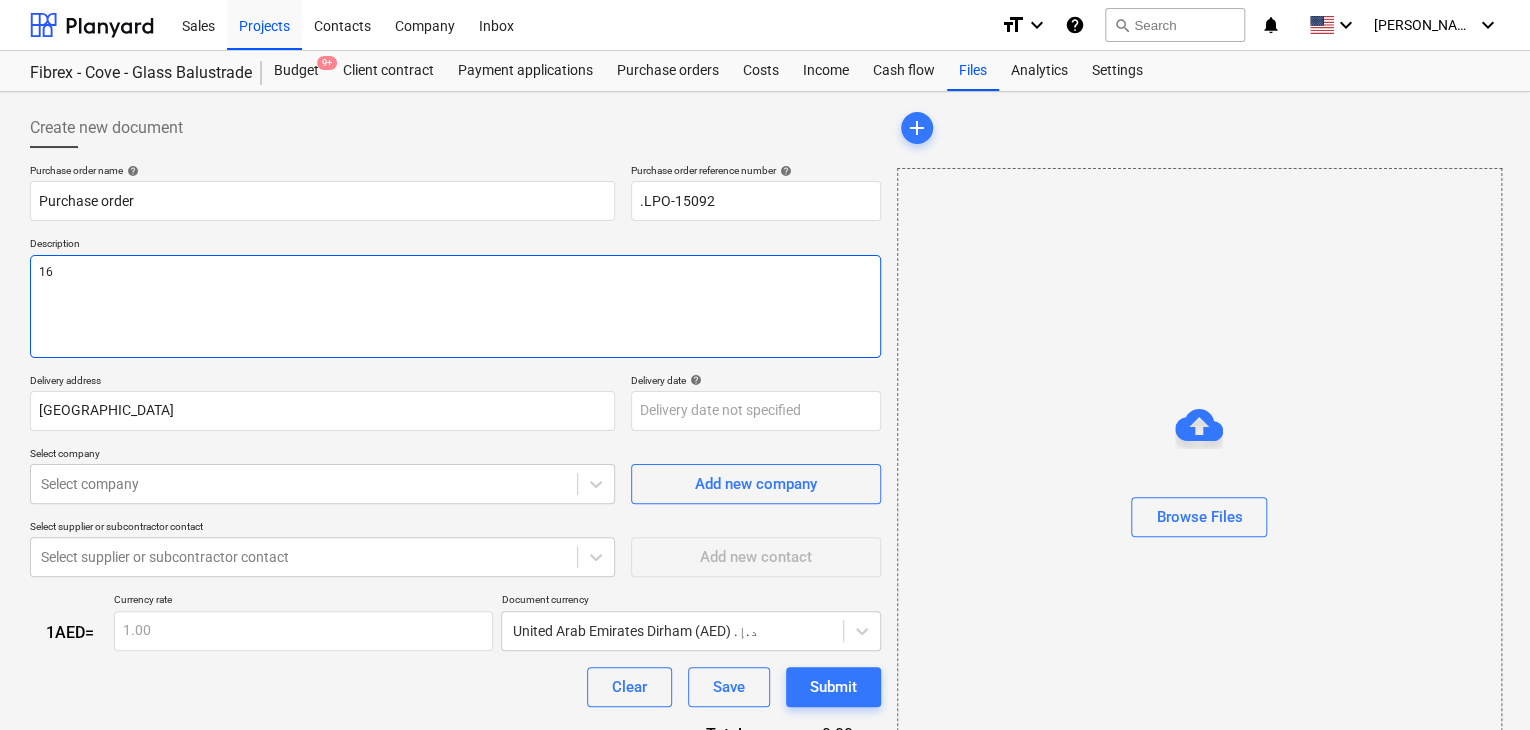 type on "x" 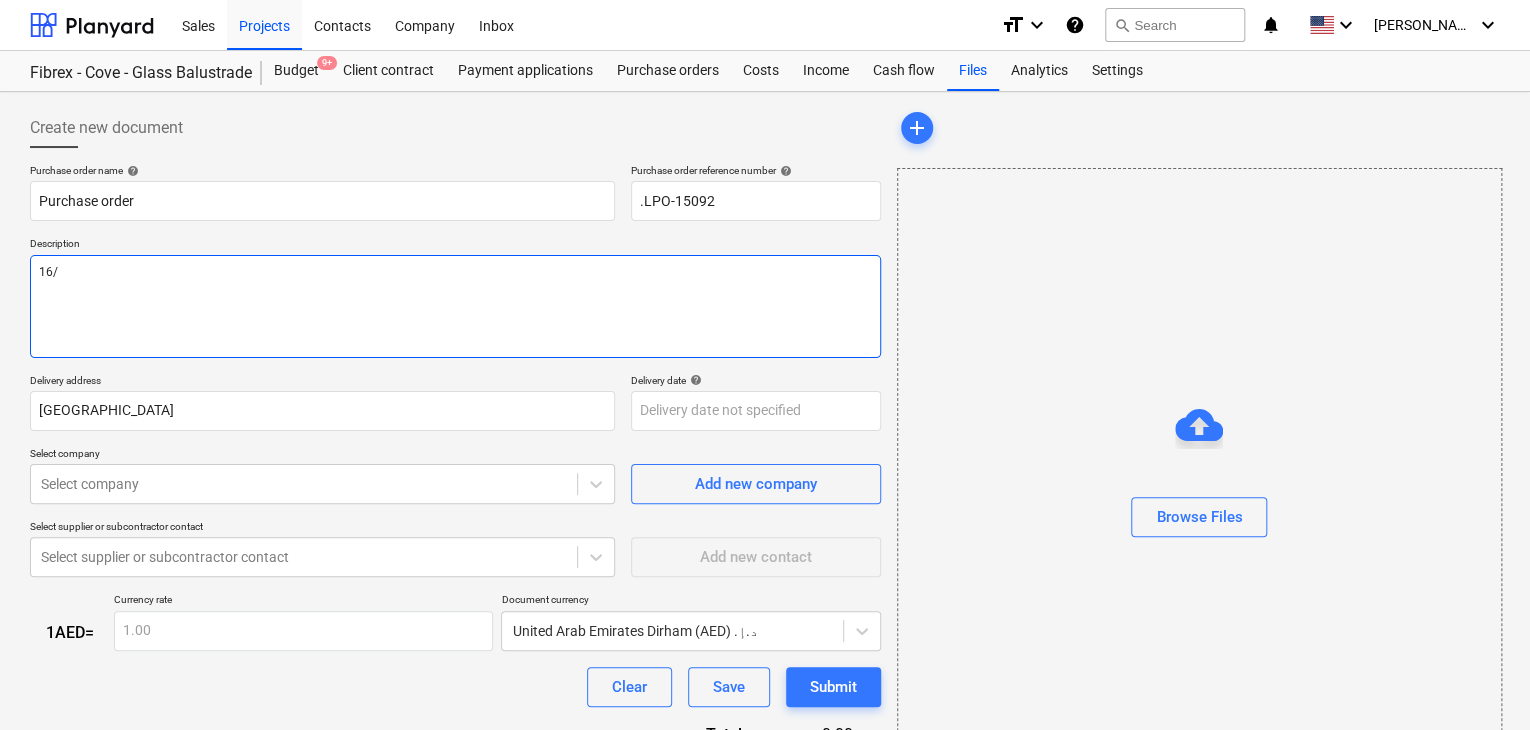 type on "x" 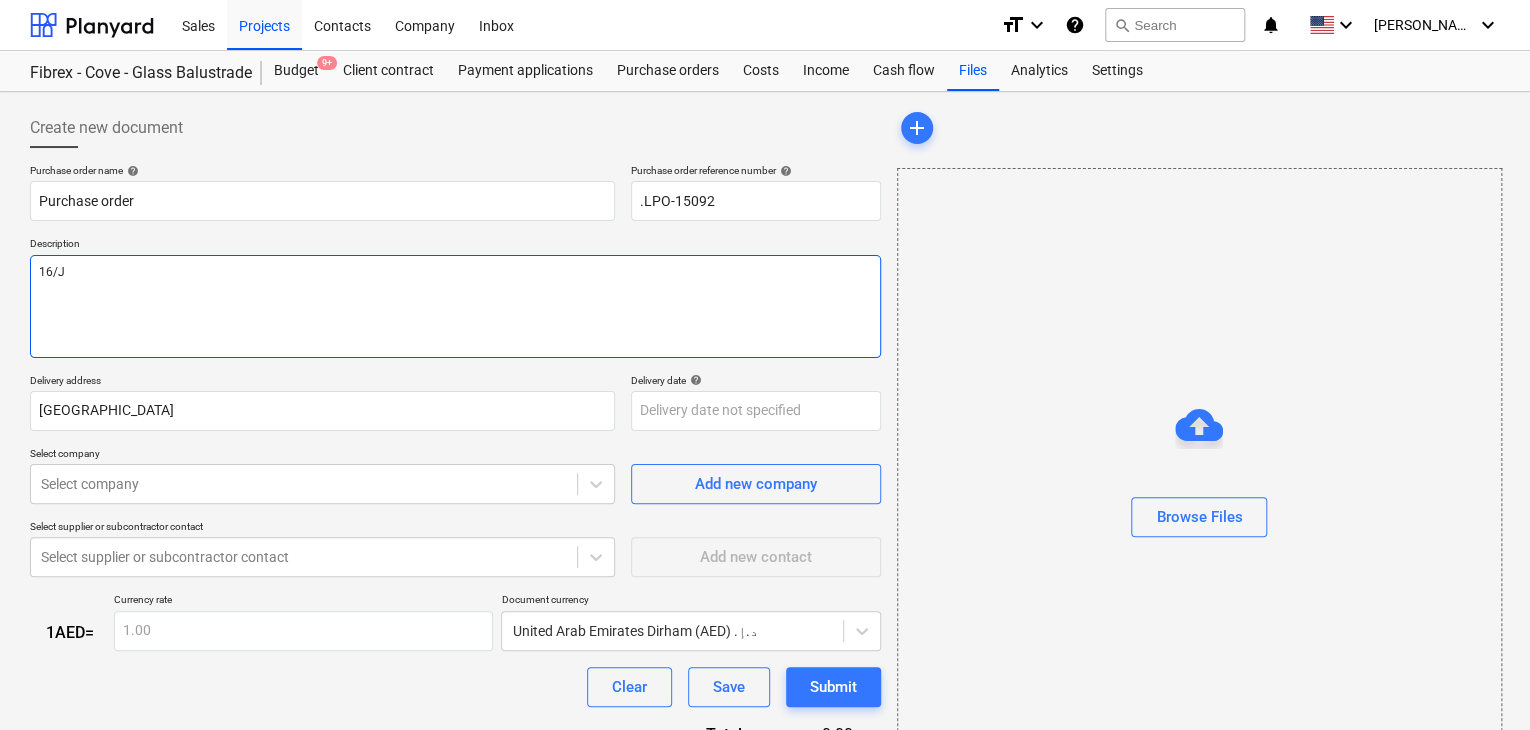 type on "x" 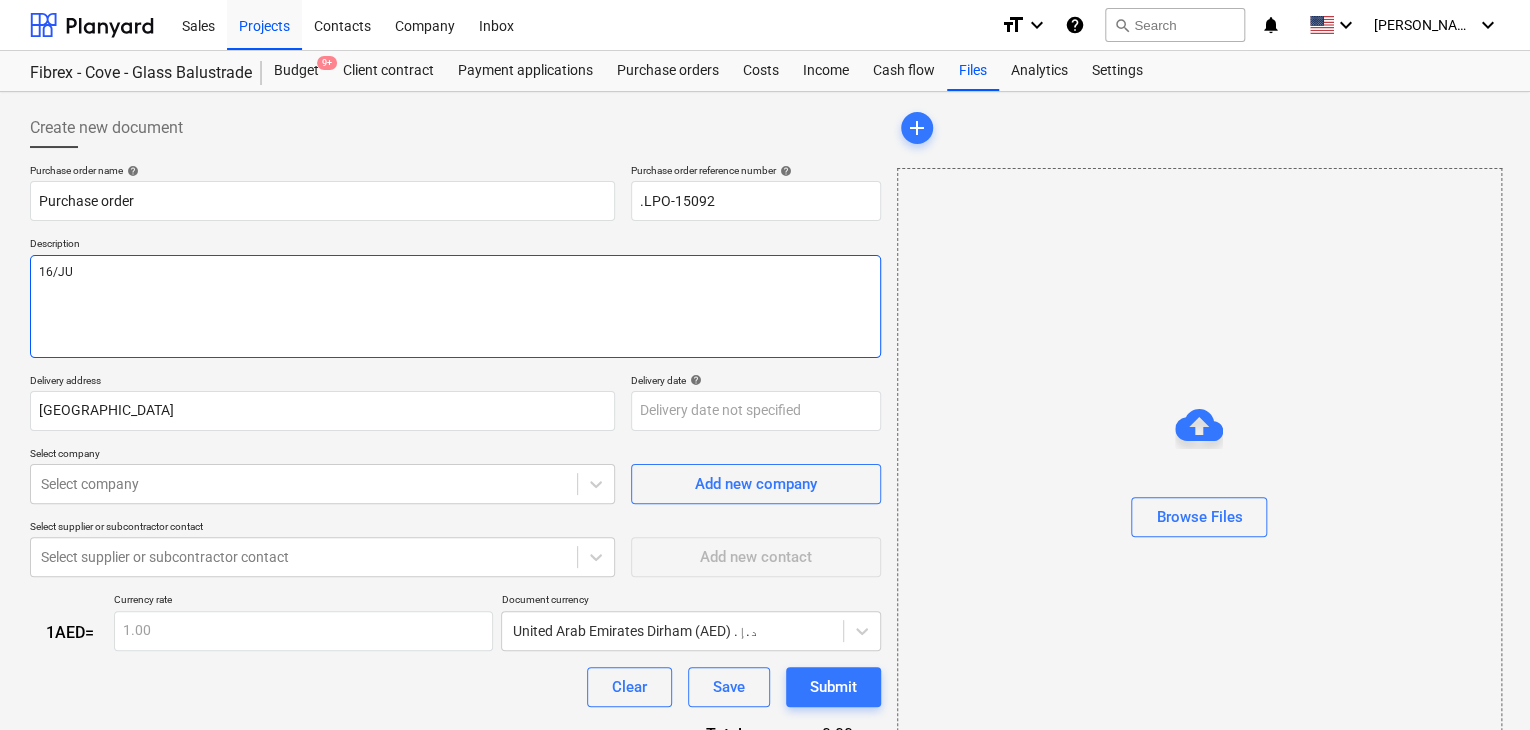 type on "x" 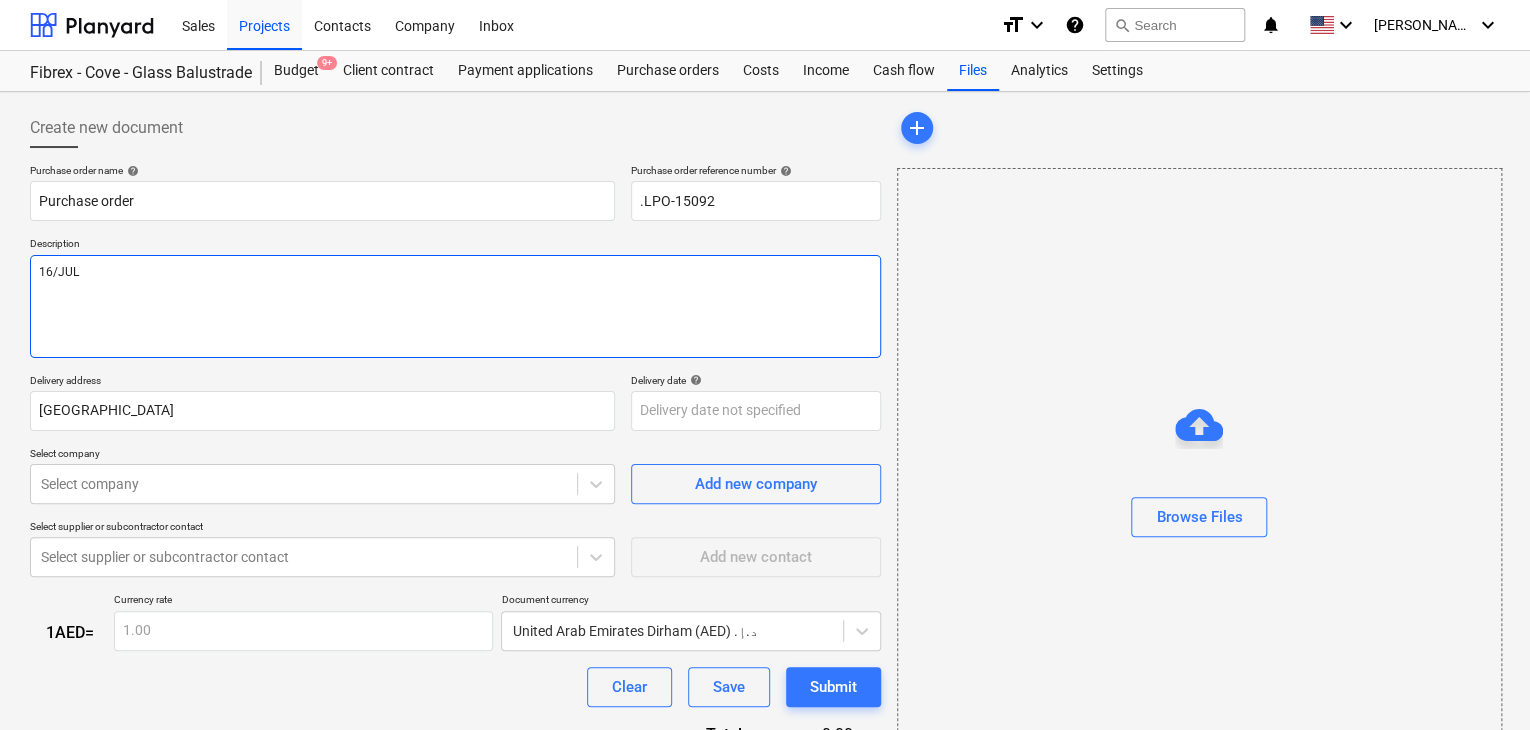 type 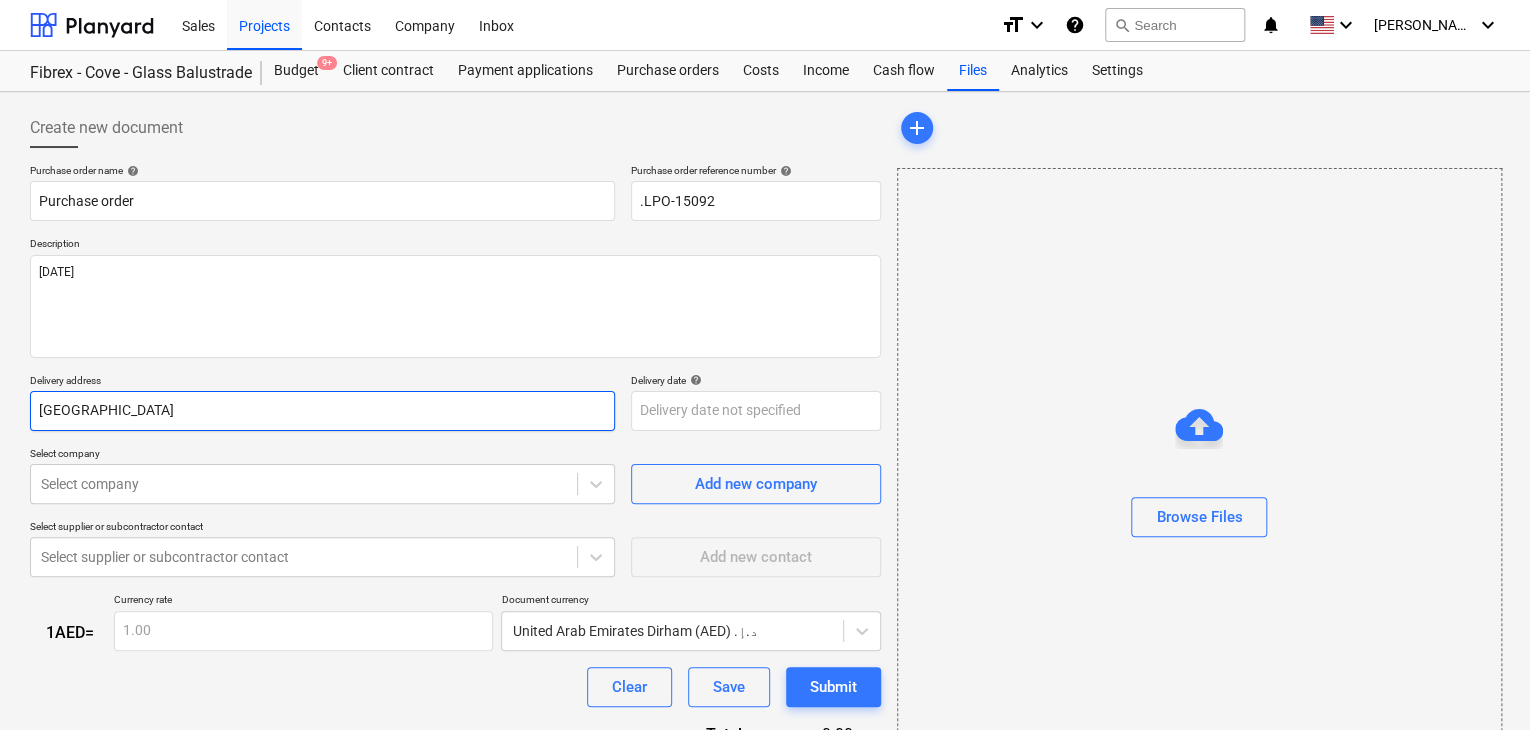 click on "[GEOGRAPHIC_DATA]" at bounding box center (322, 411) 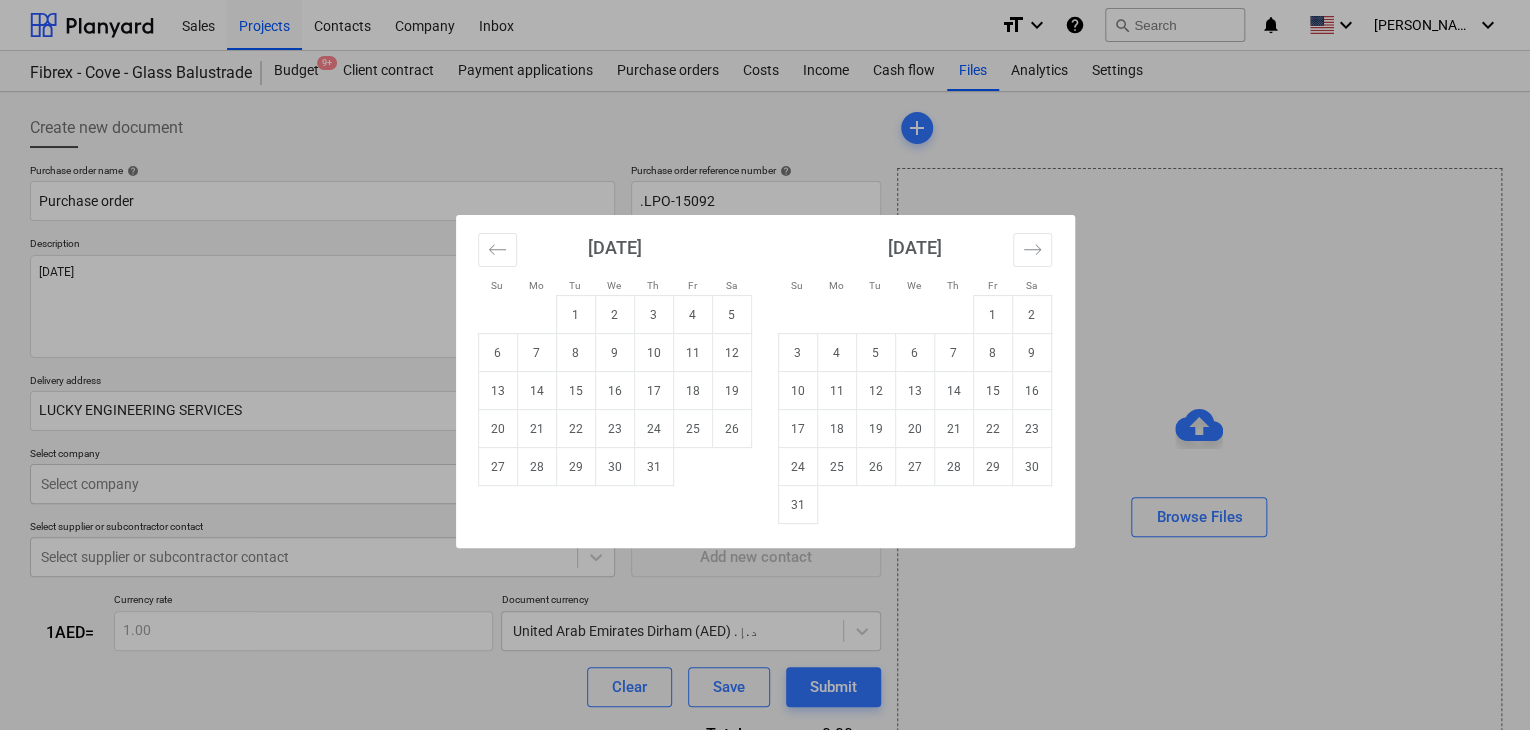 click on "Sales Projects Contacts Company Inbox format_size keyboard_arrow_down help search Search notifications 0 keyboard_arrow_down [PERSON_NAME] keyboard_arrow_down Fibrex - Cove - Glass Balustrade Budget 9+ Client contract Payment applications Purchase orders Costs Income Cash flow Files Analytics Settings Create new document Purchase order name help Purchase order Purchase order reference number help .LPO-15092 Description [DATE] Delivery address LUCKY ENGINEERING SERVICES Delivery date help Press the down arrow key to interact with the calendar and
select a date. Press the question mark key to get the keyboard shortcuts for changing dates. Select company Select company Add new company Select supplier or subcontractor contact Select supplier or subcontractor contact Add new contact 1  AED  = Currency rate 1.00 Document currency [GEOGRAPHIC_DATA] Dirham (AED) د.إ.‏ Clear Save Submit Total 0.00د.إ.‏ Select line-items to add help Search or select a line-item Select in bulk add Browse Files
x" at bounding box center (765, 365) 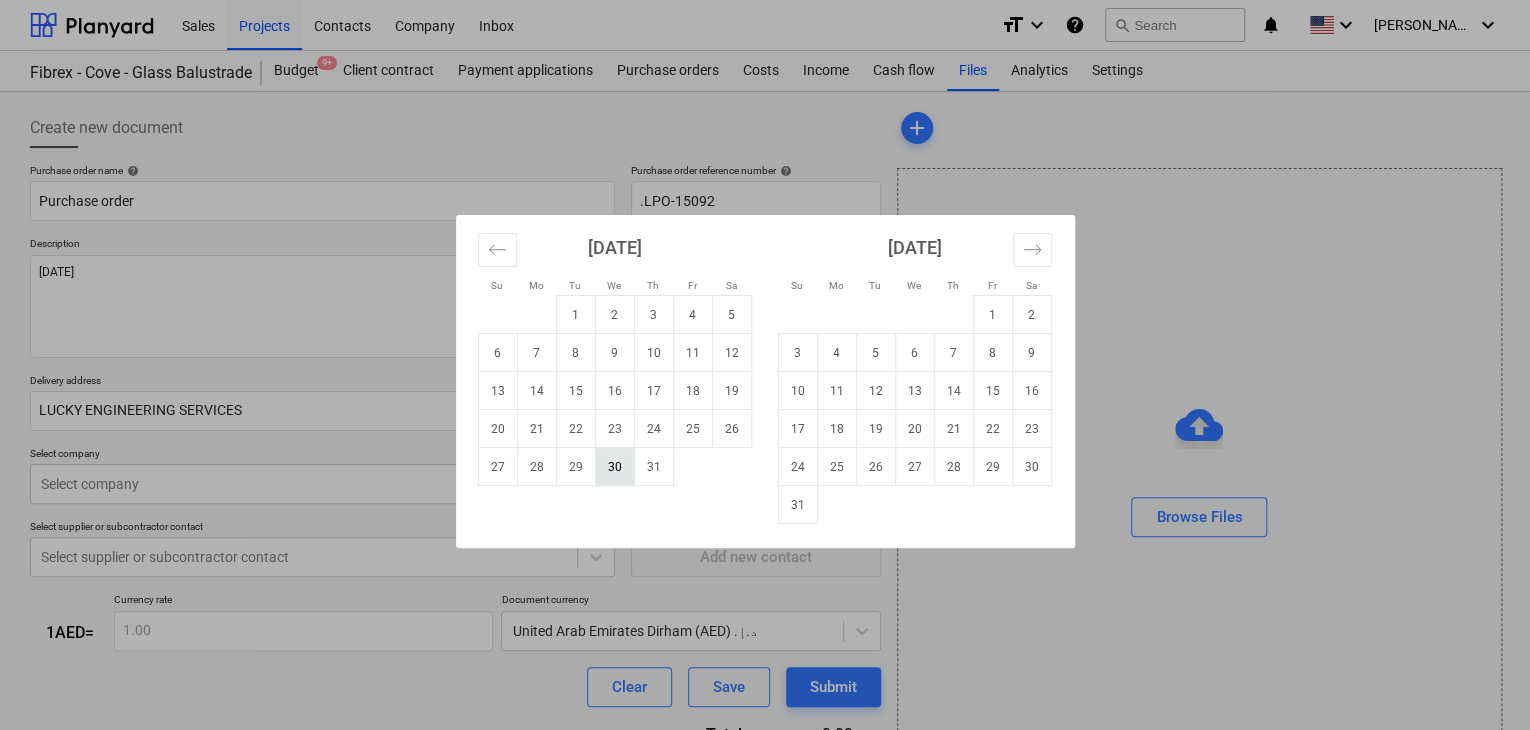 click on "30" at bounding box center [614, 467] 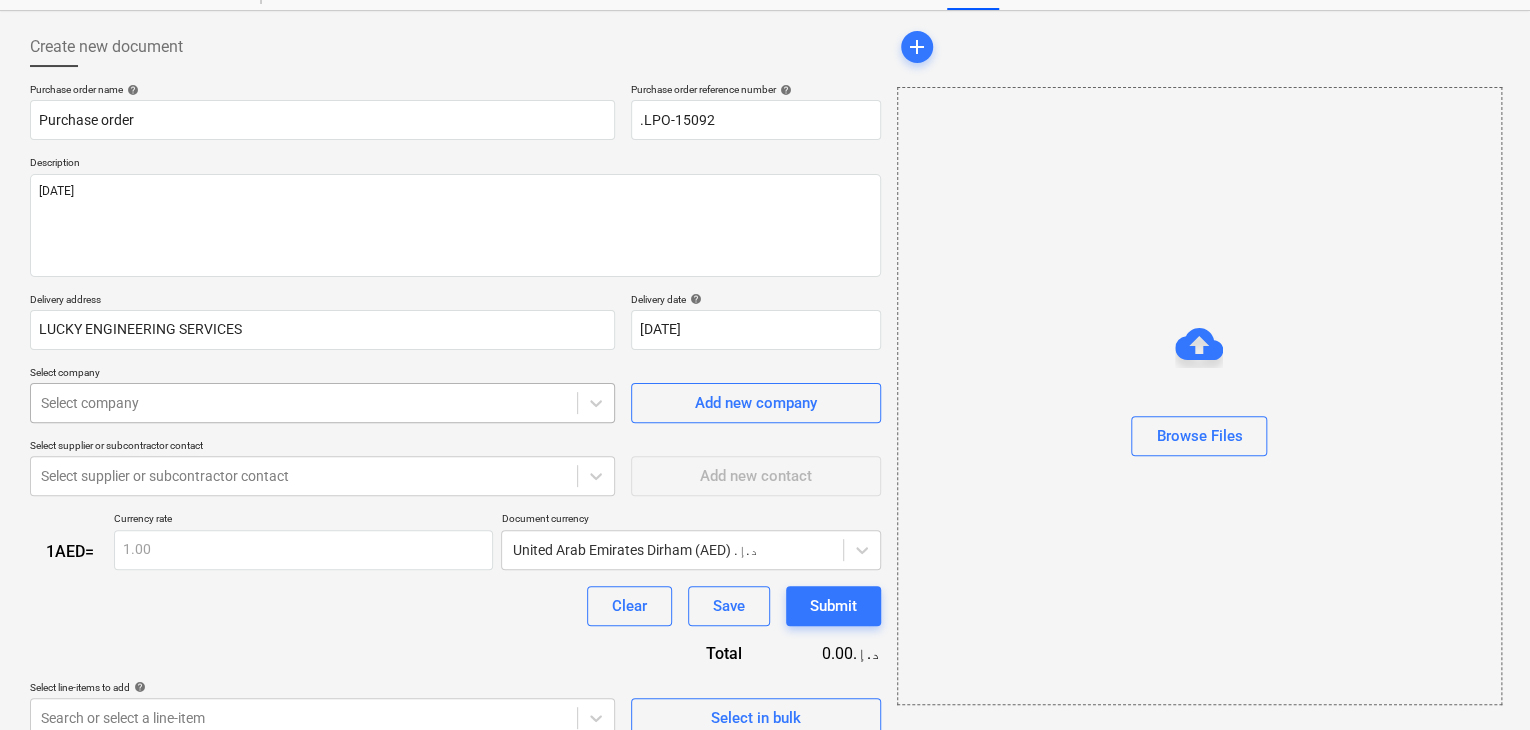 click on "Sales Projects Contacts Company Inbox format_size keyboard_arrow_down help search Search notifications 0 keyboard_arrow_down [PERSON_NAME] keyboard_arrow_down Fibrex - Cove - Glass Balustrade Budget 9+ Client contract Payment applications Purchase orders Costs Income Cash flow Files Analytics Settings Create new document Purchase order name help Purchase order Purchase order reference number help .LPO-15092 Description [DATE] Delivery address LUCKY ENGINEERING SERVICES Delivery date help [DATE] [DATE] Press the down arrow key to interact with the calendar and
select a date. Press the question mark key to get the keyboard shortcuts for changing dates. Select company Select company Add new company Select supplier or subcontractor contact Select supplier or subcontractor contact Add new contact 1  AED  = Currency rate 1.00 Document currency [GEOGRAPHIC_DATA] Dirham (AED) د.إ.‏ Clear Save Submit Total 0.00د.إ.‏ Select line-items to add help Search or select a line-item Select in bulk x" at bounding box center [765, 284] 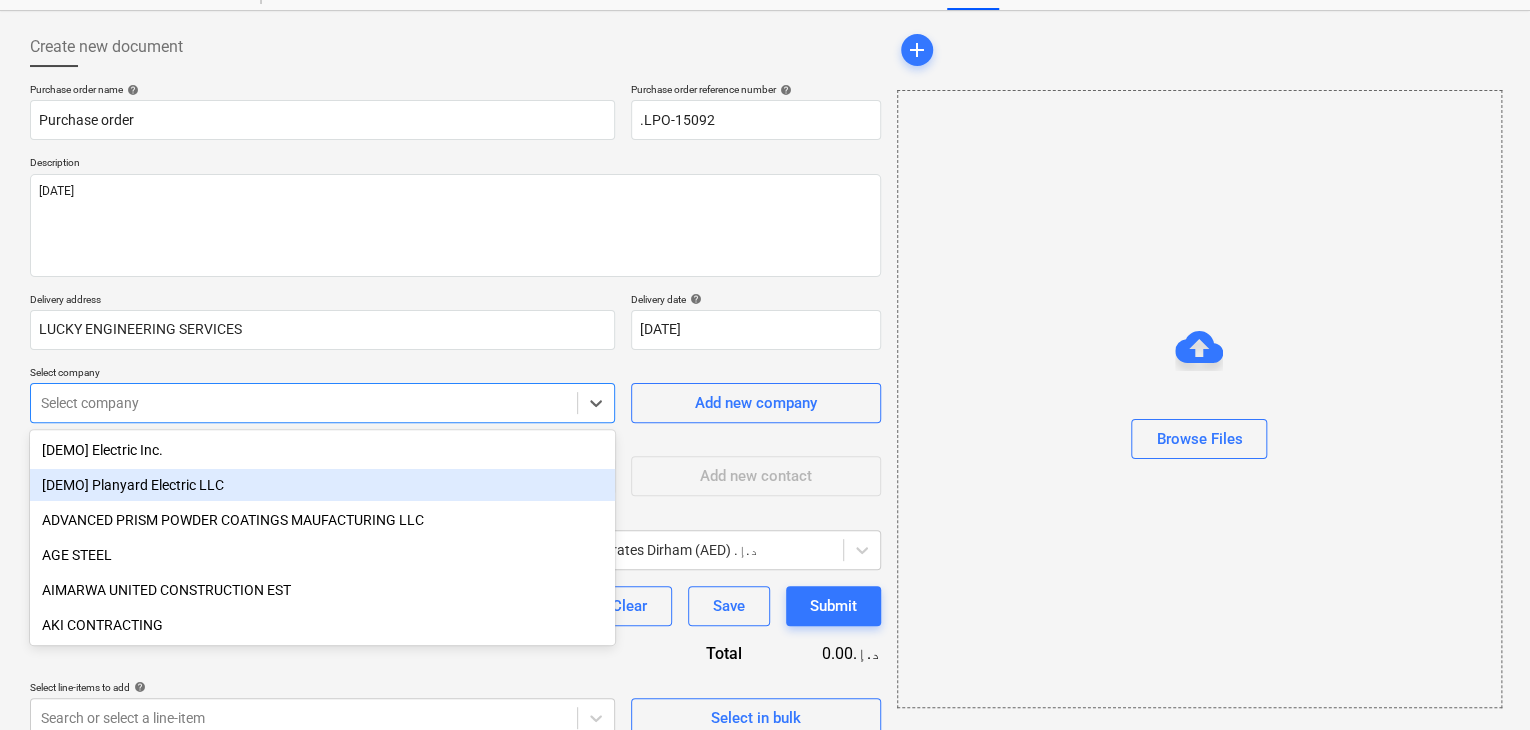 scroll, scrollTop: 93, scrollLeft: 0, axis: vertical 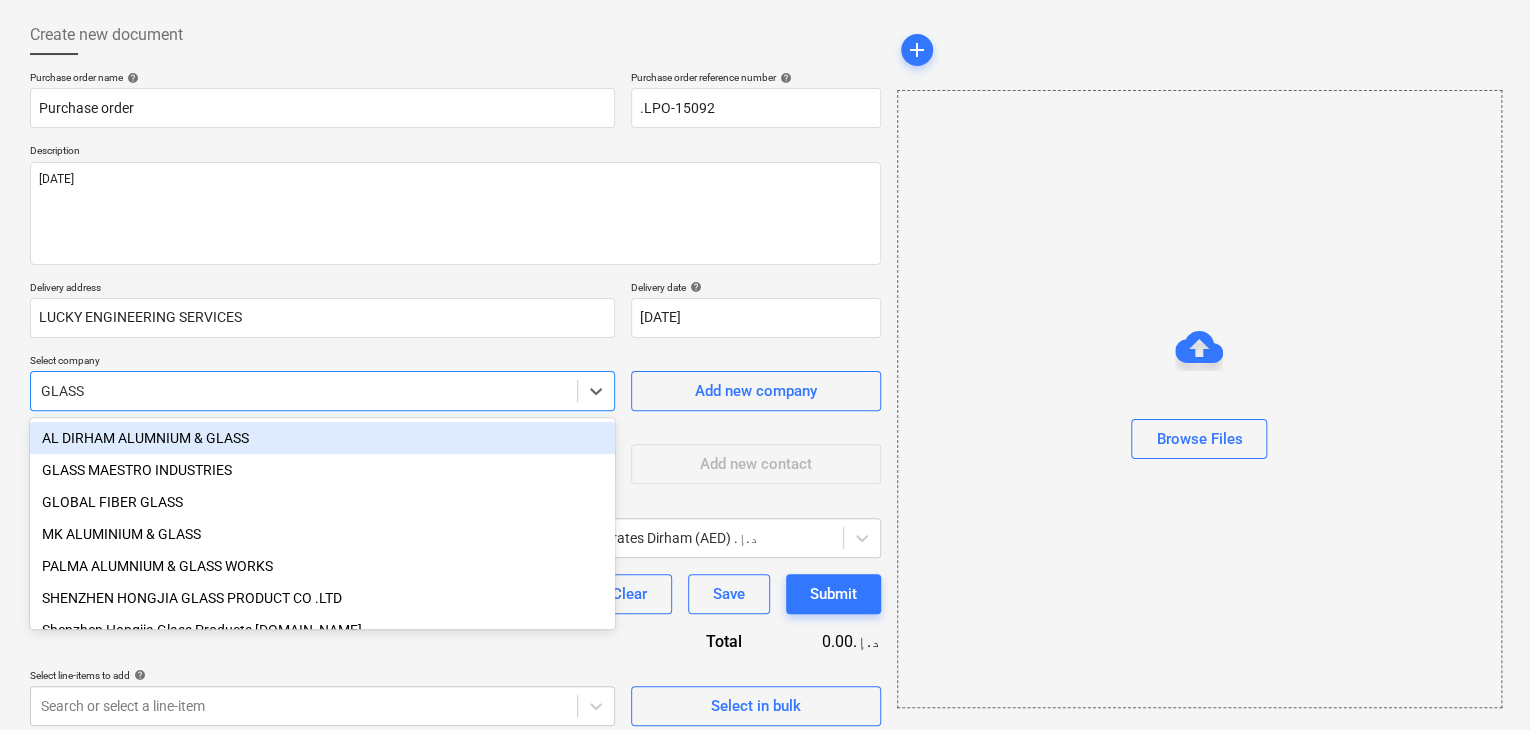 click on "GLASS MAESTRO INDUSTRIES" at bounding box center (322, 470) 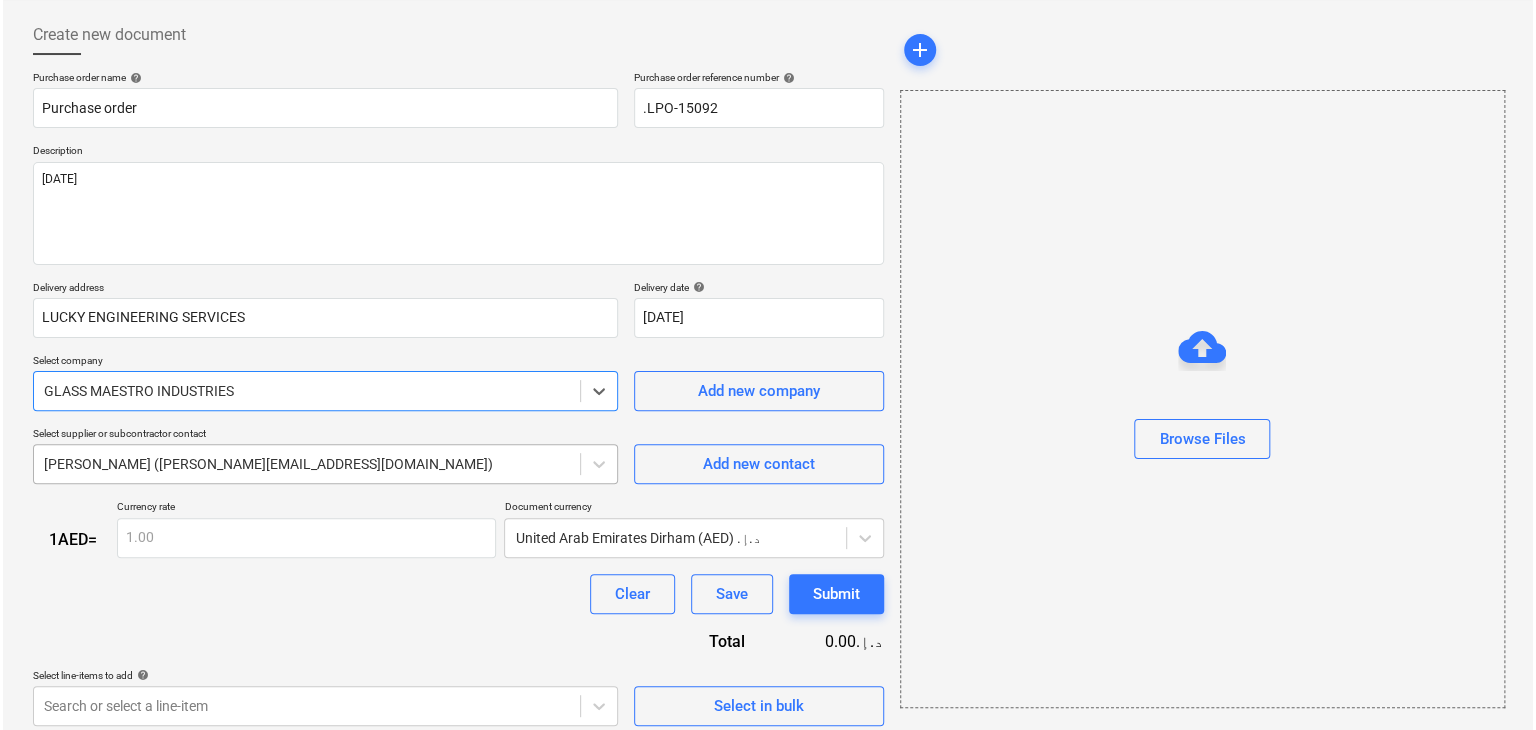 scroll, scrollTop: 104, scrollLeft: 0, axis: vertical 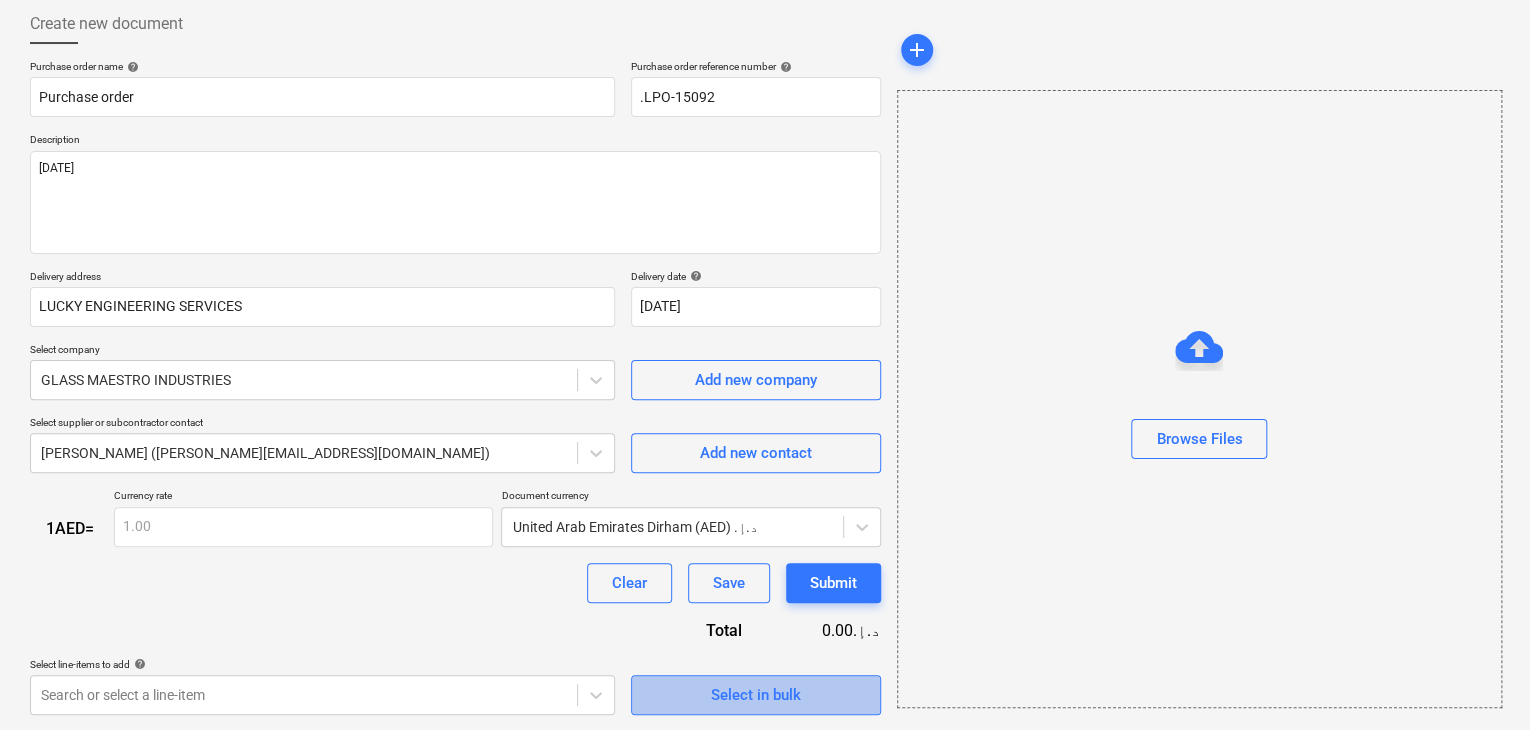click on "Select in bulk" at bounding box center [756, 695] 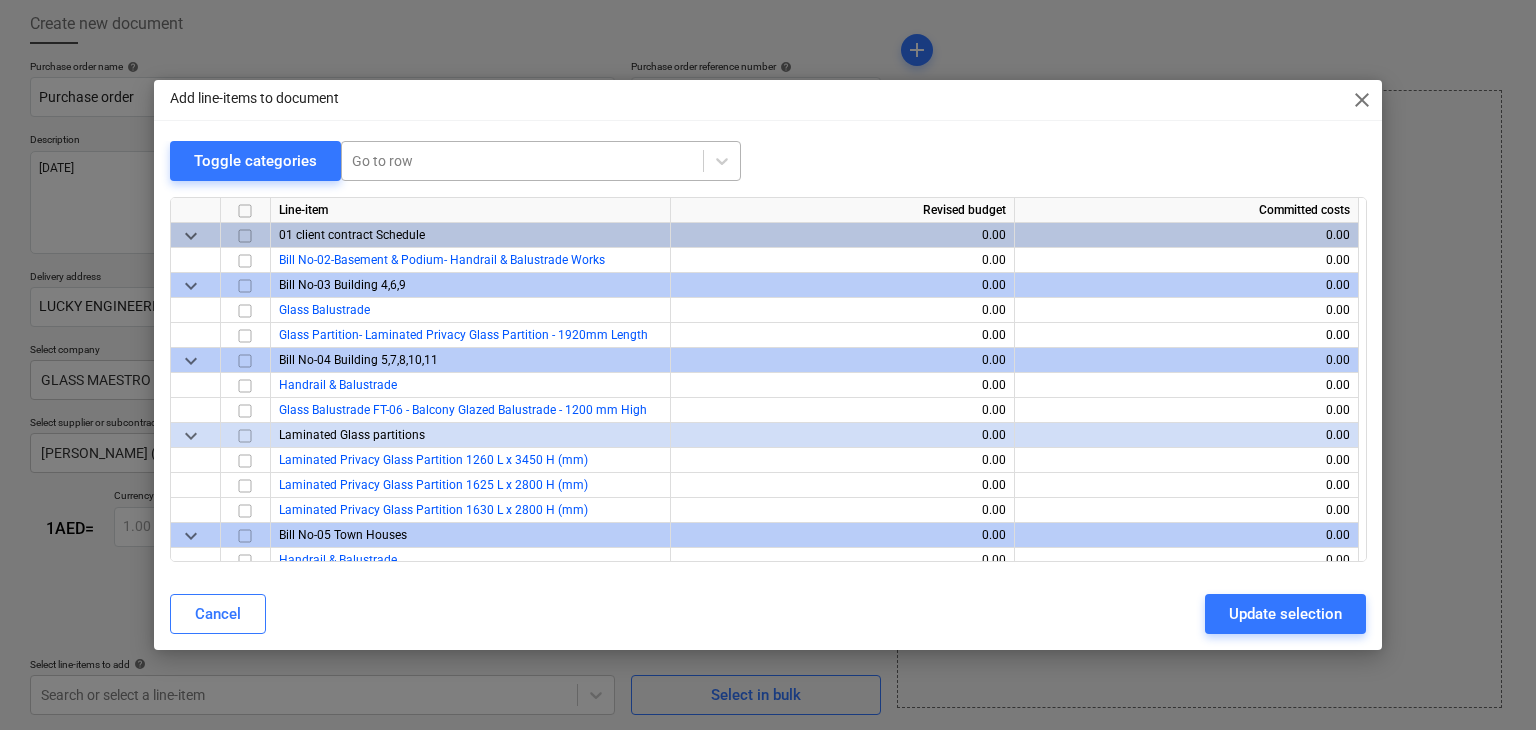 click on "Go to row" at bounding box center (541, 161) 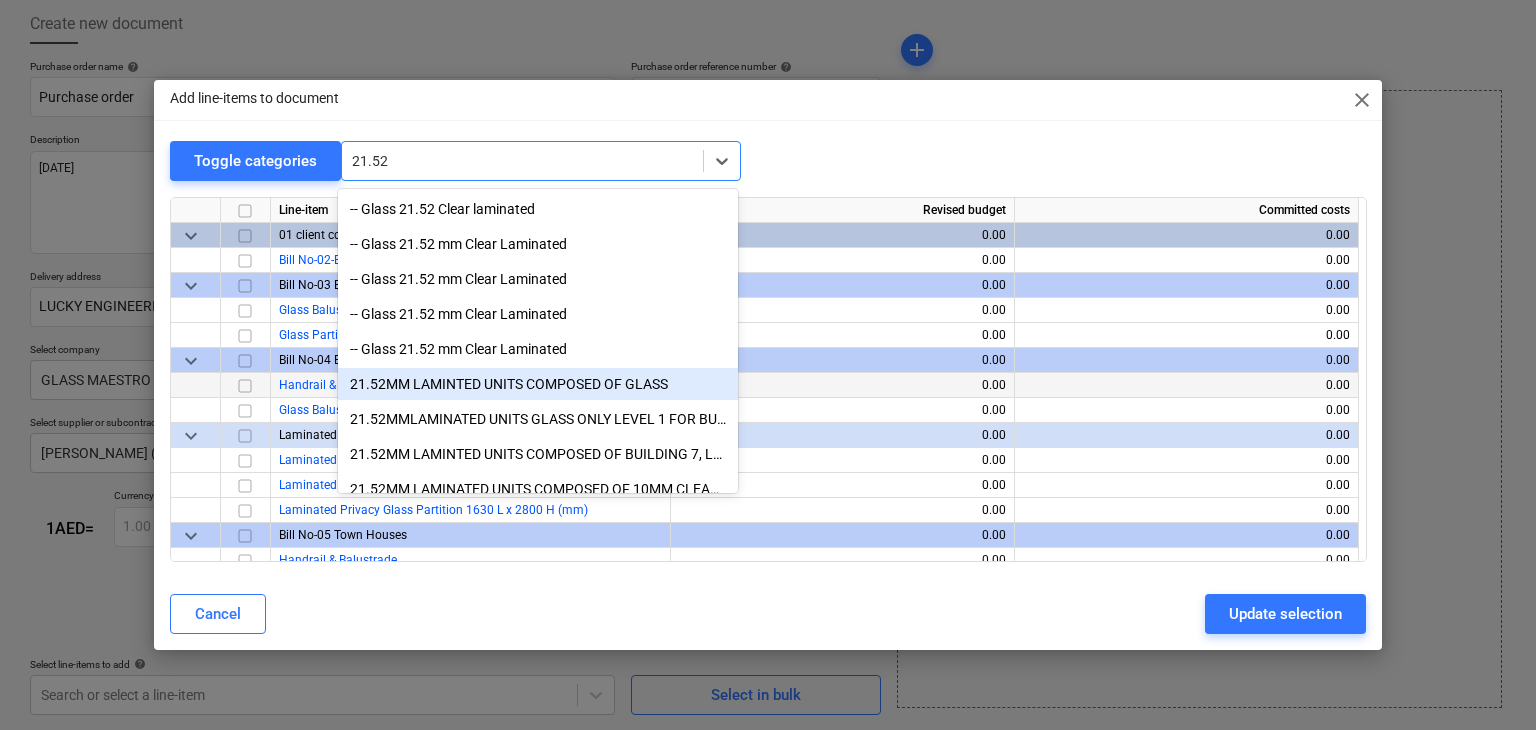 click on "21.52MM LAMINTED UNITS COMPOSED OF GLASS" at bounding box center [538, 384] 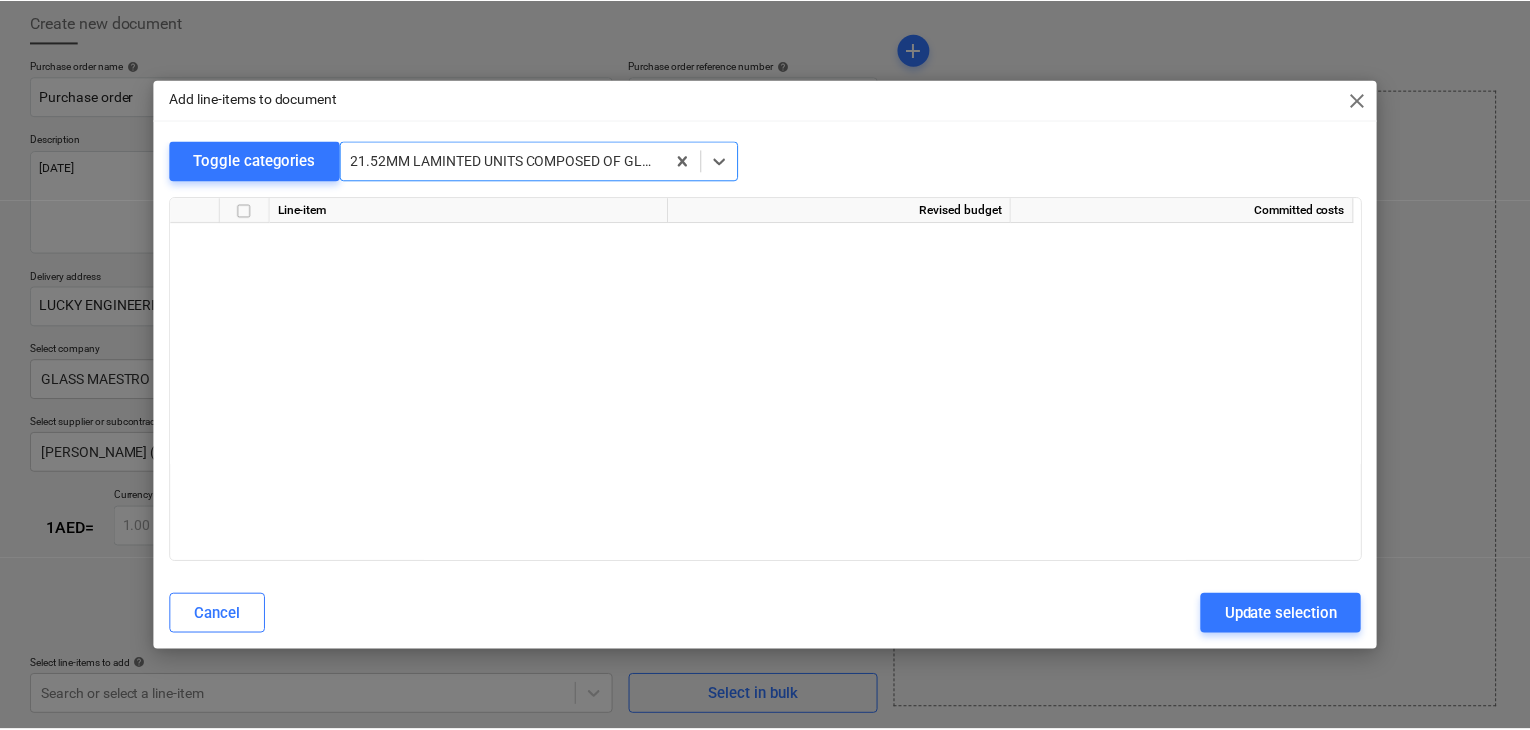 scroll, scrollTop: 5400, scrollLeft: 0, axis: vertical 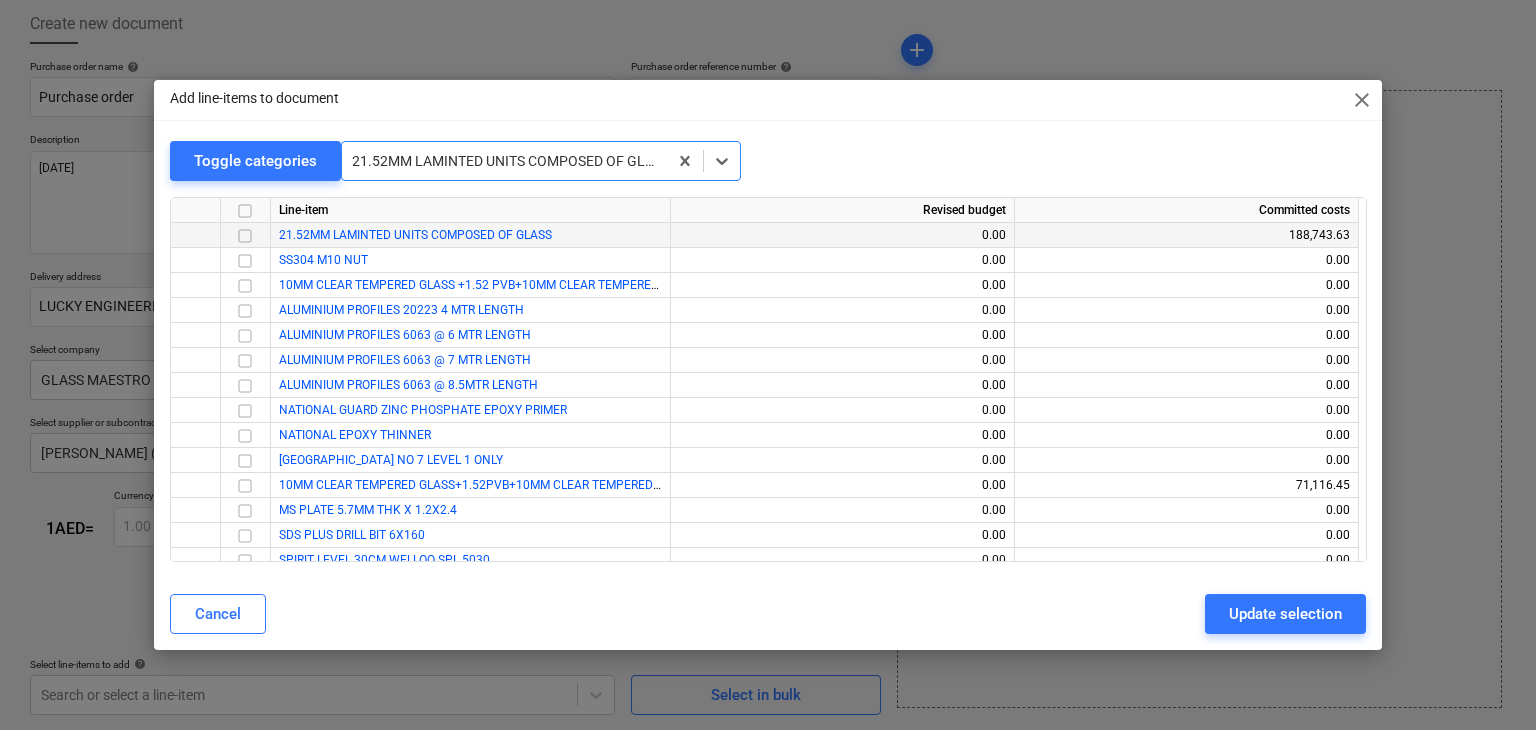 click at bounding box center [245, 236] 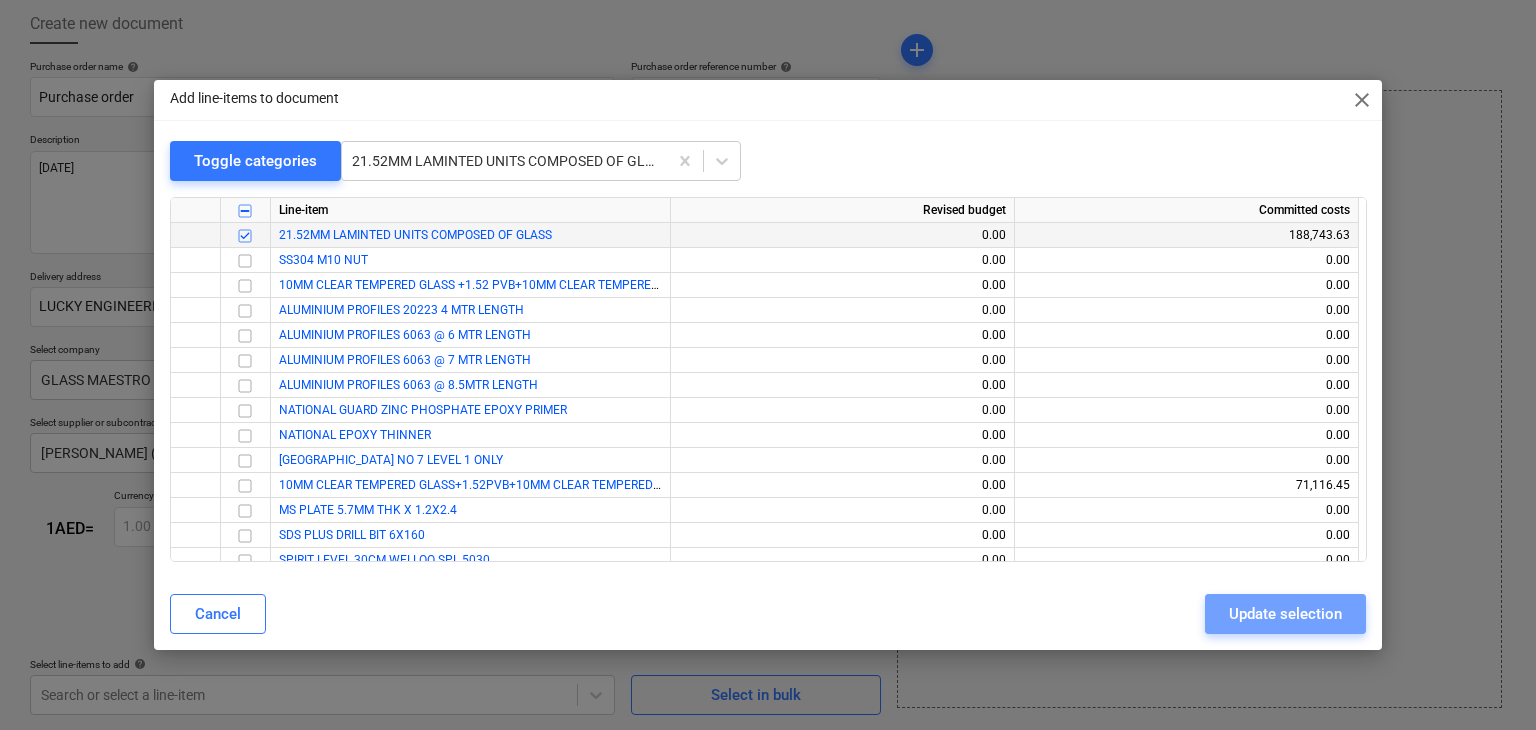 drag, startPoint x: 1245, startPoint y: 599, endPoint x: 1028, endPoint y: 500, distance: 238.51625 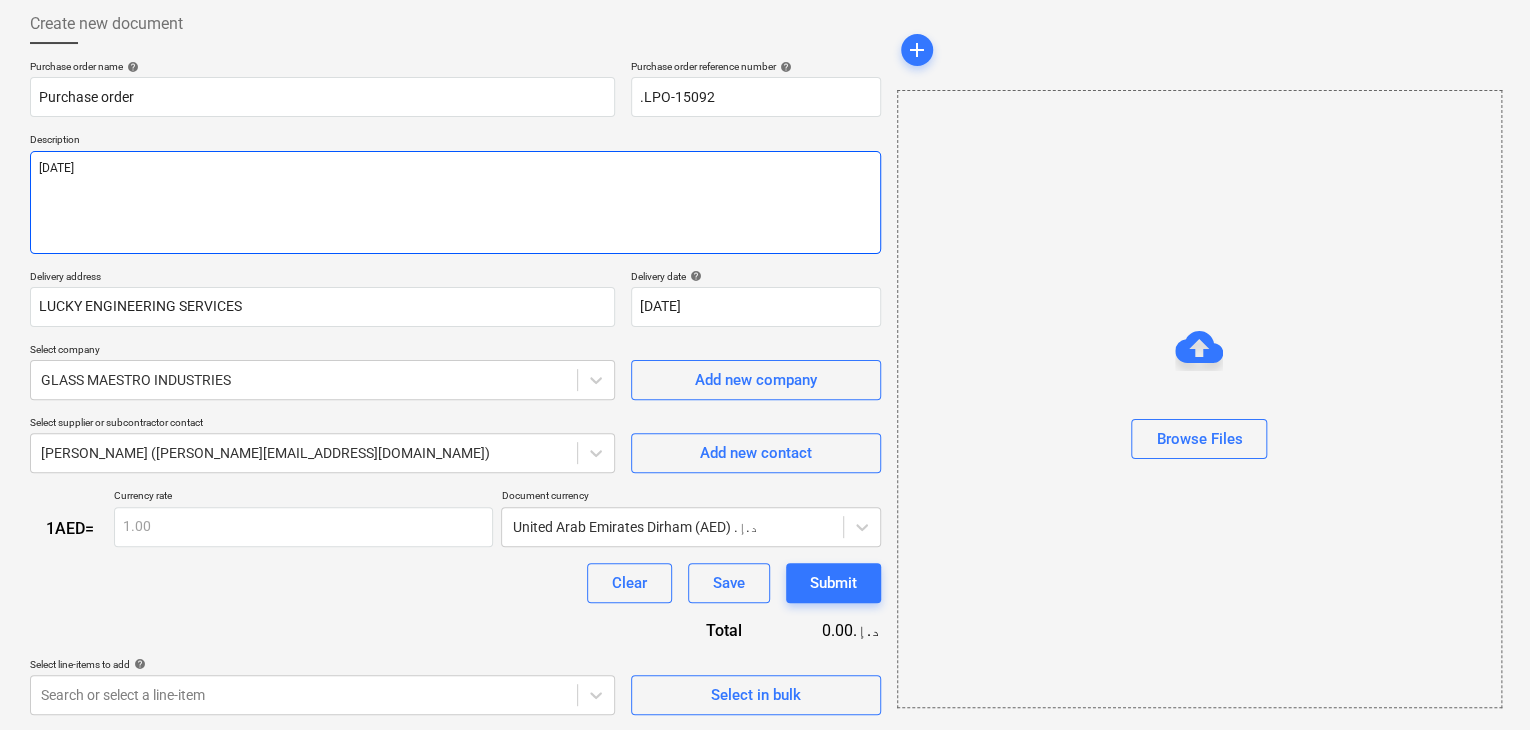 click on "[DATE]" at bounding box center (455, 202) 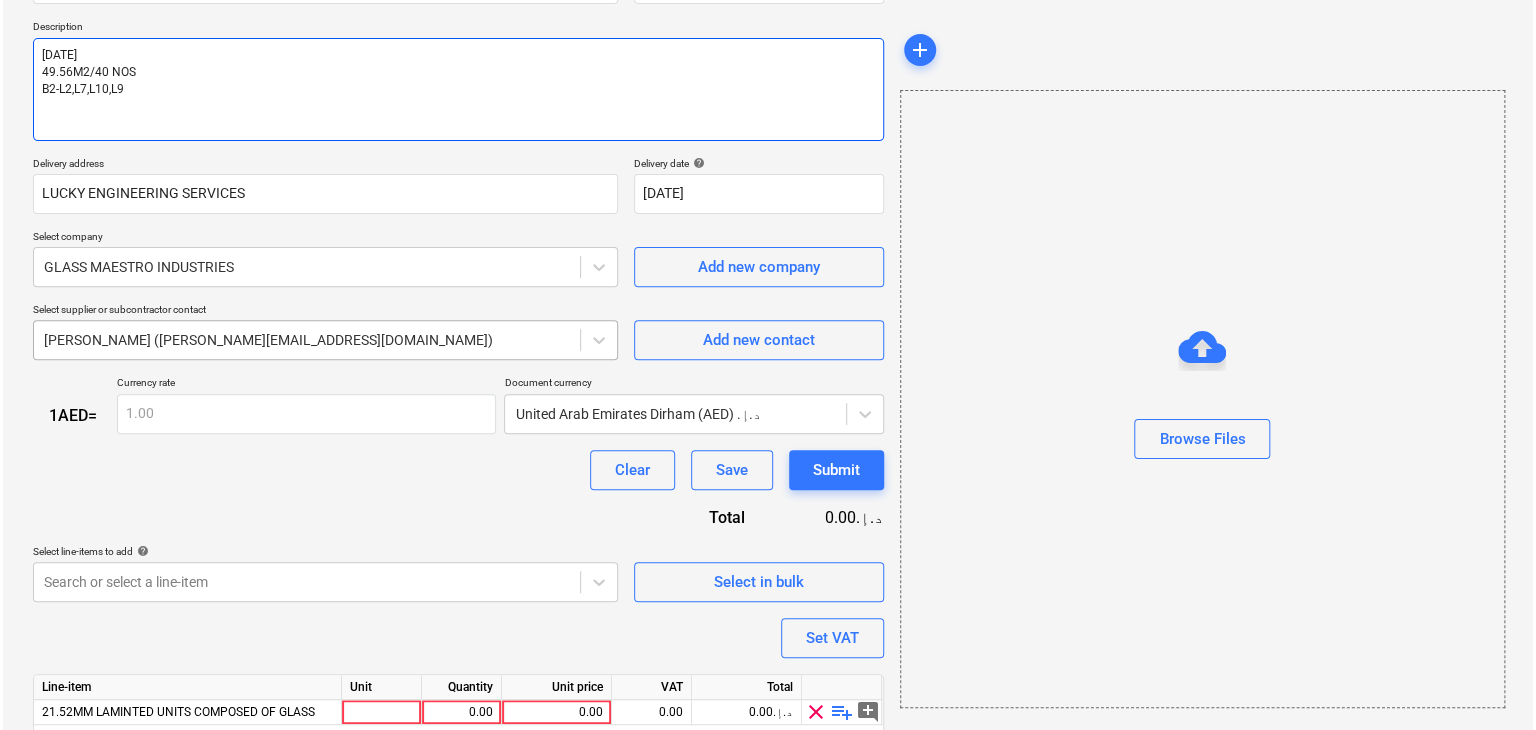 scroll, scrollTop: 292, scrollLeft: 0, axis: vertical 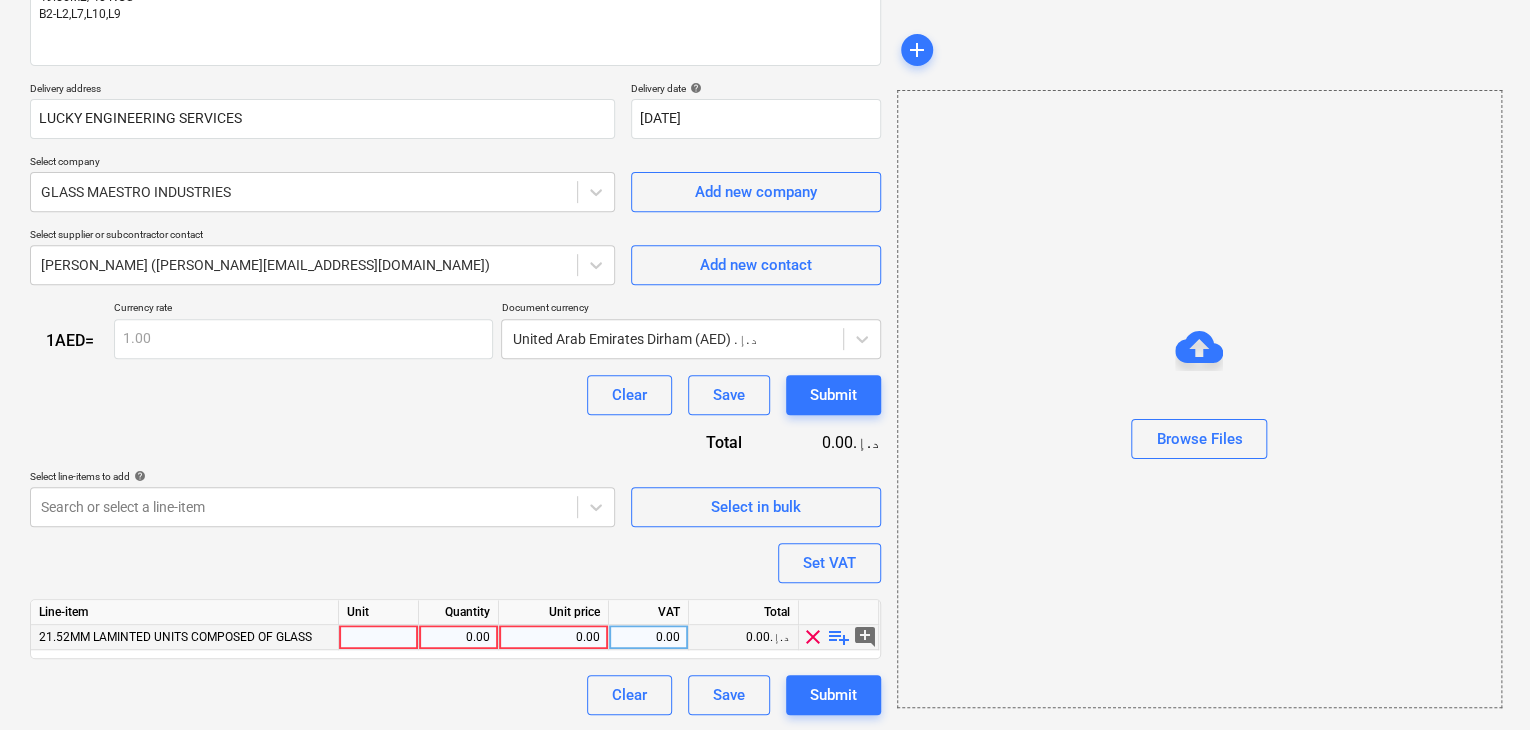 drag, startPoint x: 371, startPoint y: 641, endPoint x: 376, endPoint y: 632, distance: 10.29563 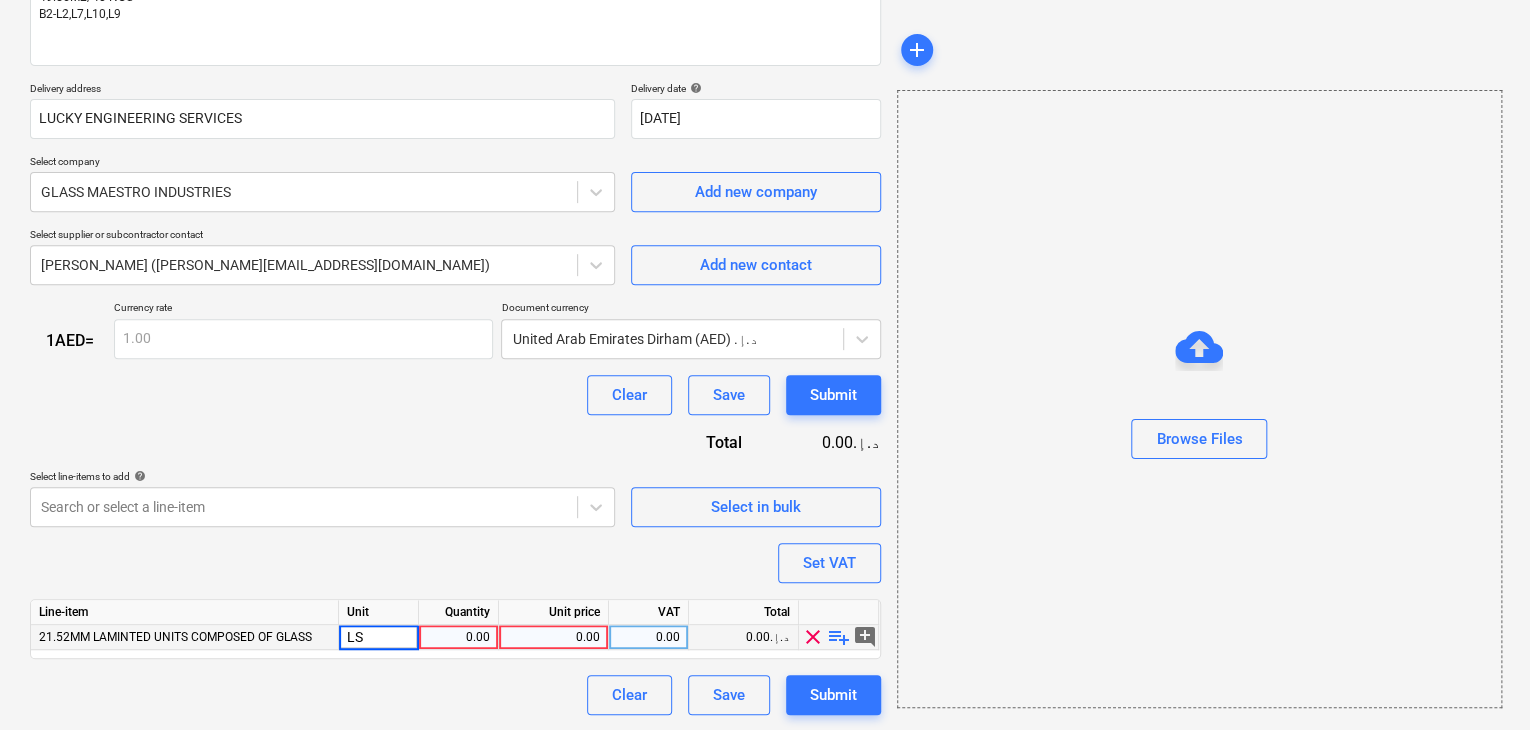 click on "0.00" at bounding box center (458, 637) 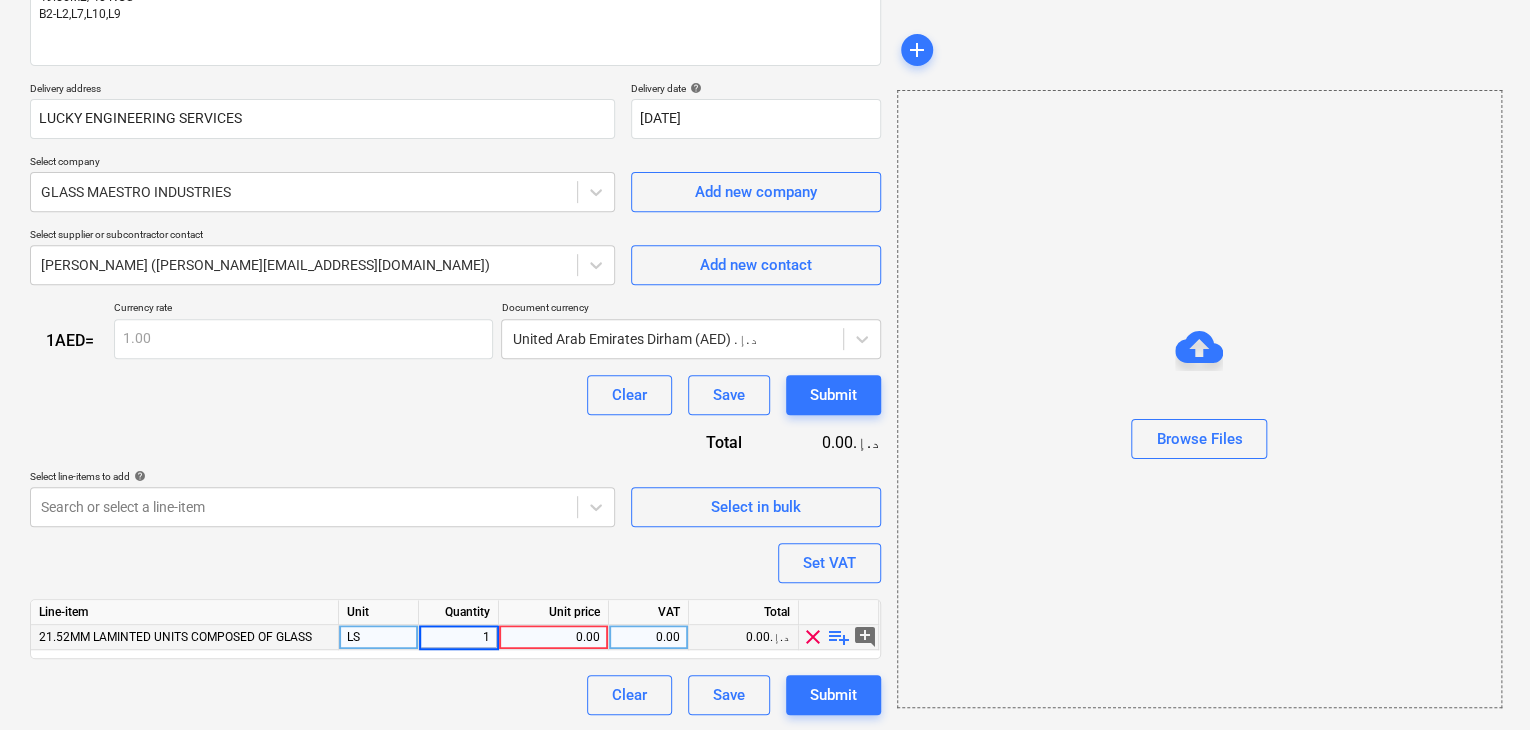 click on "Unit price" at bounding box center (554, 612) 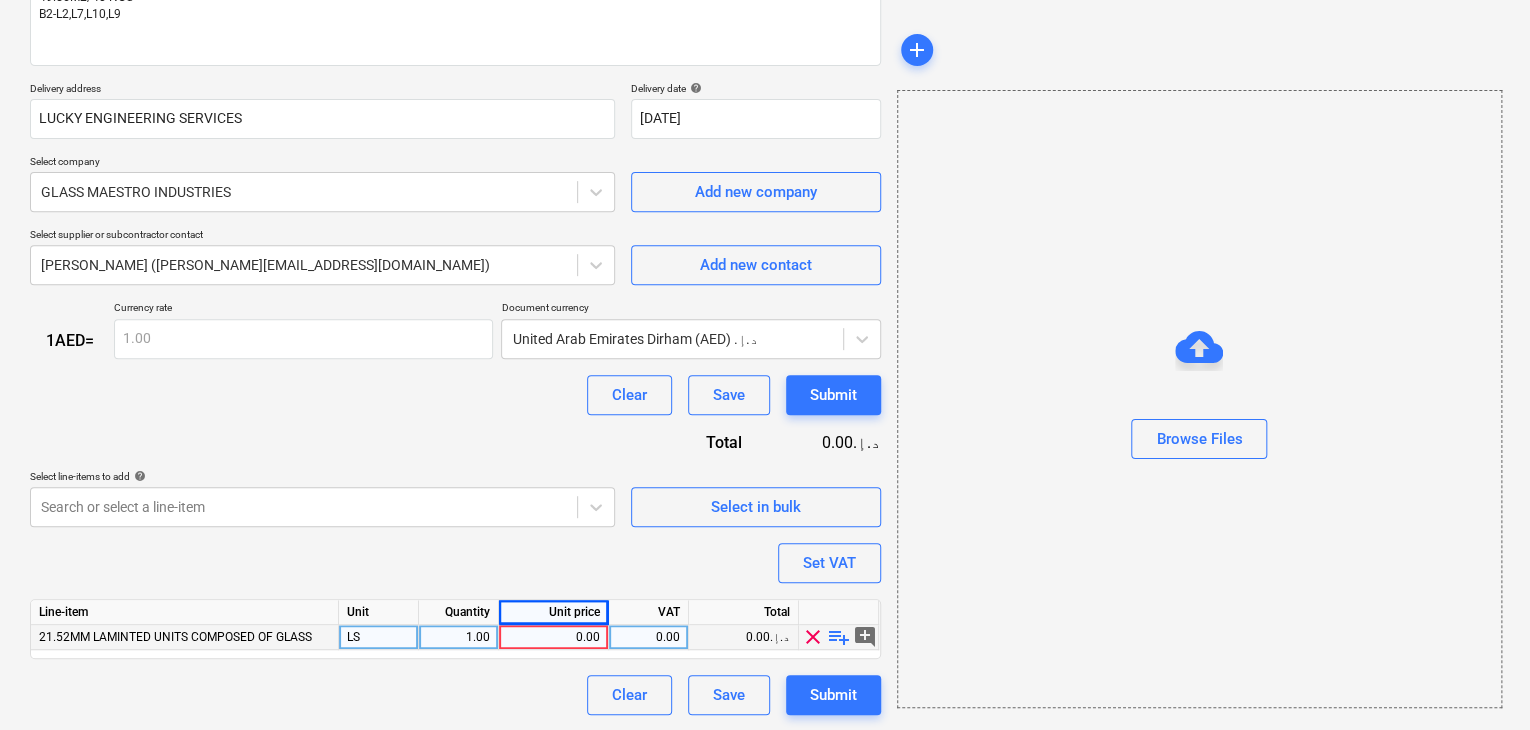 click on "0.00" at bounding box center [553, 637] 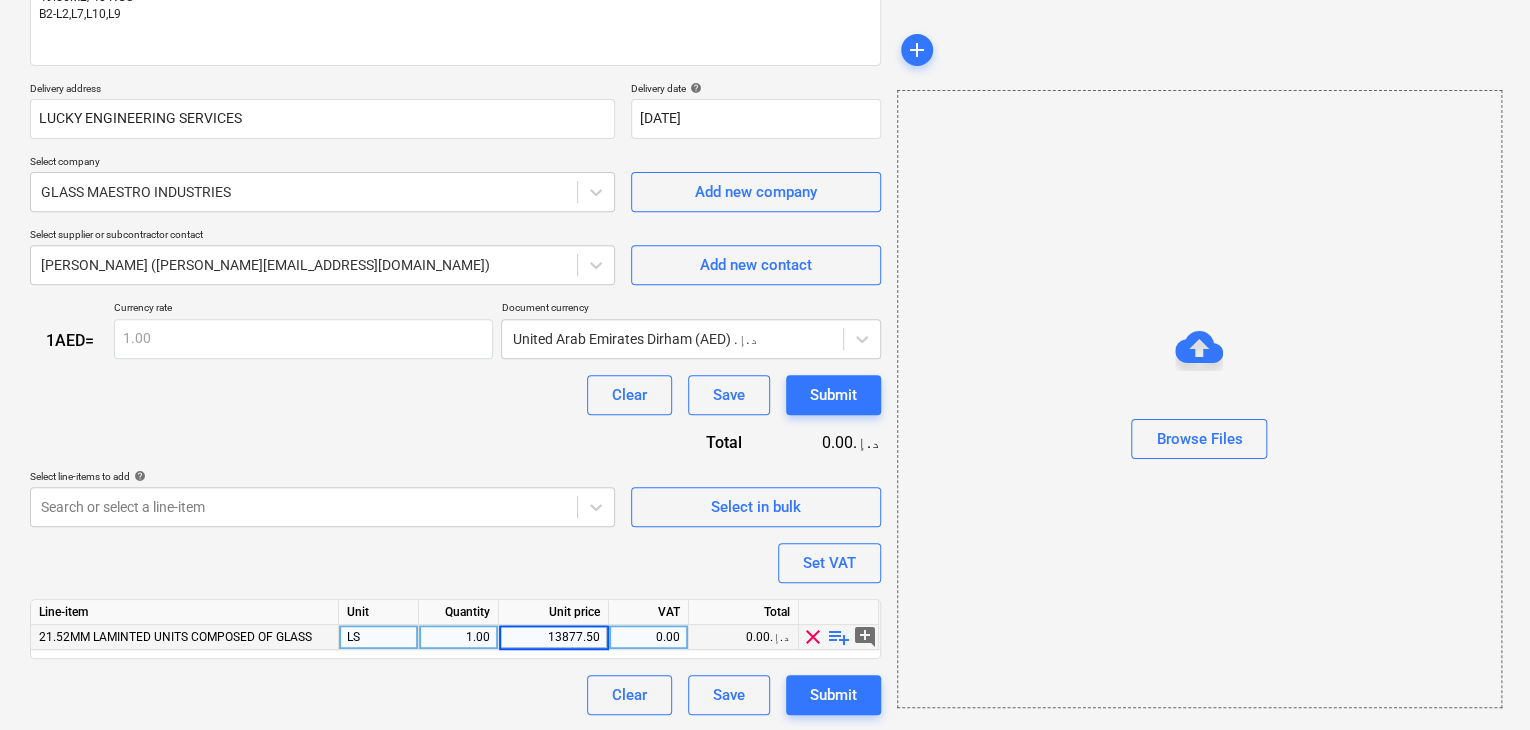 click on "Browse Files" at bounding box center (1199, 399) 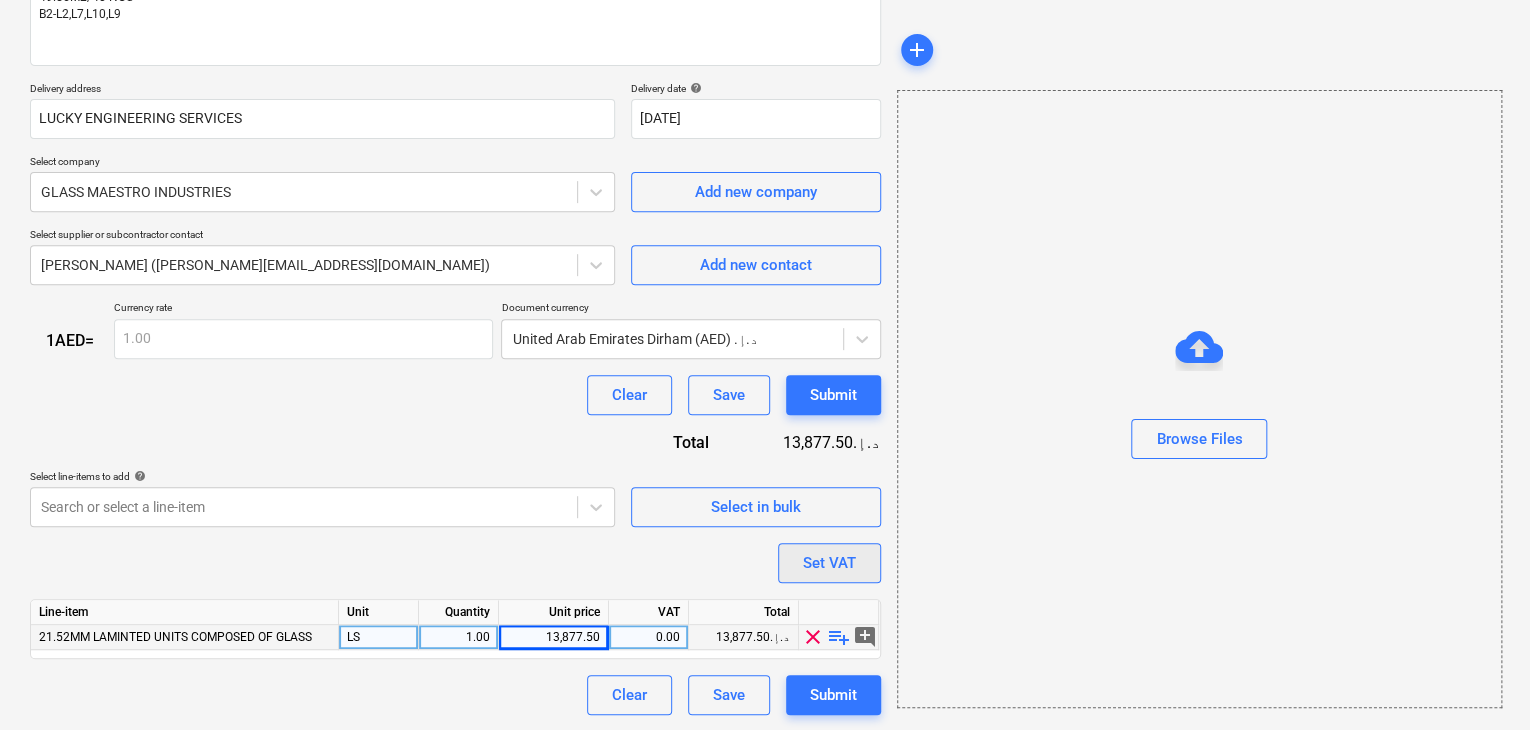 click on "Set VAT" at bounding box center (829, 563) 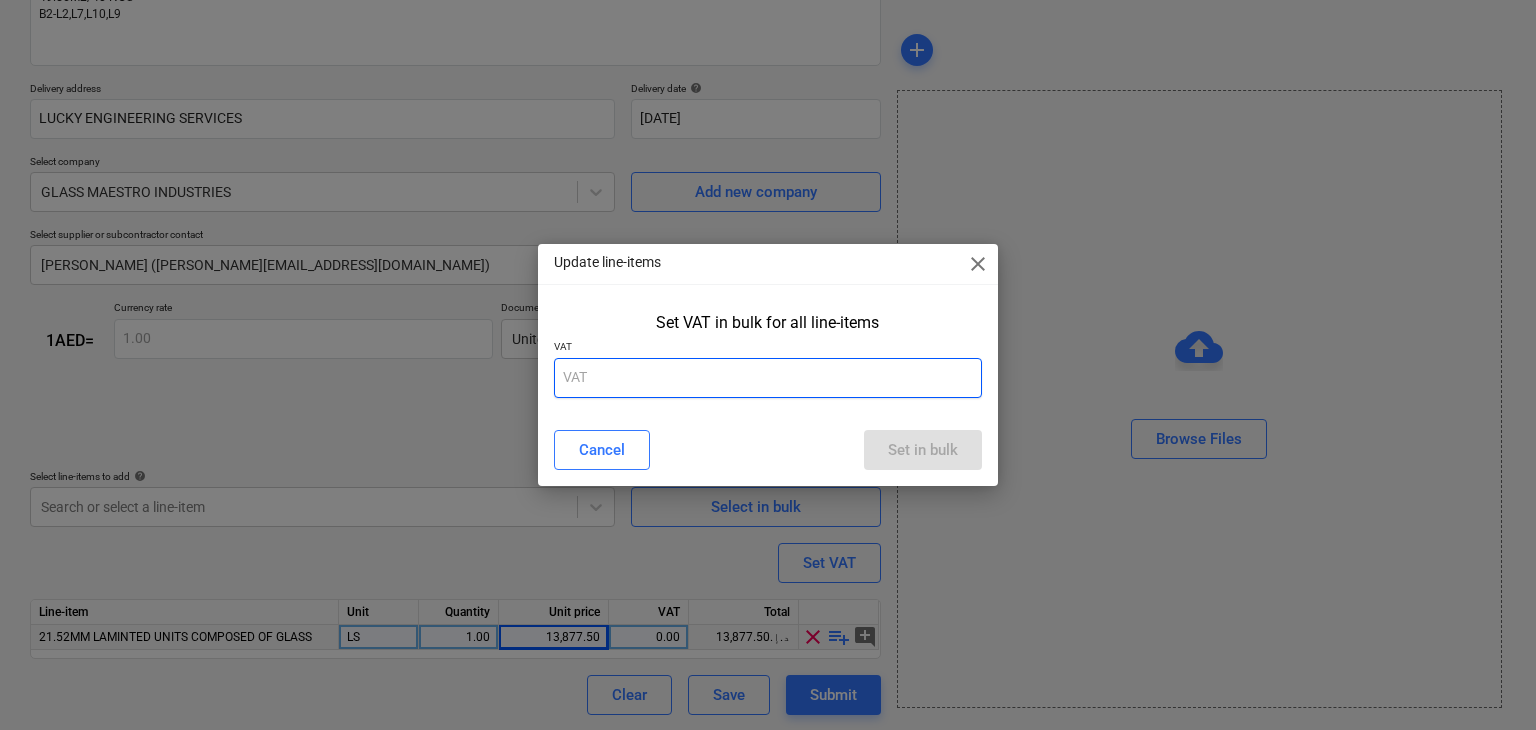click at bounding box center (768, 378) 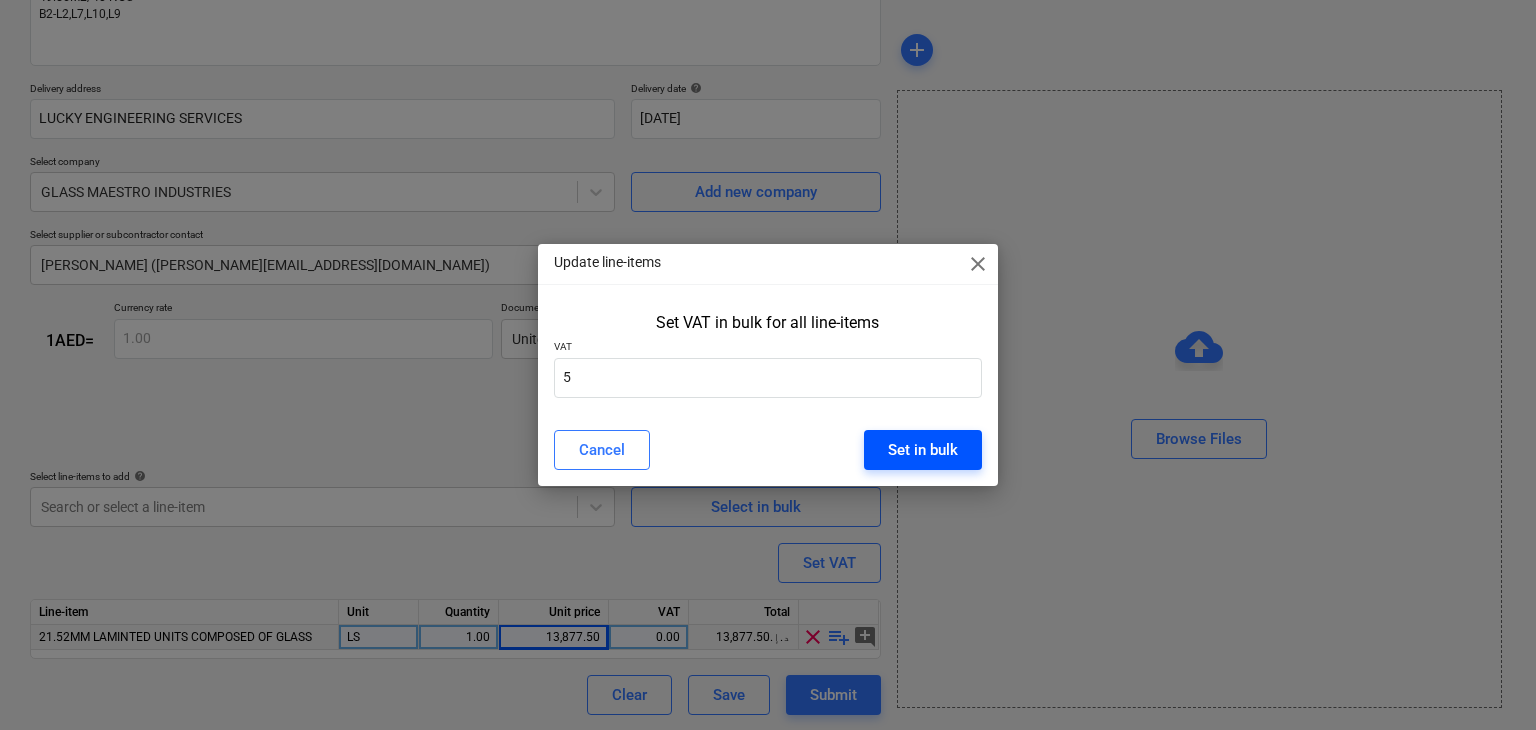 click on "Set in bulk" at bounding box center (923, 450) 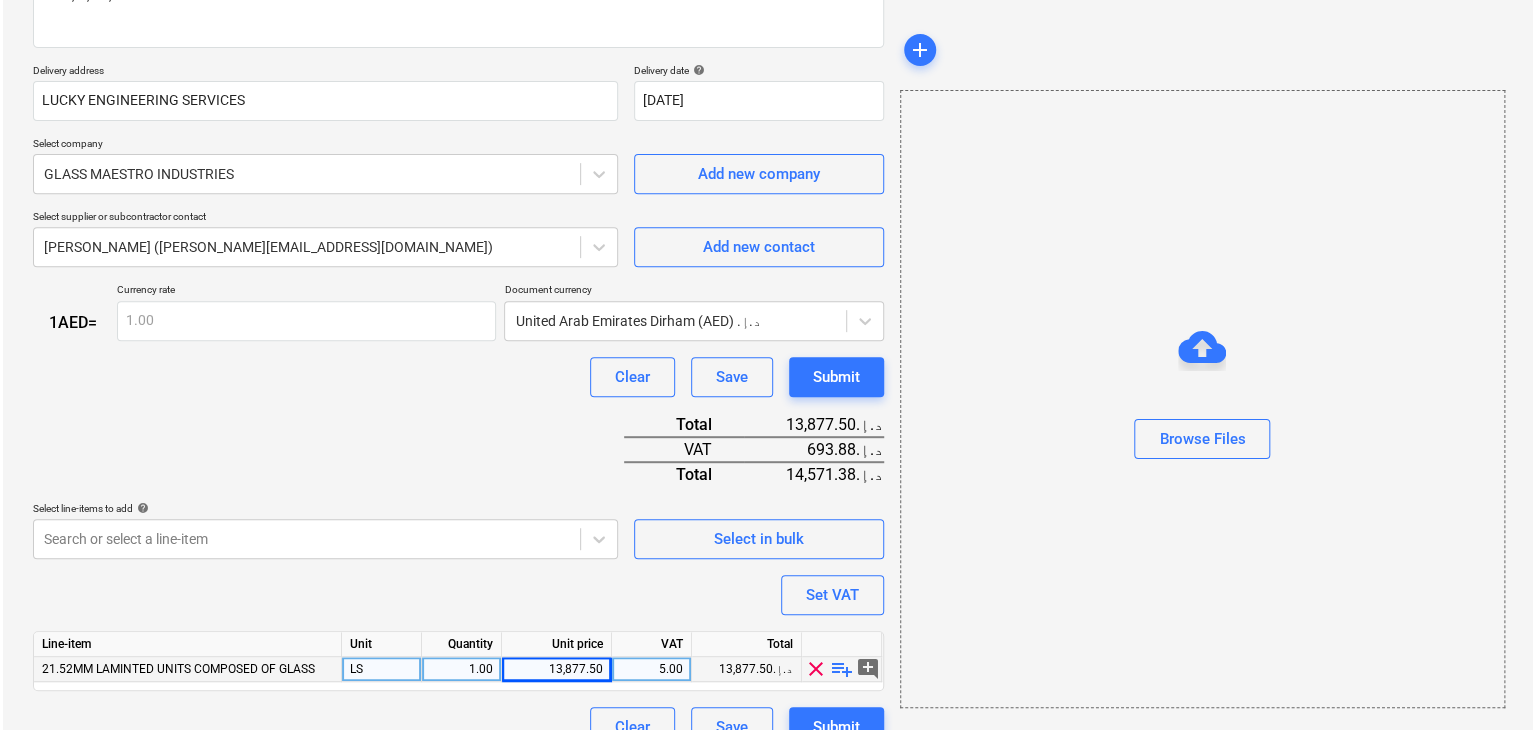 scroll, scrollTop: 342, scrollLeft: 0, axis: vertical 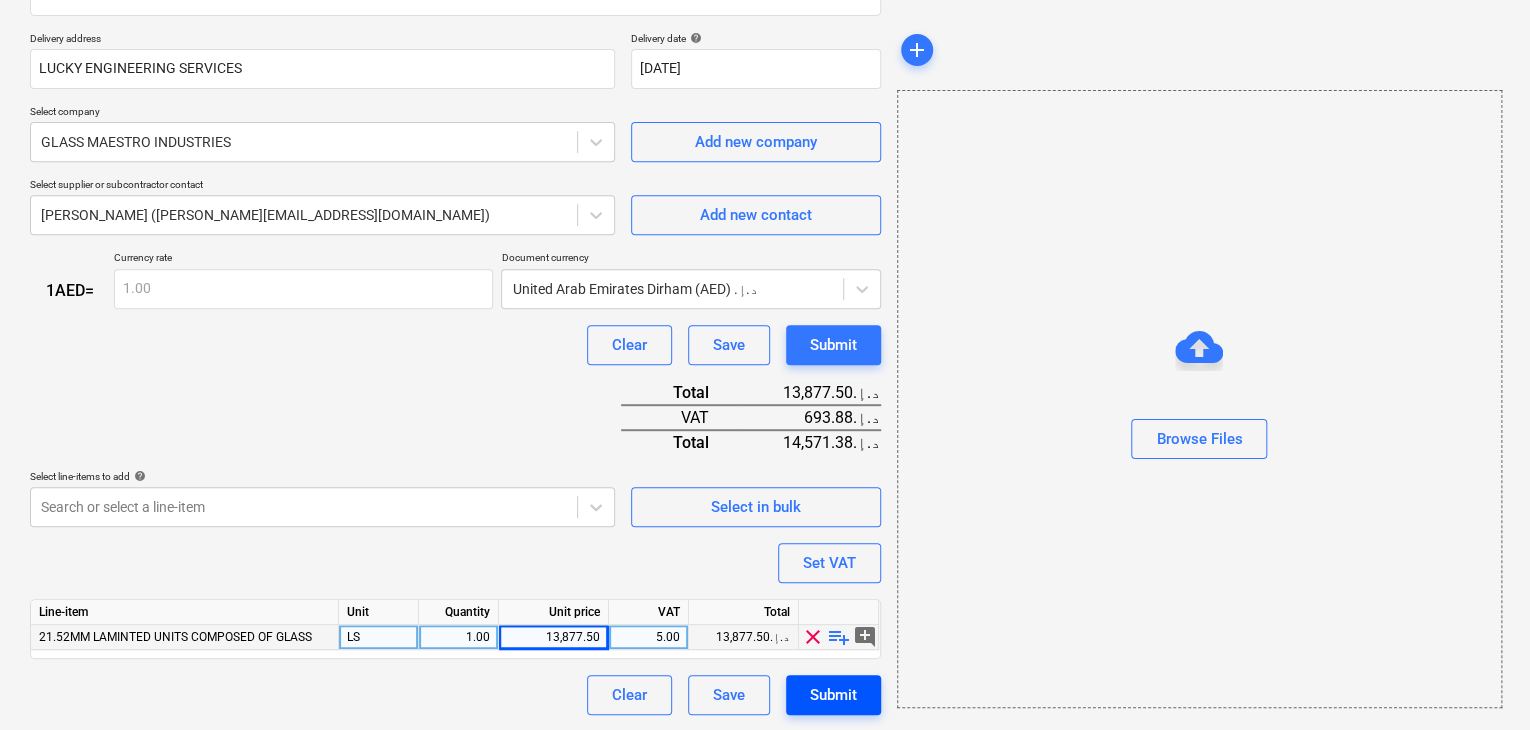 click on "Submit" at bounding box center (833, 695) 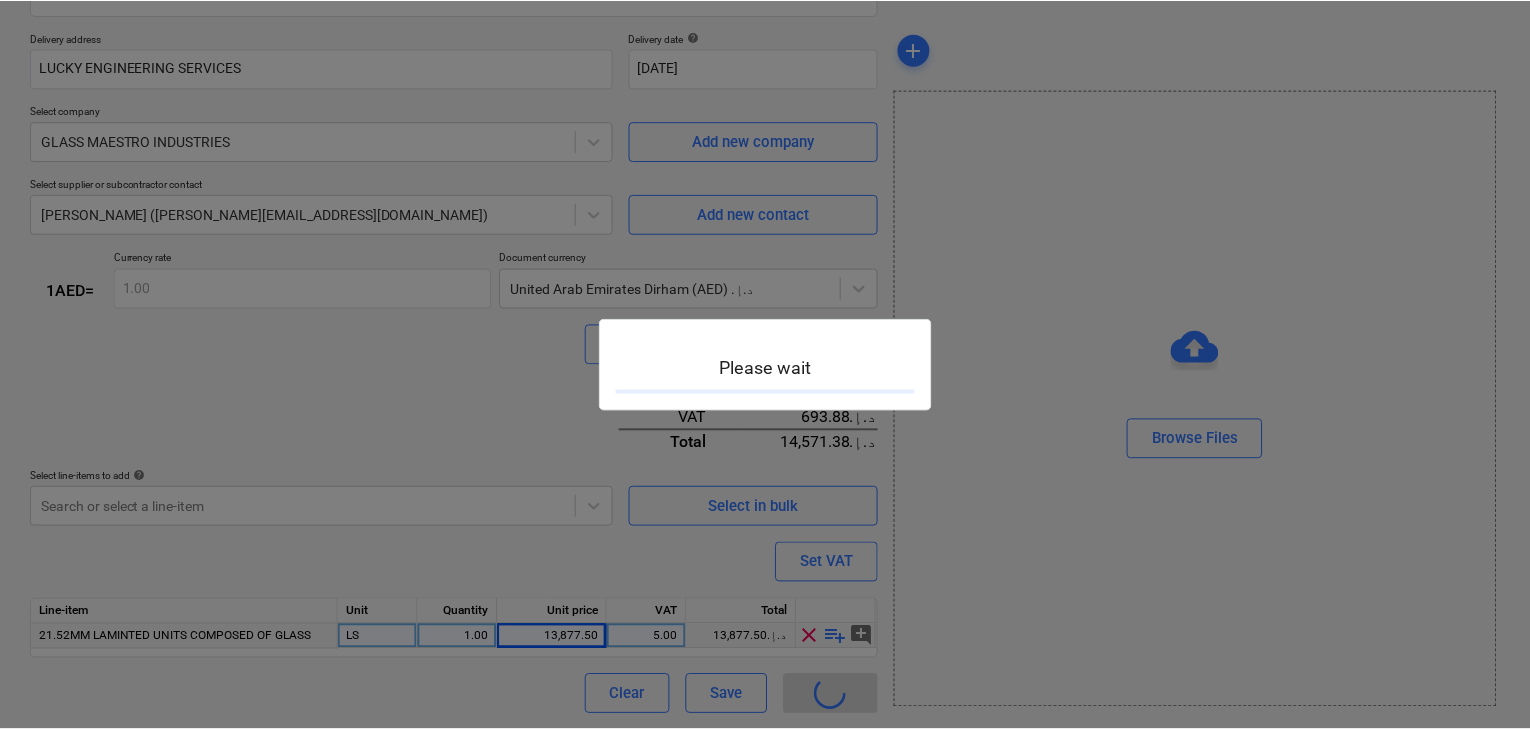 scroll, scrollTop: 0, scrollLeft: 0, axis: both 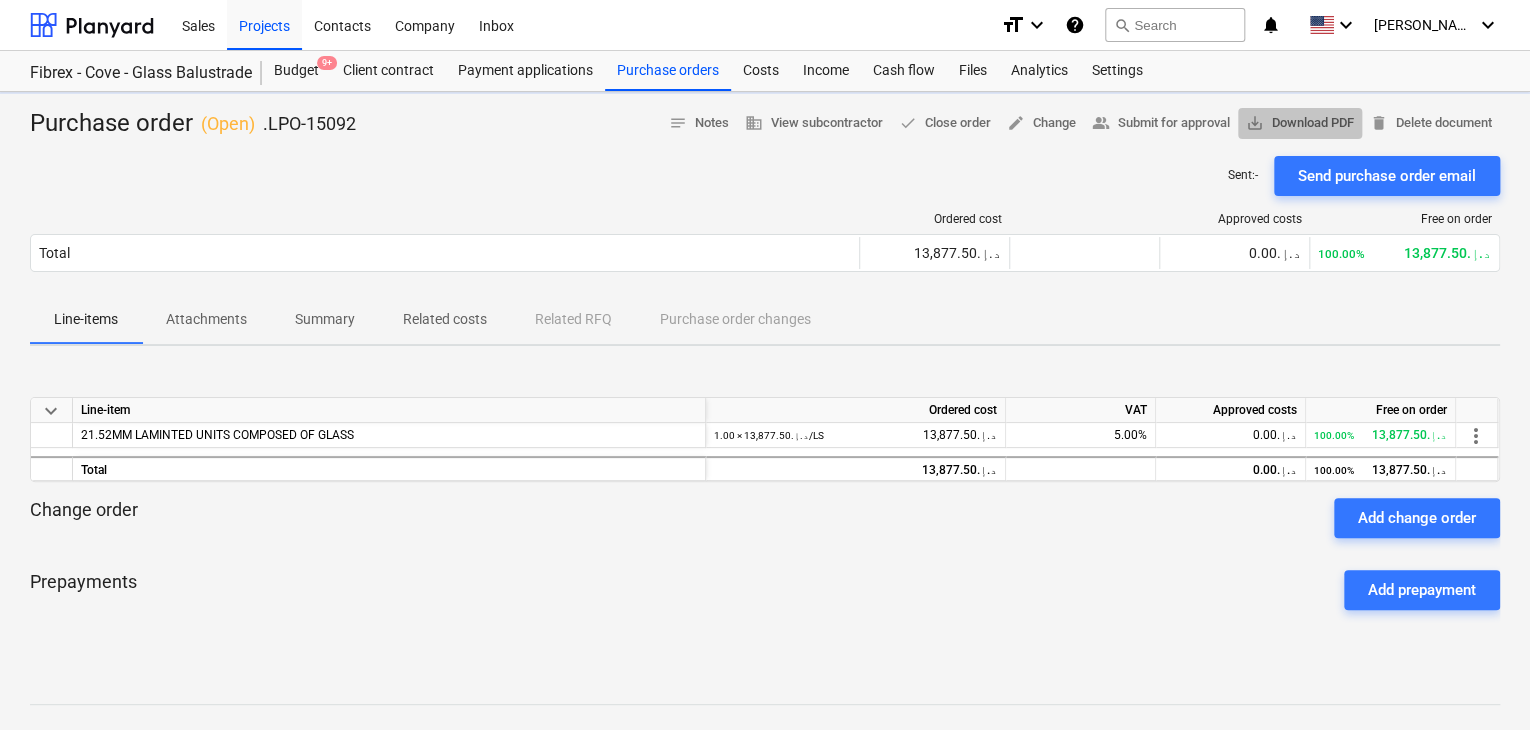 click on "save_alt Download PDF" at bounding box center [1300, 123] 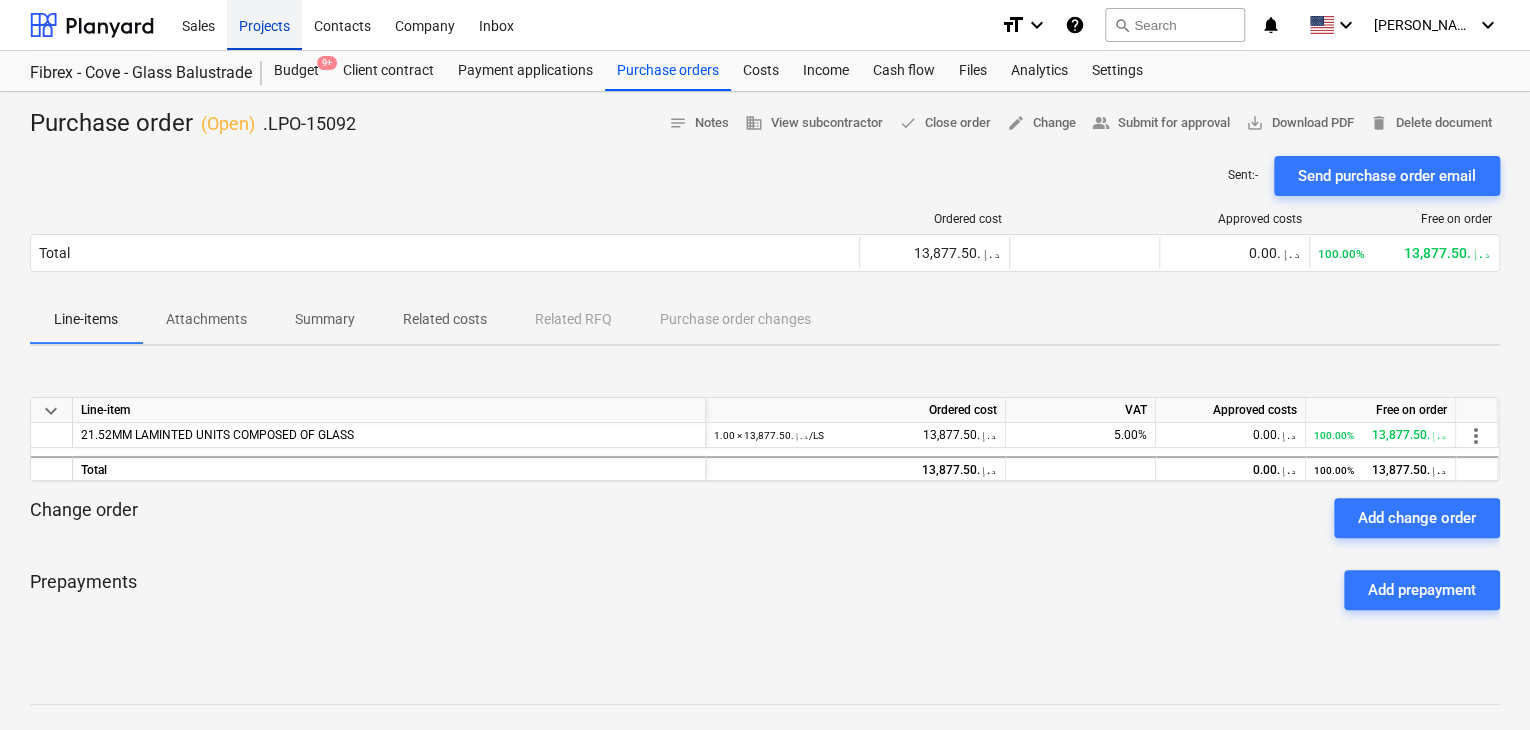 click on "Projects" at bounding box center (264, 24) 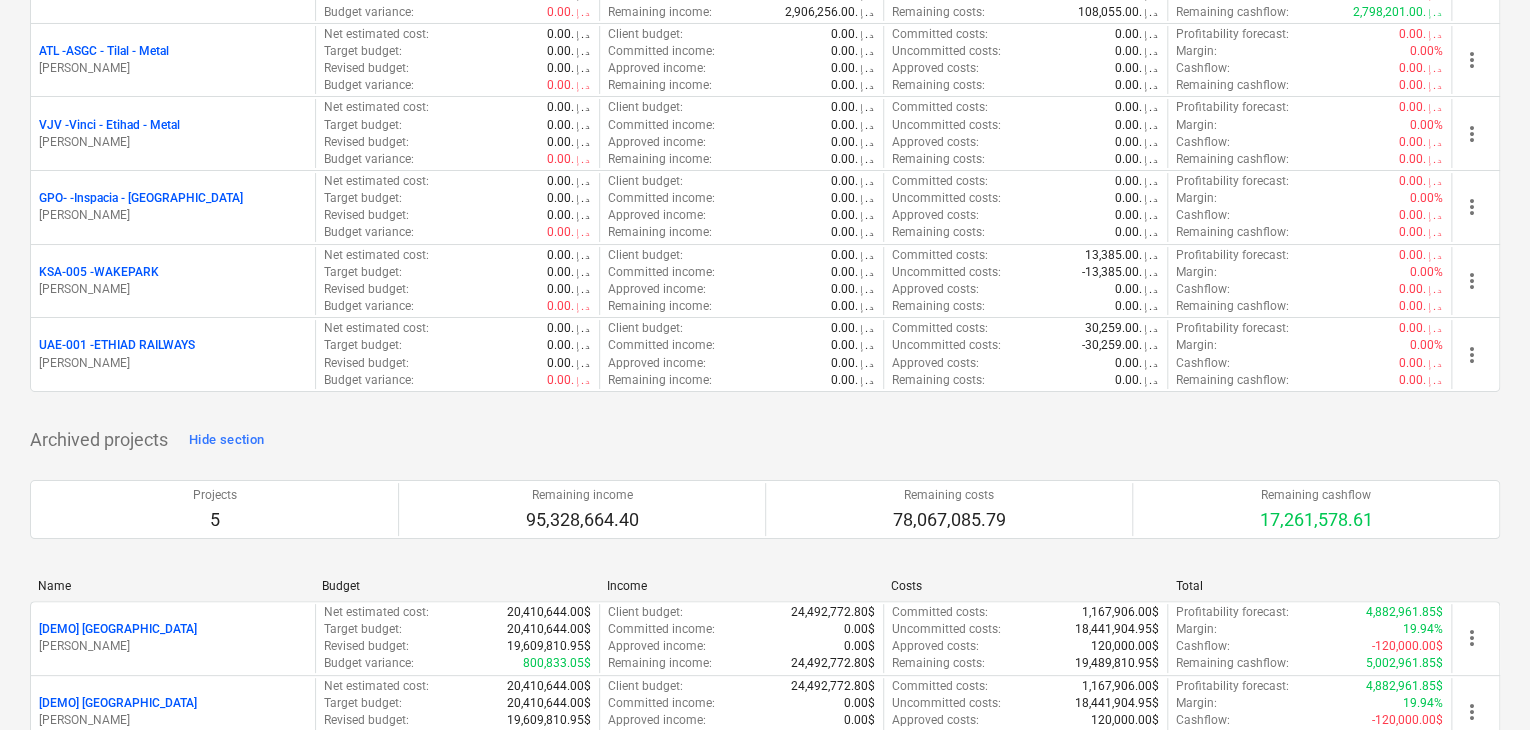 scroll, scrollTop: 3900, scrollLeft: 0, axis: vertical 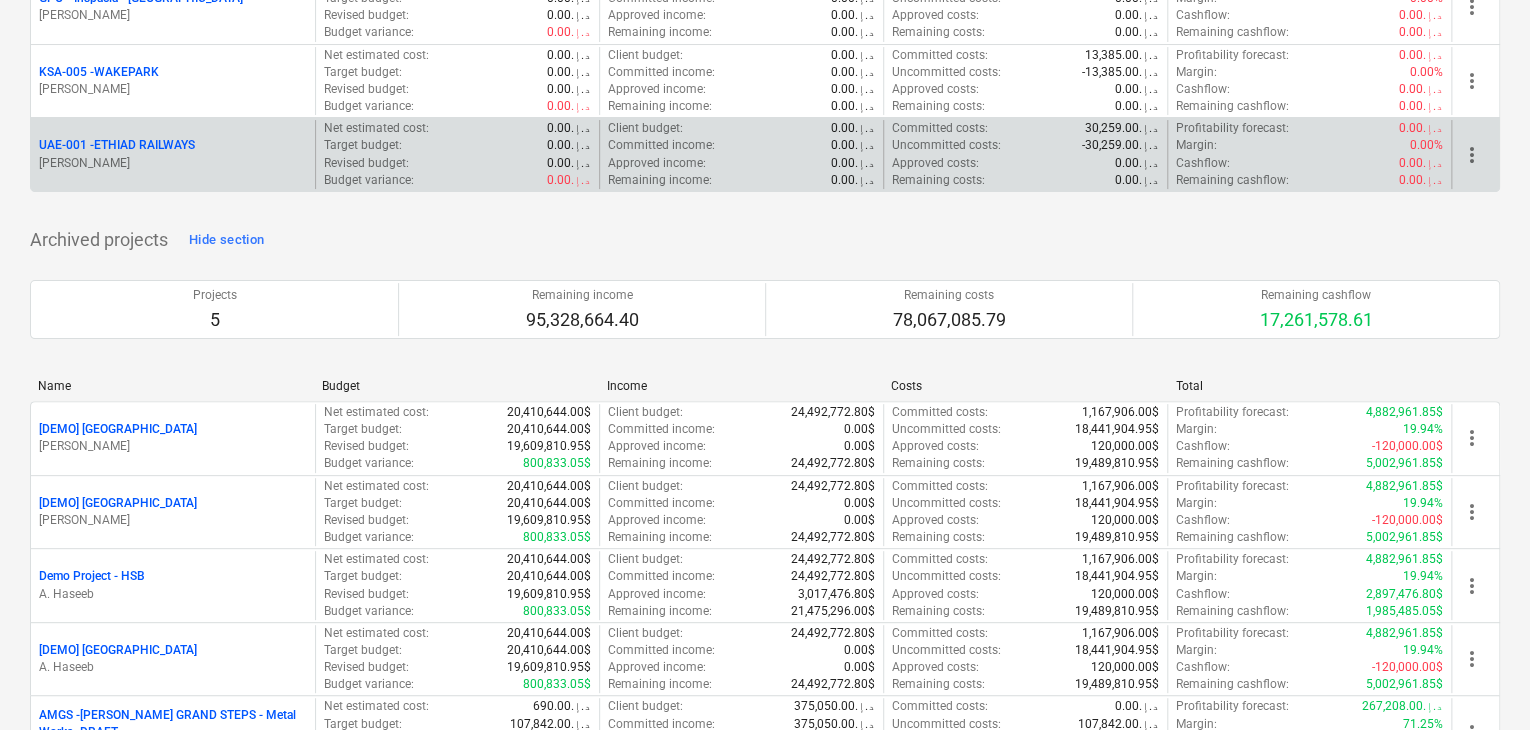 click on "[PERSON_NAME]" at bounding box center [173, 163] 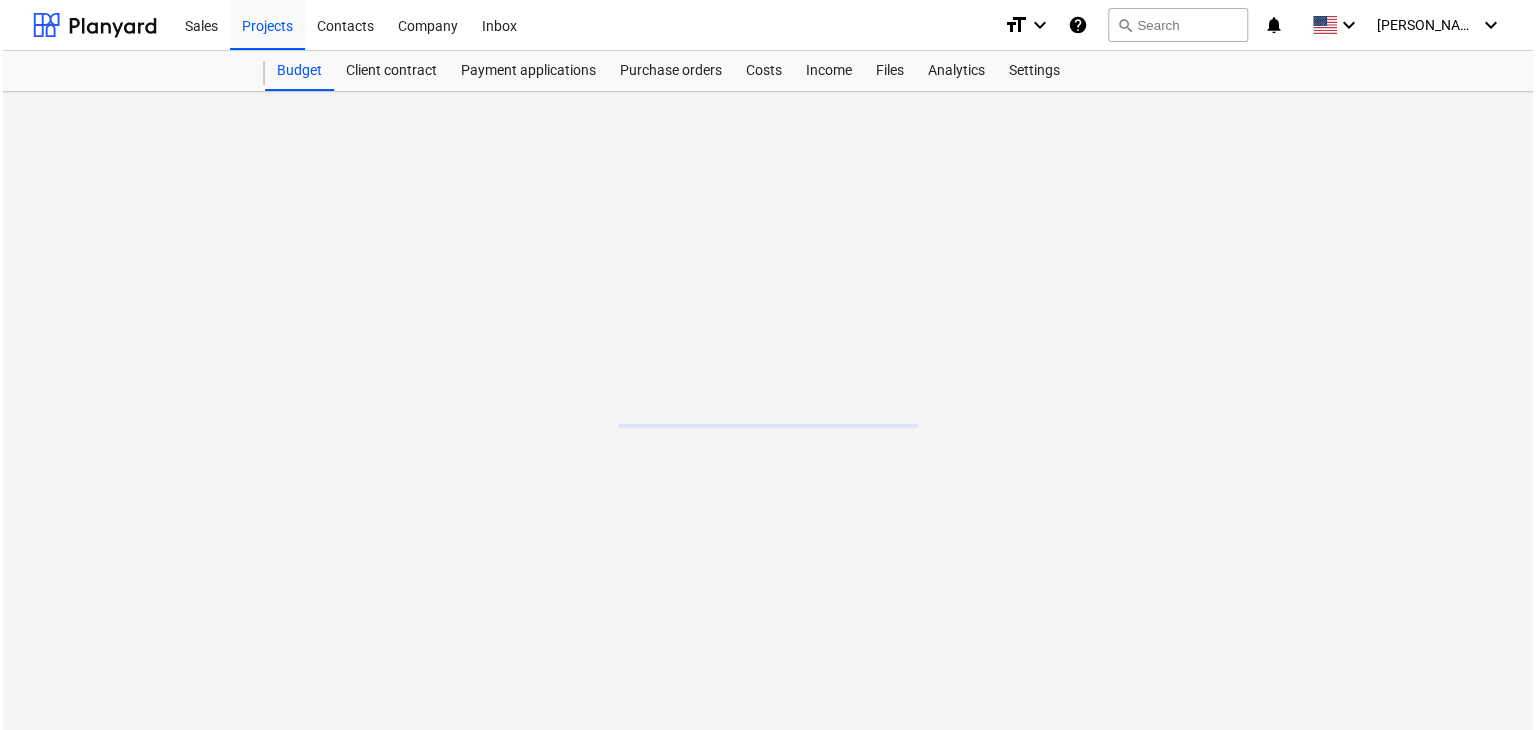 scroll, scrollTop: 0, scrollLeft: 0, axis: both 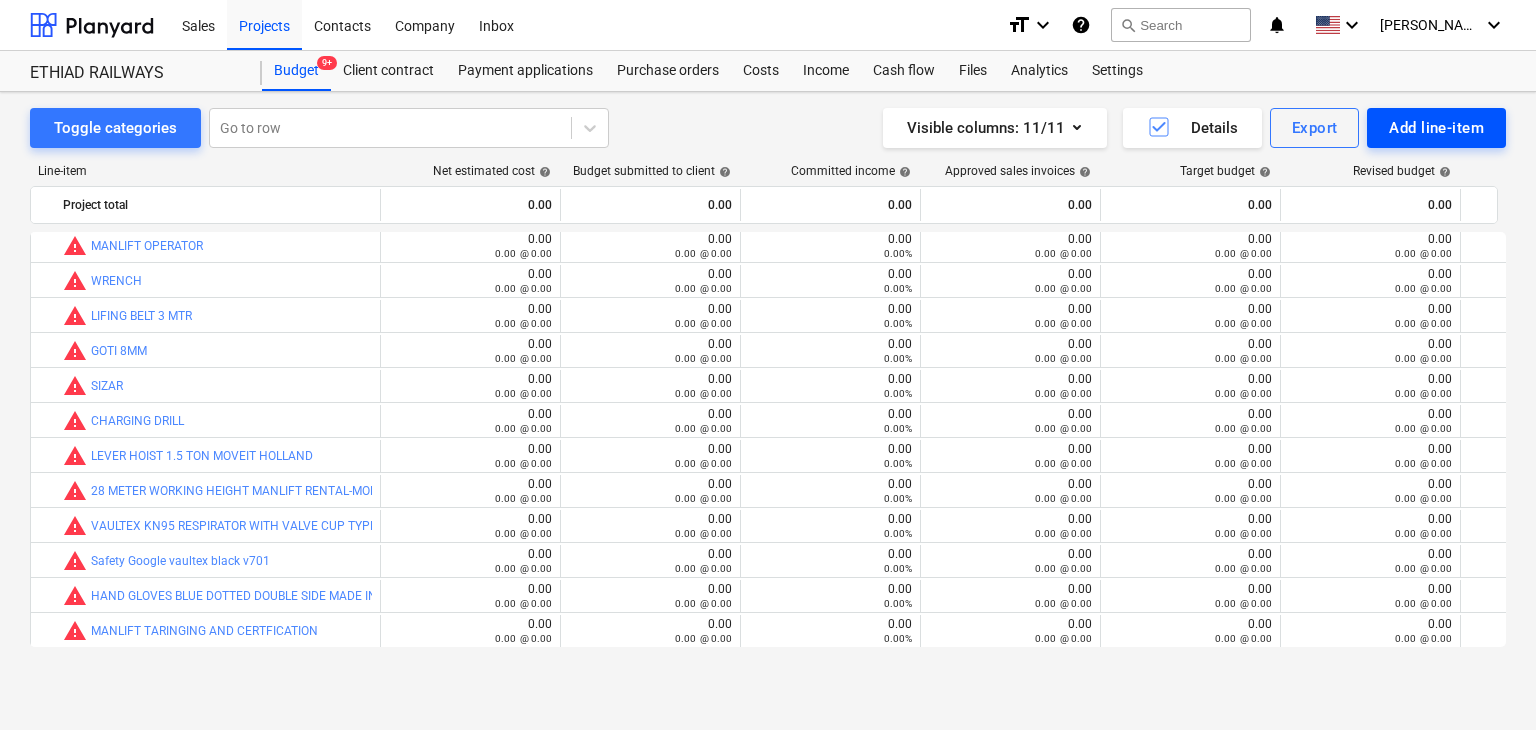 click on "Add line-item" at bounding box center [1436, 128] 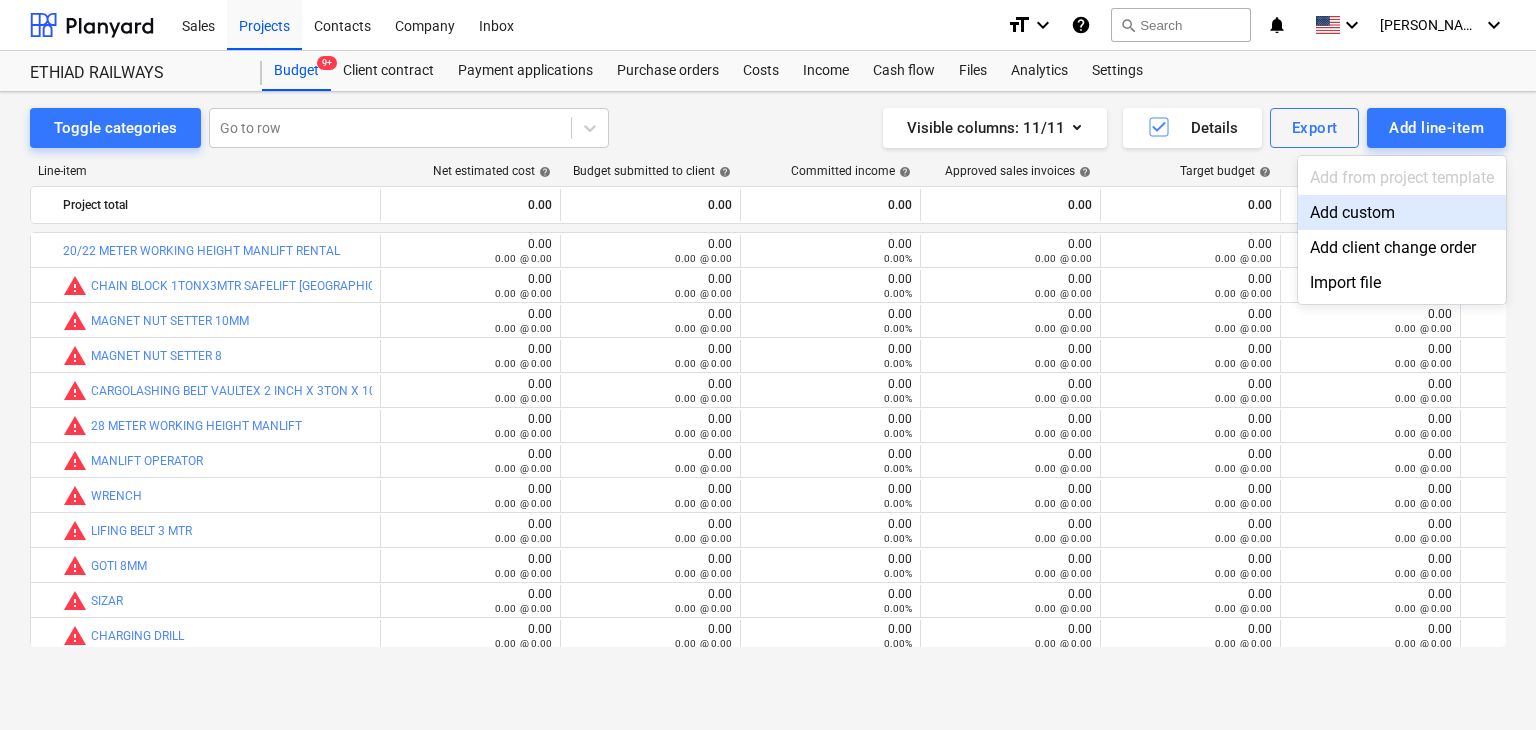 scroll, scrollTop: 215, scrollLeft: 0, axis: vertical 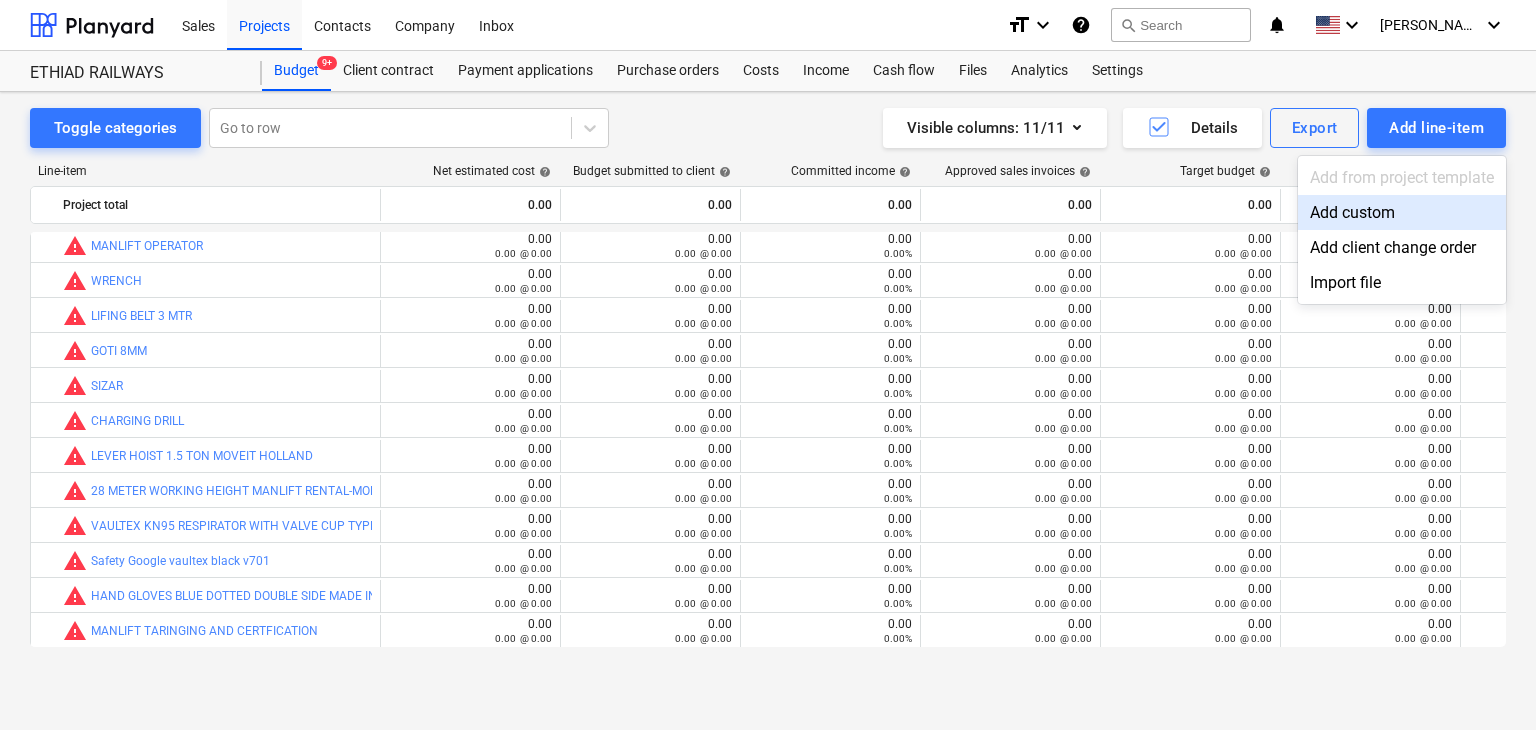 click on "Add custom" at bounding box center (1402, 212) 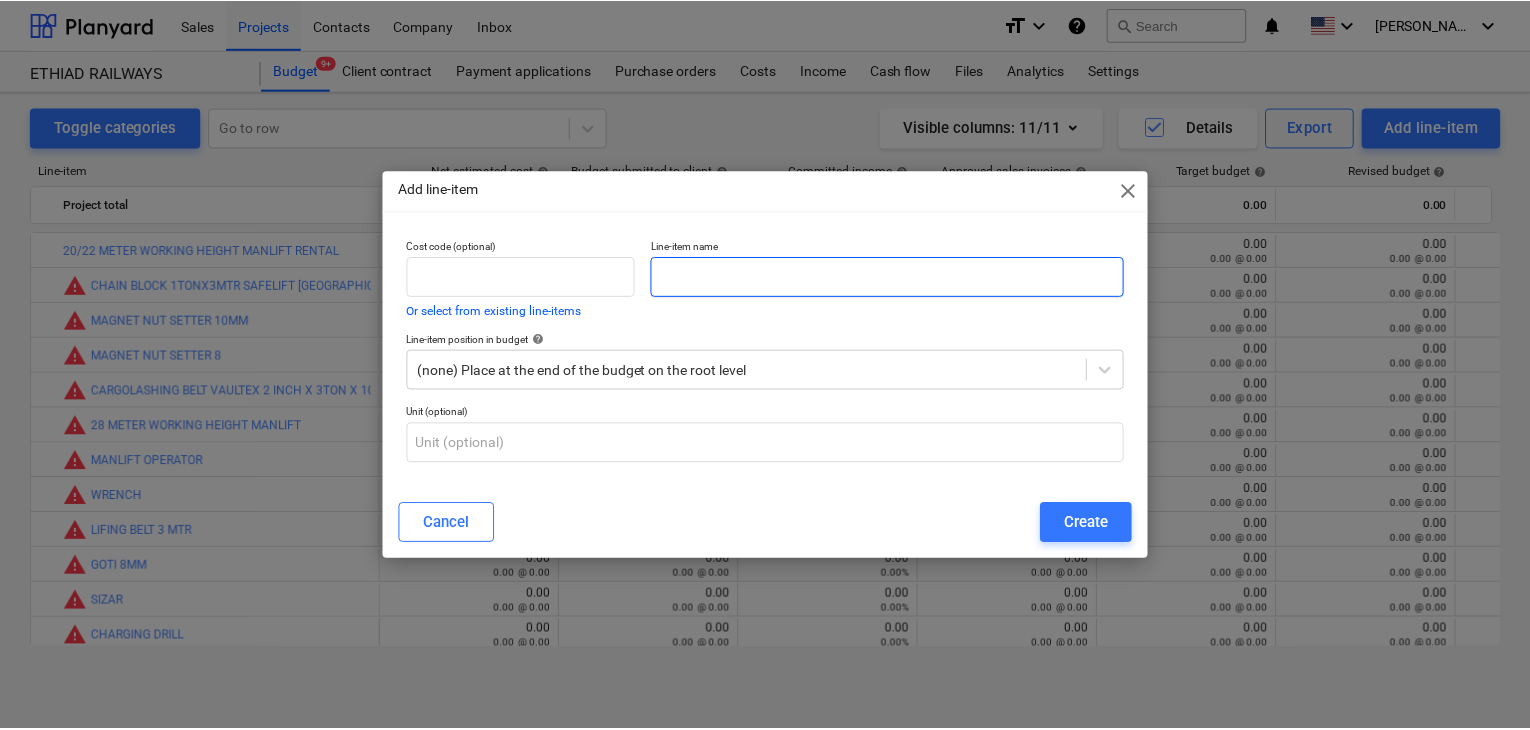 scroll, scrollTop: 215, scrollLeft: 0, axis: vertical 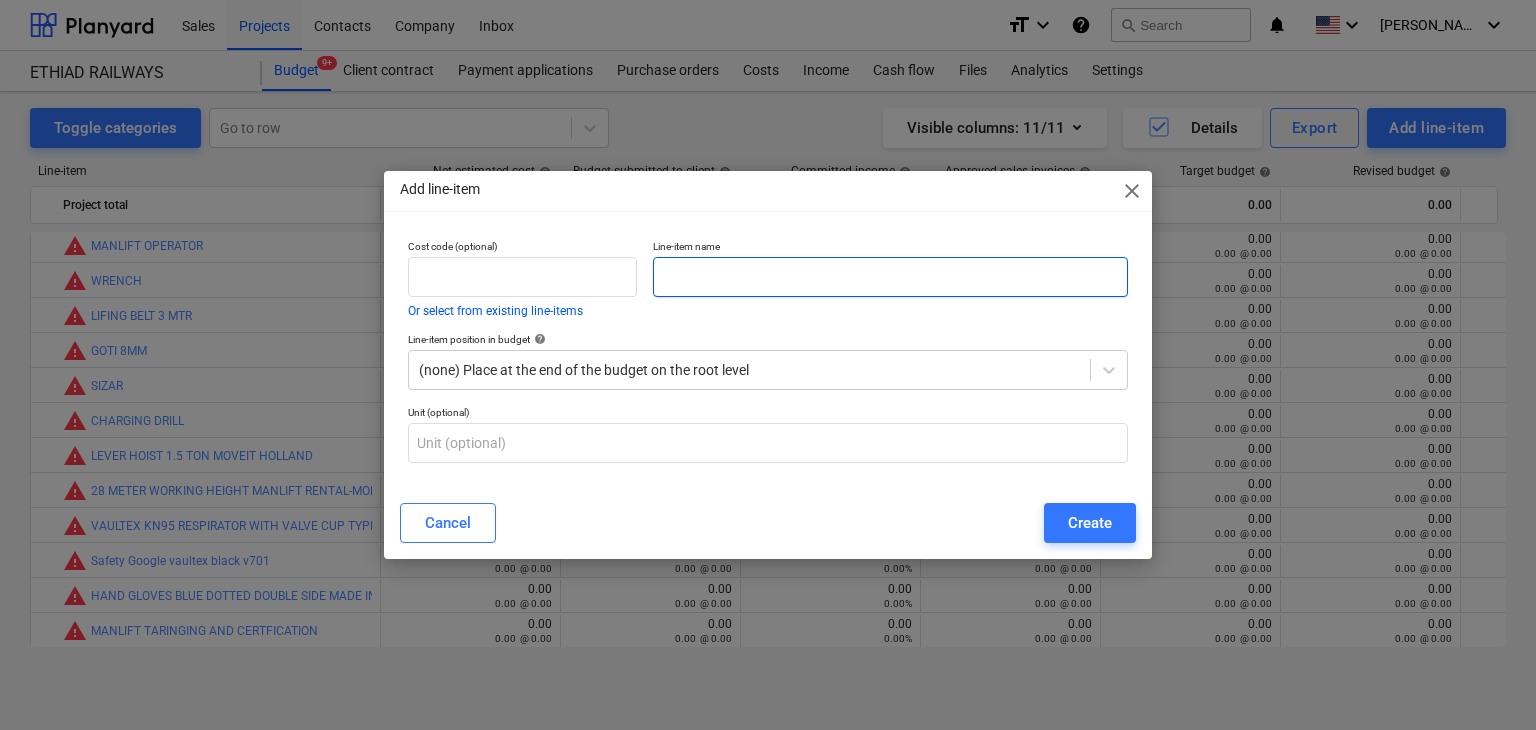 click at bounding box center (890, 277) 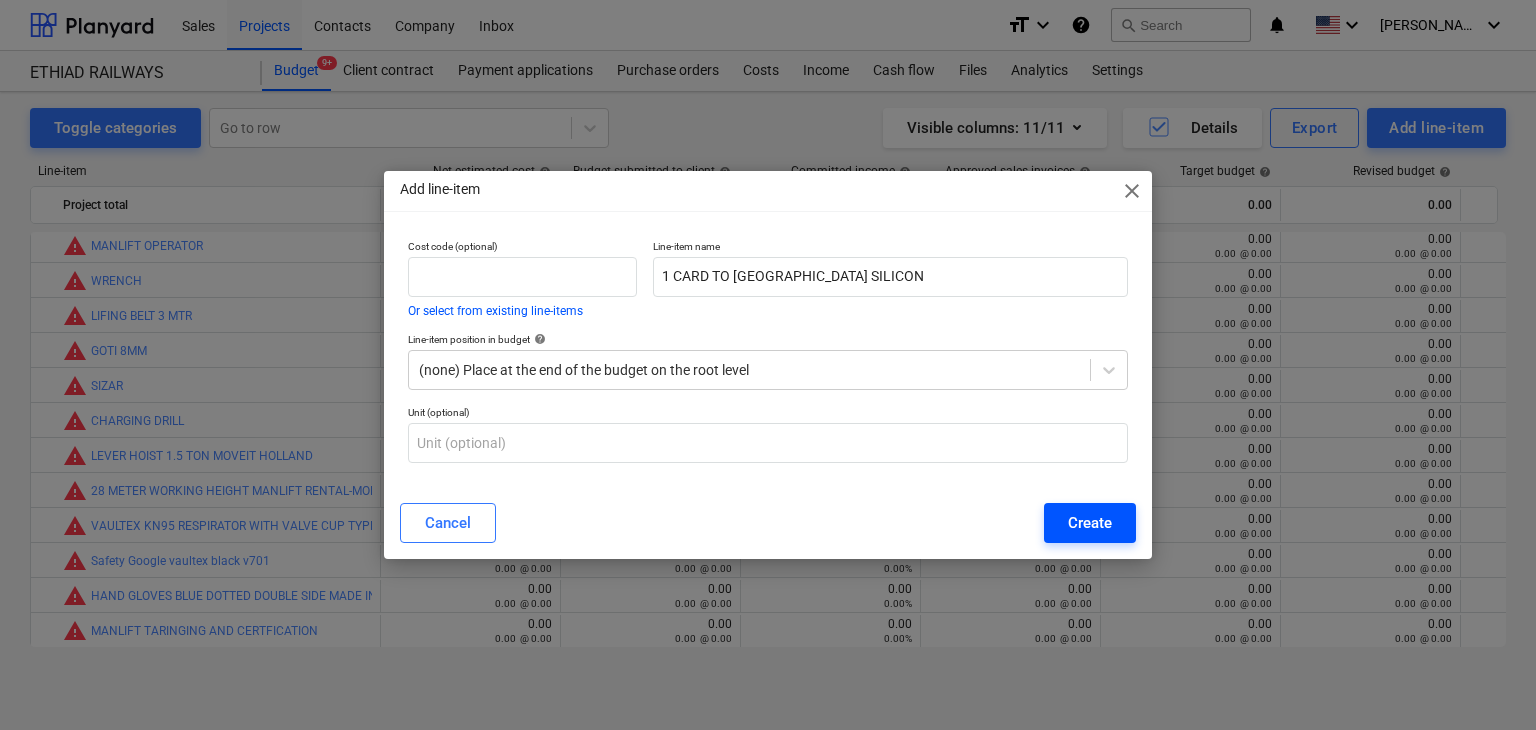 click on "Create" at bounding box center (1090, 523) 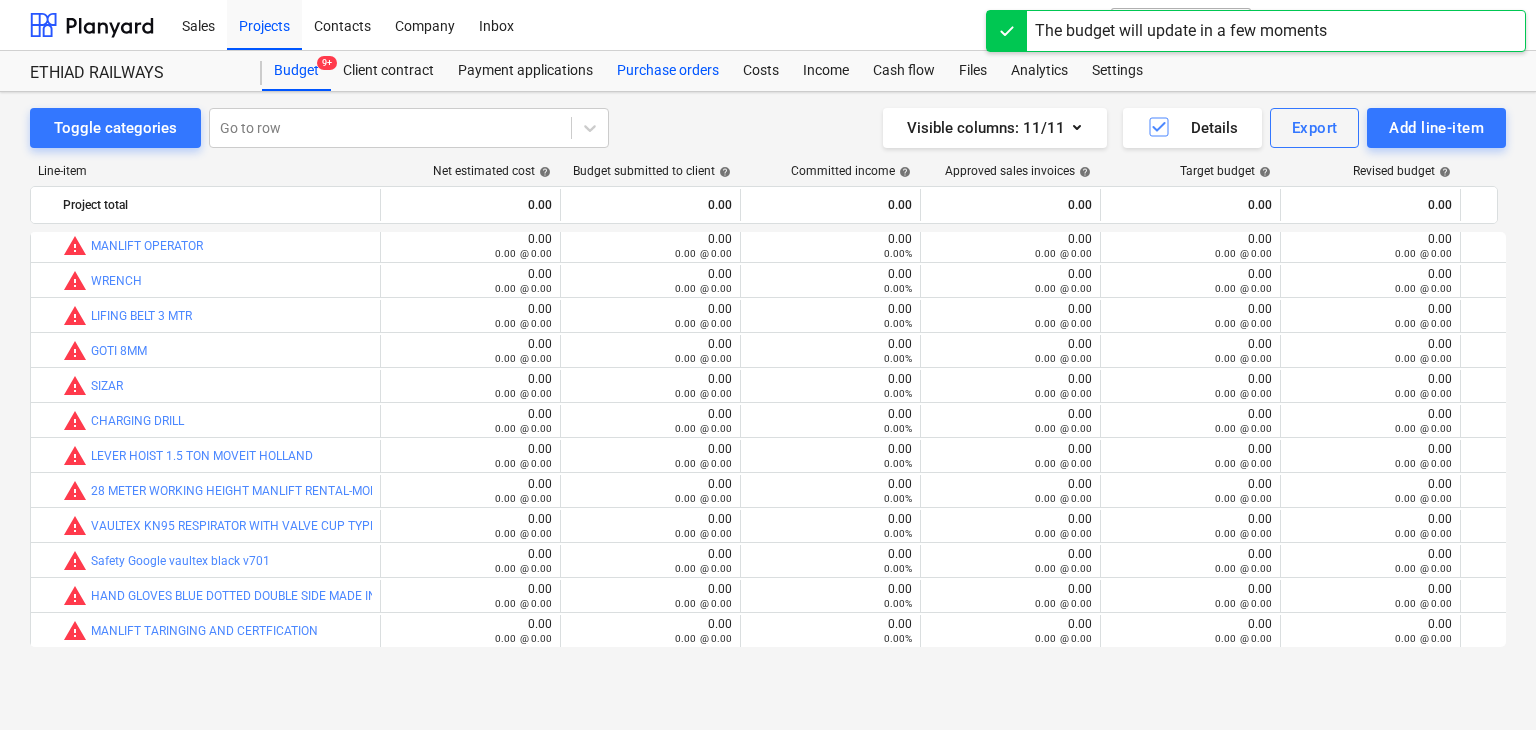 click on "Purchase orders" at bounding box center (668, 71) 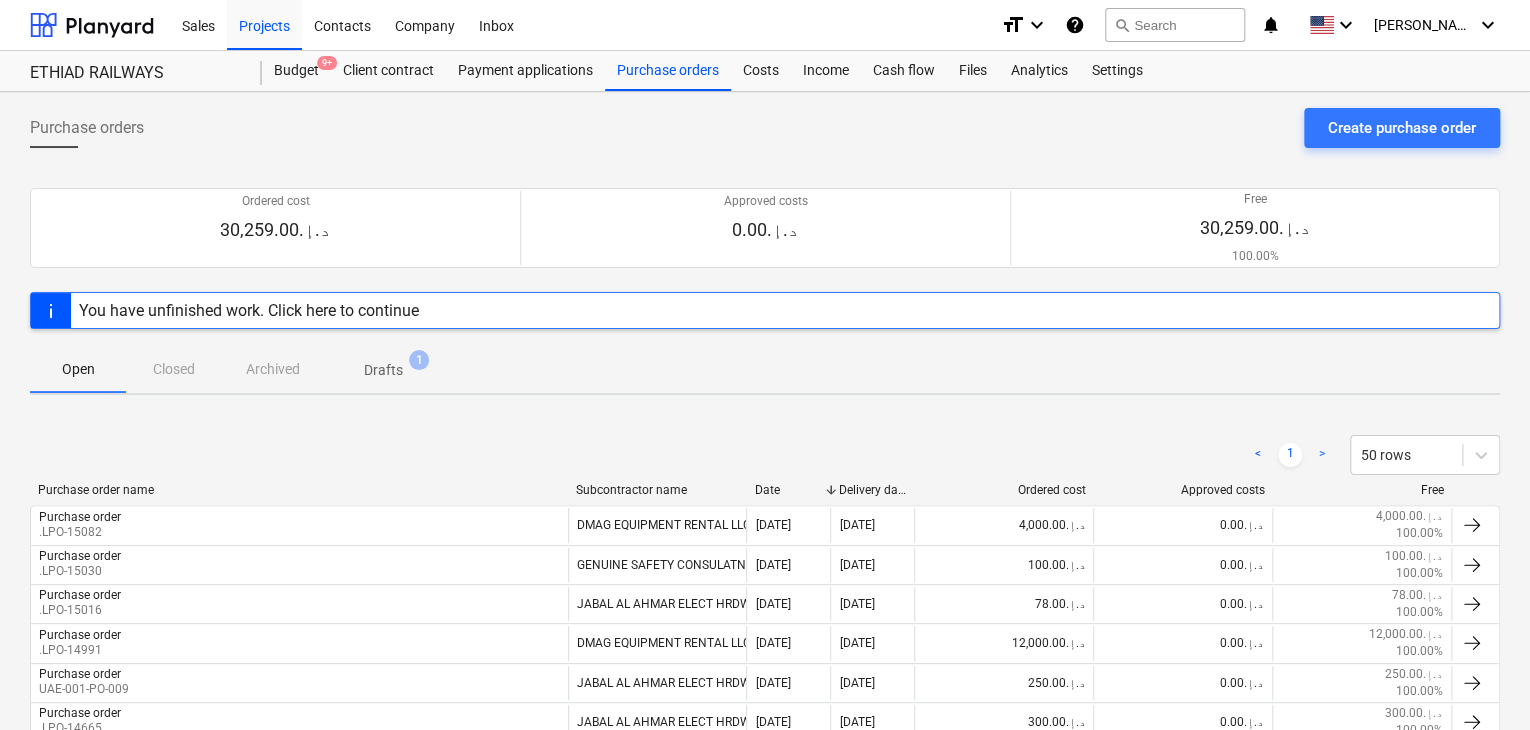 click on "Create purchase order" at bounding box center [1402, 128] 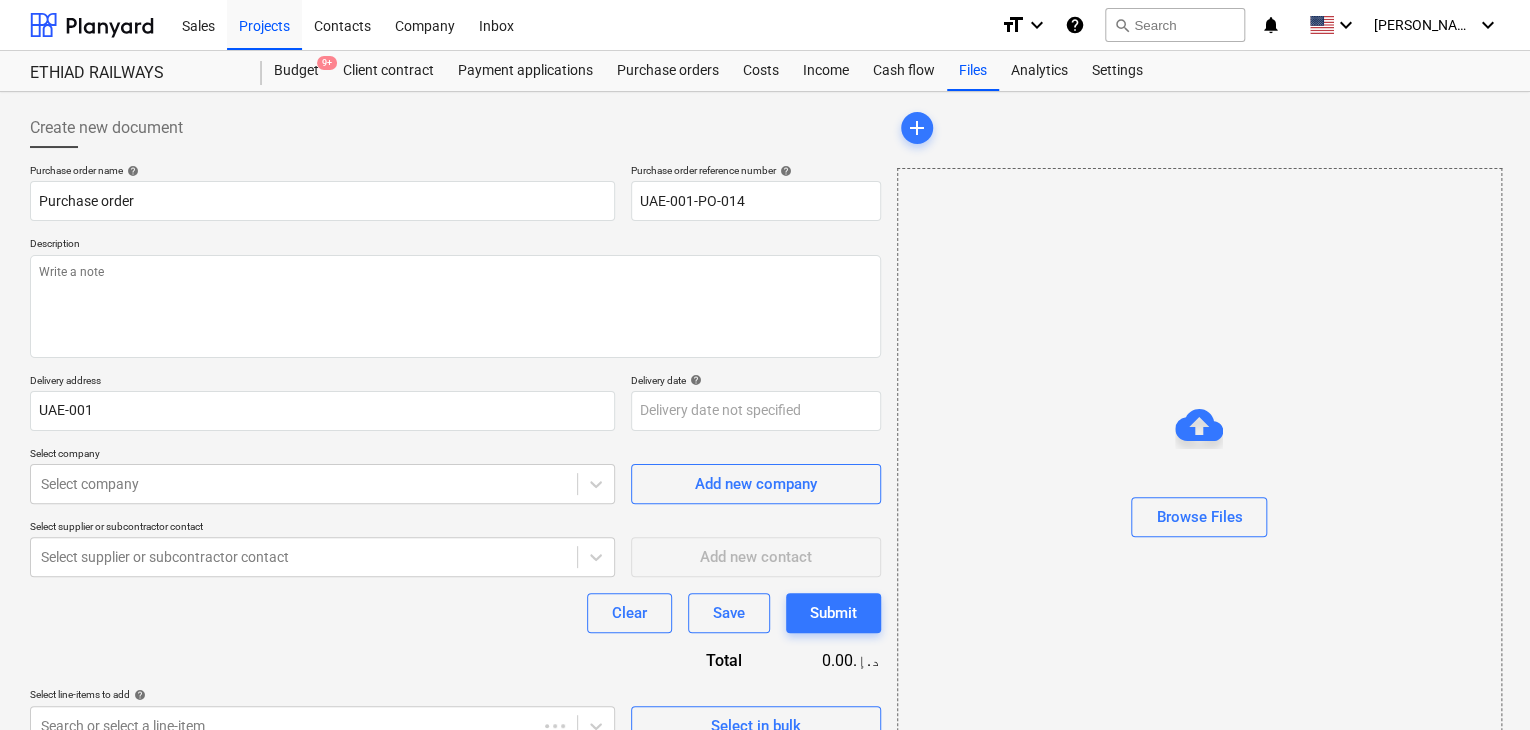 click on "Description" at bounding box center (455, 245) 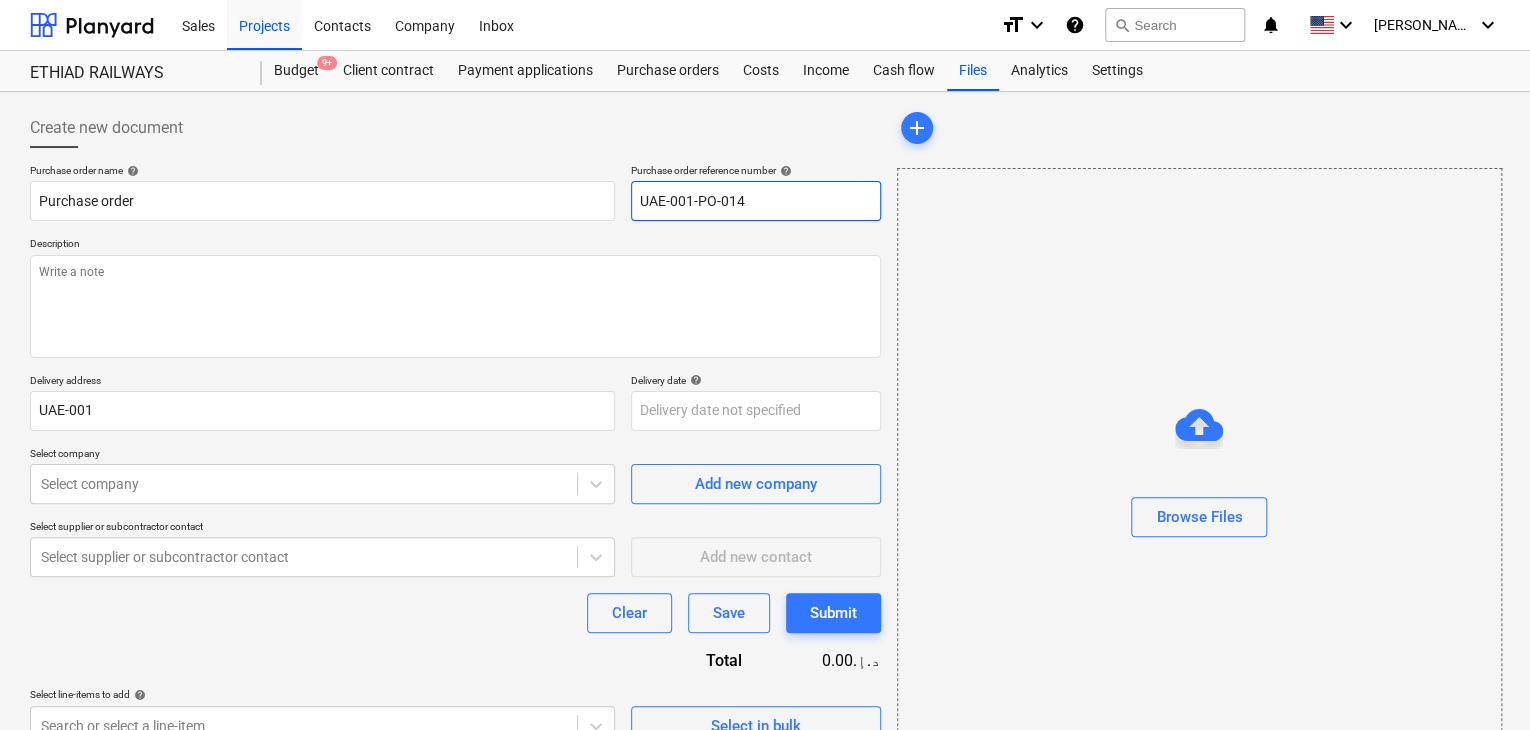 drag, startPoint x: 755, startPoint y: 205, endPoint x: 574, endPoint y: 167, distance: 184.94594 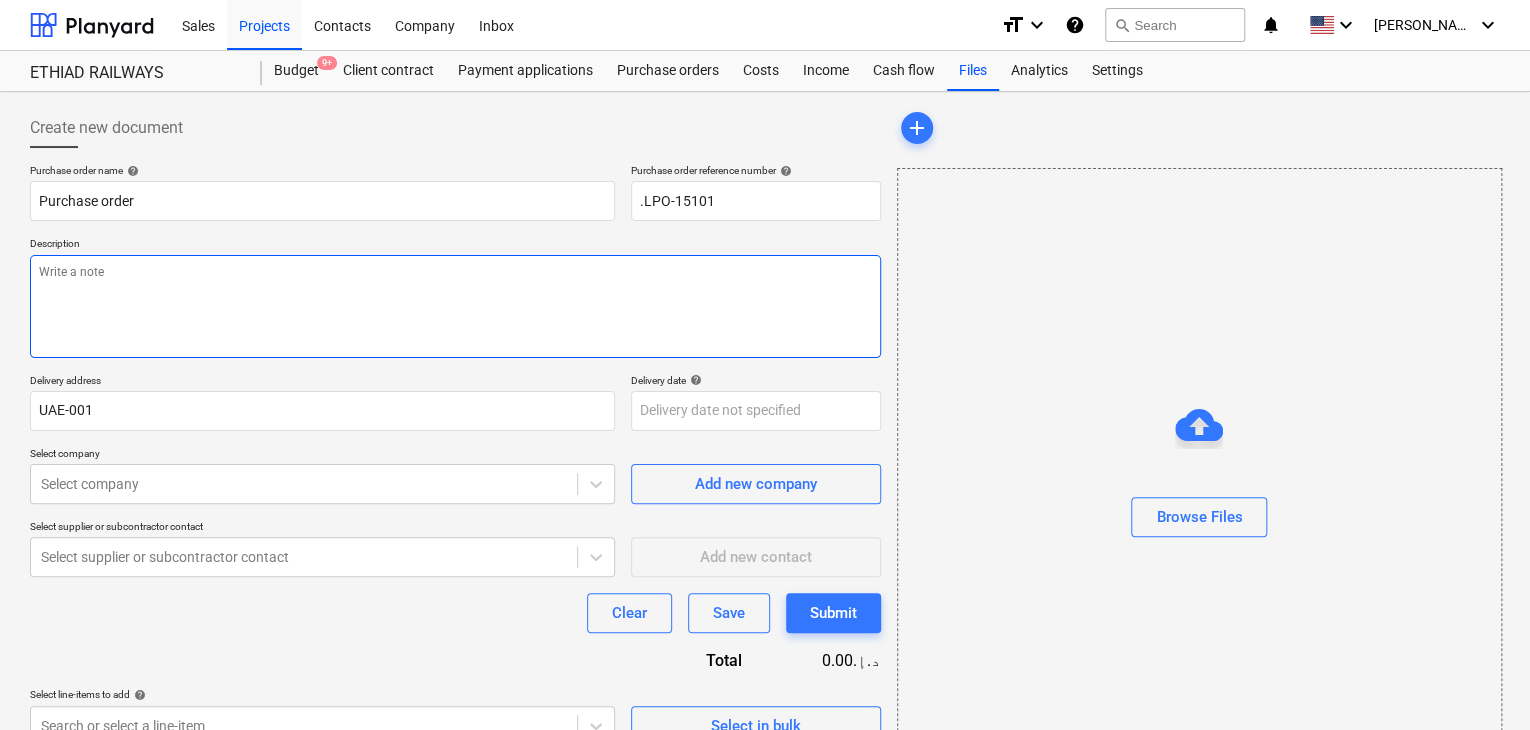 click at bounding box center [455, 306] 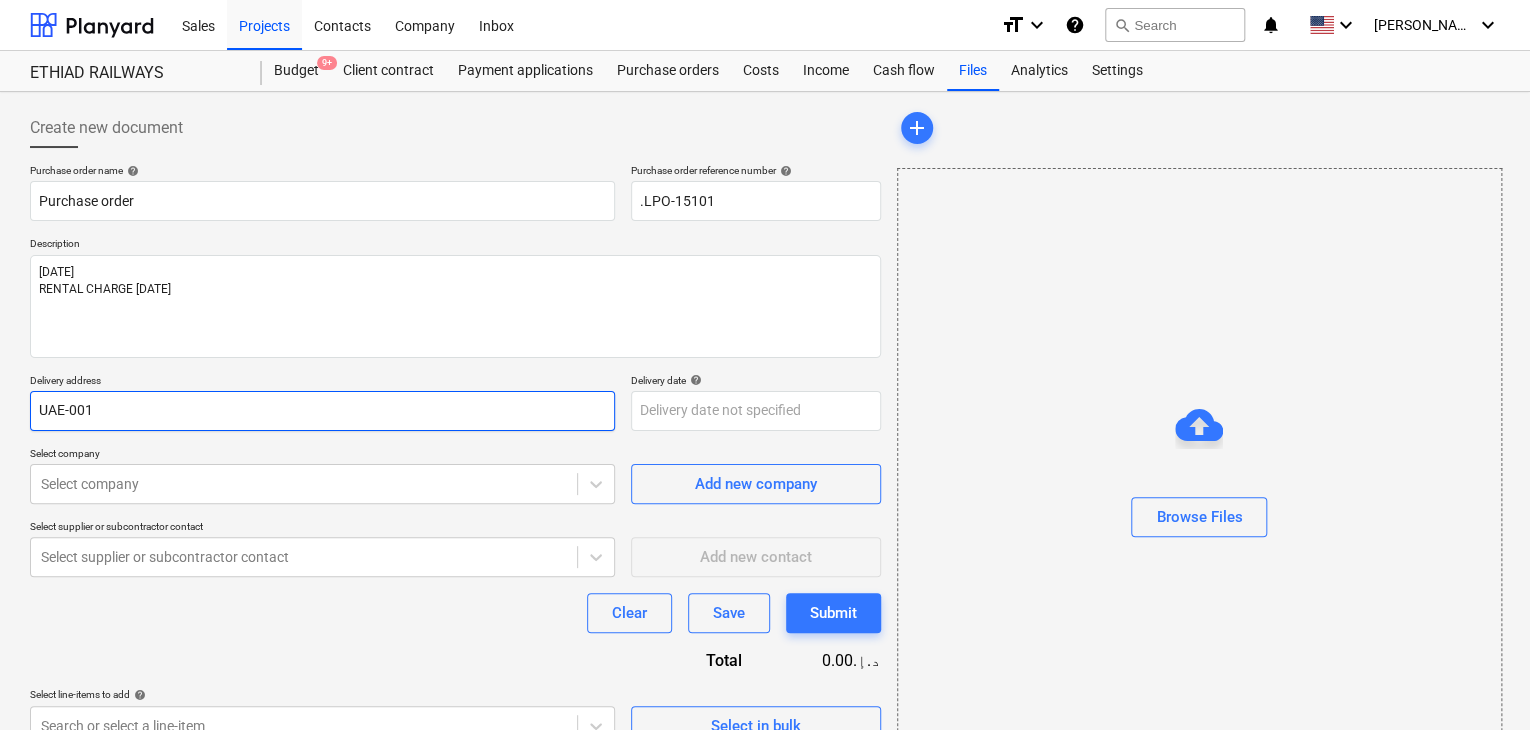 click on "UAE-001" at bounding box center [322, 411] 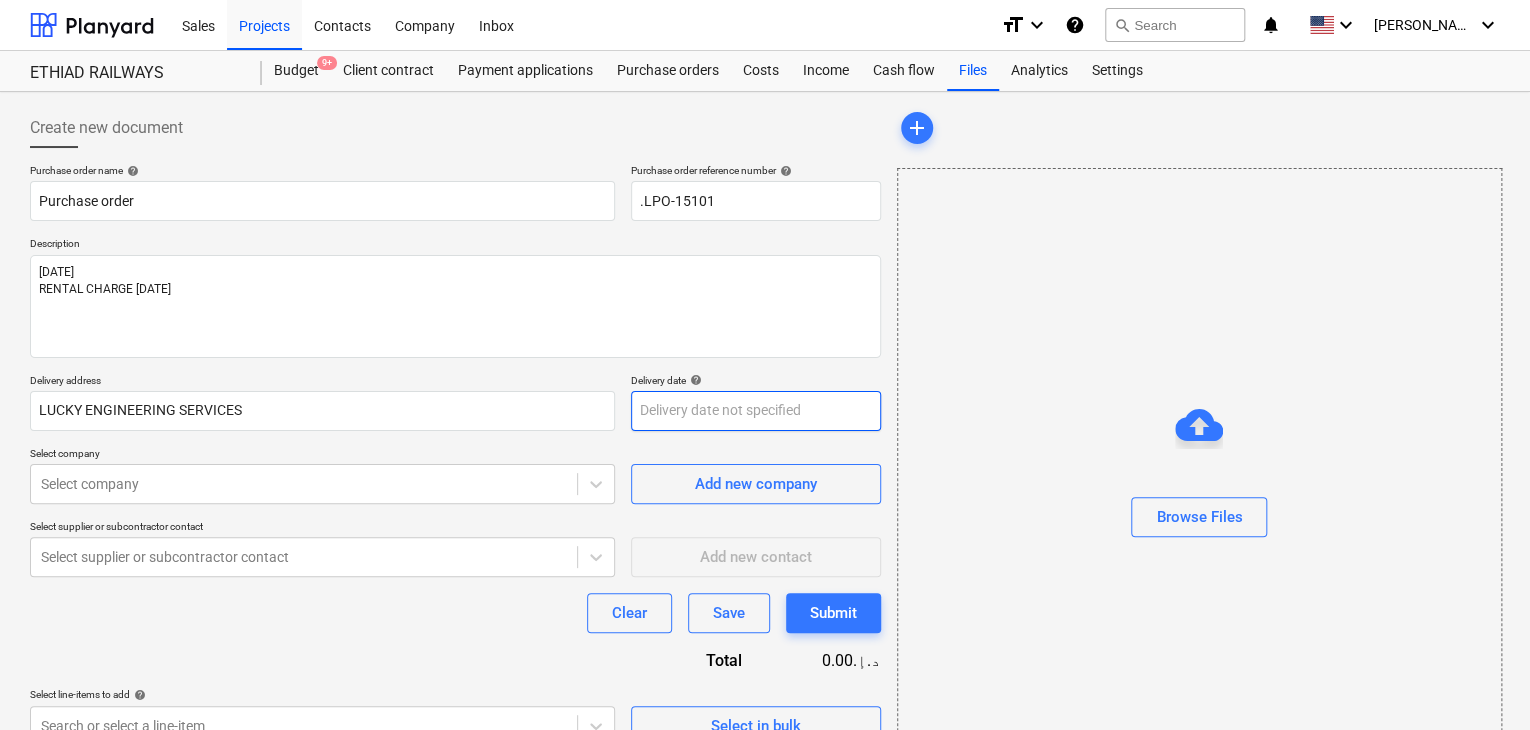 click on "Sales Projects Contacts Company Inbox format_size keyboard_arrow_down help search Search notifications 0 keyboard_arrow_down [PERSON_NAME] keyboard_arrow_down ETHIAD RAILWAYS Budget 9+ Client contract Payment applications Purchase orders Costs Income Cash flow Files Analytics Settings Create new document Purchase order name help Purchase order Purchase order reference number help .LPO-15101 Description [DATE]
RENTAL CHARGE [DATE] Delivery address LUCKY ENGINEERING SERVICES Delivery date help Press the down arrow key to interact with the calendar and
select a date. Press the question mark key to get the keyboard shortcuts for changing dates. Select company Select company Add new company Select supplier or subcontractor contact Select supplier or subcontractor contact Add new contact Clear Save Submit Total 0.00د.إ.‏ Select line-items to add help Search or select a line-item Select in bulk add Browse Files
x" at bounding box center (765, 365) 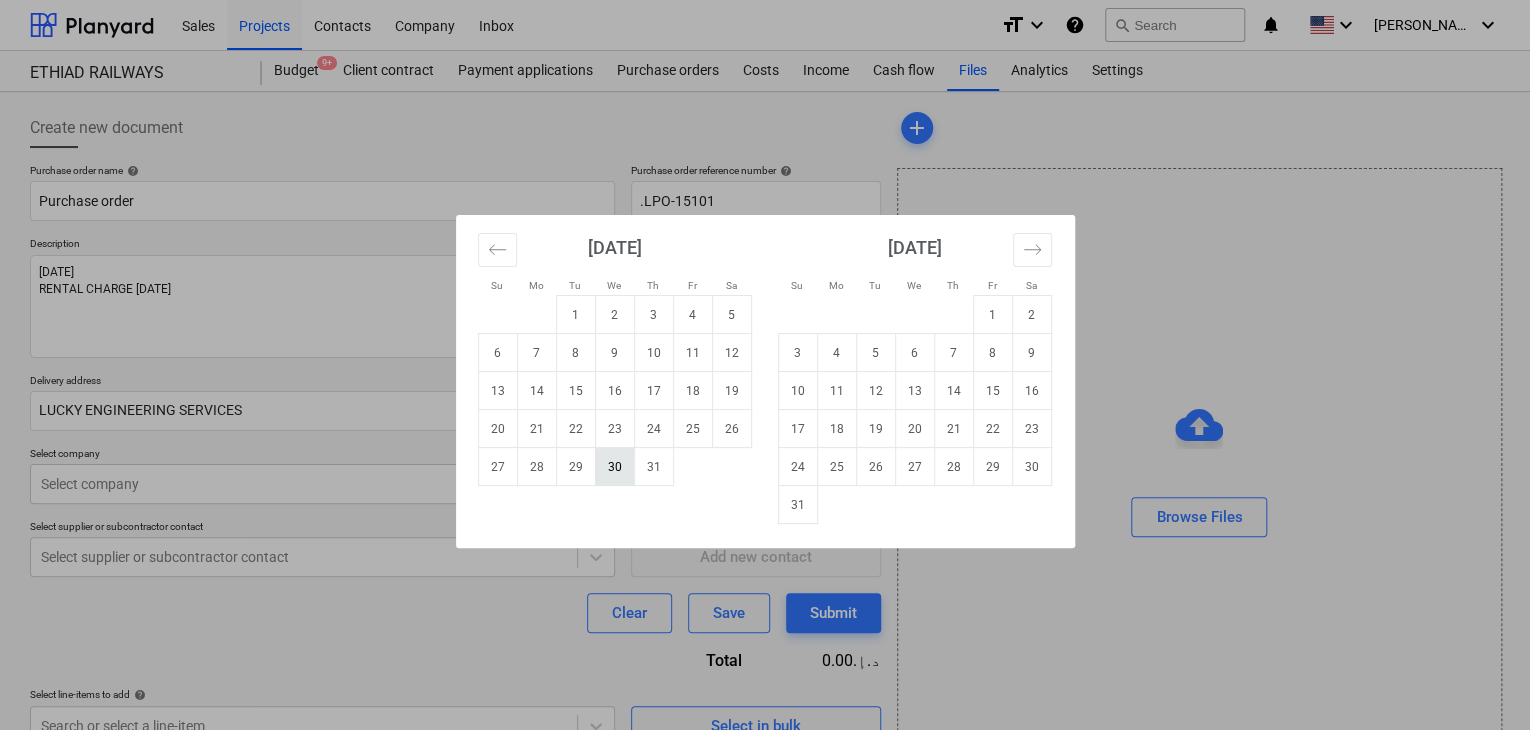 click on "30" at bounding box center [614, 467] 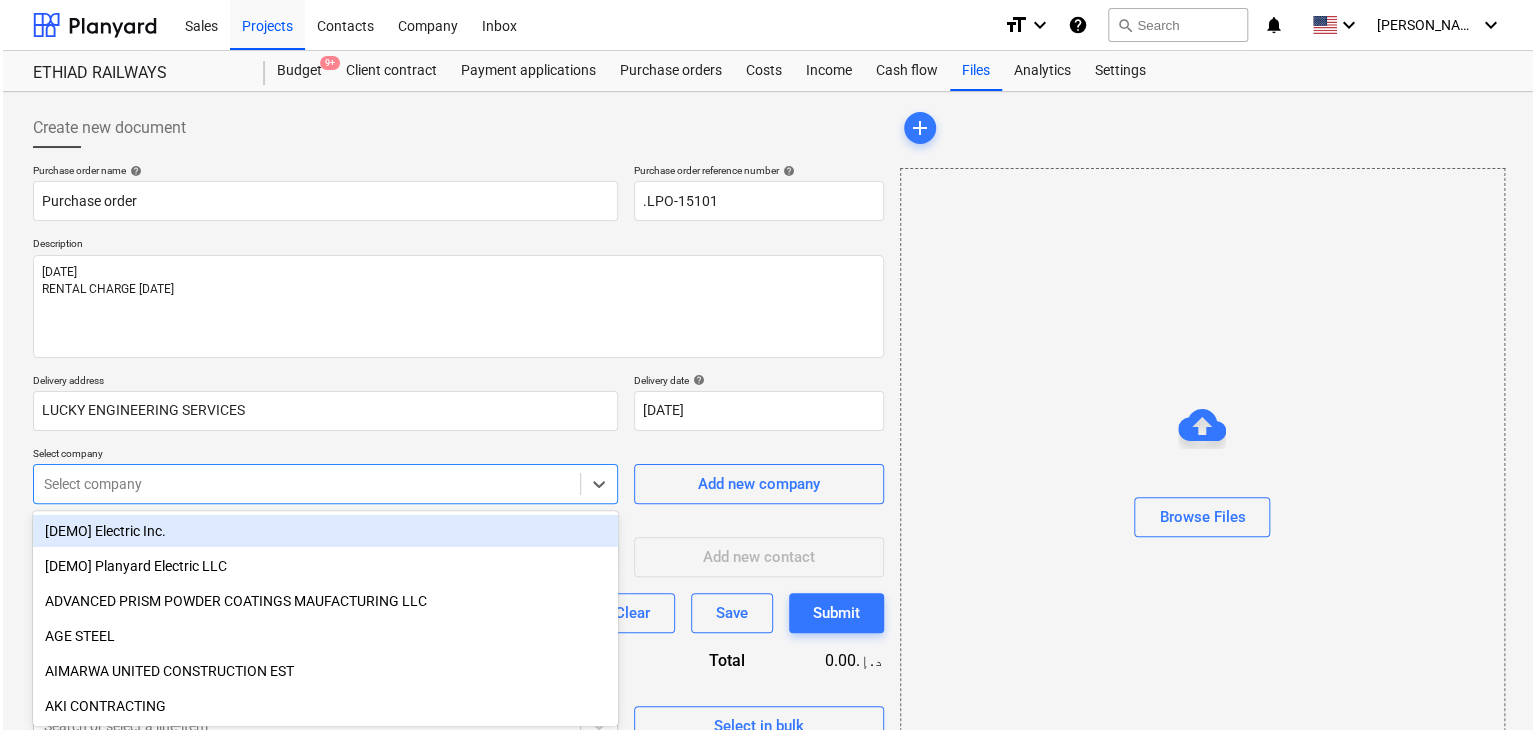 scroll, scrollTop: 71, scrollLeft: 0, axis: vertical 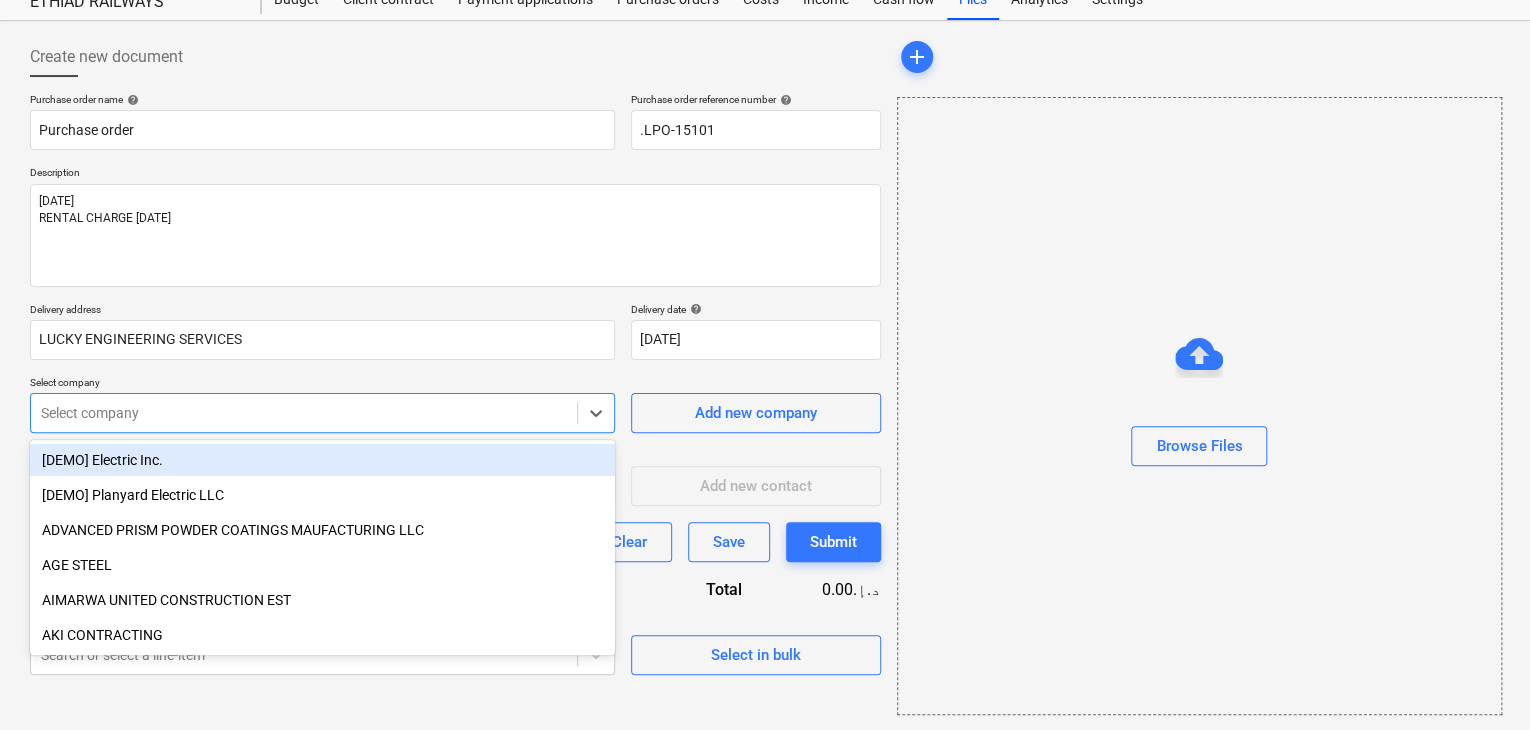 click on "Sales Projects Contacts Company Inbox format_size keyboard_arrow_down help search Search notifications 0 keyboard_arrow_down [PERSON_NAME] keyboard_arrow_down ETHIAD RAILWAYS Budget 9+ Client contract Payment applications Purchase orders Costs Income Cash flow Files Analytics Settings Create new document Purchase order name help Purchase order Purchase order reference number help .LPO-15101 Description [DATE]
RENTAL CHARGE [DATE] Delivery address LUCKY ENGINEERING SERVICES Delivery date help [DATE] [DATE] Press the down arrow key to interact with the calendar and
select a date. Press the question mark key to get the keyboard shortcuts for changing dates. Select company option [DEMO] Electric Inc.   focused, 1 of 202. 202 results available. Use Up and Down to choose options, press Enter to select the currently focused option, press Escape to exit the menu, press Tab to select the option and exit the menu. Select company Add new company Select supplier or subcontractor contact Clear Save" at bounding box center (765, 294) 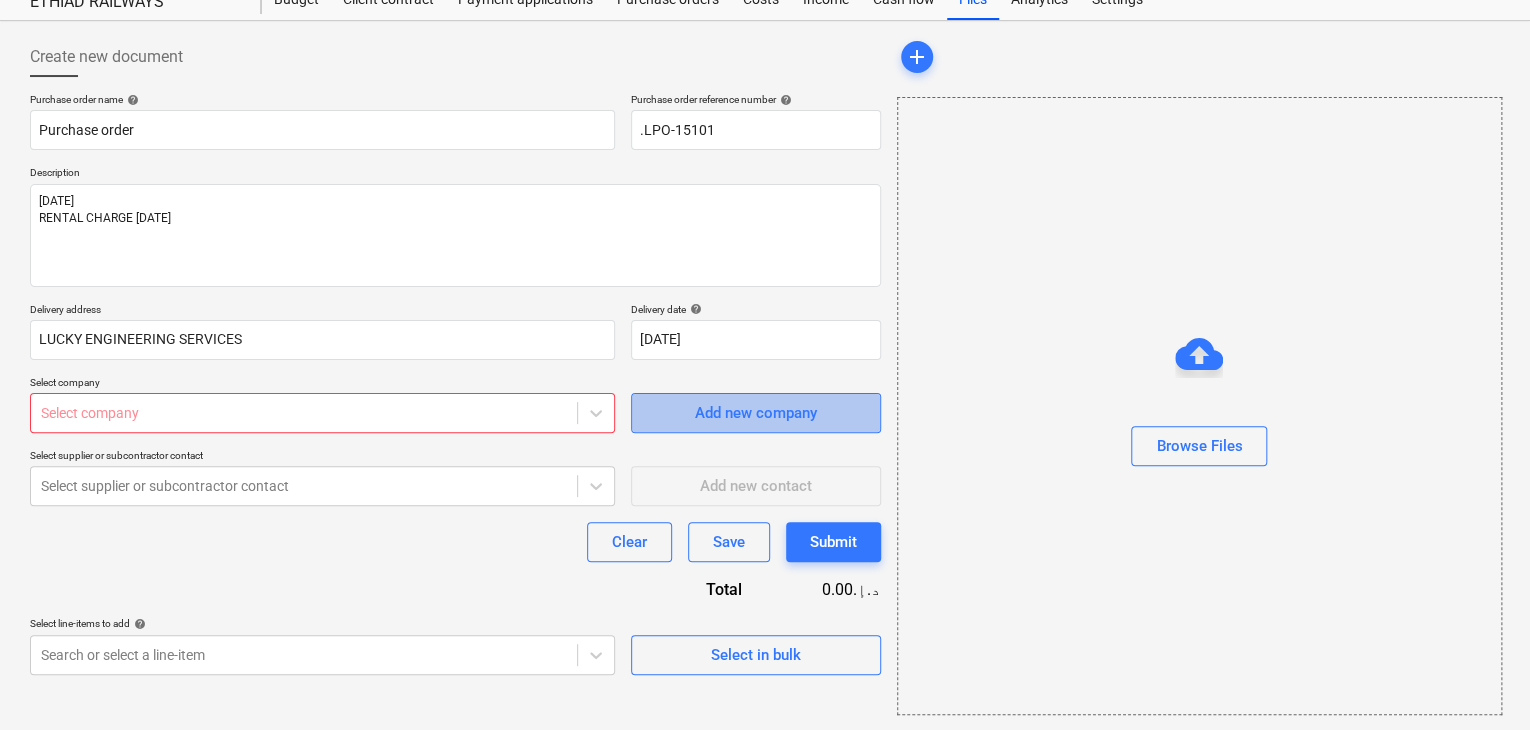 click on "Add new company" at bounding box center (756, 413) 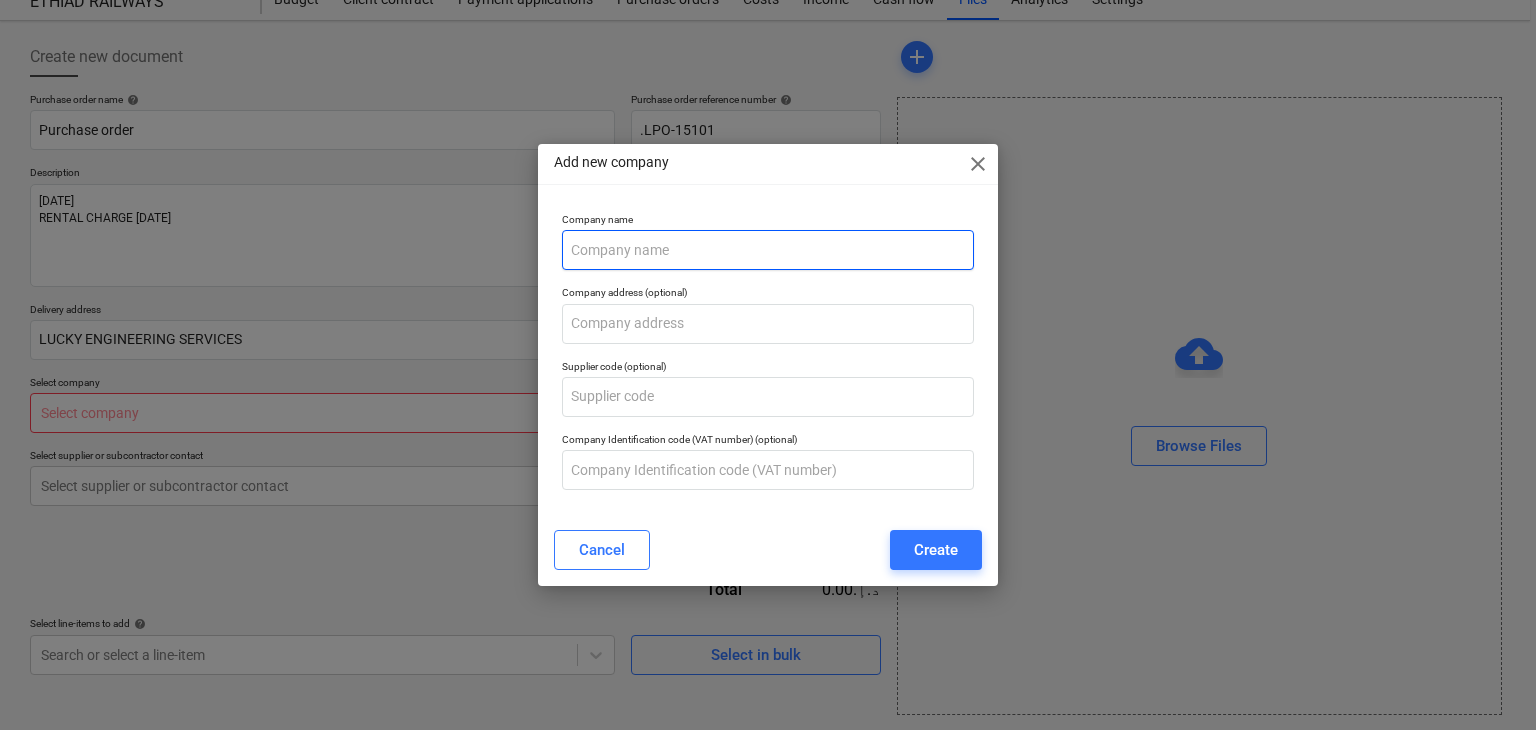 click at bounding box center [768, 250] 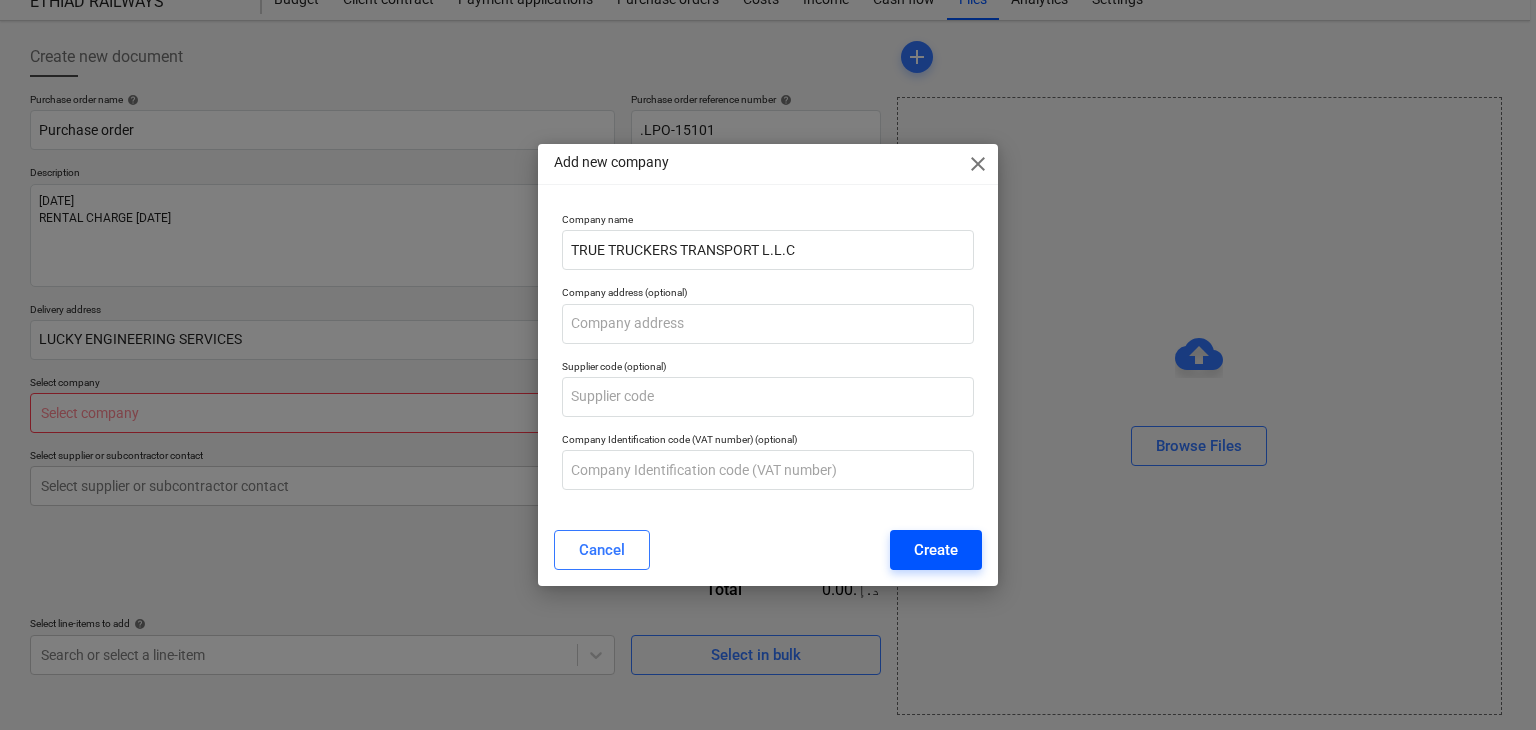 click on "Create" at bounding box center [936, 550] 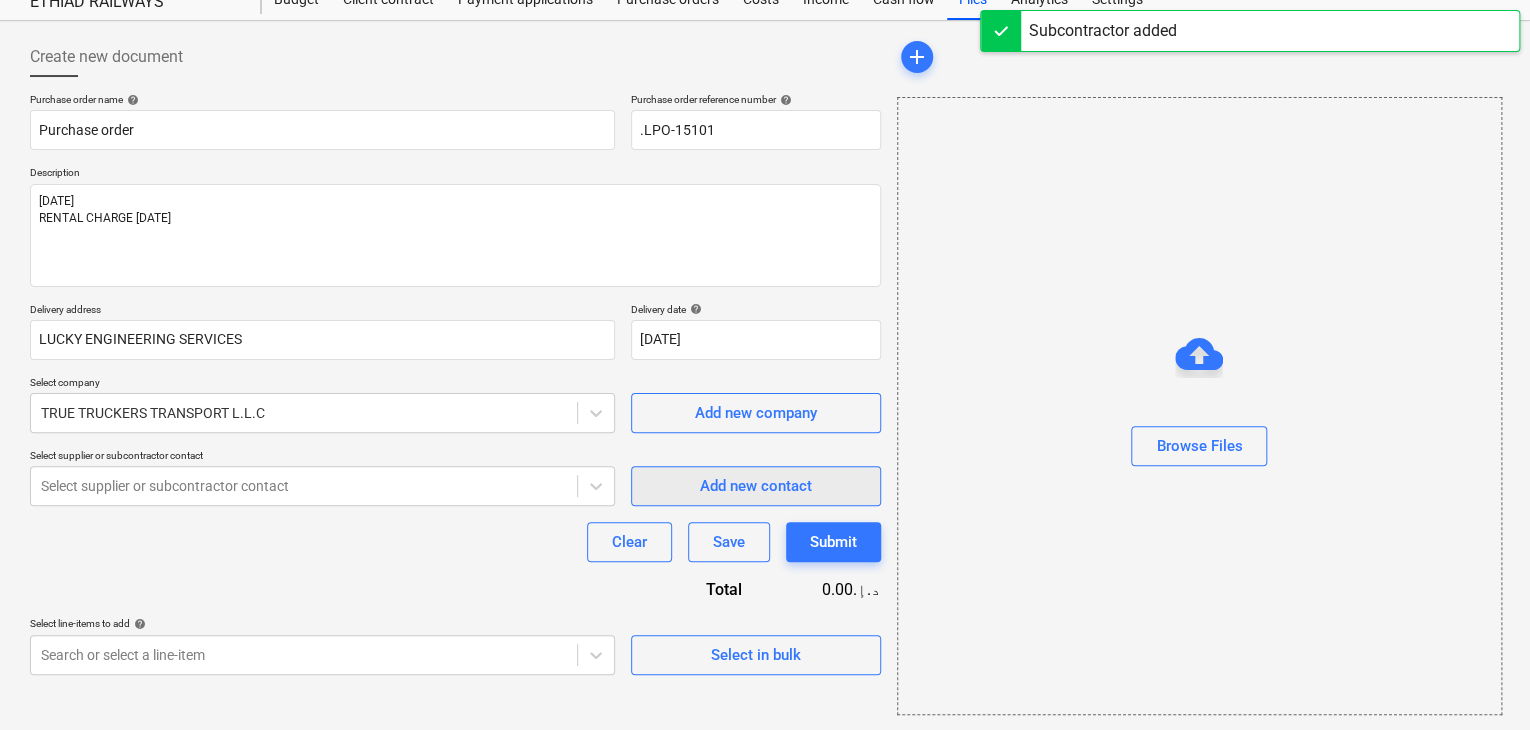 click on "Add new contact" at bounding box center (756, 486) 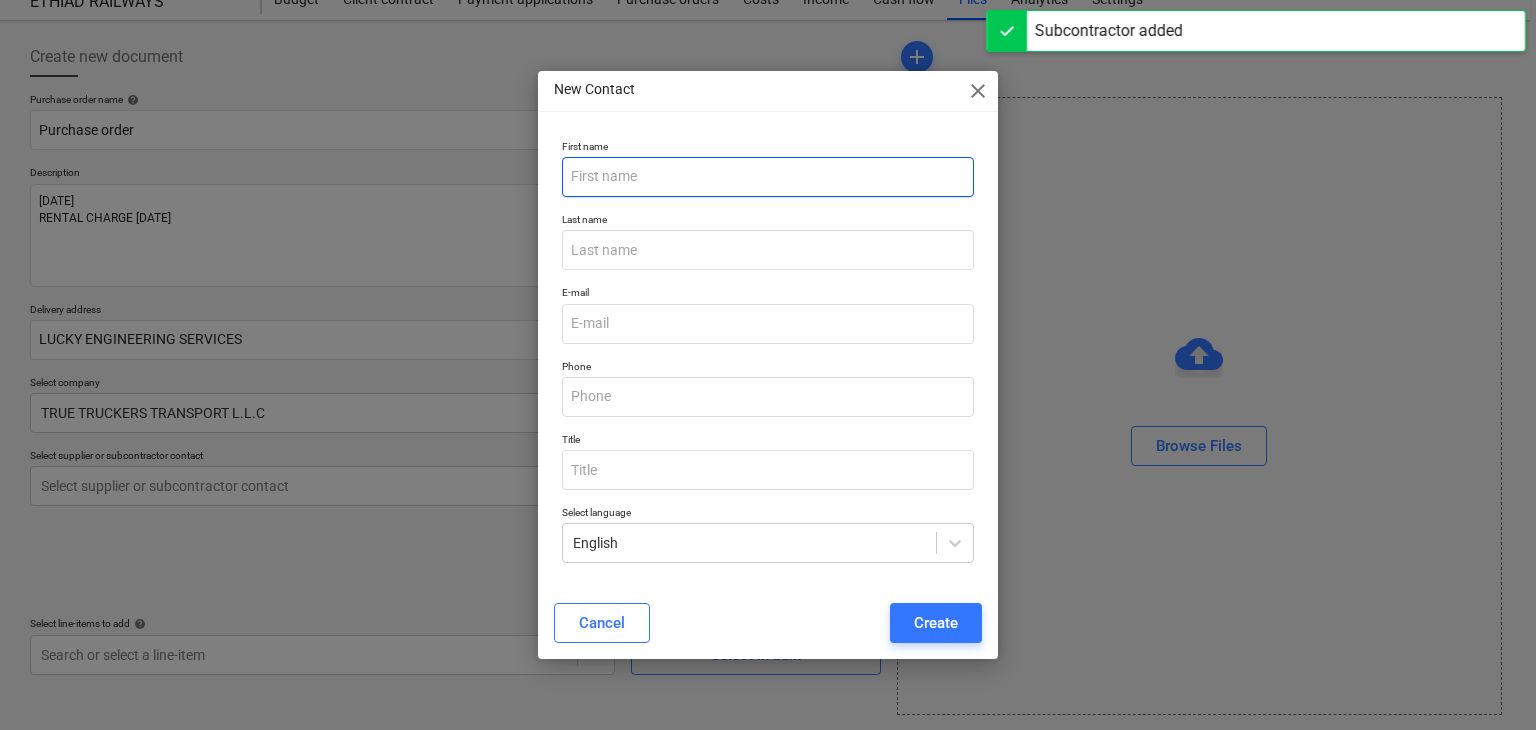 click at bounding box center [768, 177] 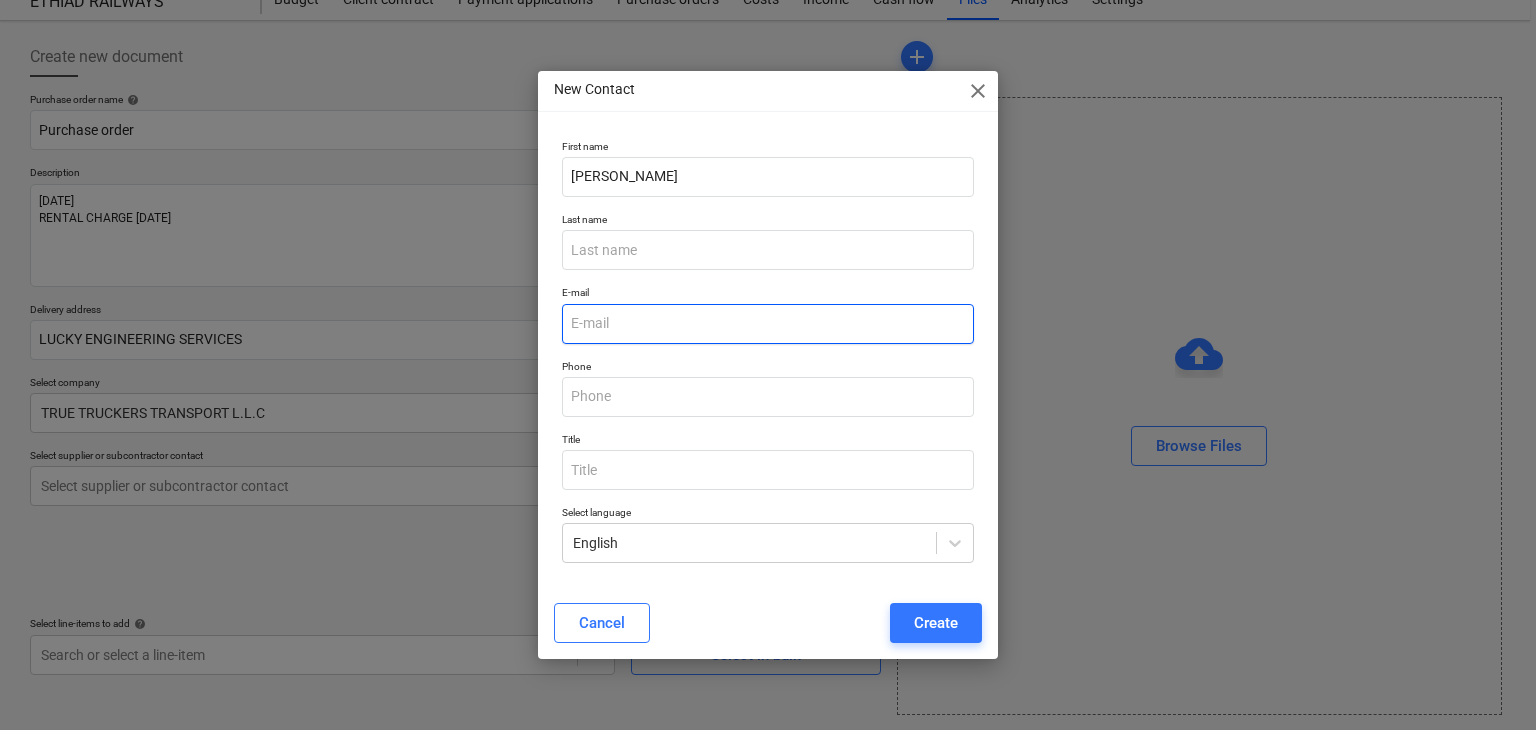 click at bounding box center (768, 324) 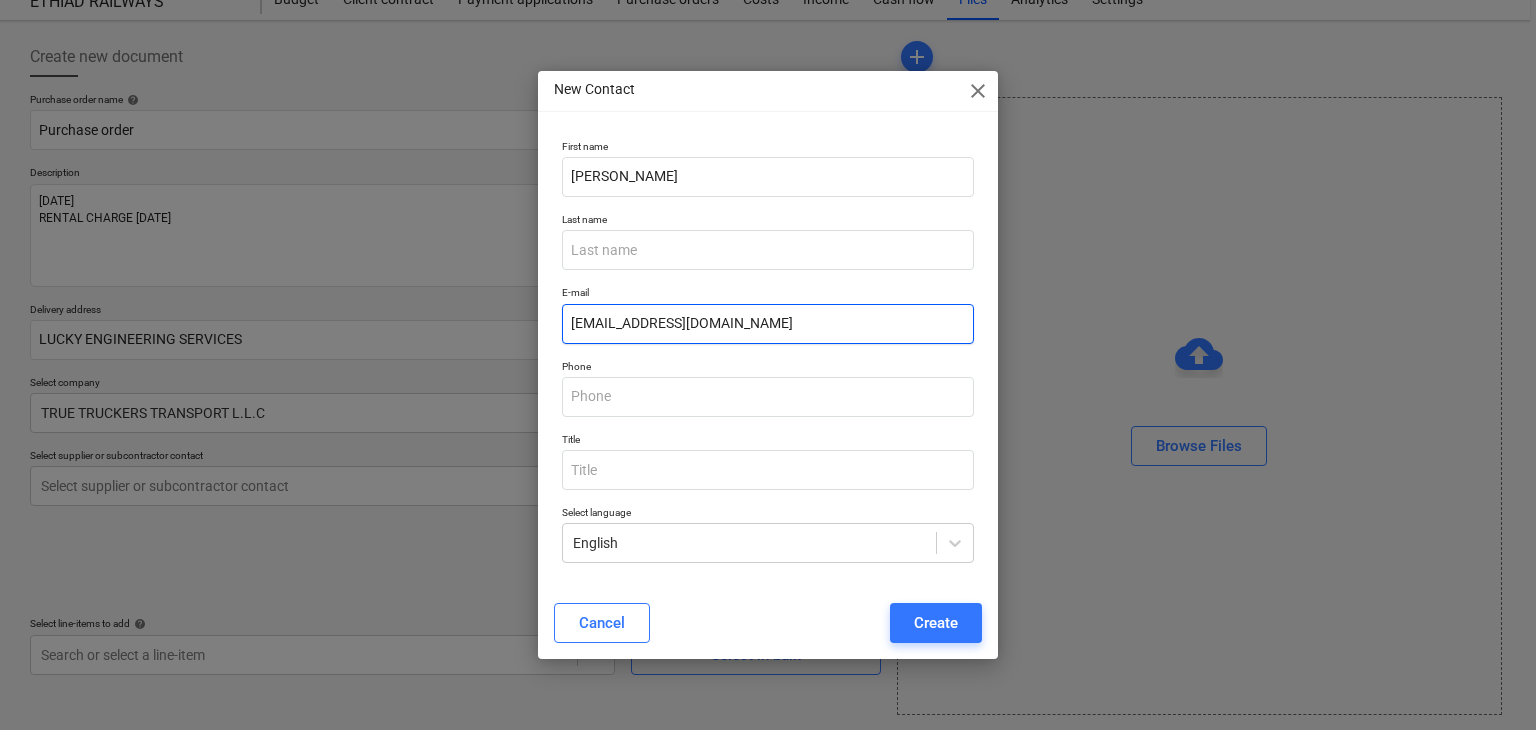 drag, startPoint x: 800, startPoint y: 321, endPoint x: 524, endPoint y: 320, distance: 276.0018 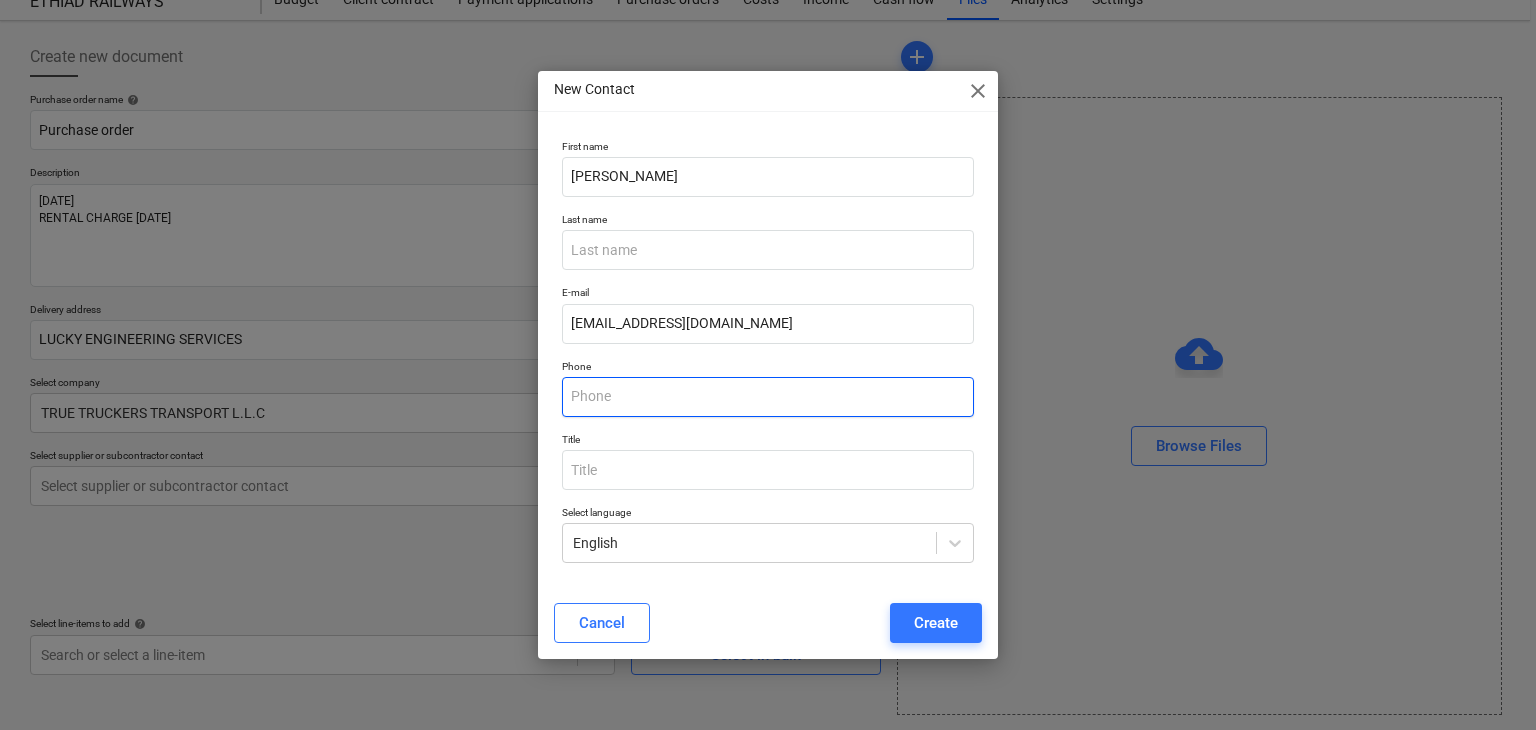click at bounding box center [768, 397] 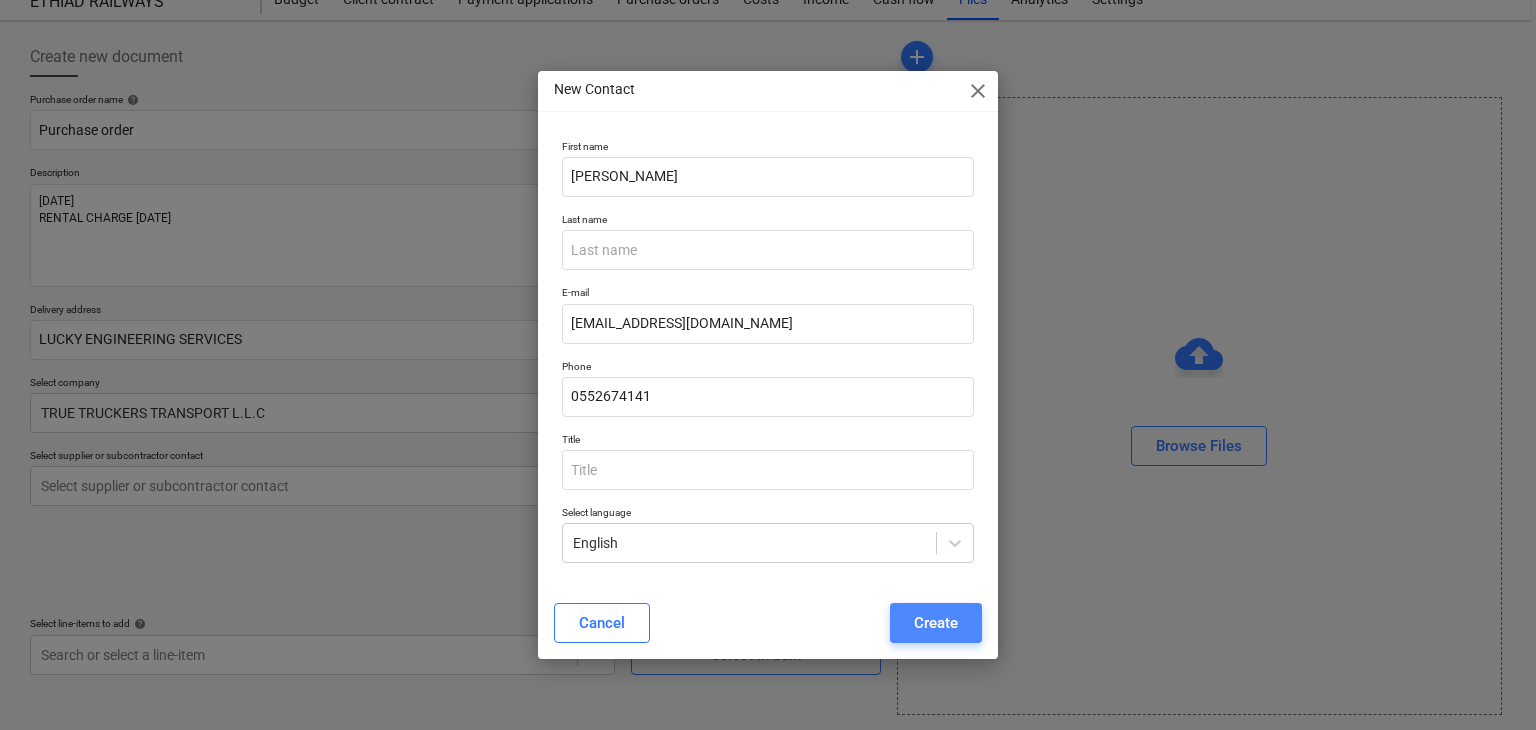 click on "Create" at bounding box center [936, 623] 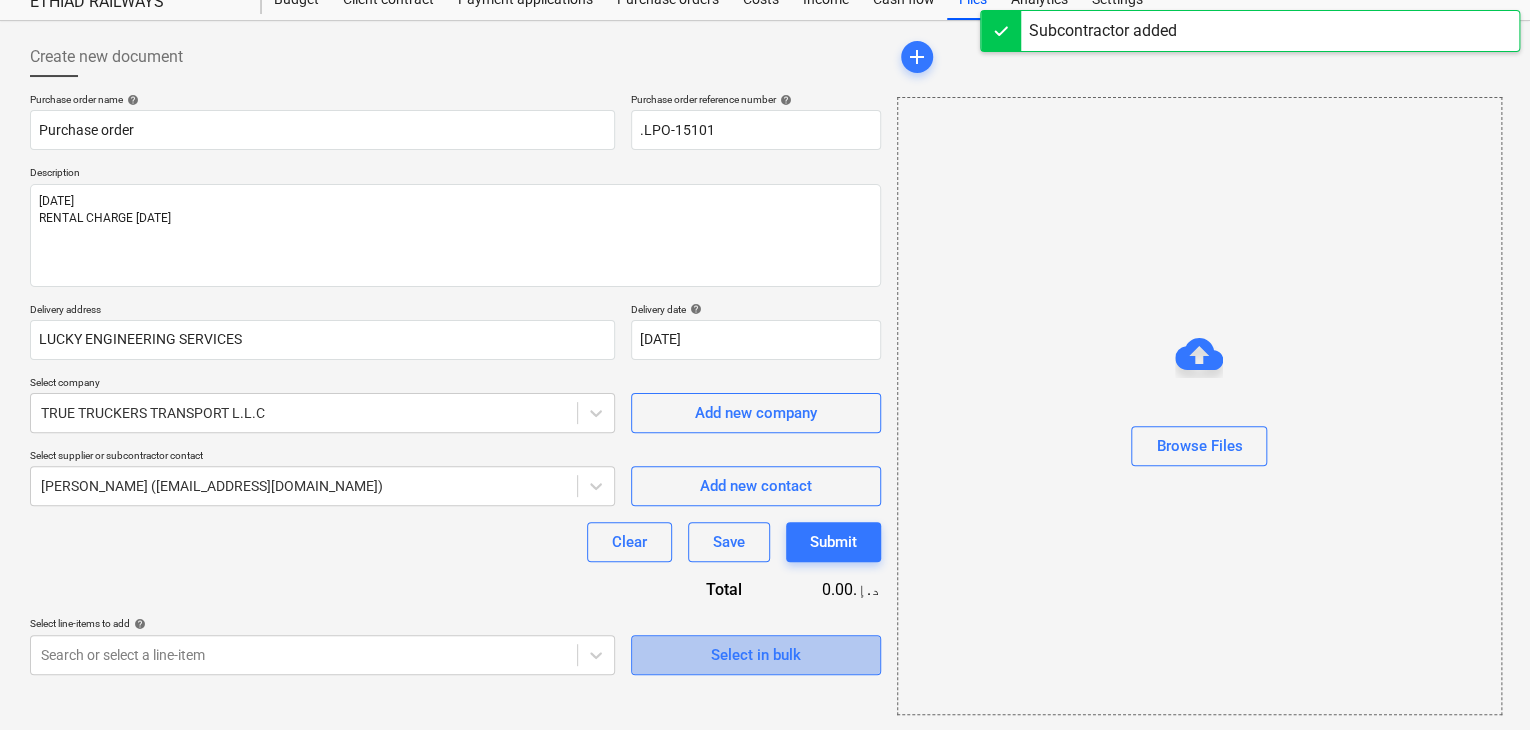 click on "Select in bulk" at bounding box center (756, 655) 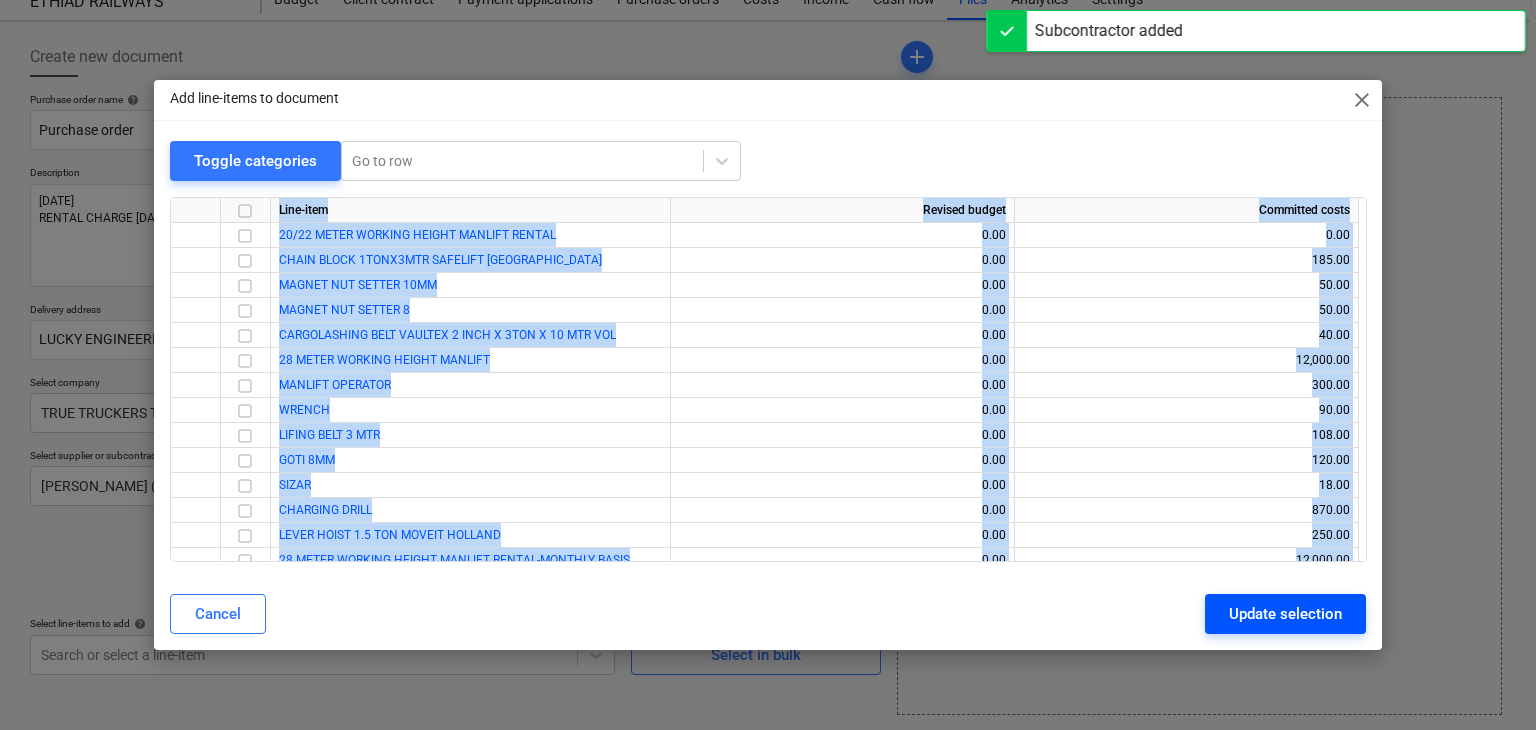 drag, startPoint x: 1358, startPoint y: 433, endPoint x: 1353, endPoint y: 601, distance: 168.07439 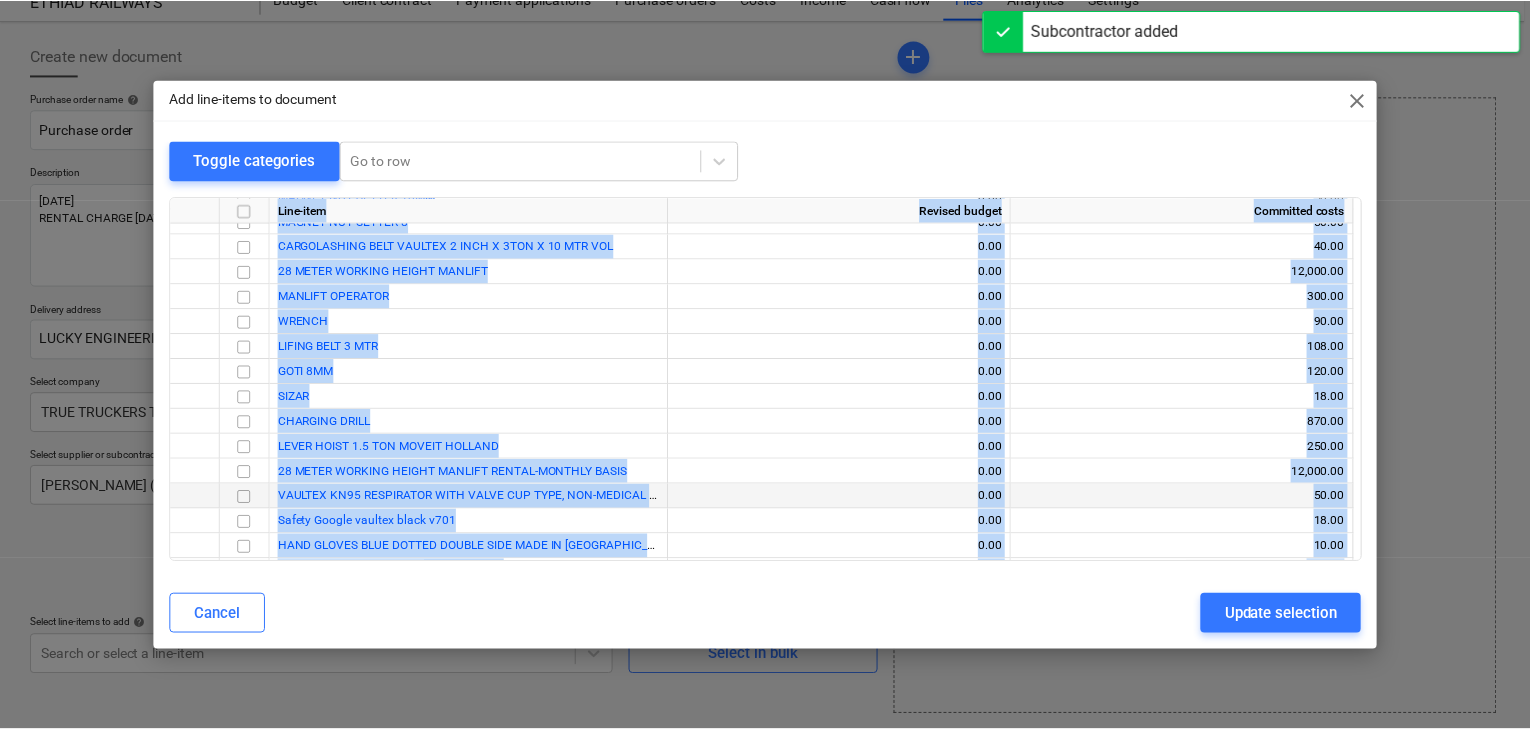 scroll, scrollTop: 161, scrollLeft: 0, axis: vertical 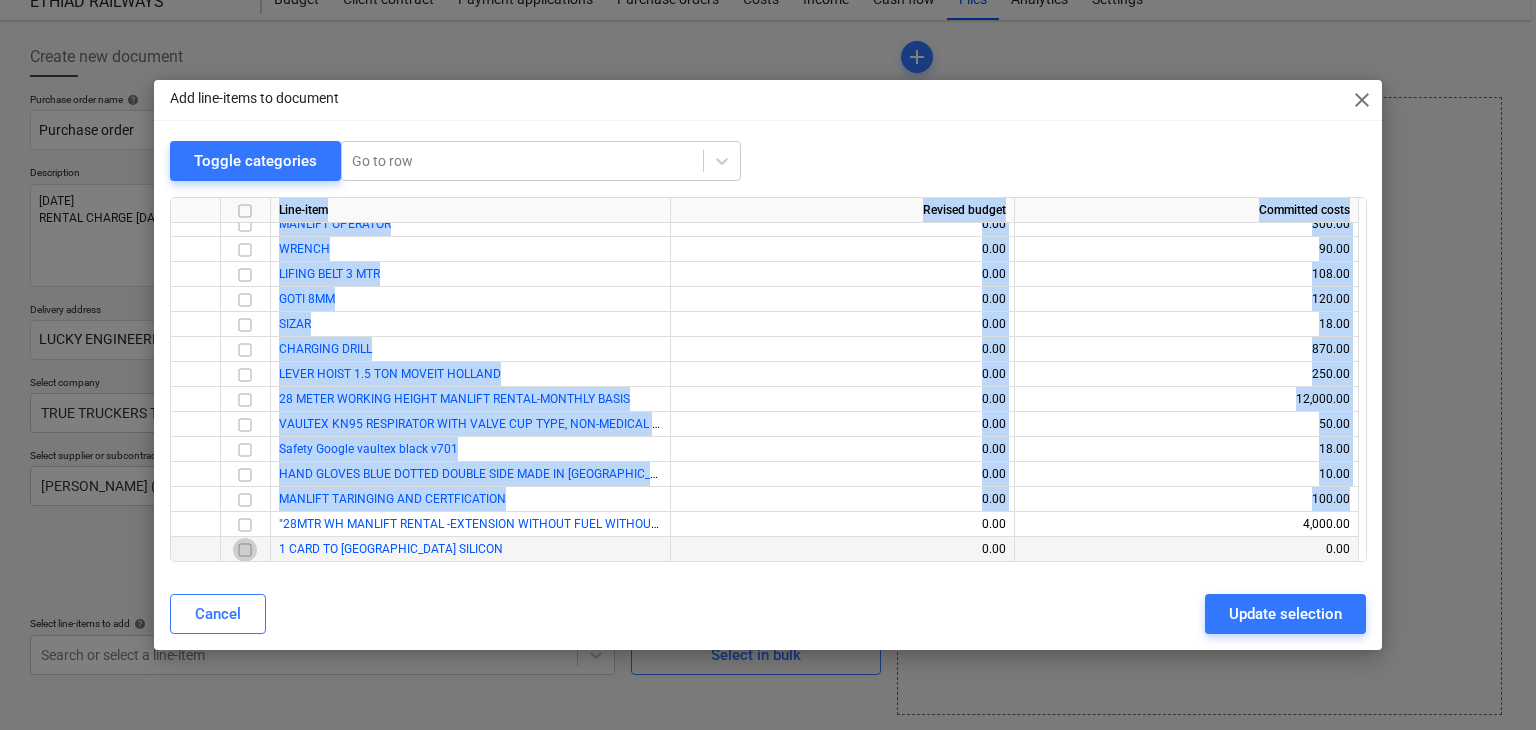 click at bounding box center [245, 550] 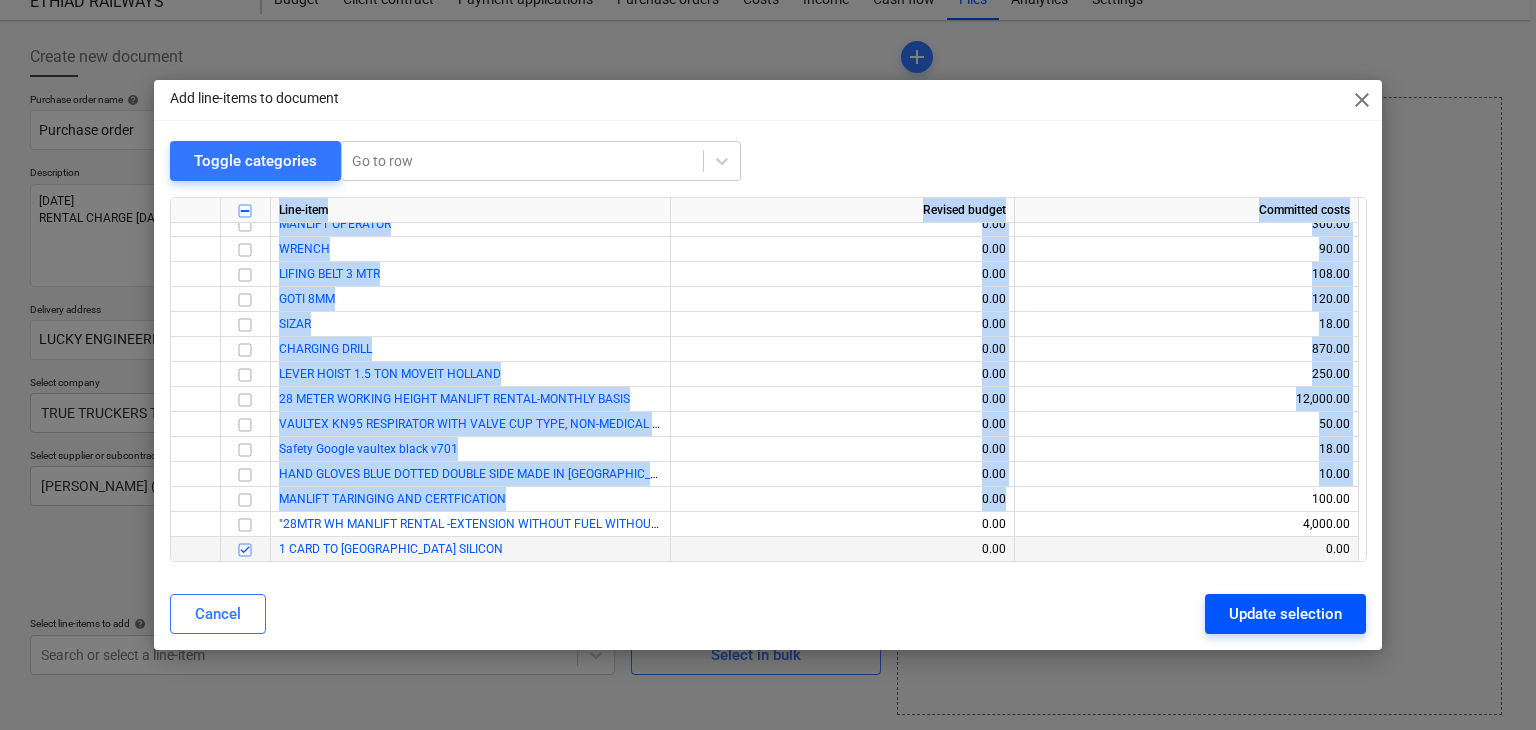 click on "Update selection" at bounding box center (1285, 614) 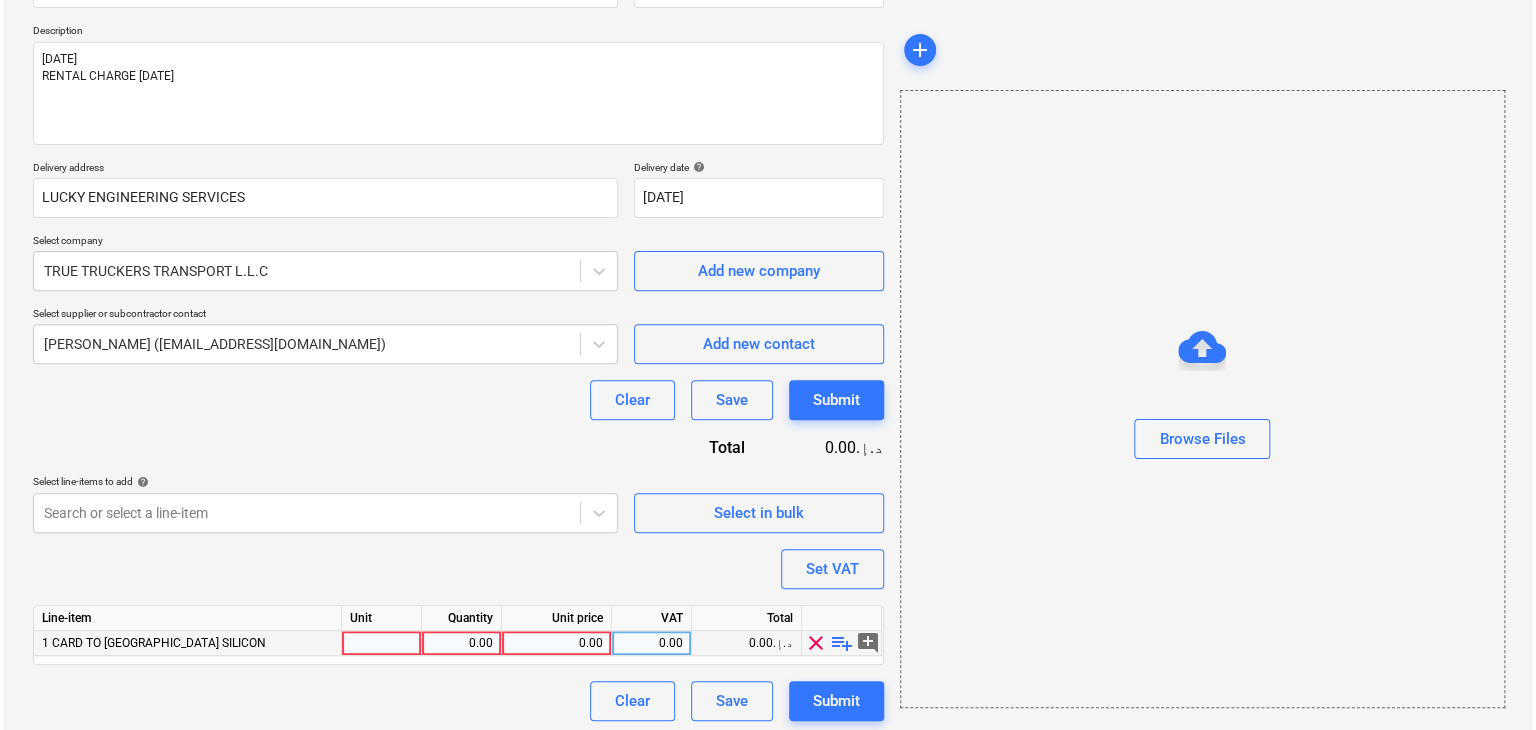scroll, scrollTop: 220, scrollLeft: 0, axis: vertical 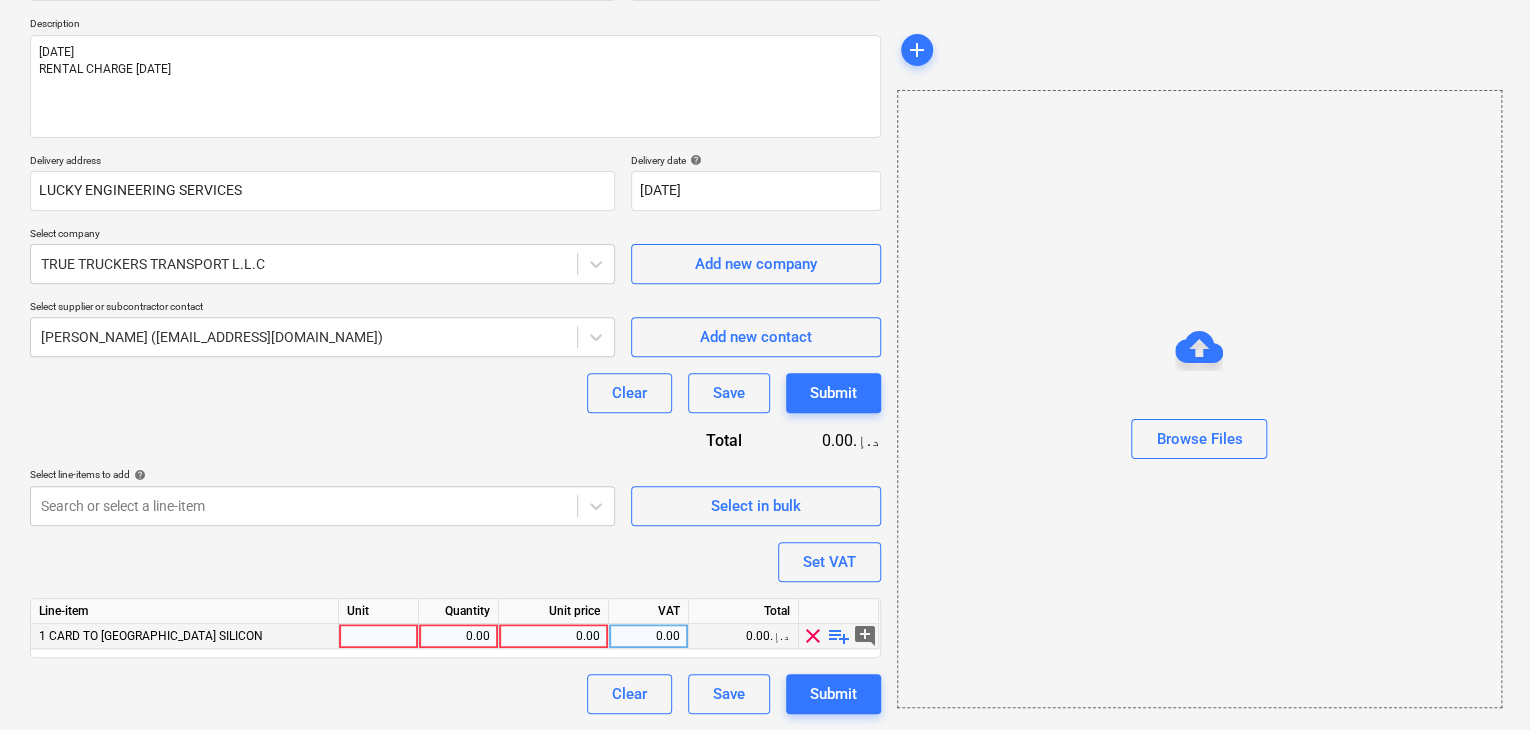 click at bounding box center [379, 636] 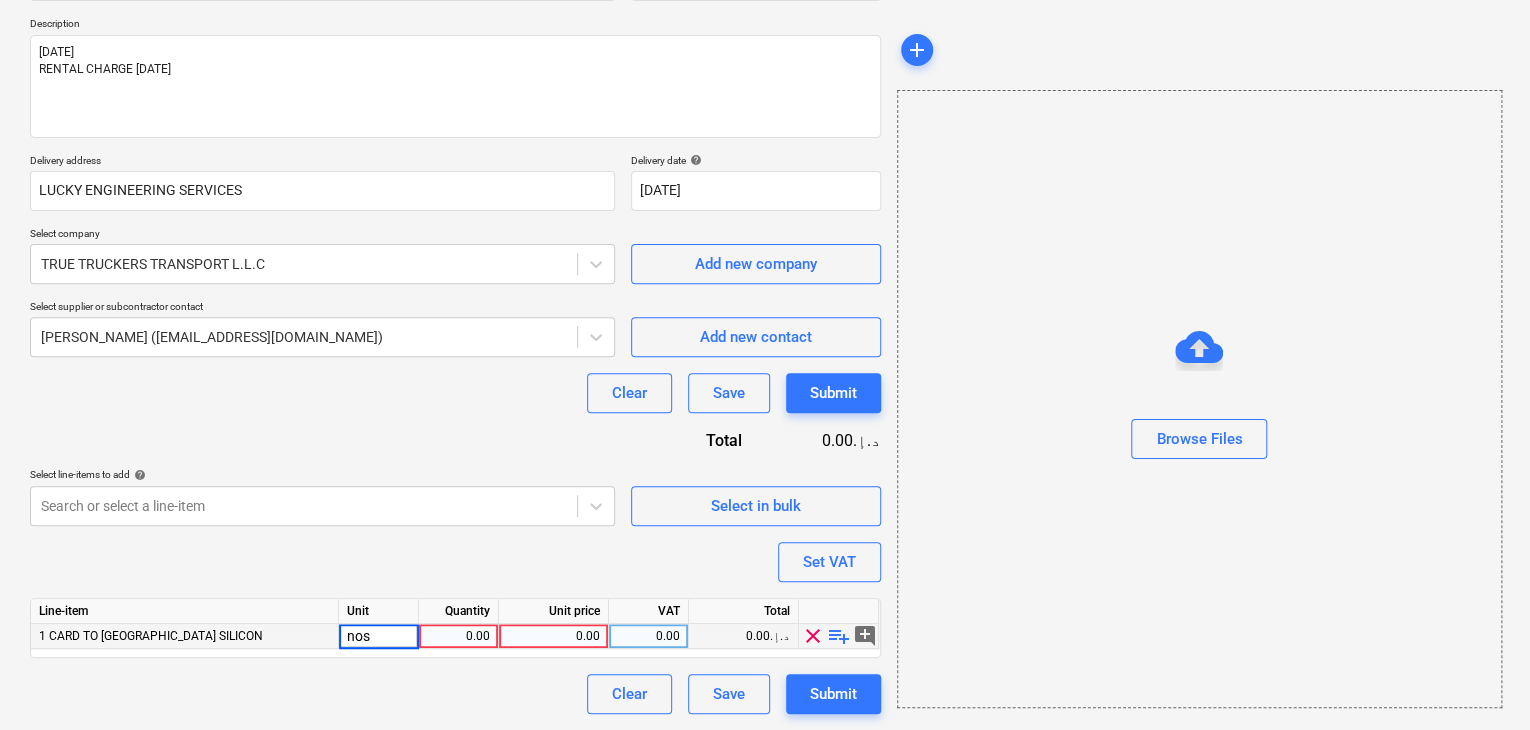 click on "0.00" at bounding box center (458, 636) 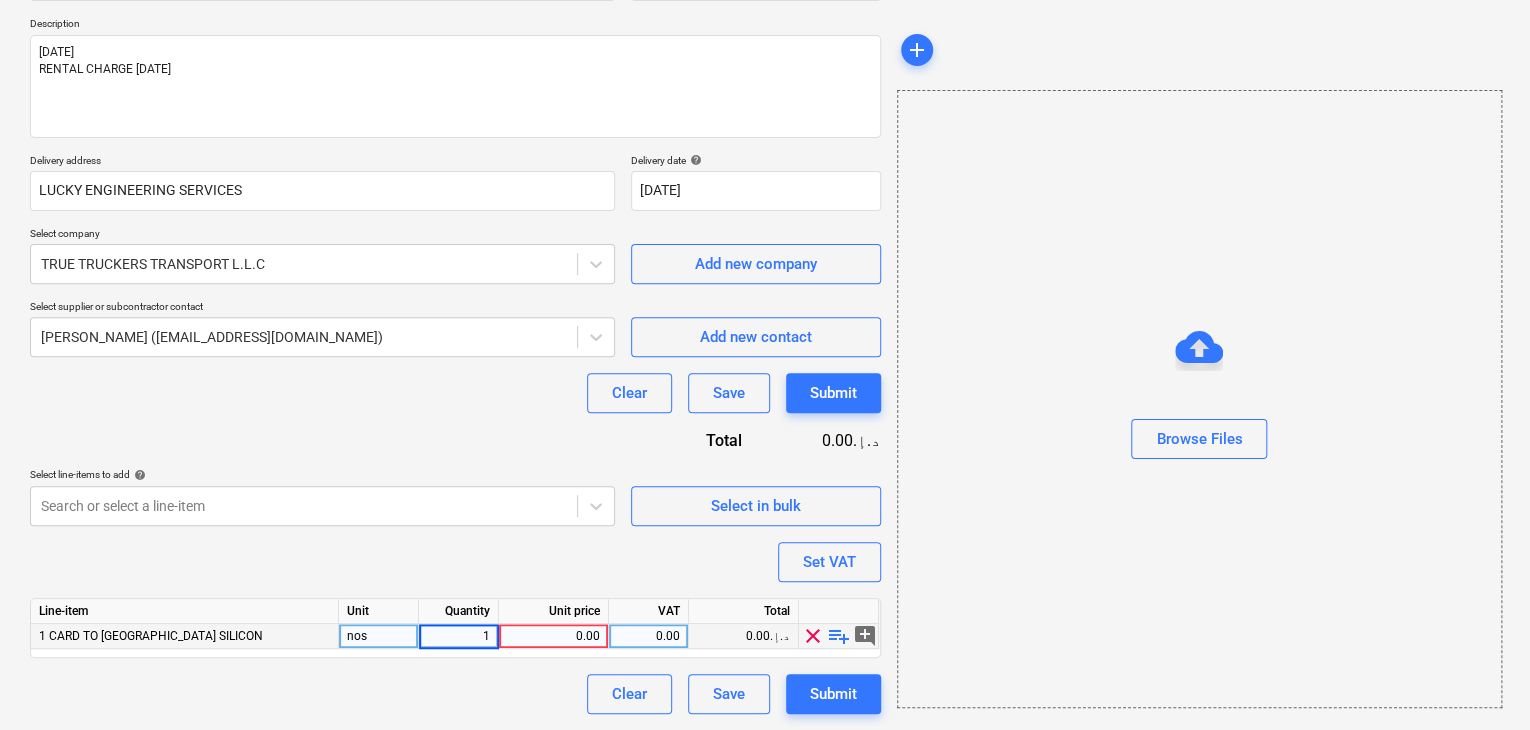 click on "0.00" at bounding box center (553, 636) 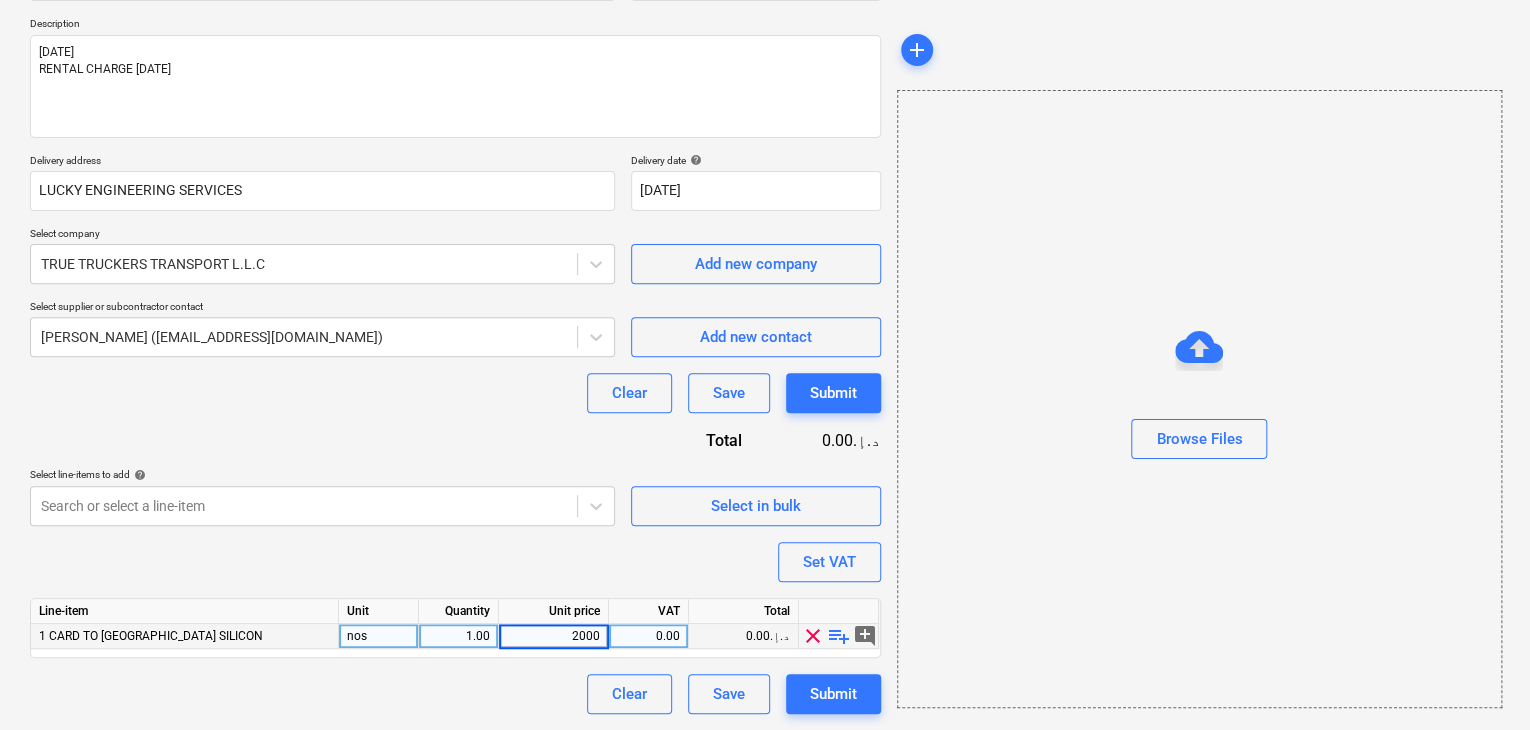 click on "Browse Files" at bounding box center [1199, 399] 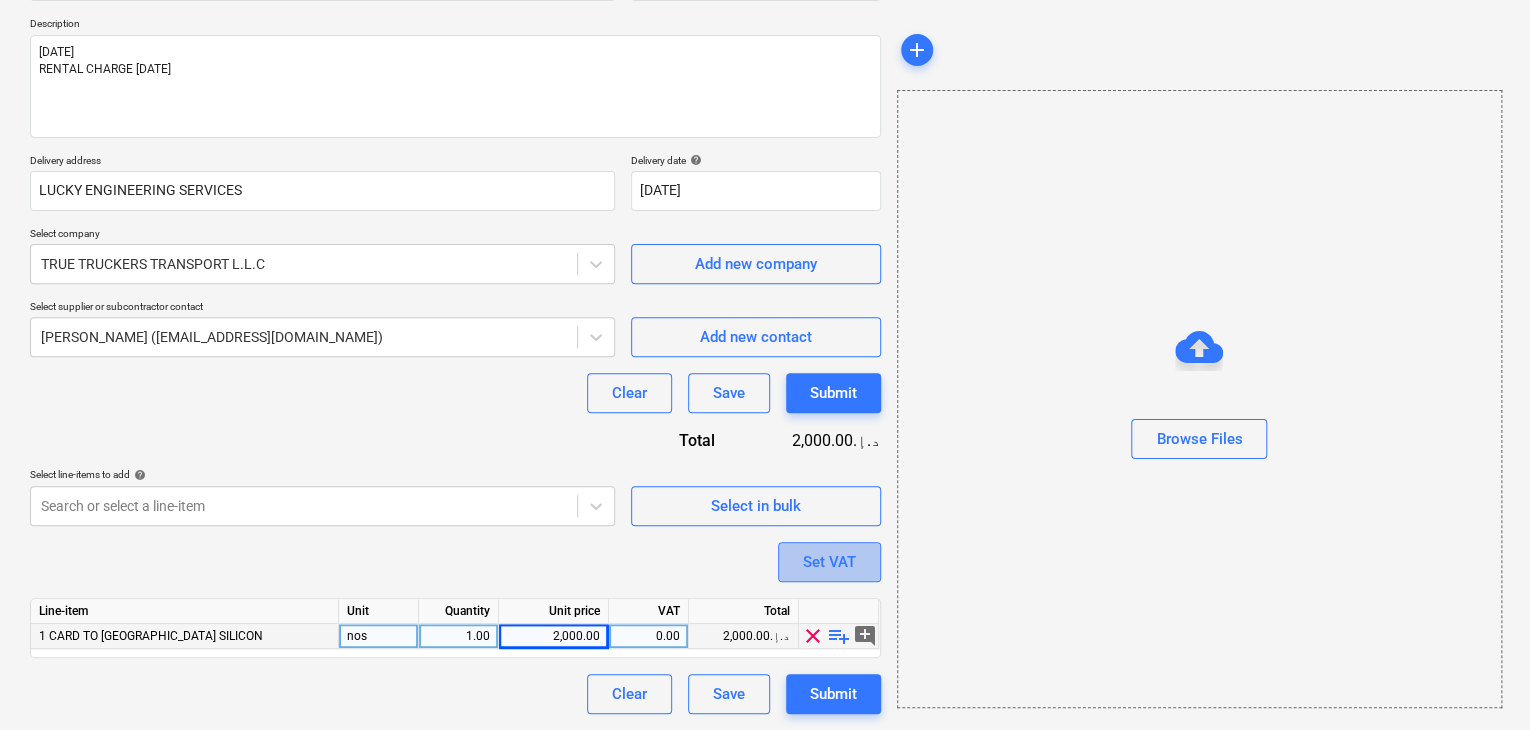 click on "Set VAT" at bounding box center (829, 562) 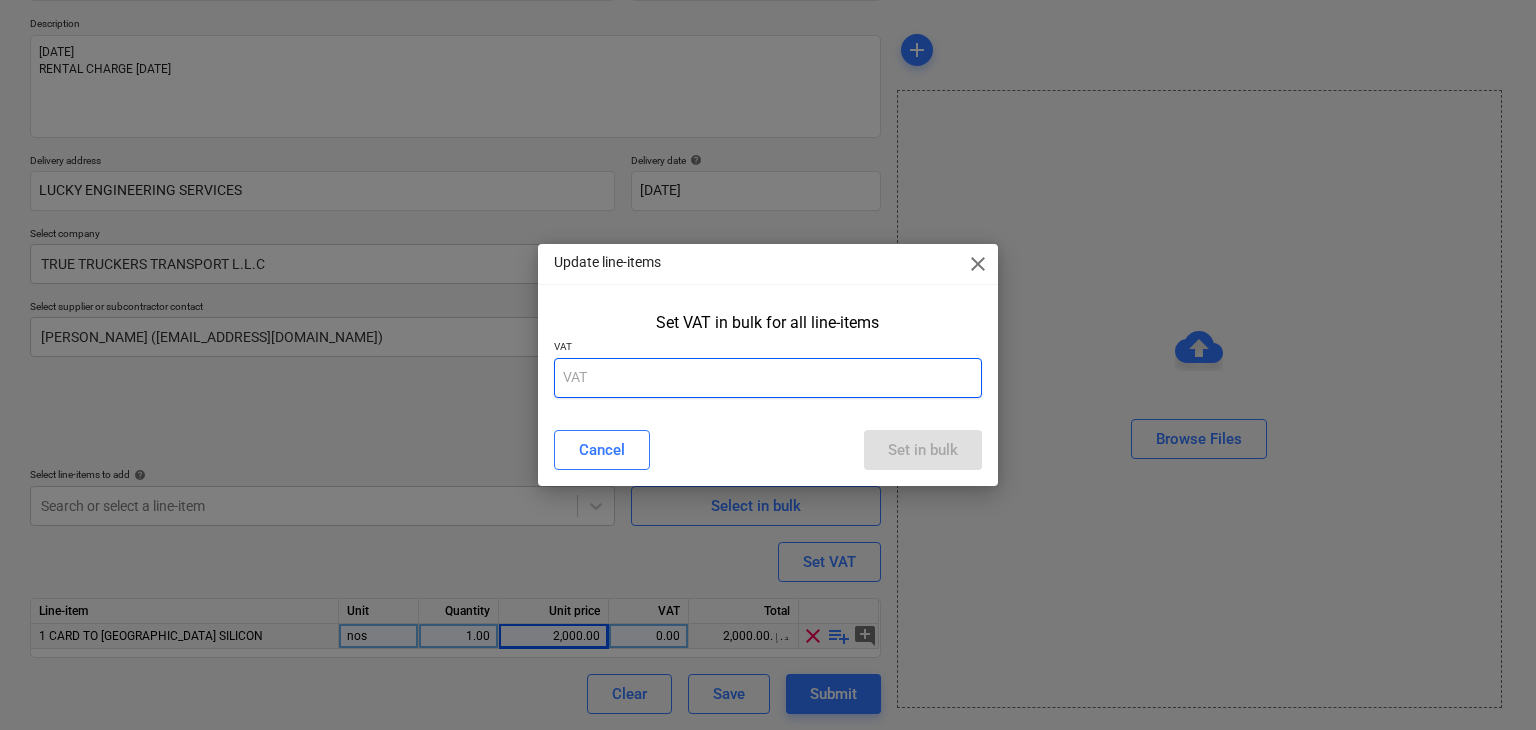 click at bounding box center [768, 378] 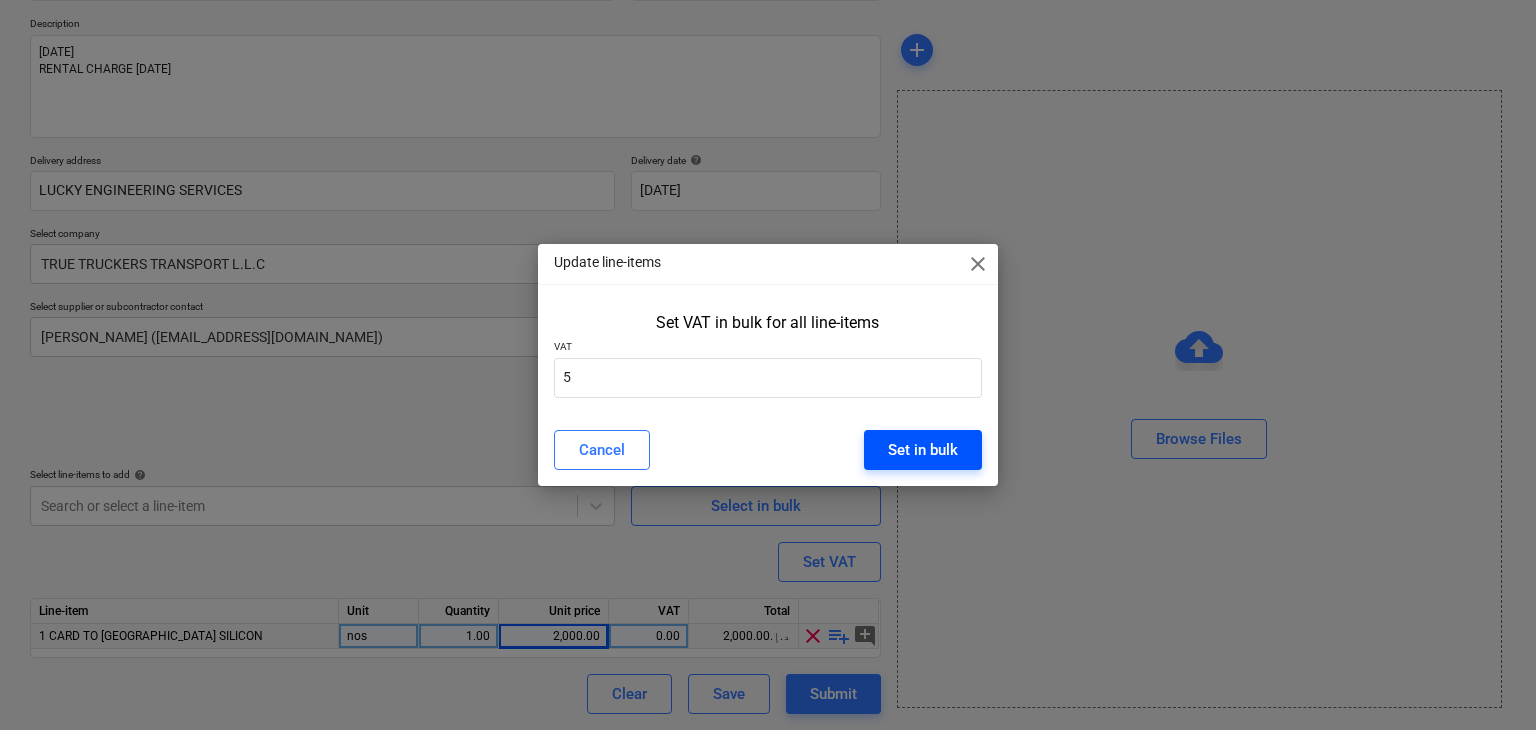 click on "Set in bulk" at bounding box center (923, 450) 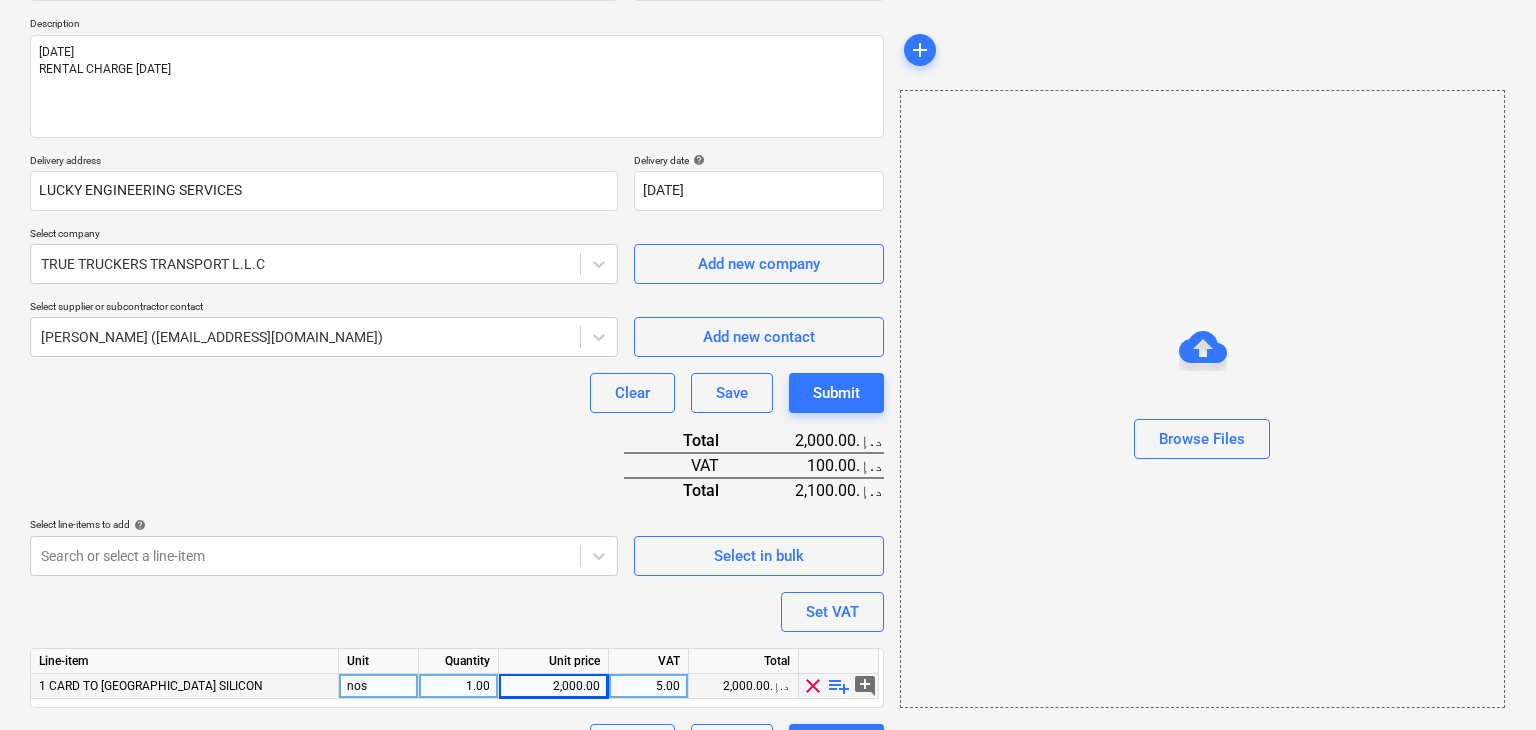 scroll, scrollTop: 269, scrollLeft: 0, axis: vertical 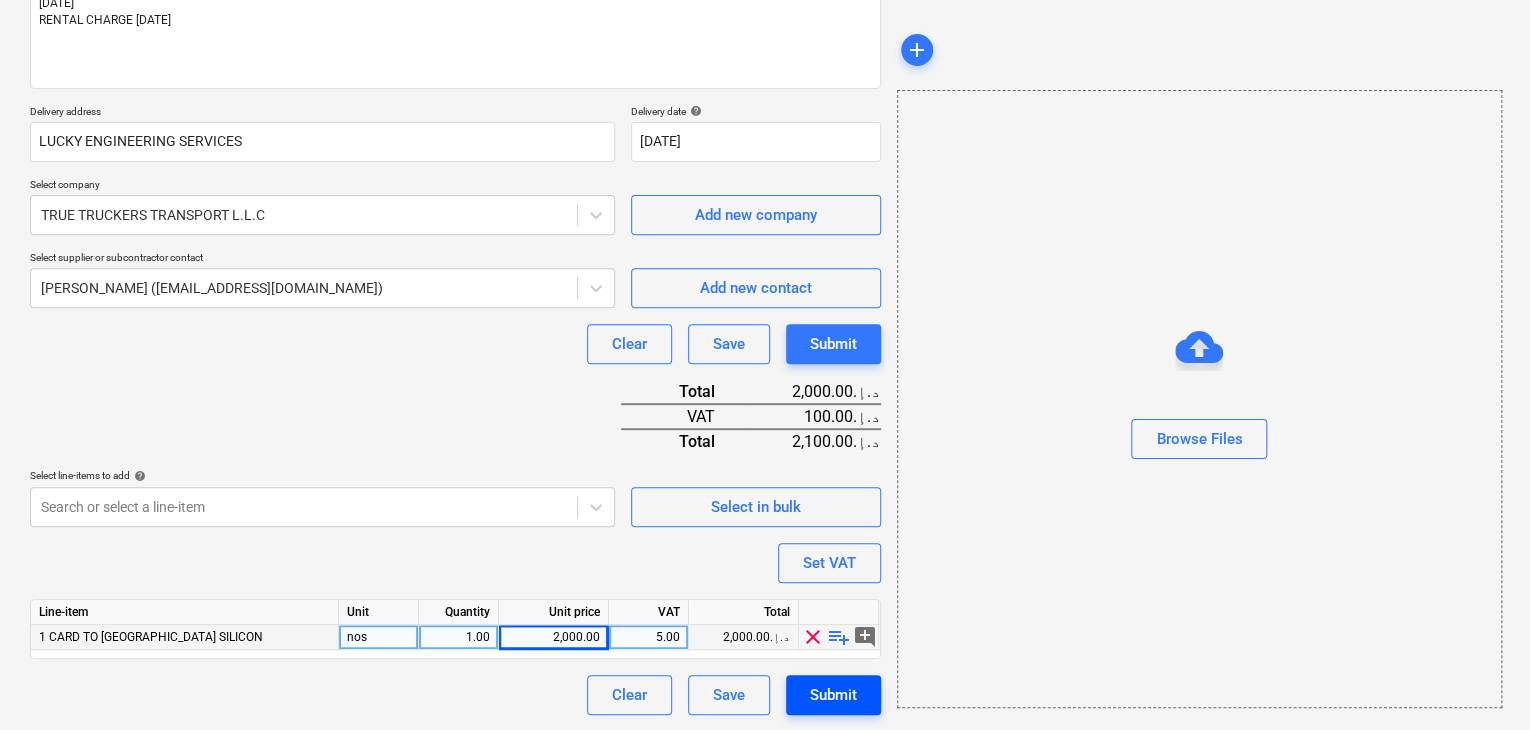 click on "Submit" at bounding box center (833, 695) 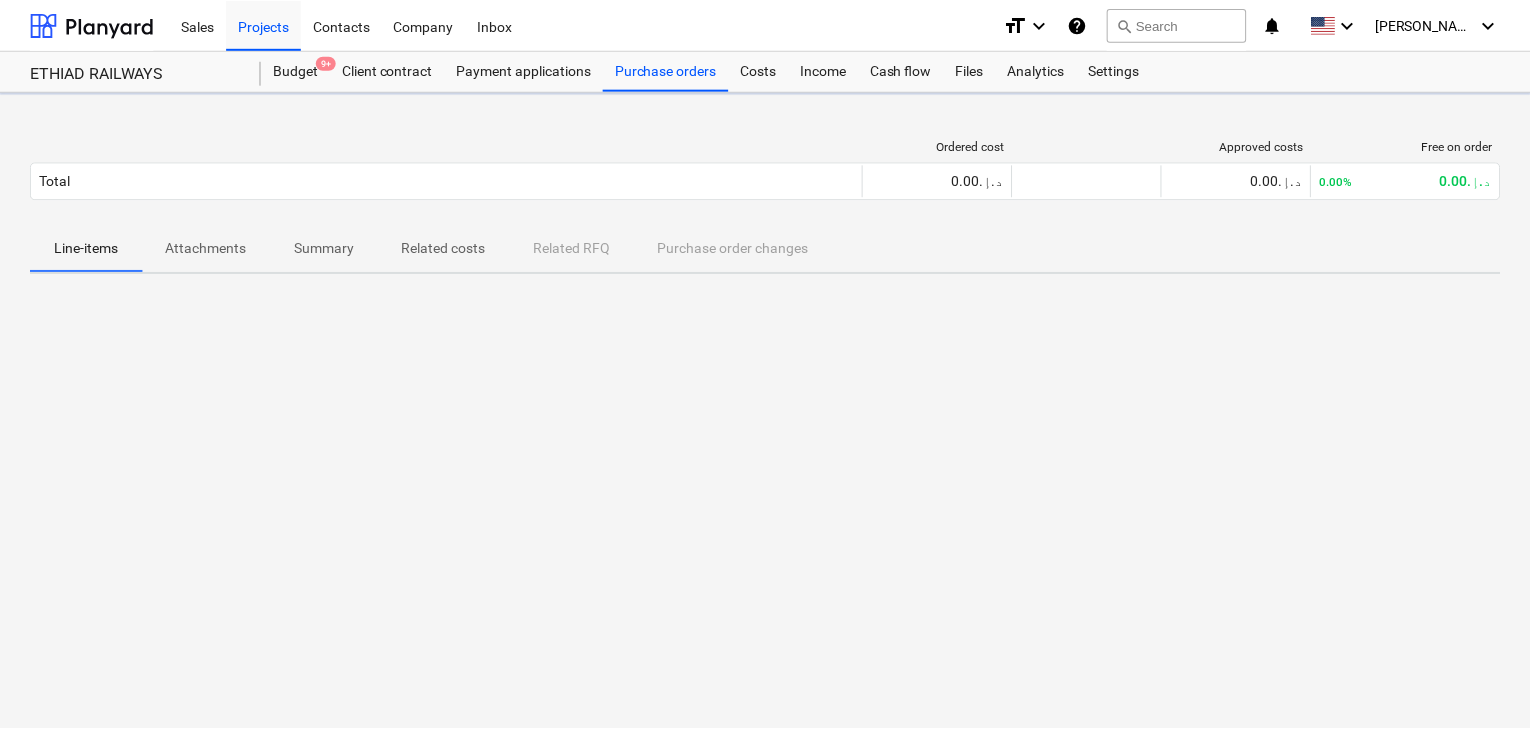 scroll, scrollTop: 0, scrollLeft: 0, axis: both 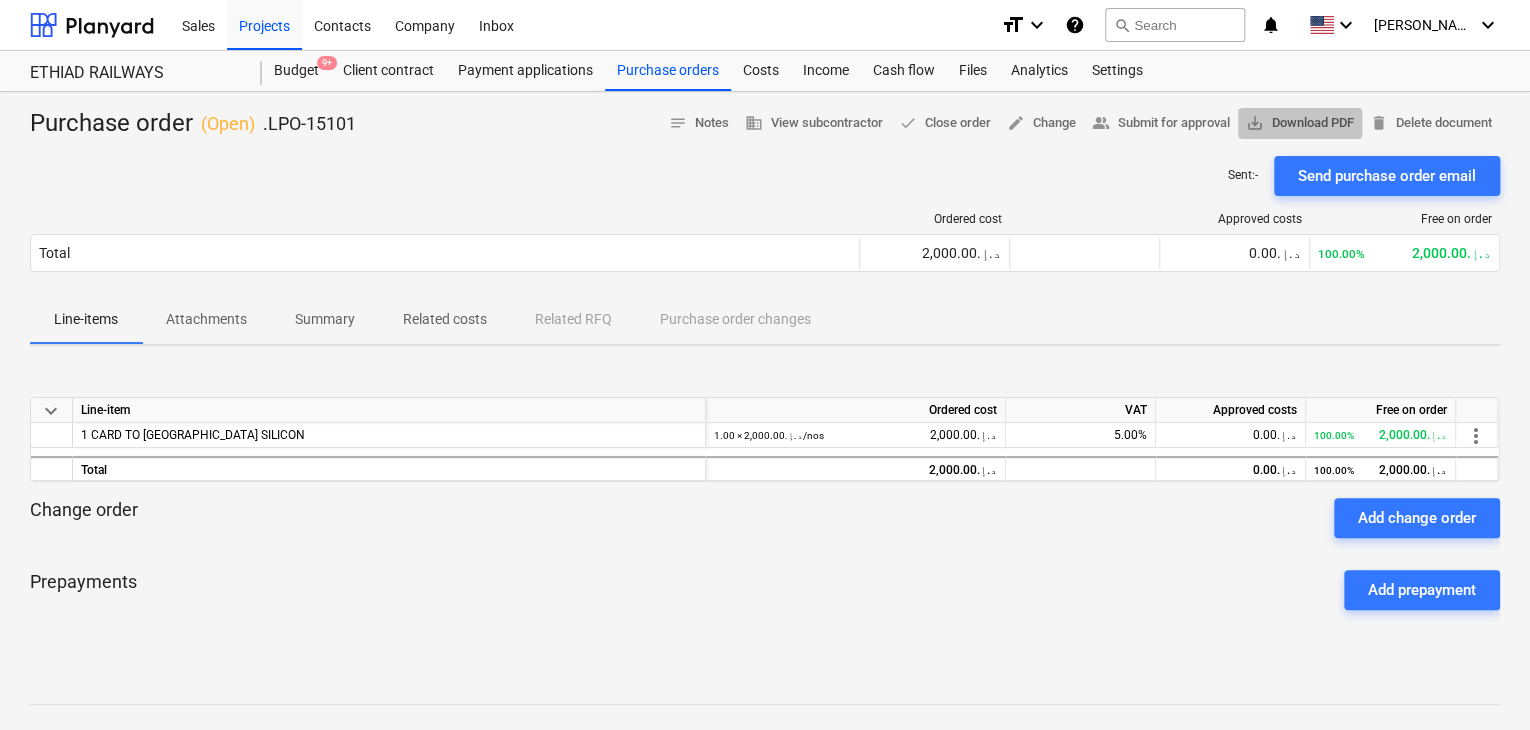 click on "save_alt Download PDF" at bounding box center [1300, 123] 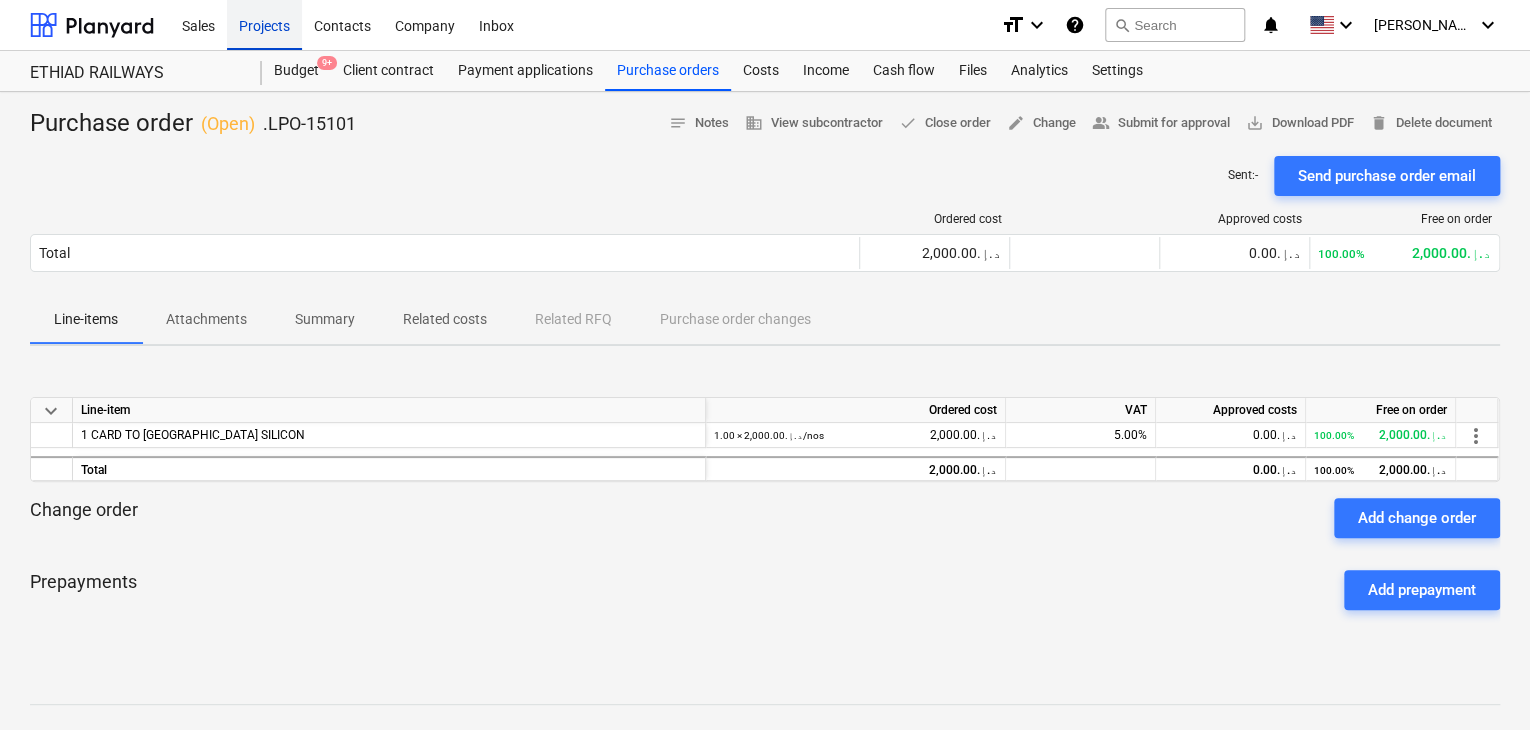 click on "Projects" at bounding box center [264, 24] 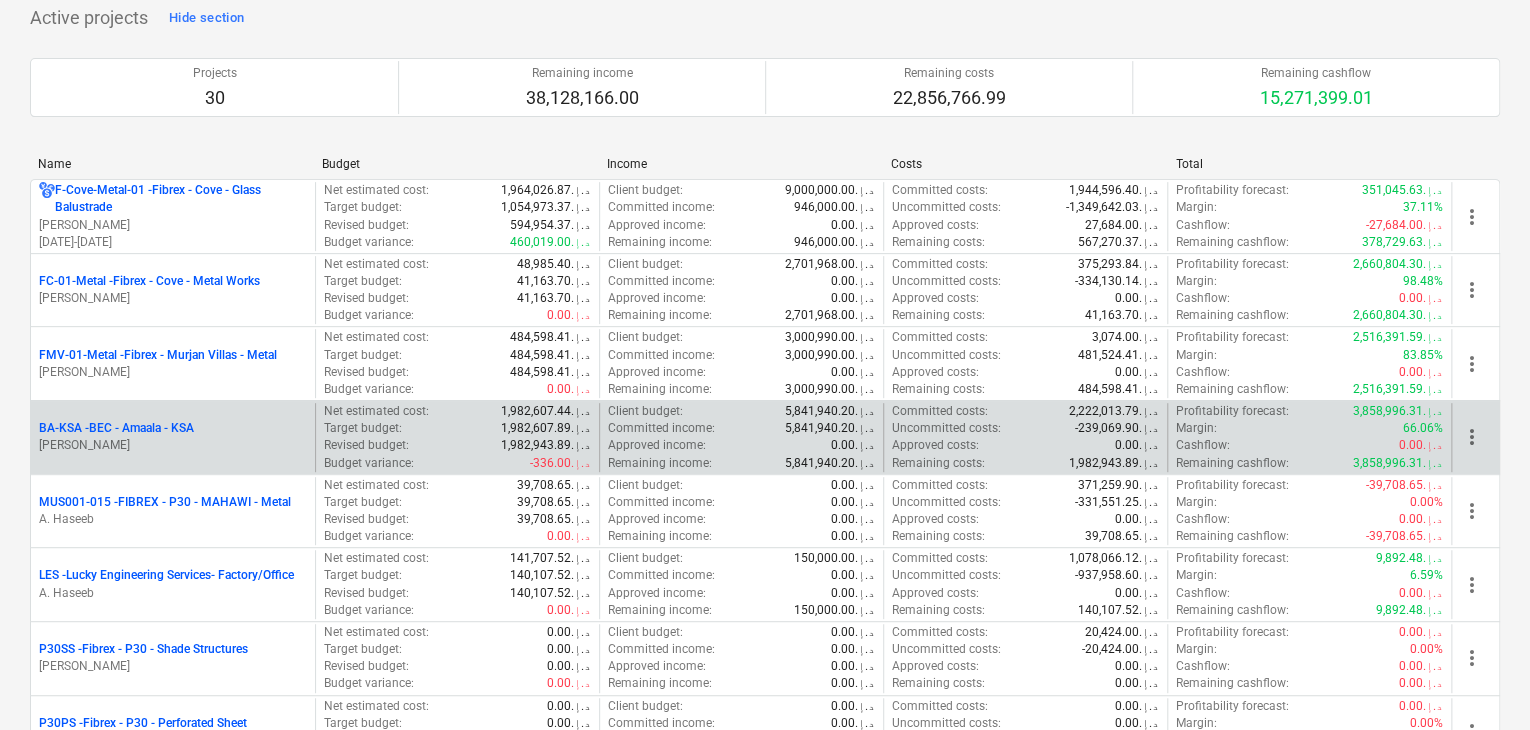 scroll, scrollTop: 300, scrollLeft: 0, axis: vertical 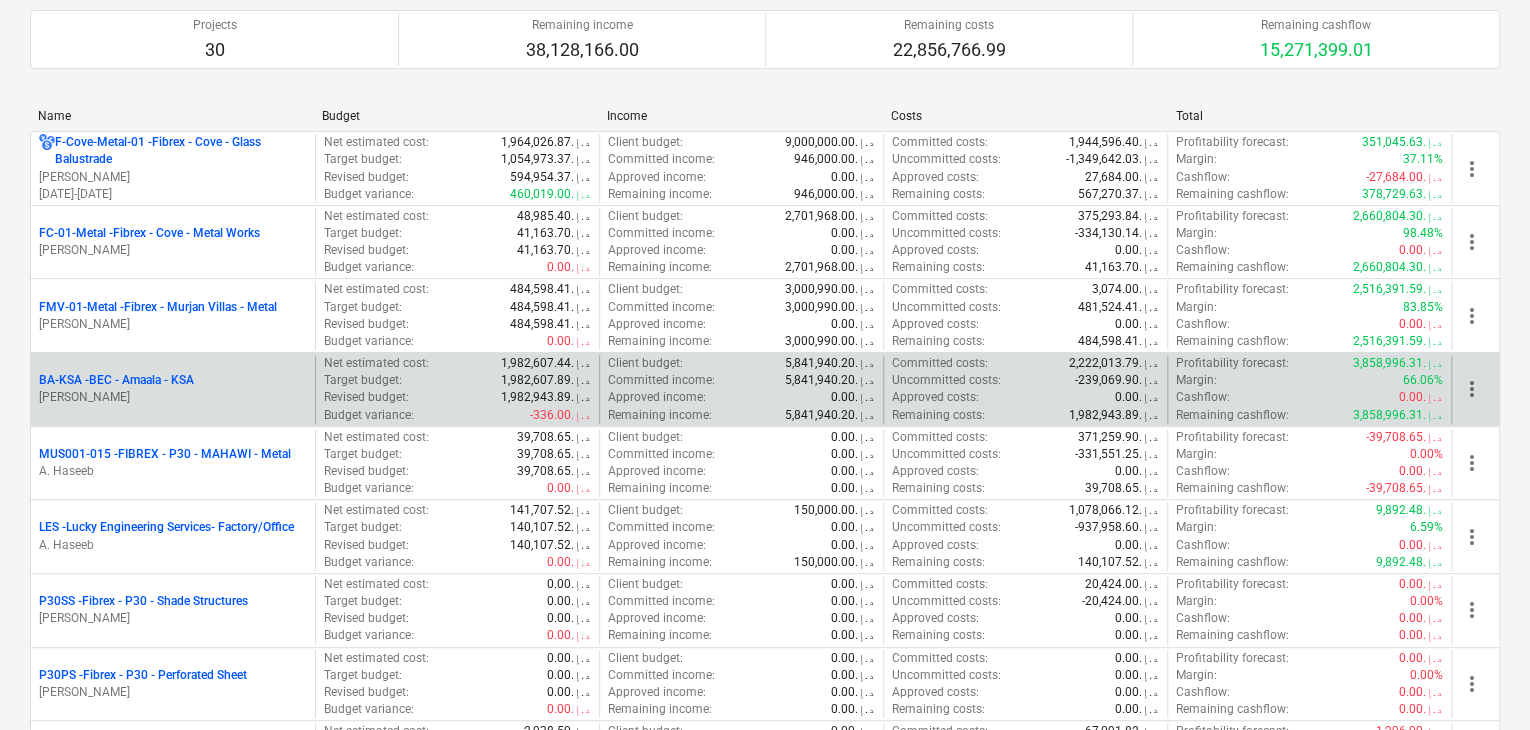 click on "[PERSON_NAME]" at bounding box center (173, 397) 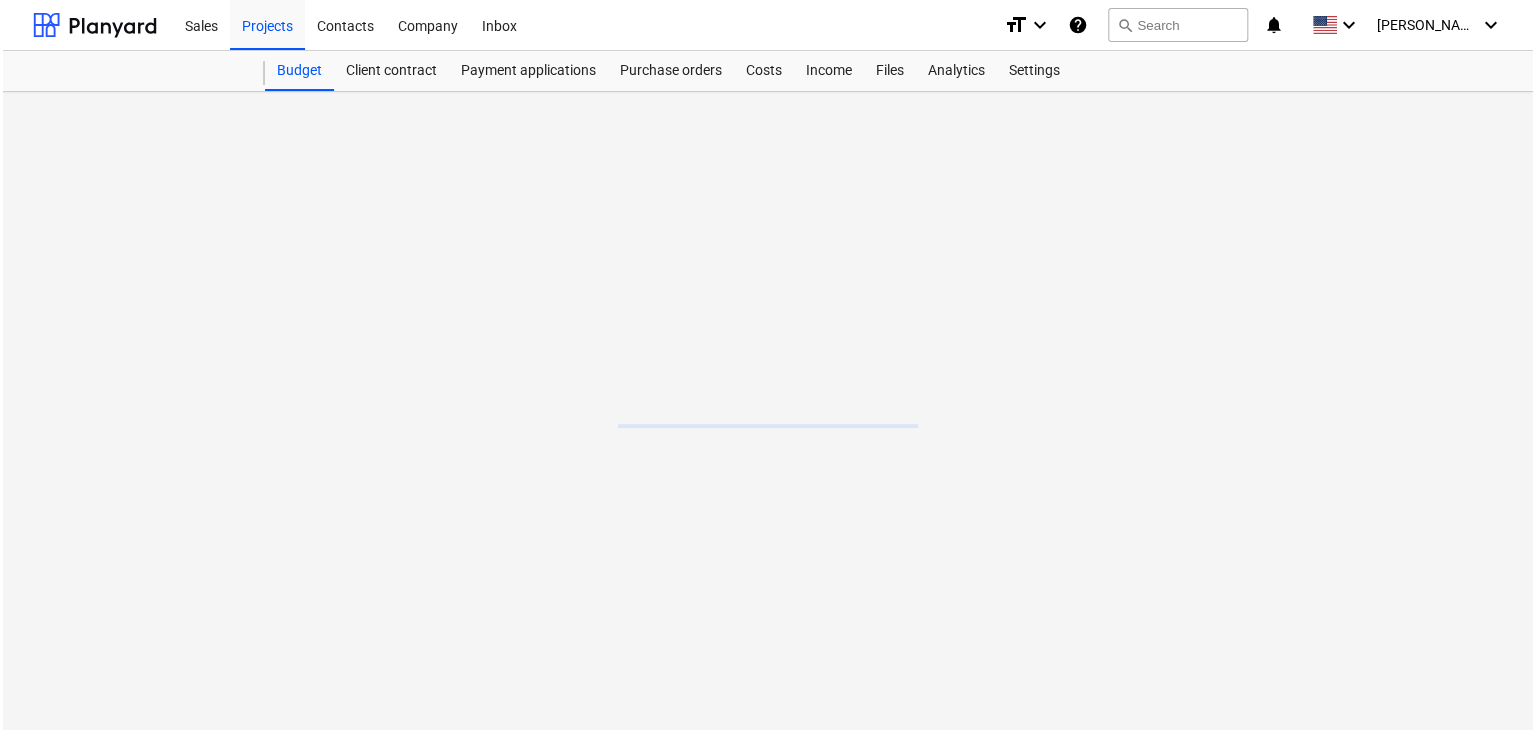 scroll, scrollTop: 0, scrollLeft: 0, axis: both 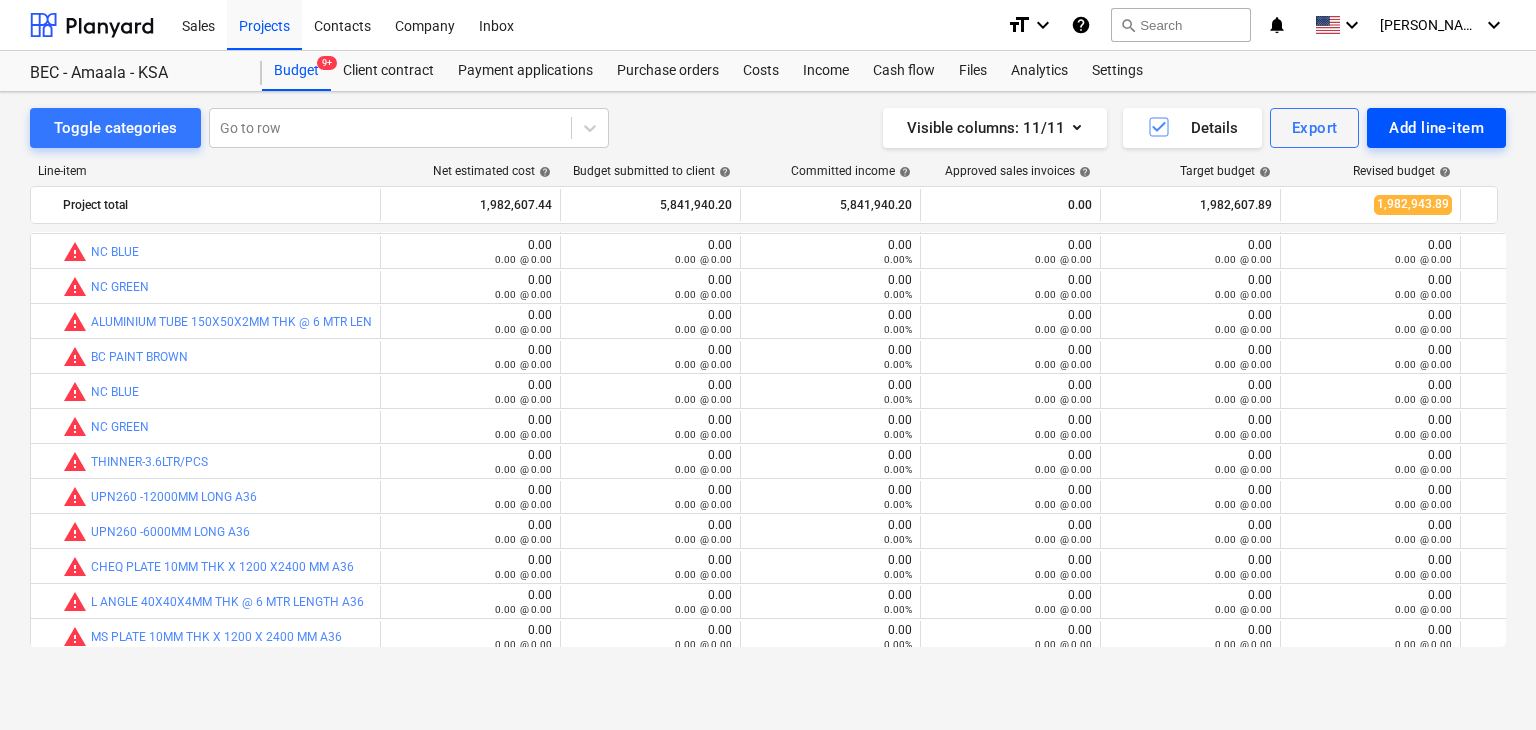 click on "Add line-item" at bounding box center (1436, 128) 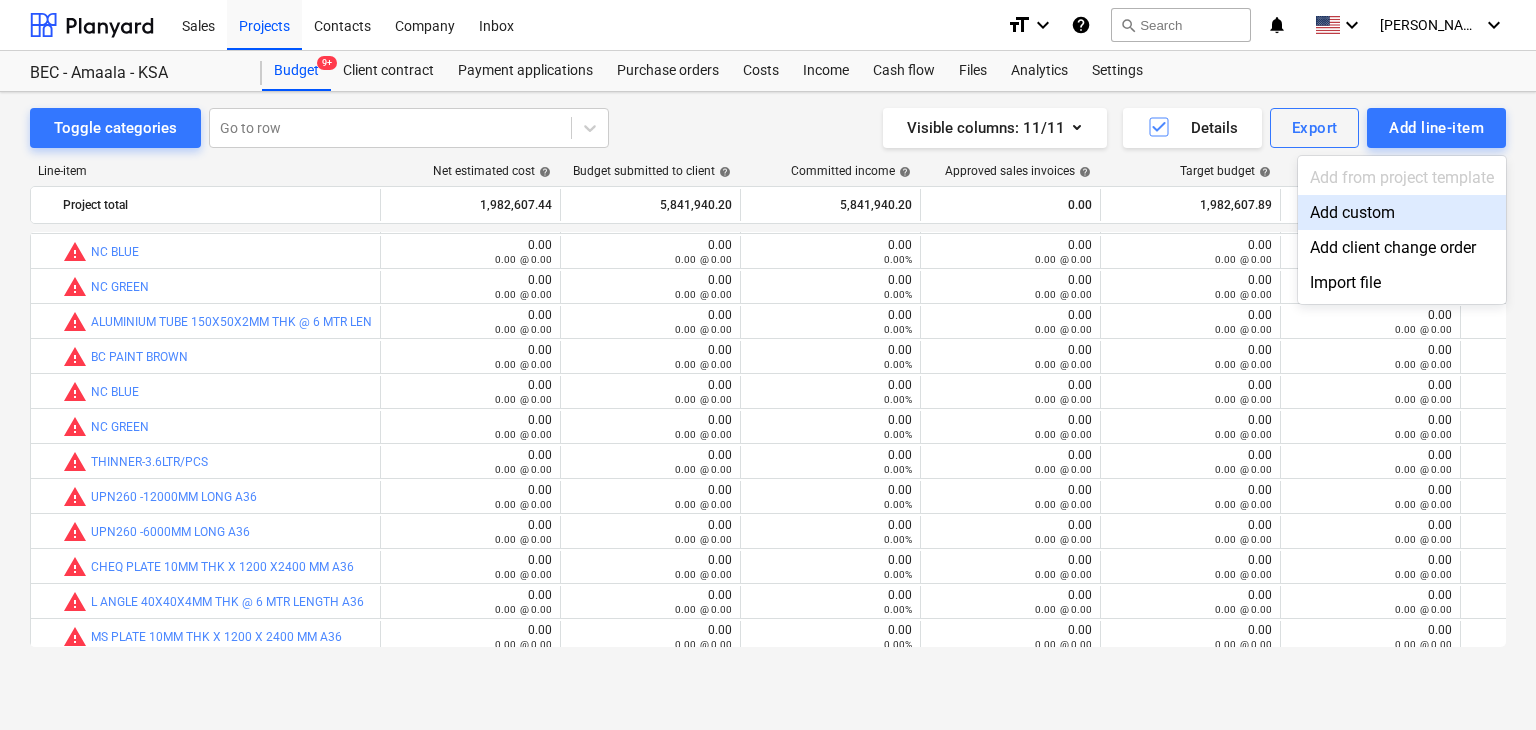 click on "Add custom" at bounding box center (1402, 212) 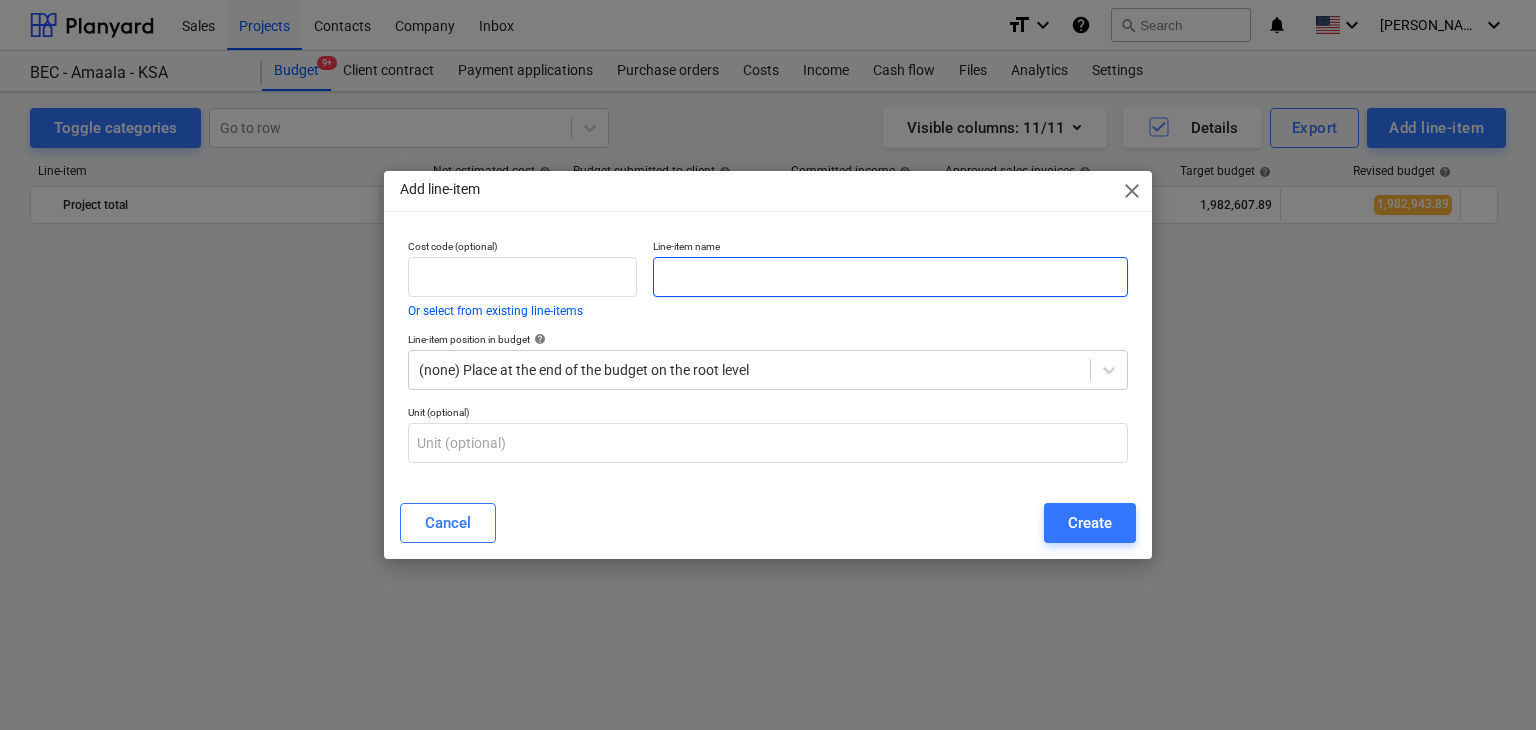 scroll, scrollTop: 22189, scrollLeft: 0, axis: vertical 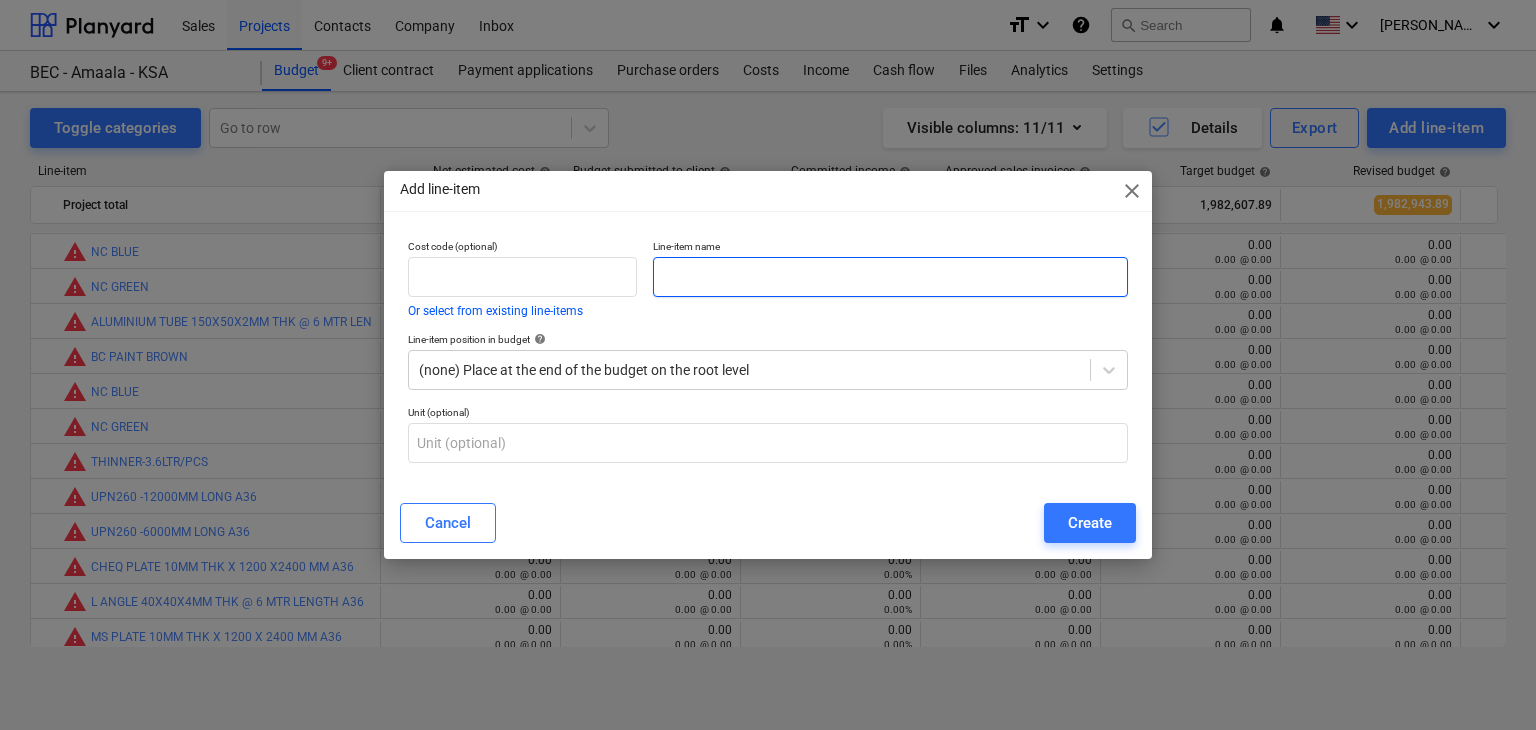 click at bounding box center [890, 277] 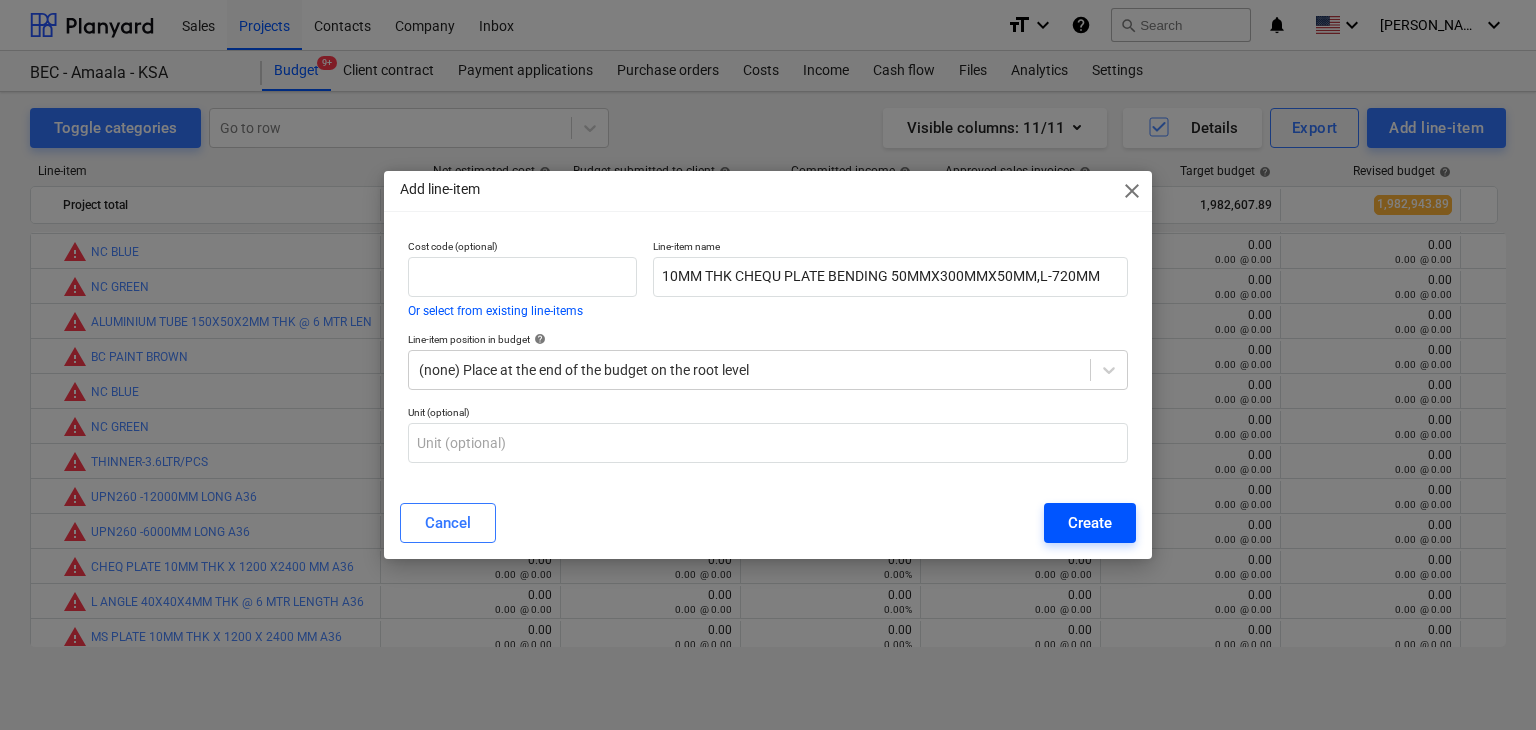 click on "Create" at bounding box center (1090, 523) 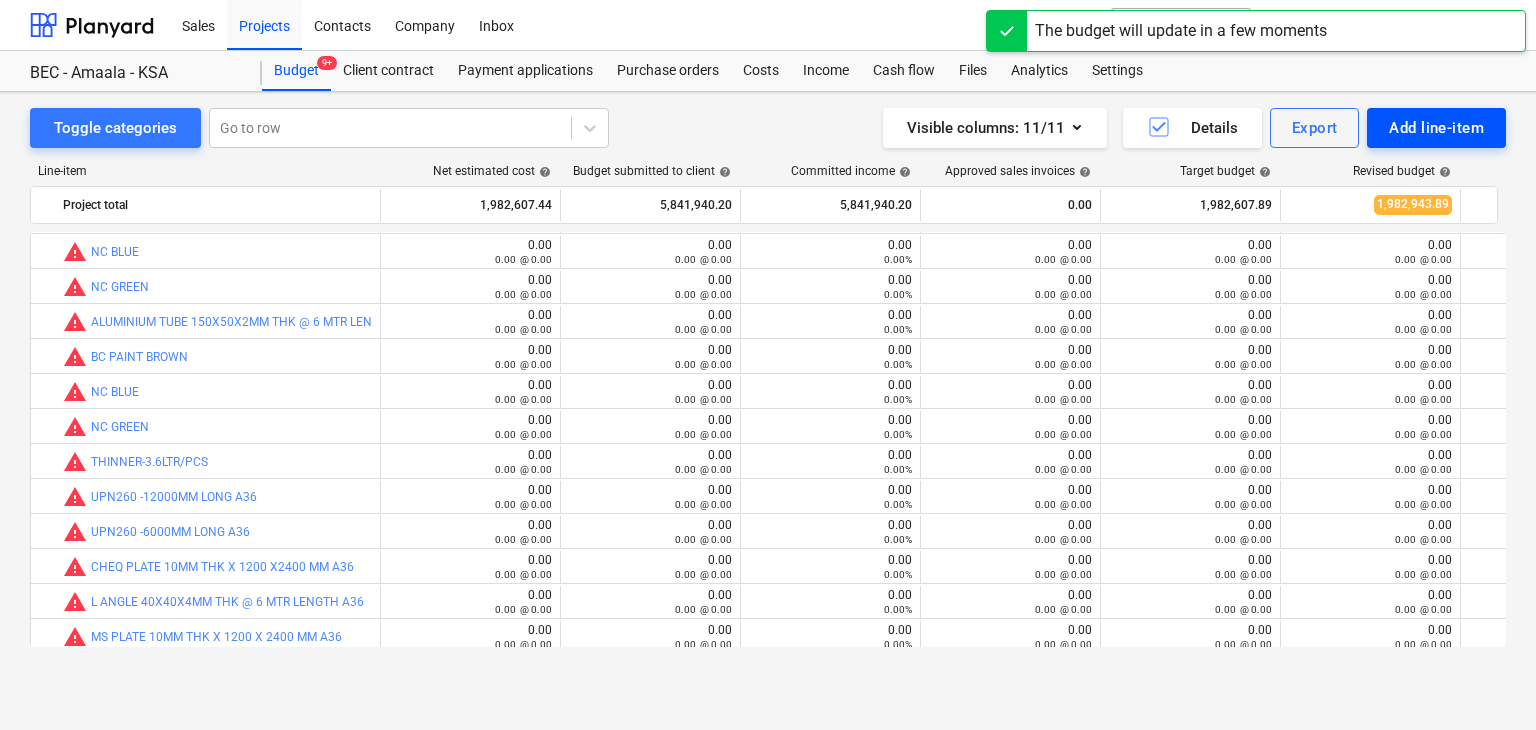 click on "Add line-item" at bounding box center (1436, 128) 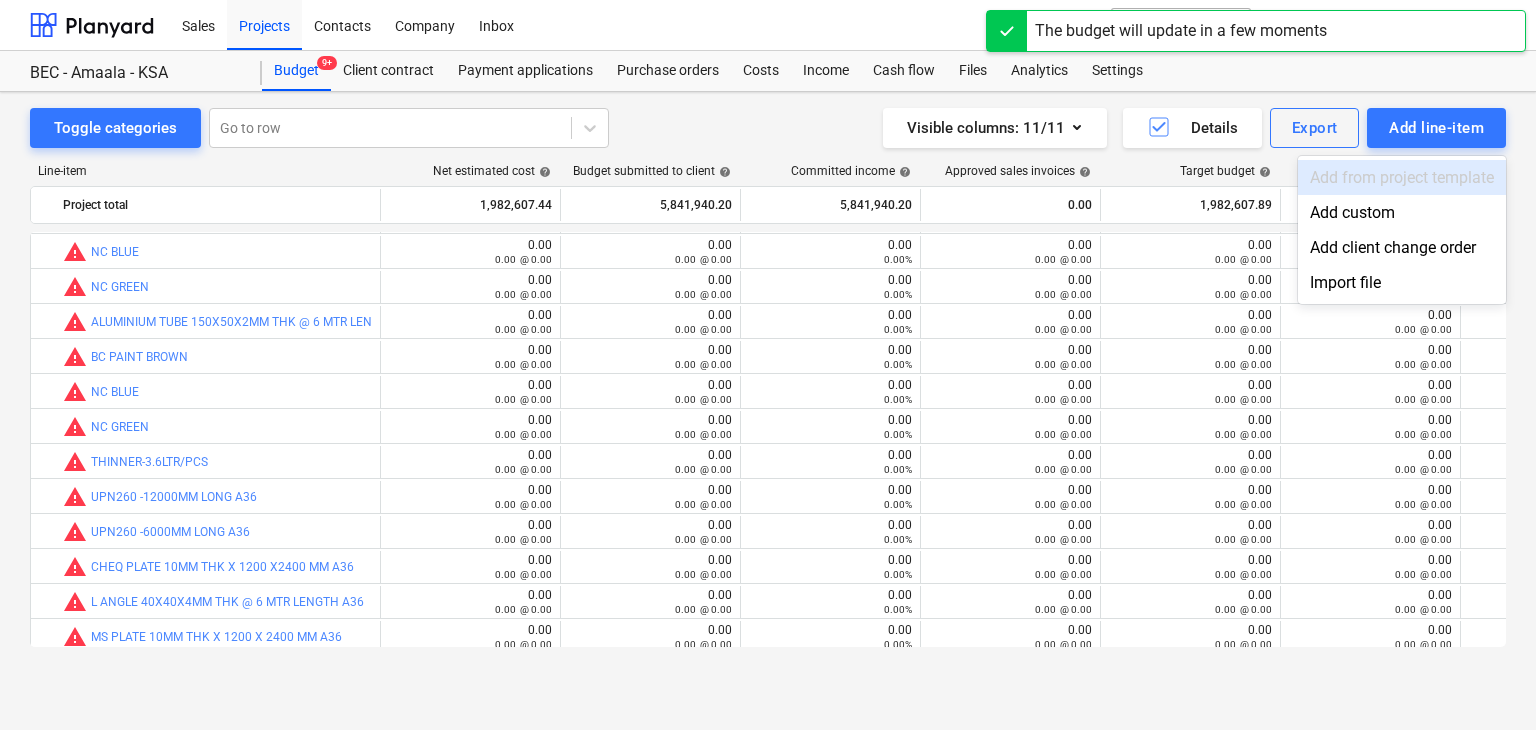 click on "Add custom" at bounding box center [1402, 212] 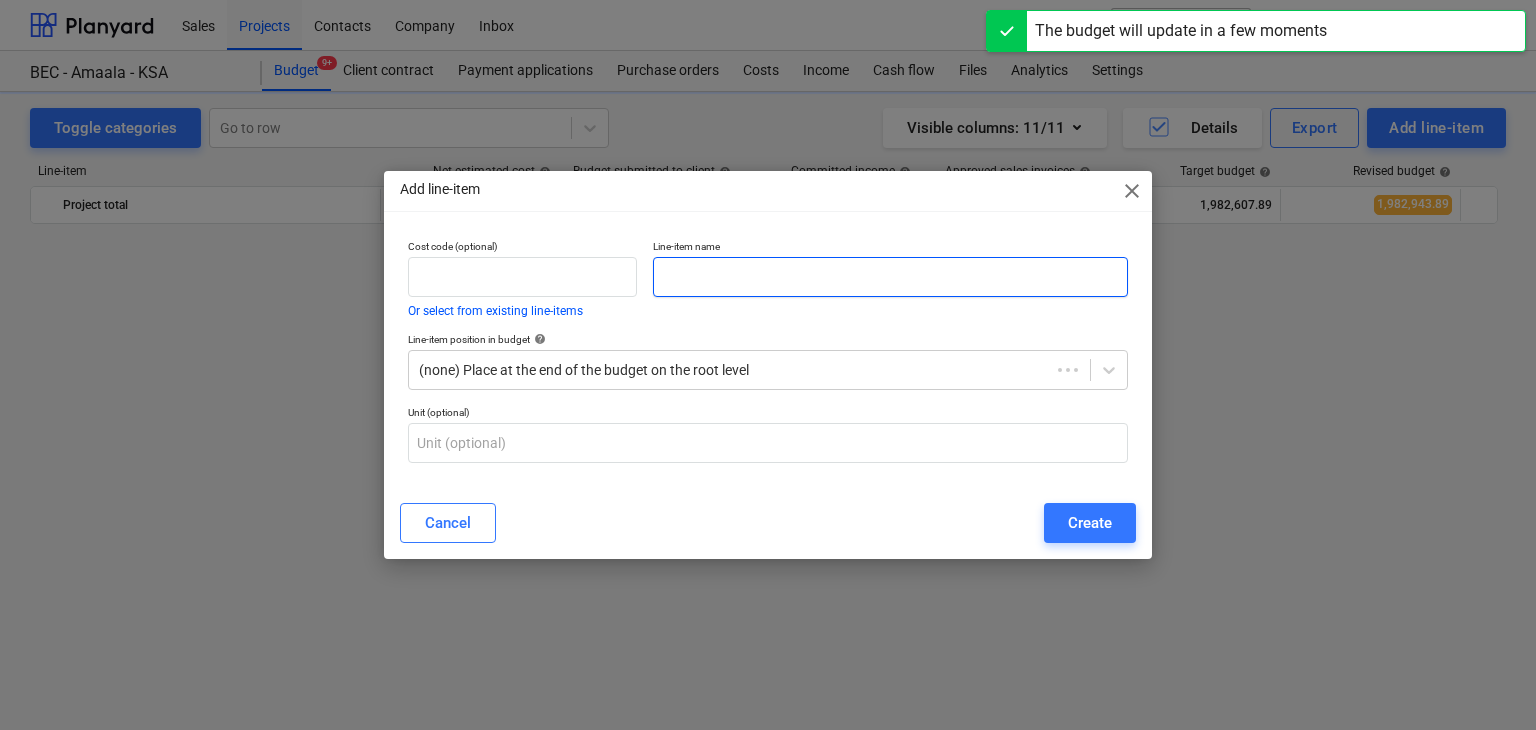 scroll, scrollTop: 22189, scrollLeft: 0, axis: vertical 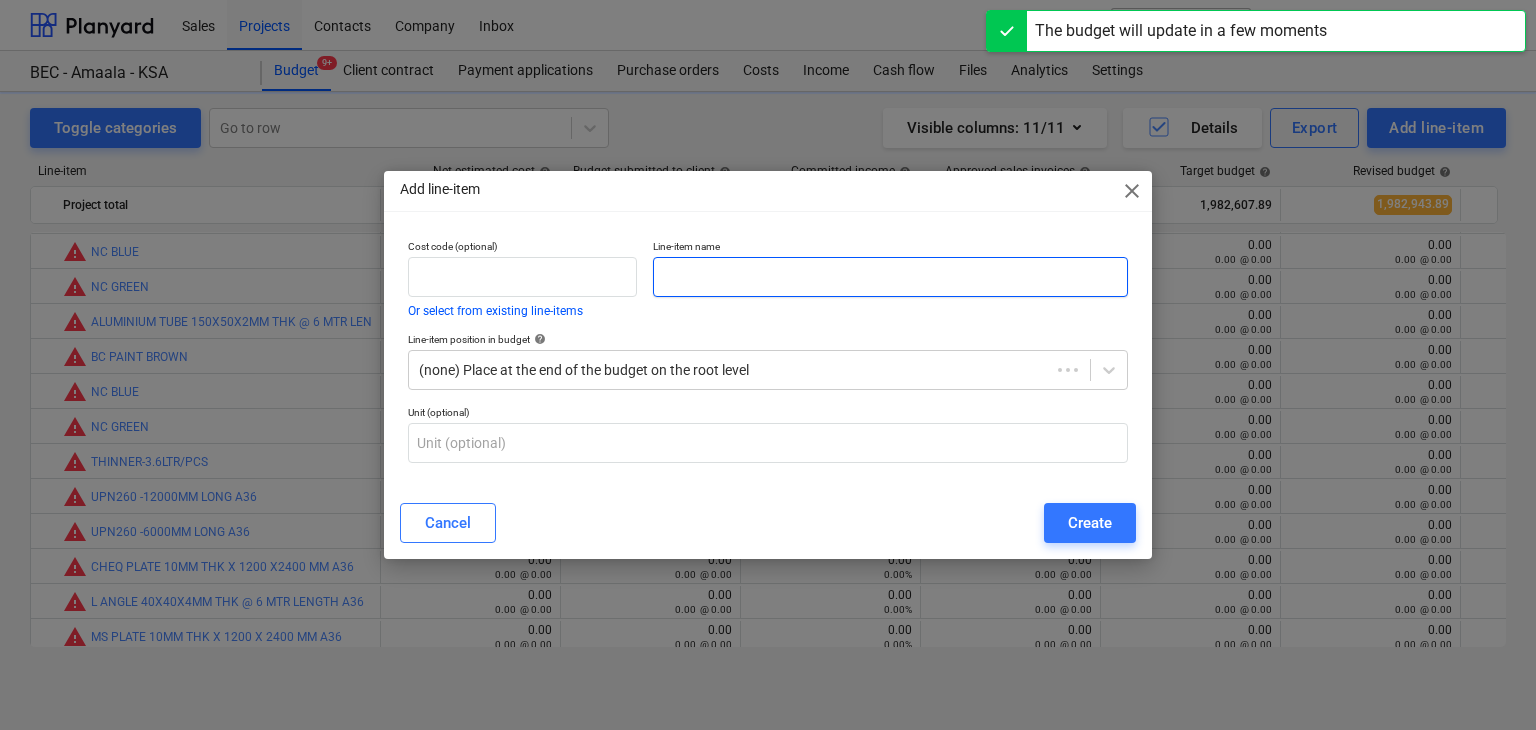 click at bounding box center [890, 277] 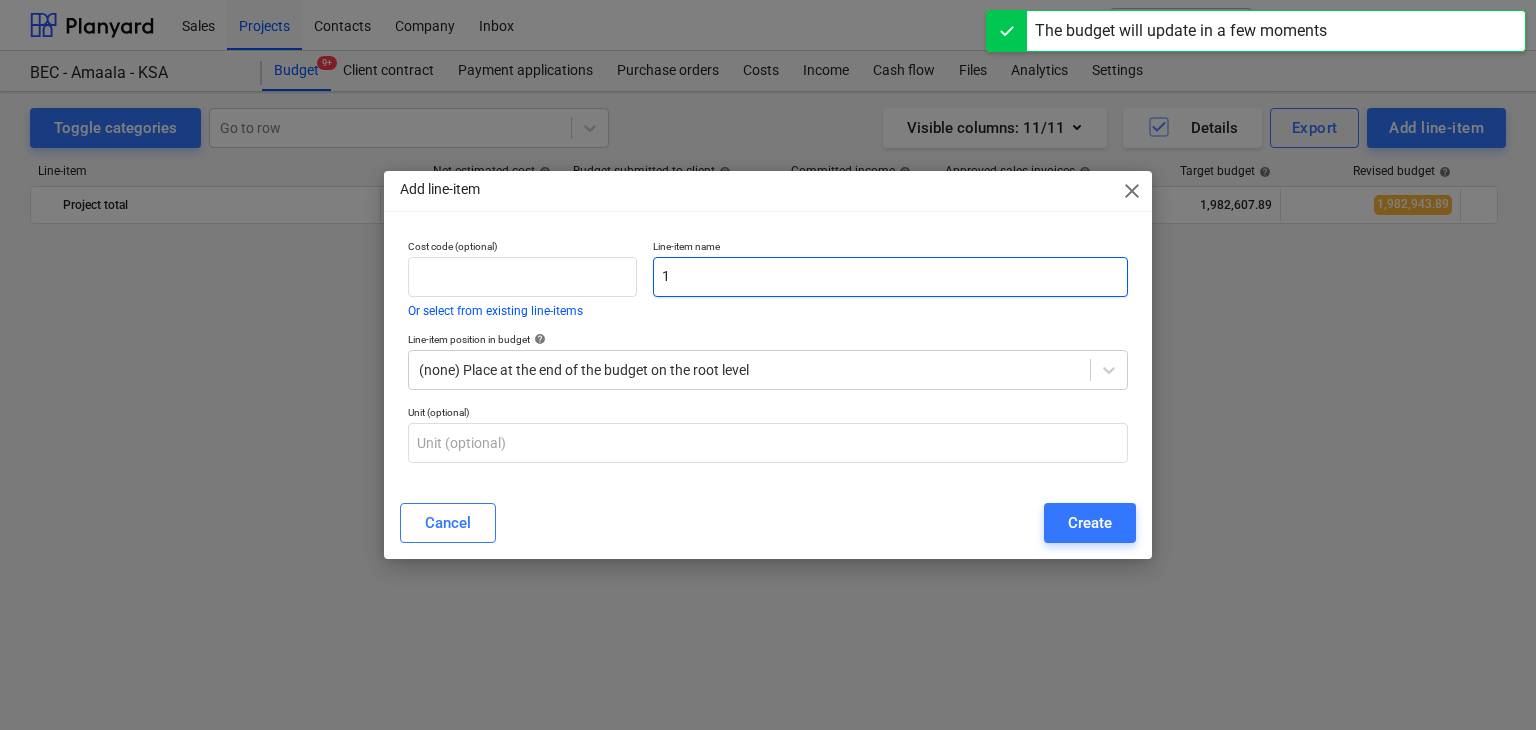 scroll, scrollTop: 22189, scrollLeft: 0, axis: vertical 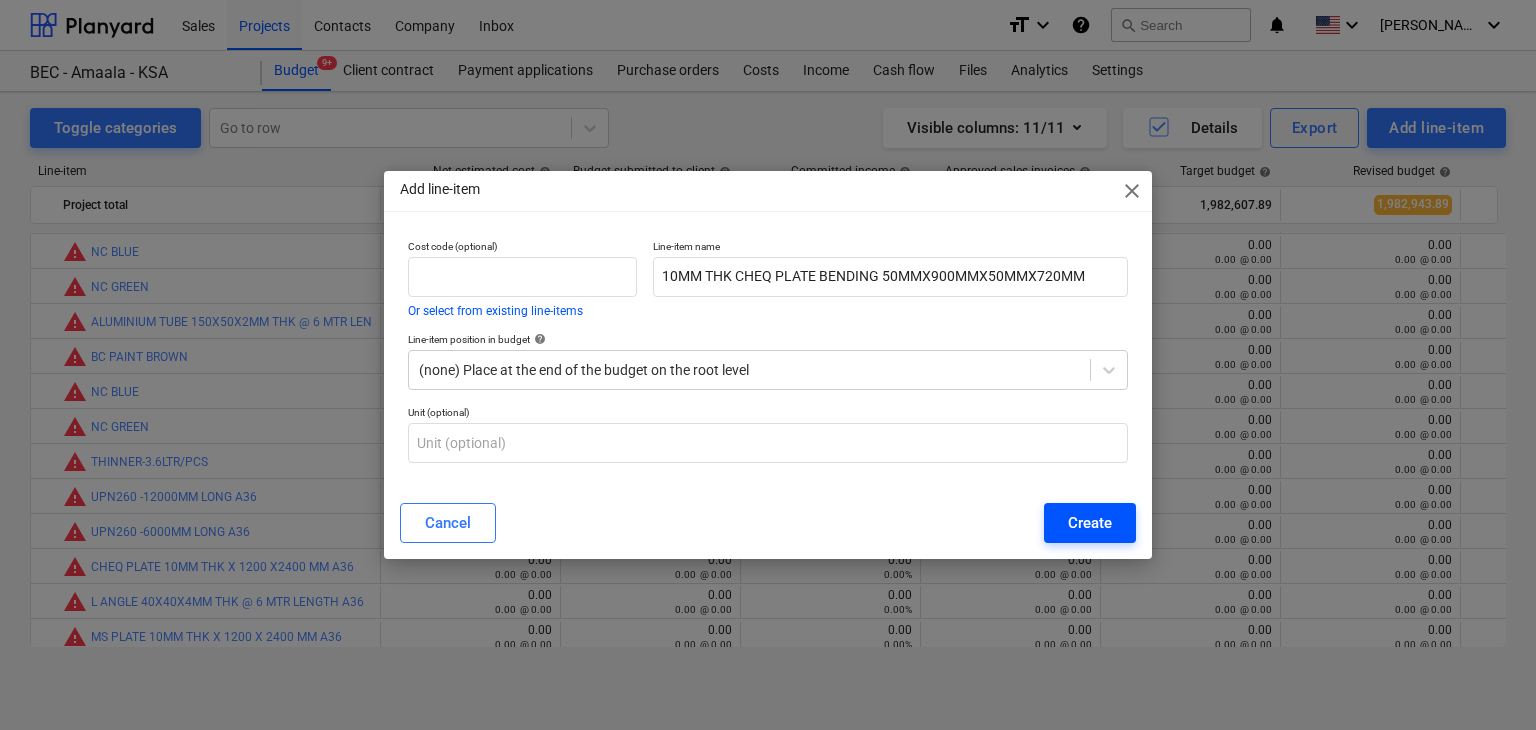 click on "Create" at bounding box center (1090, 523) 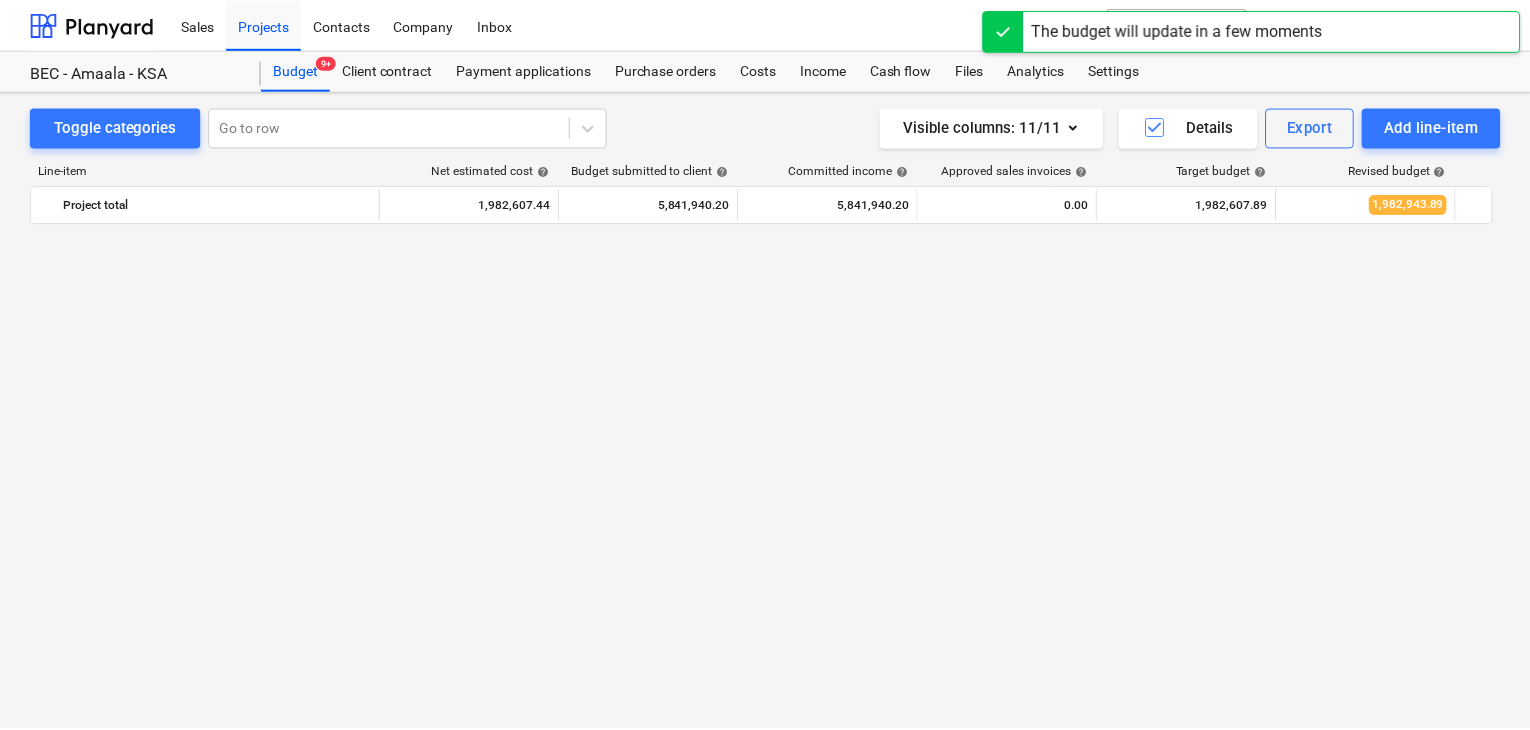 scroll, scrollTop: 22189, scrollLeft: 0, axis: vertical 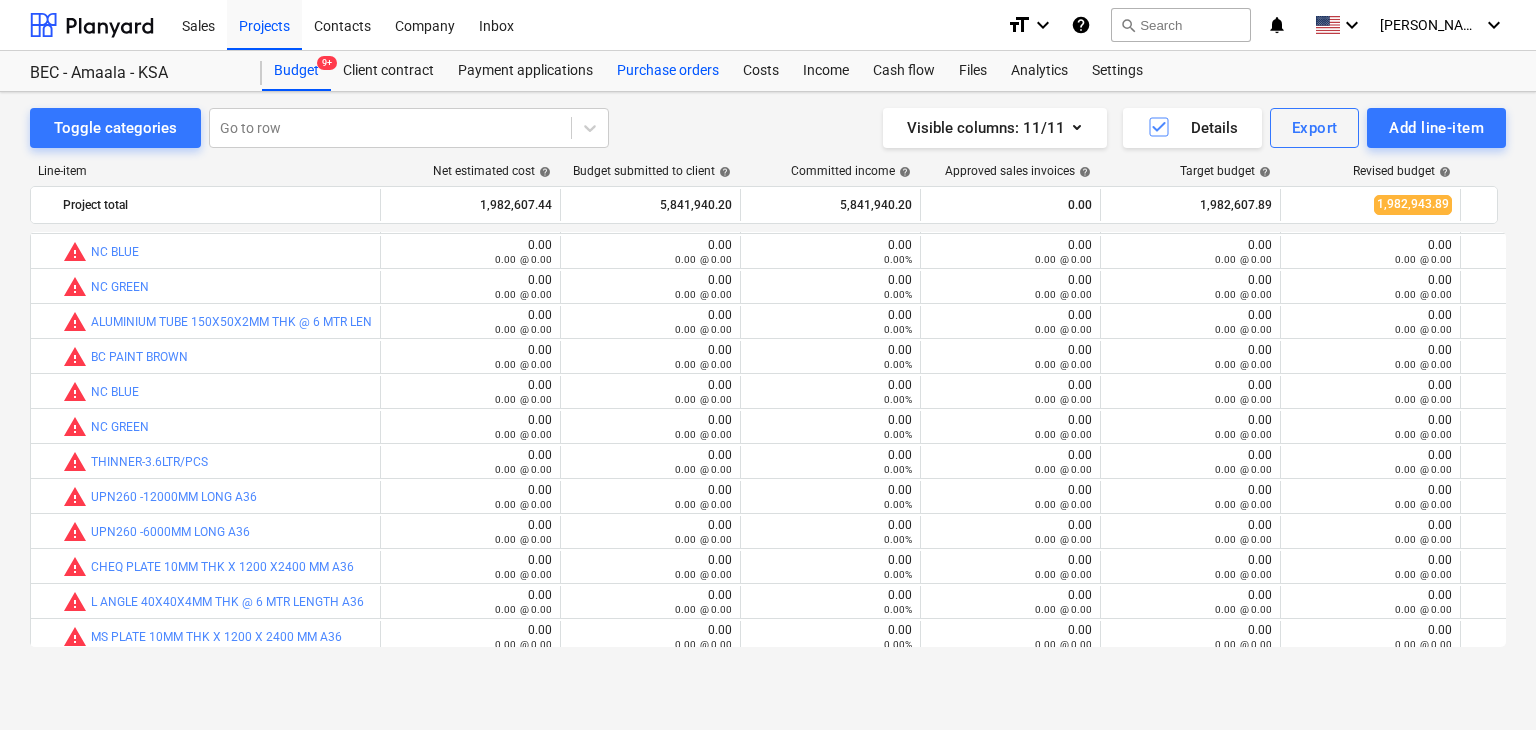click on "Purchase orders" at bounding box center (668, 71) 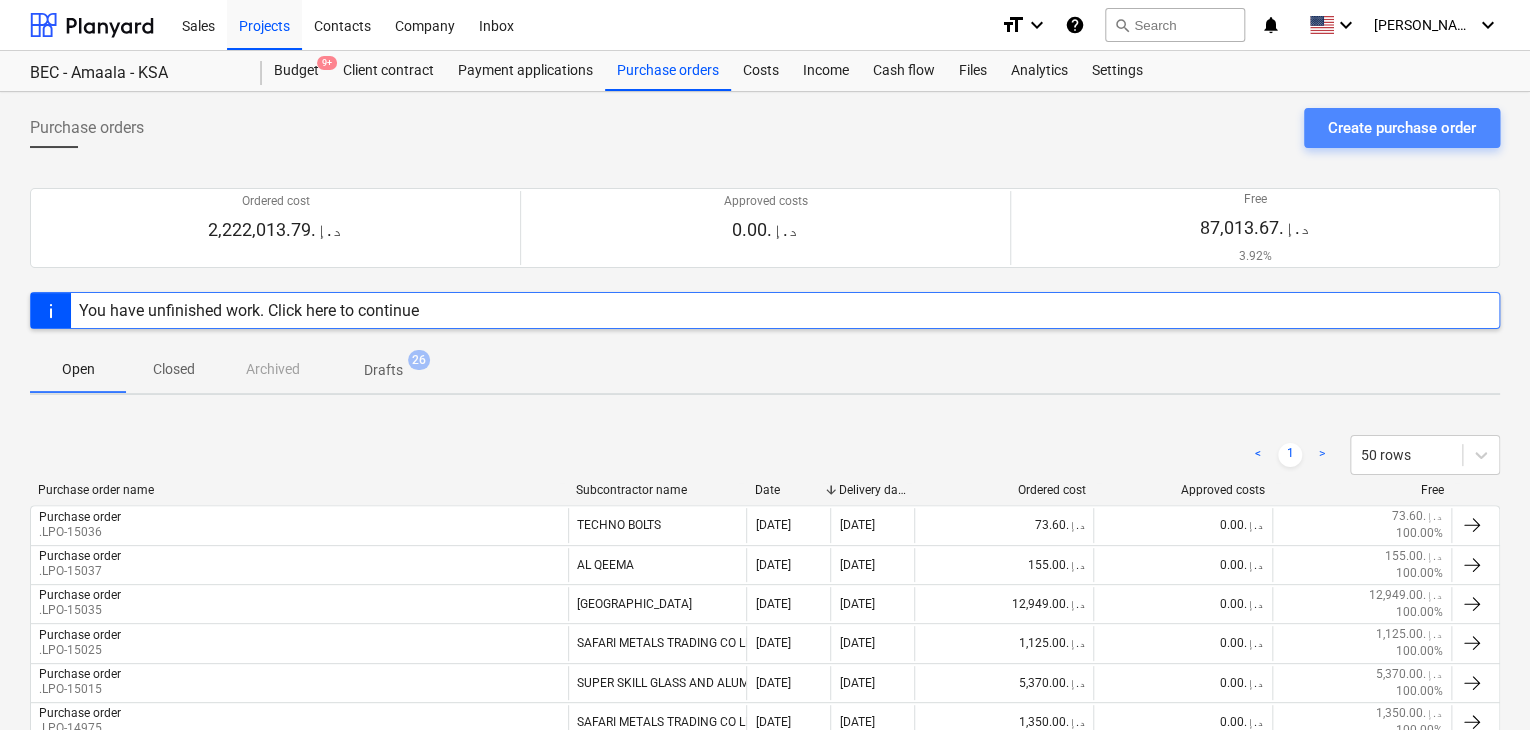 click on "Create purchase order" at bounding box center (1402, 128) 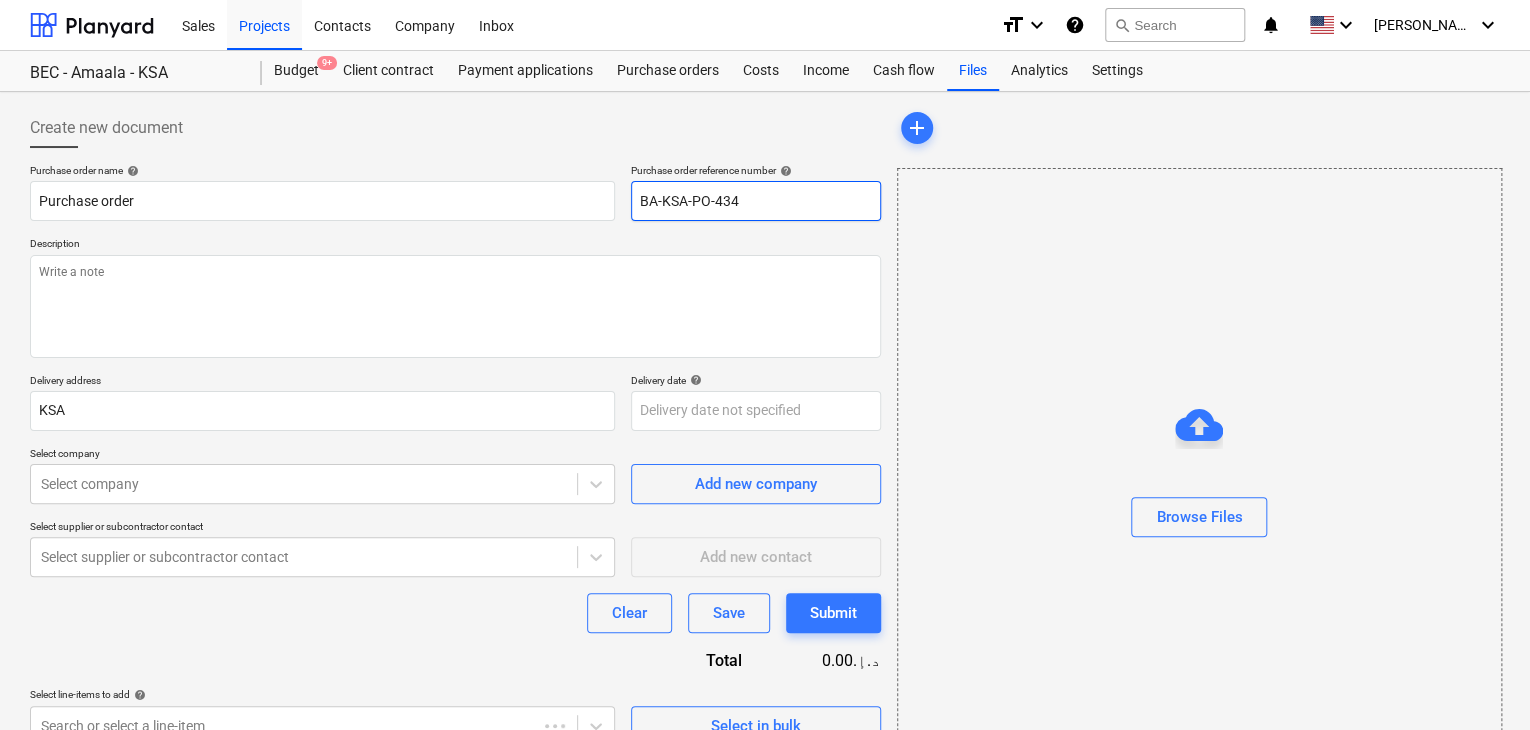 click on "BA-KSA-PO-434" at bounding box center [756, 201] 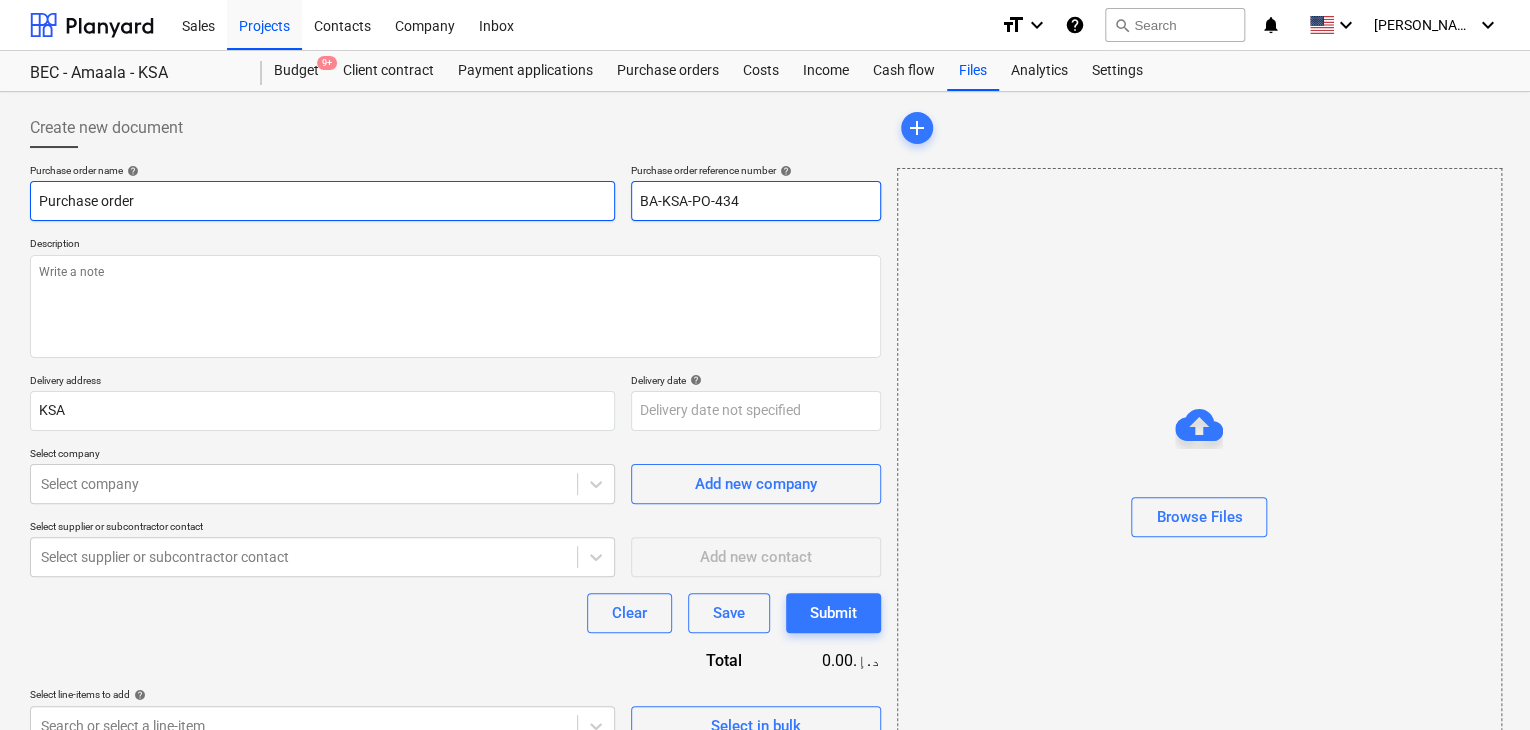 drag, startPoint x: 749, startPoint y: 193, endPoint x: 544, endPoint y: 194, distance: 205.00244 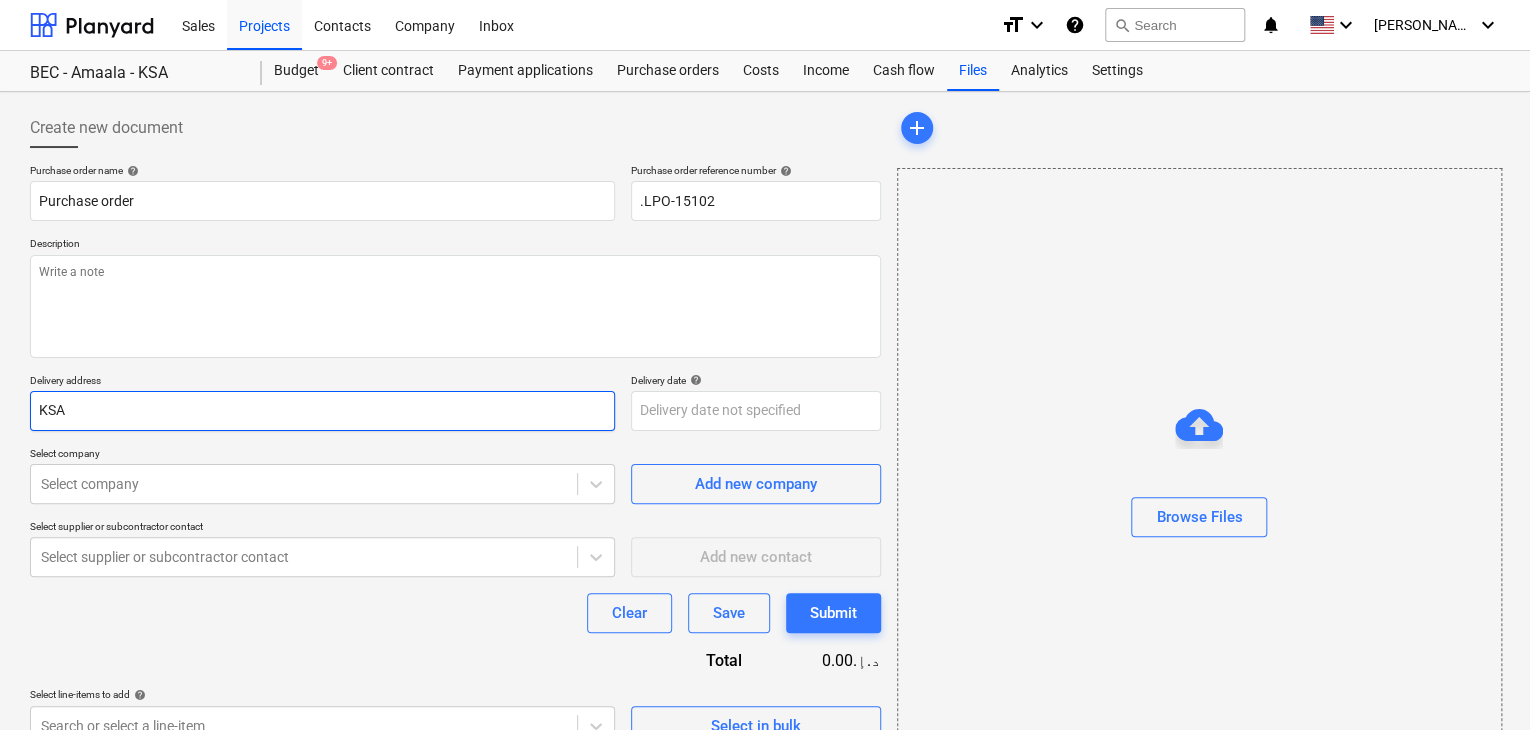 click on "KSA" at bounding box center [322, 411] 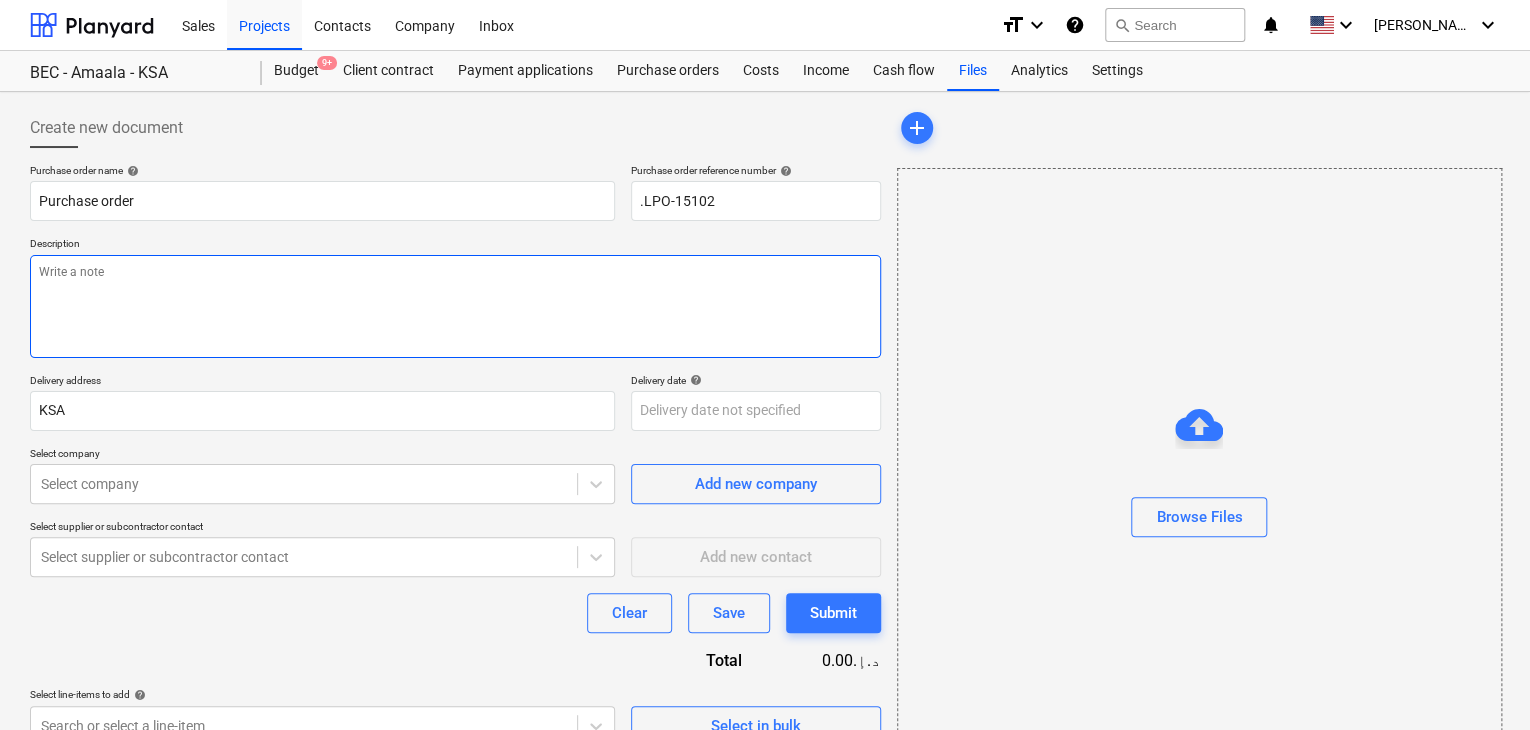 click at bounding box center [455, 306] 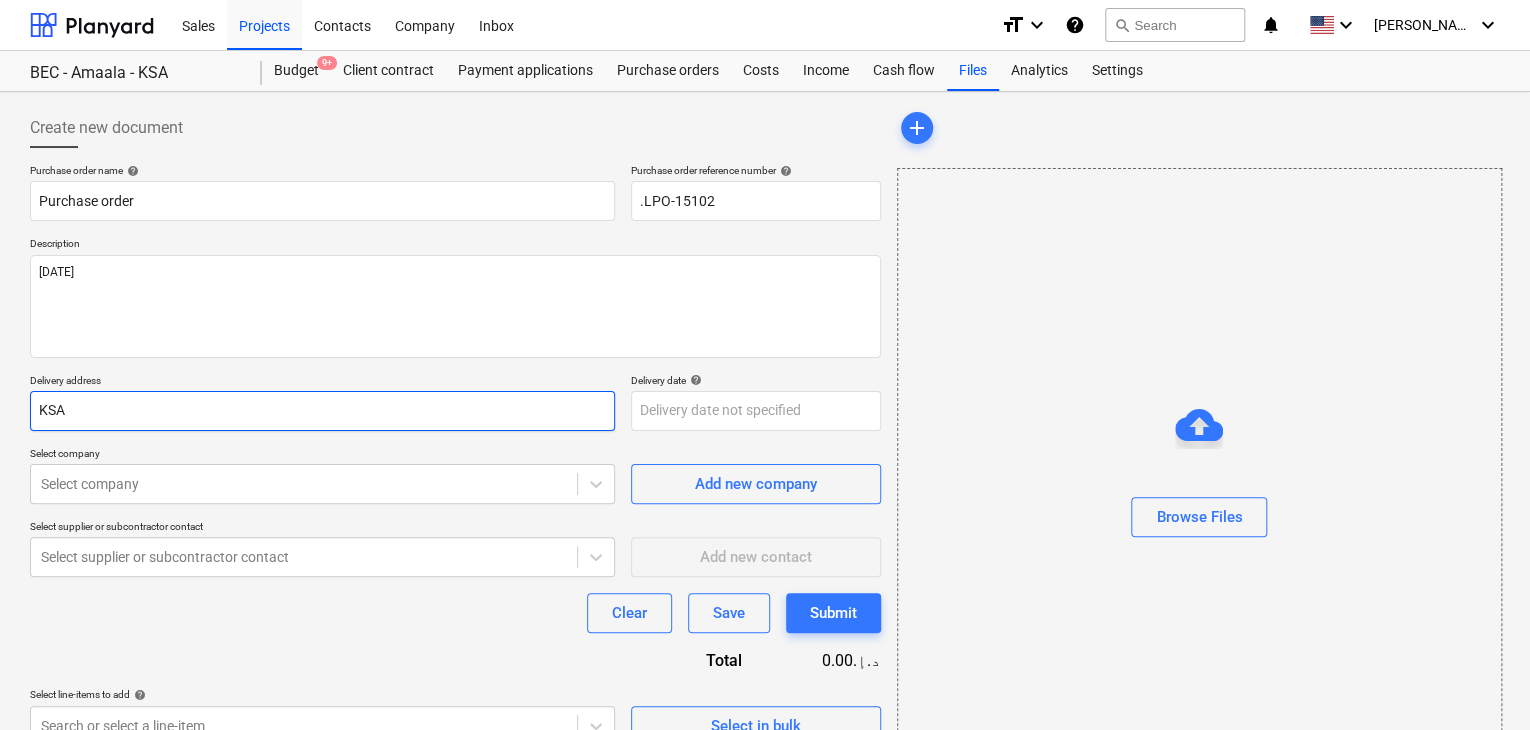 click on "KSA" at bounding box center (322, 411) 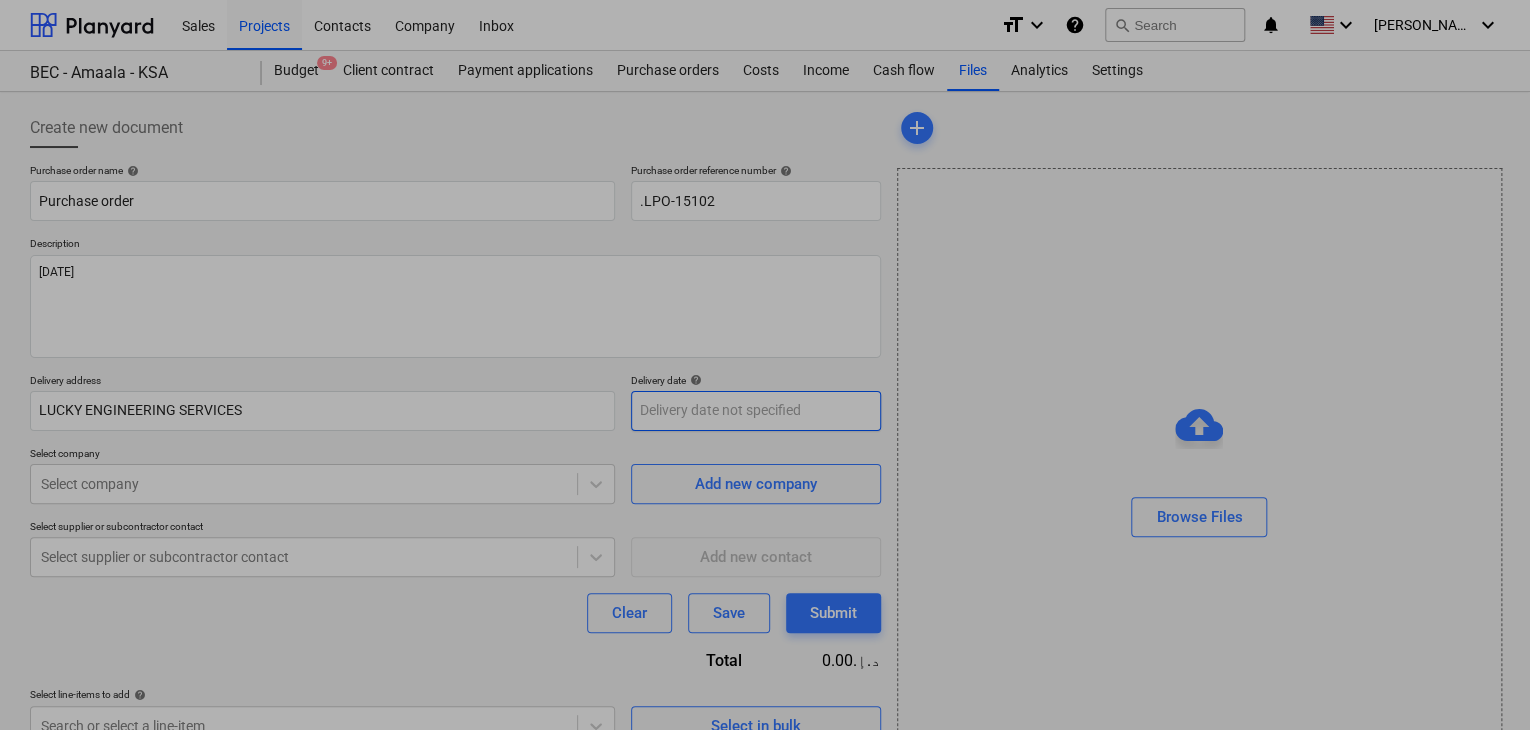 click on "Sales Projects Contacts Company Inbox format_size keyboard_arrow_down help search Search notifications 0 keyboard_arrow_down [PERSON_NAME] keyboard_arrow_down BEC - Amaala - KSA  Budget 9+ Client contract Payment applications Purchase orders Costs Income Cash flow Files Analytics Settings Create new document Purchase order name help Purchase order Purchase order reference number help .LPO-15102 Description [DATE] Delivery address LUCKY ENGINEERING SERVICES Delivery date help Press the down arrow key to interact with the calendar and
select a date. Press the question mark key to get the keyboard shortcuts for changing dates. Select company Select company Add new company Select supplier or subcontractor contact Select supplier or subcontractor contact Add new contact Clear Save Submit Total 0.00د.إ.‏ Select line-items to add help Search or select a line-item Select in bulk add Browse Files
x Su Mo Tu We Th Fr Sa Su Mo Tu We Th Fr Sa [DATE] 1 2 3 4 5 6 7 8 9 10 11 12 13 14 15 16 17 18" at bounding box center (765, 365) 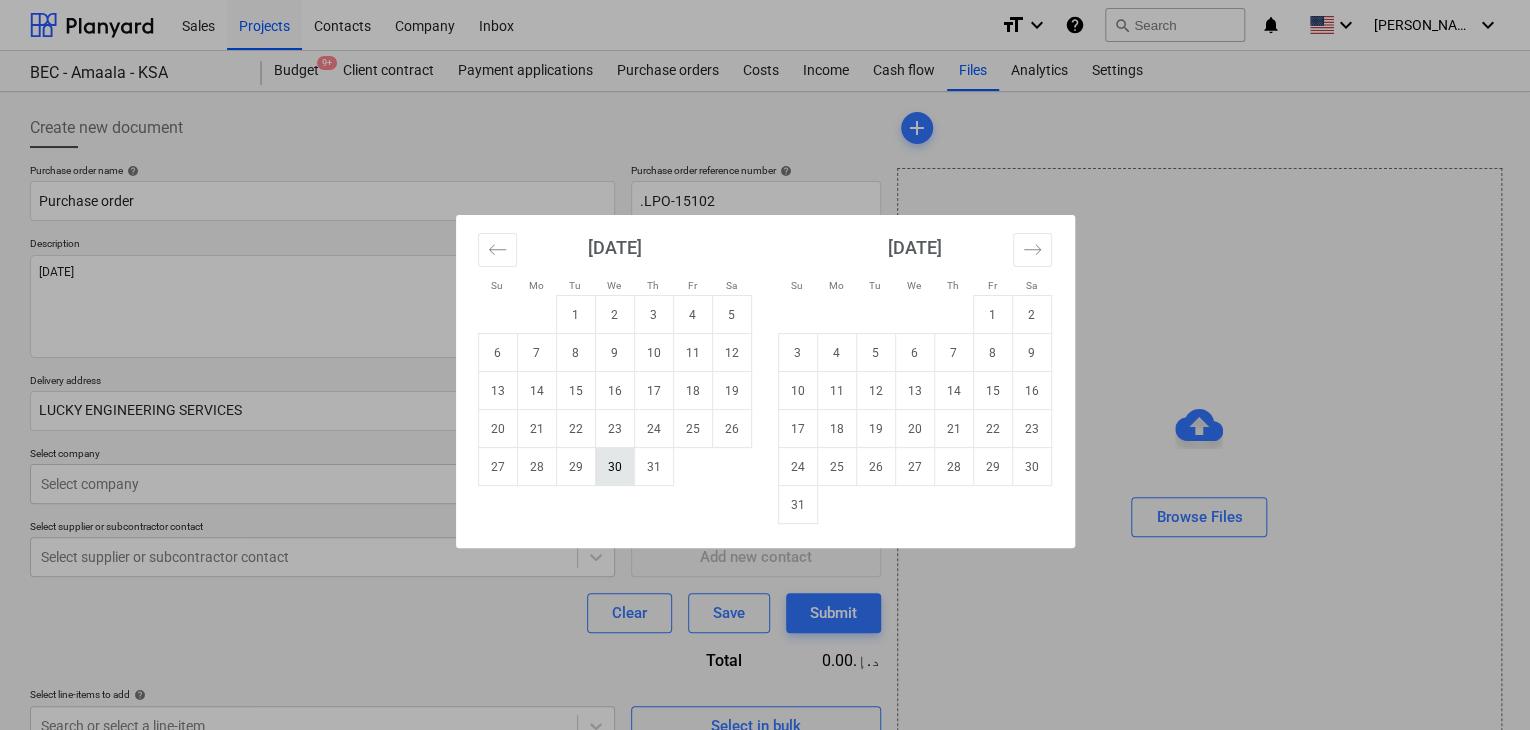 click on "30" at bounding box center [614, 467] 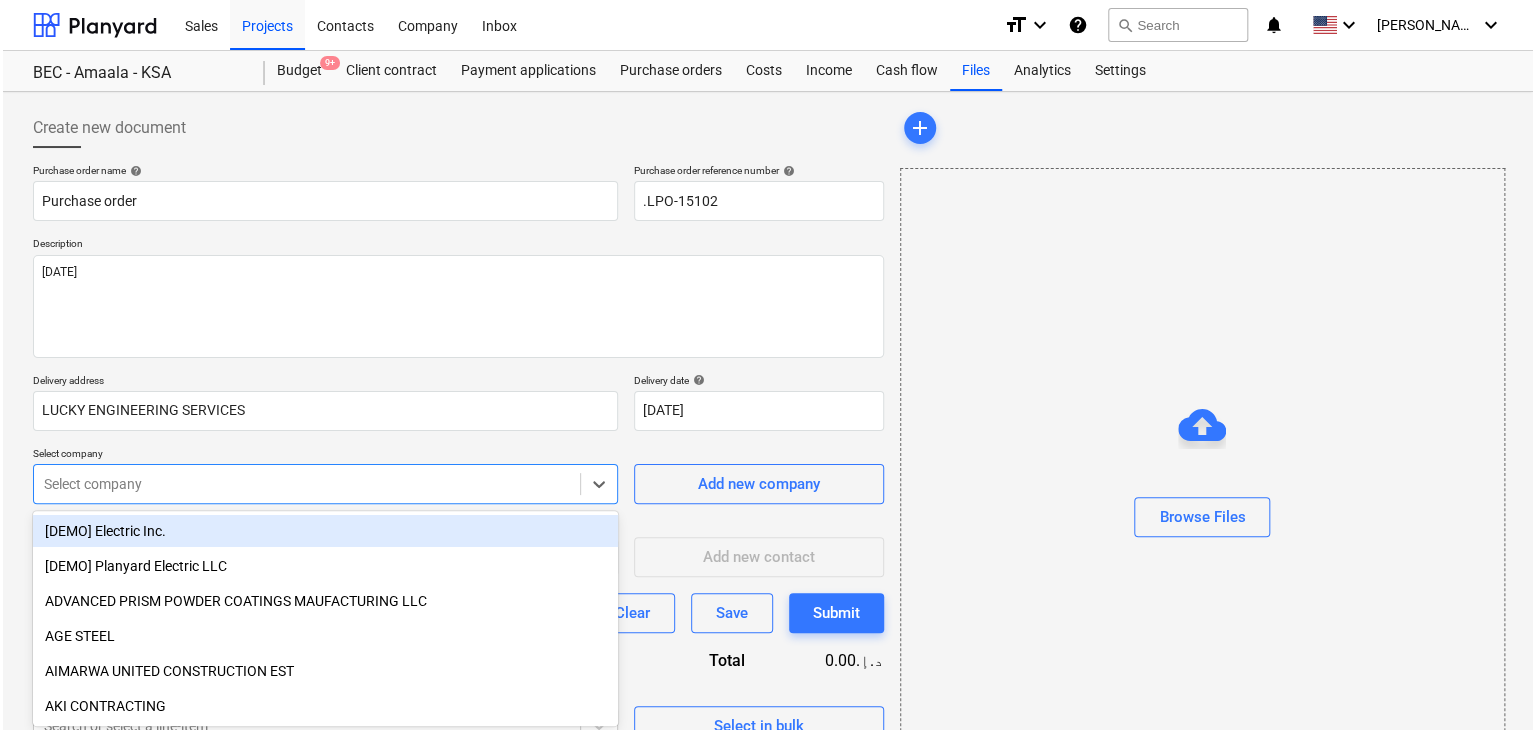 scroll, scrollTop: 71, scrollLeft: 0, axis: vertical 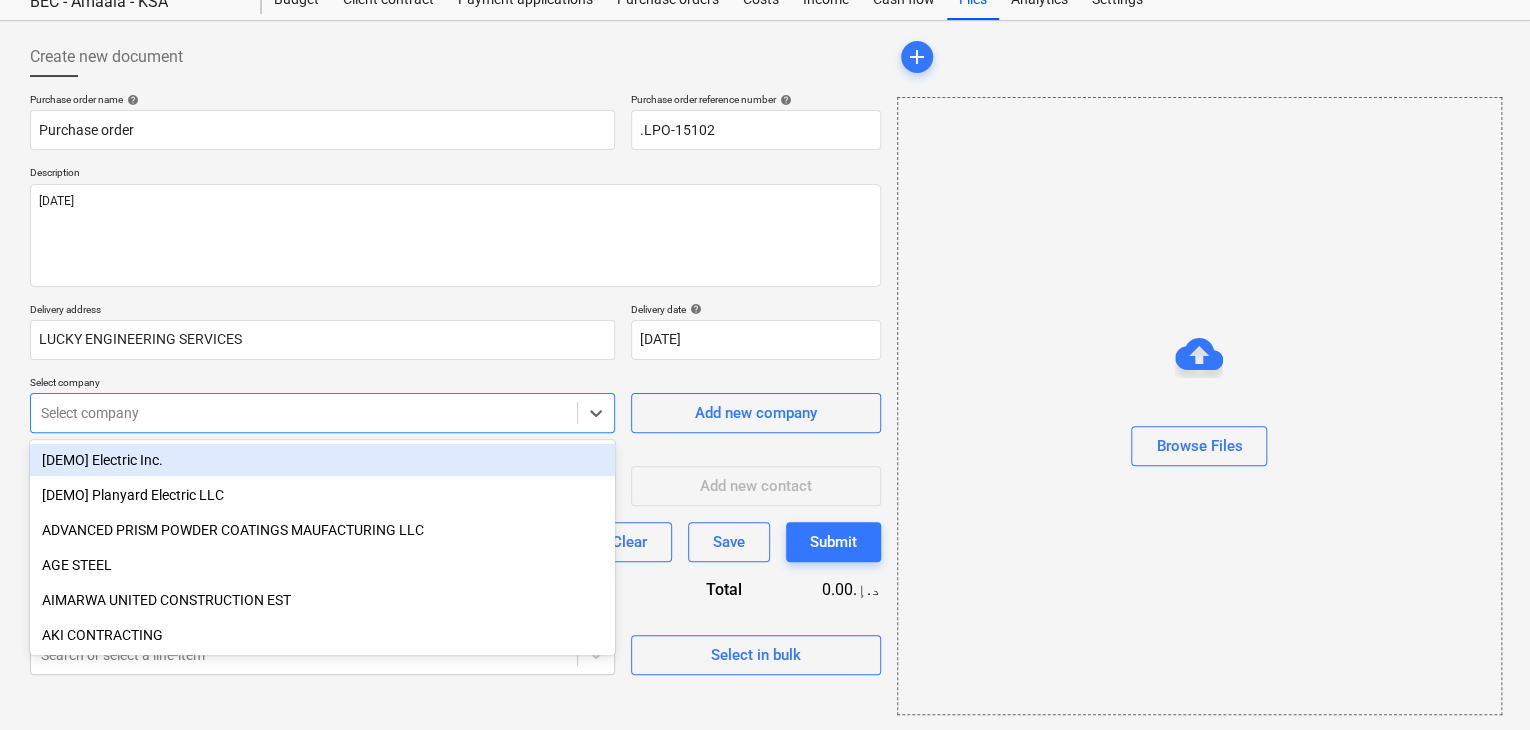 click on "Sales Projects Contacts Company Inbox format_size keyboard_arrow_down help search Search notifications 0 keyboard_arrow_down [PERSON_NAME] keyboard_arrow_down BEC - Amaala - KSA  Budget 9+ Client contract Payment applications Purchase orders Costs Income Cash flow Files Analytics Settings Create new document Purchase order name help Purchase order Purchase order reference number help .LPO-15102 Description [DATE] Delivery address LUCKY ENGINEERING SERVICES Delivery date help [DATE] [DATE] Press the down arrow key to interact with the calendar and
select a date. Press the question mark key to get the keyboard shortcuts for changing dates. Select company option [DEMO] Electric Inc.   focused, 1 of 203. 203 results available. Use Up and Down to choose options, press Enter to select the currently focused option, press Escape to exit the menu, press Tab to select the option and exit the menu. Select company Add new company Select supplier or subcontractor contact Add new contact Clear Save Submit" at bounding box center (765, 294) 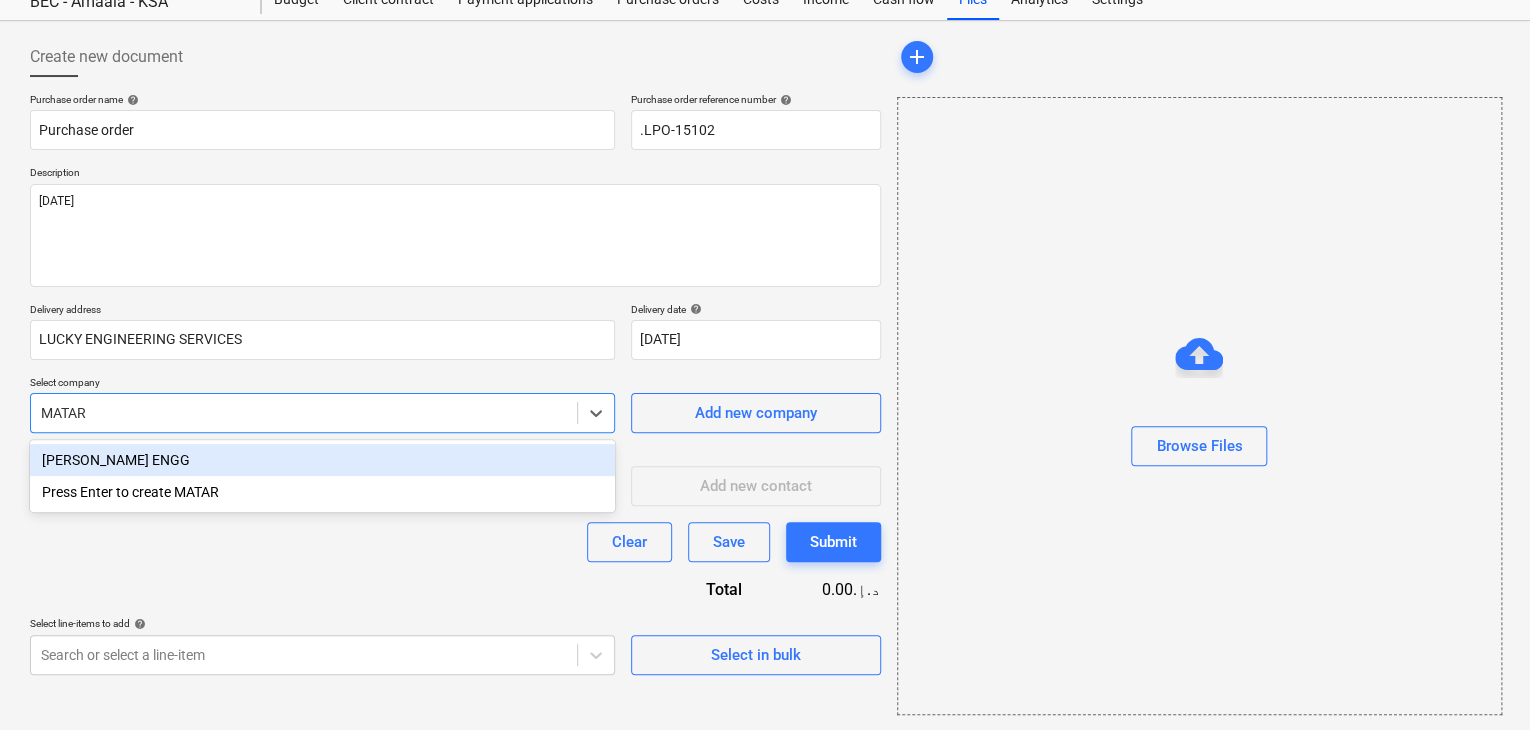 click on "[PERSON_NAME] ENGG" at bounding box center (322, 460) 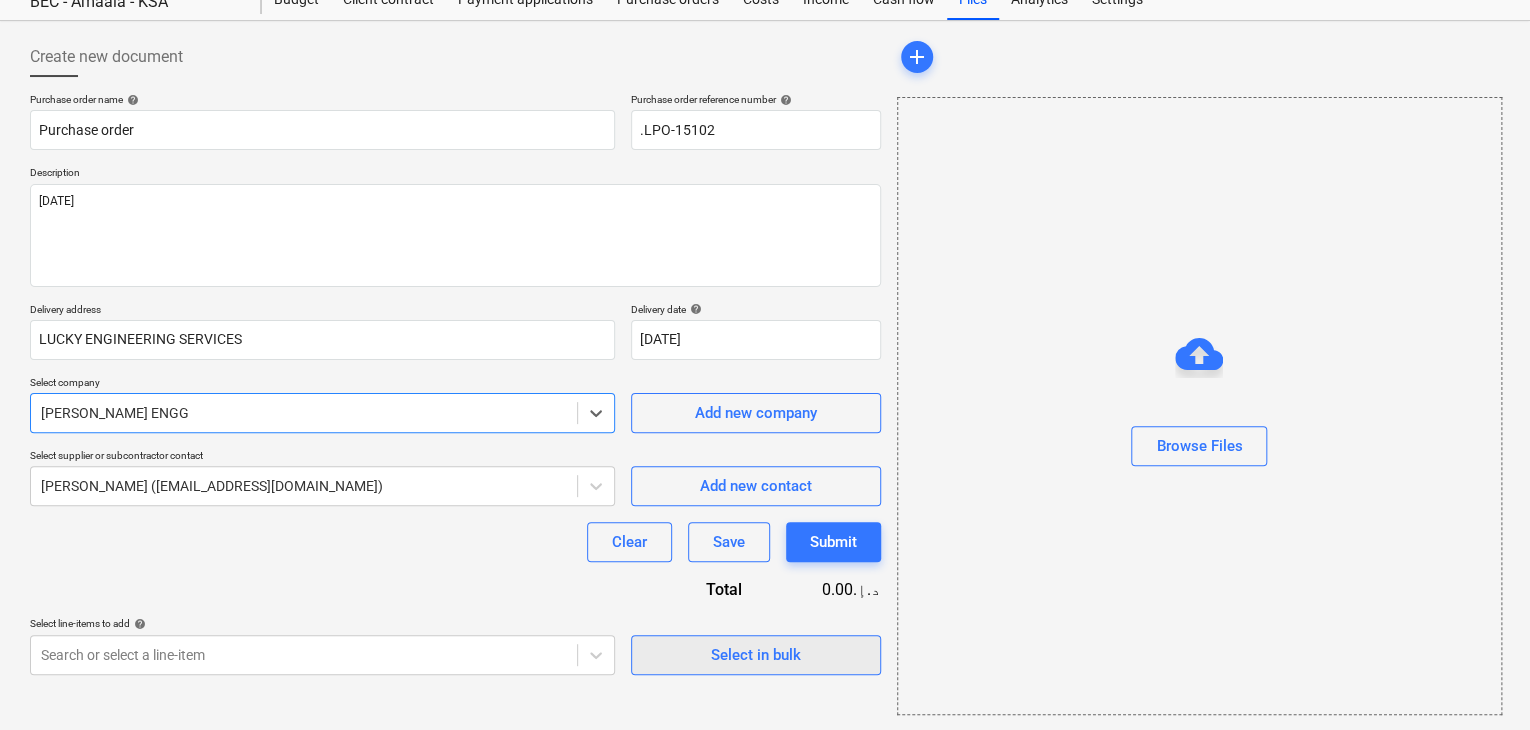 click on "Select in bulk" at bounding box center (756, 655) 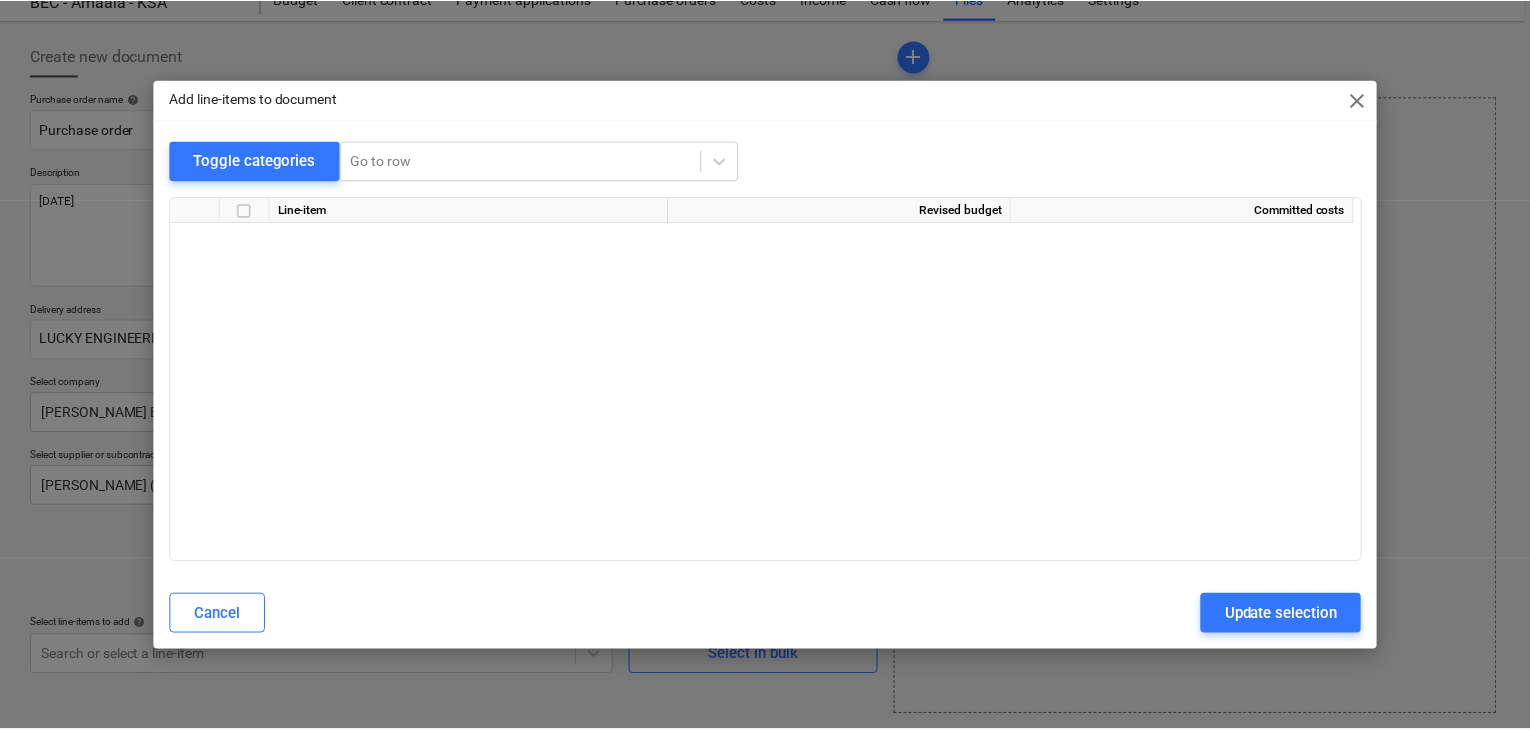 scroll, scrollTop: 17761, scrollLeft: 0, axis: vertical 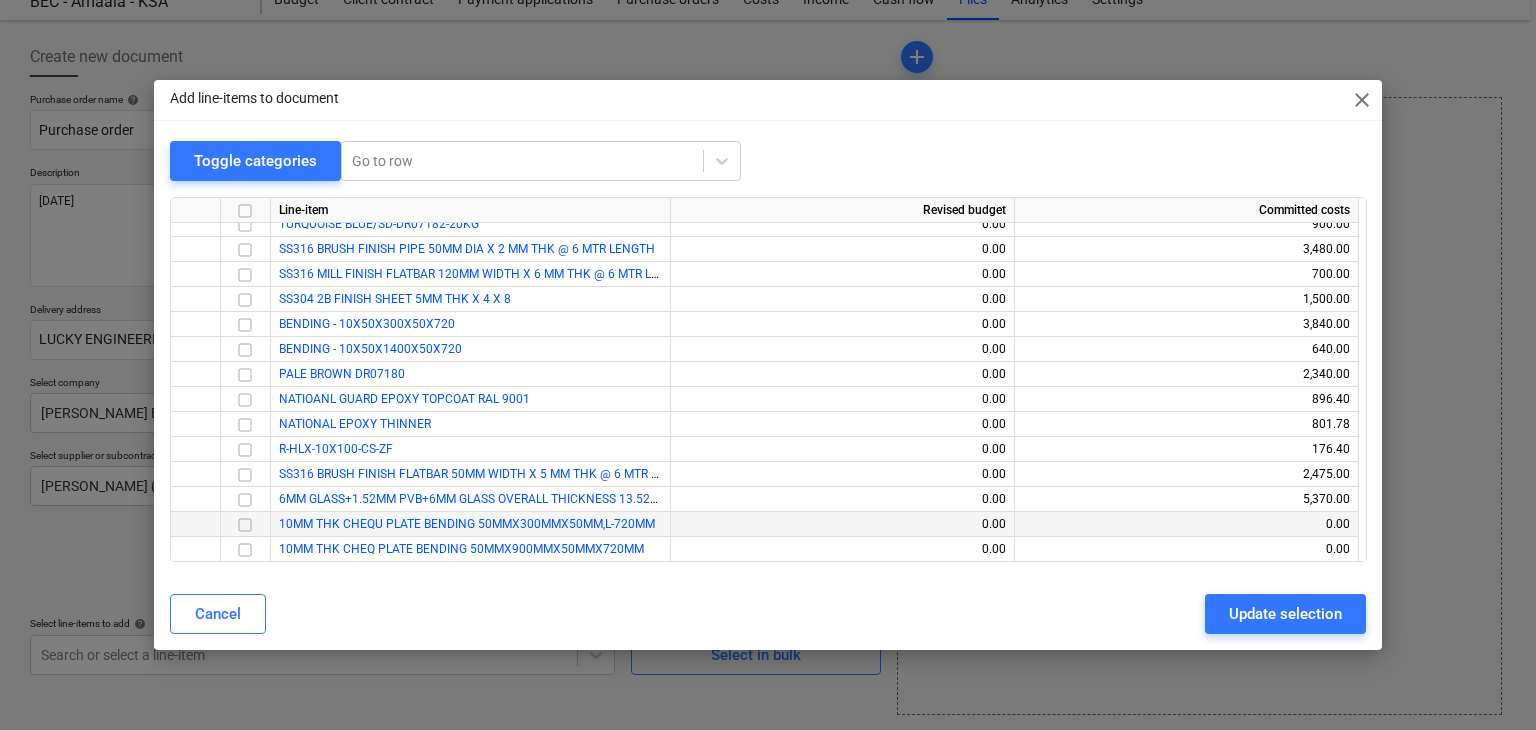click at bounding box center (245, 525) 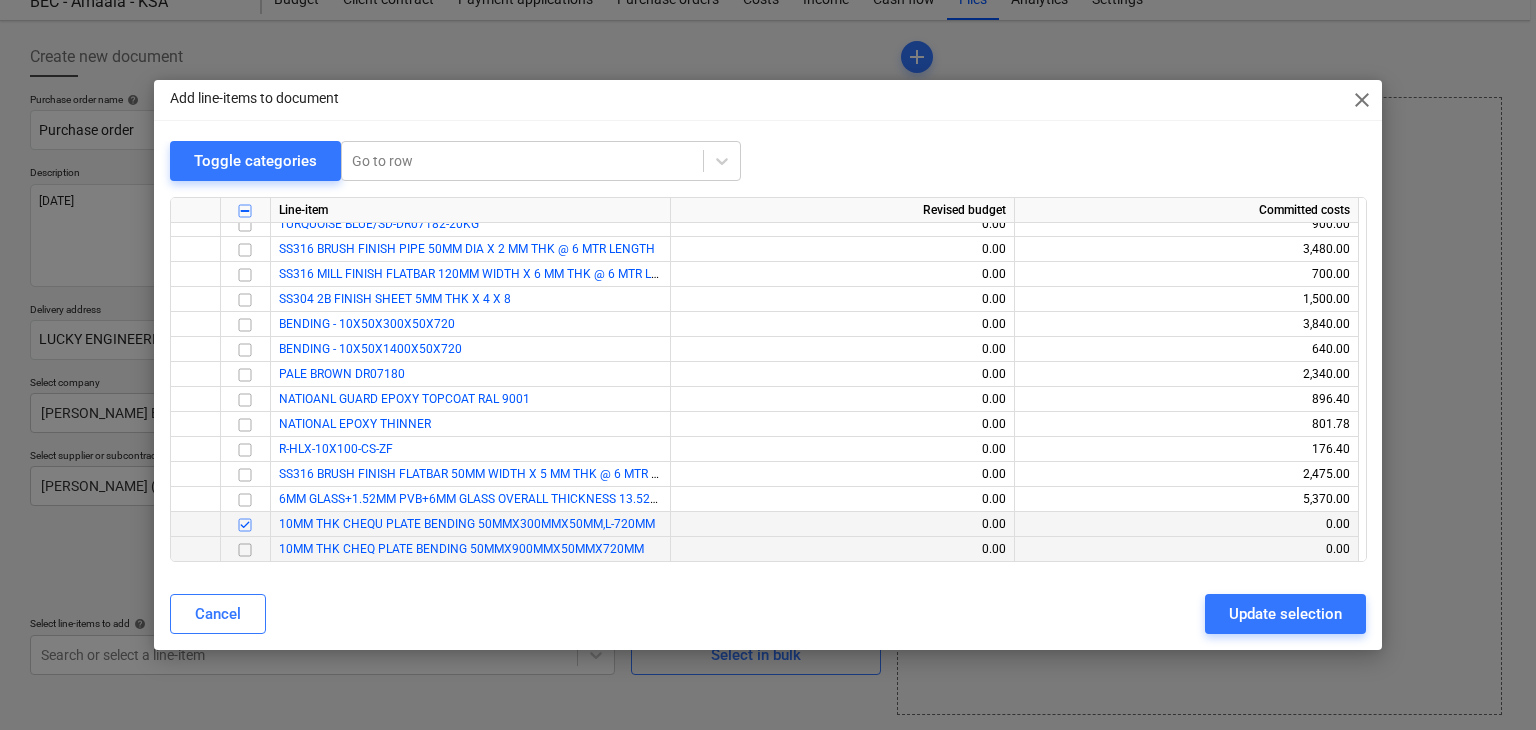 click at bounding box center [245, 550] 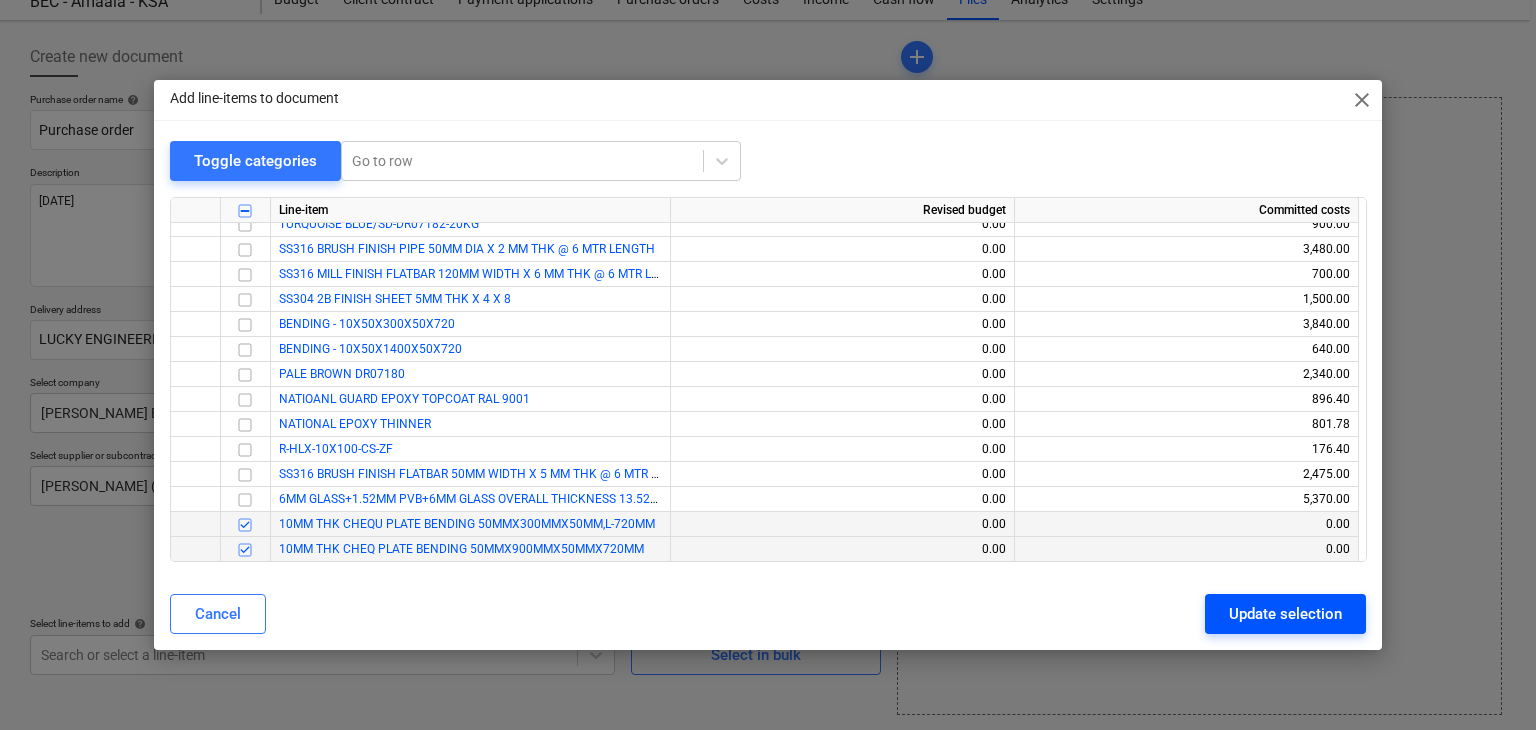 click on "Update selection" at bounding box center [1285, 614] 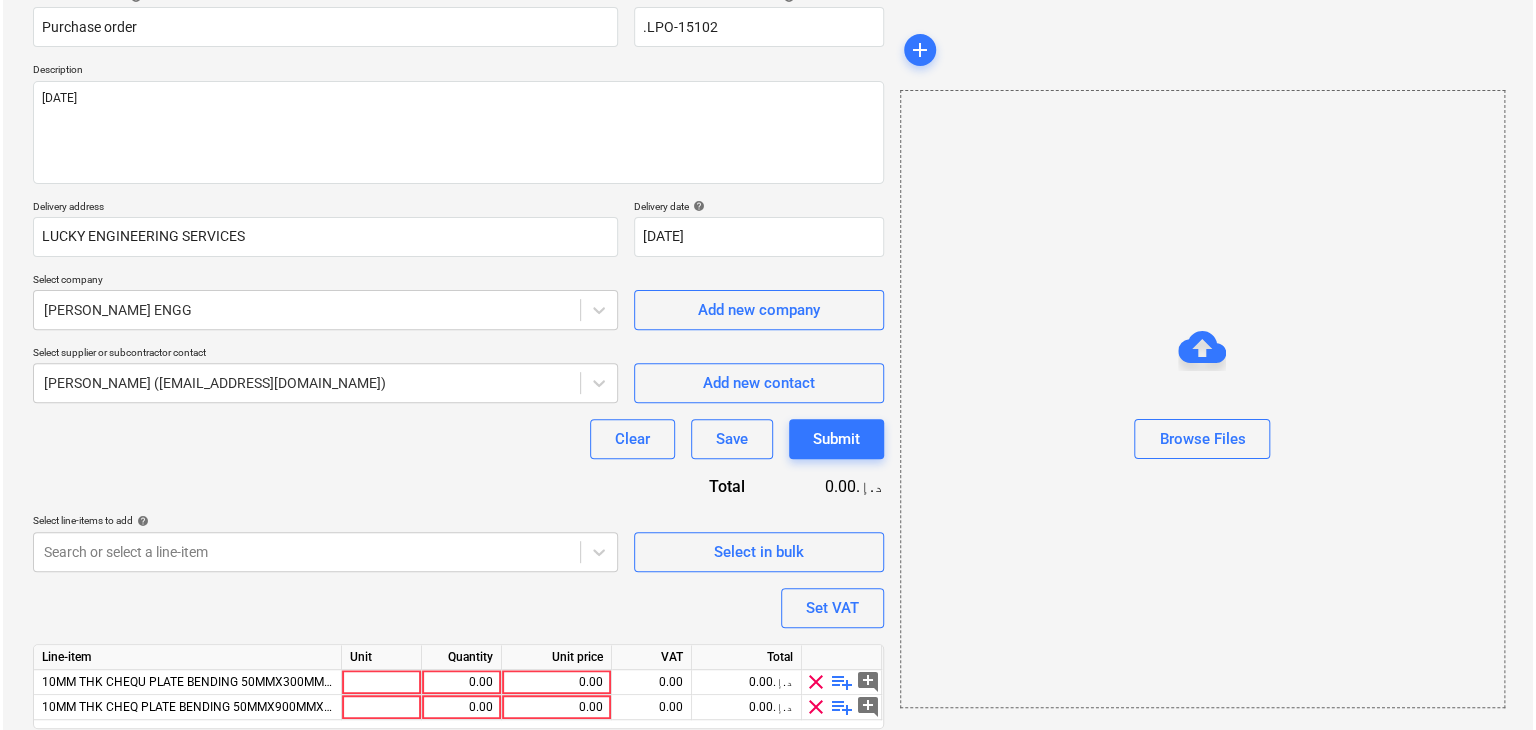 scroll, scrollTop: 244, scrollLeft: 0, axis: vertical 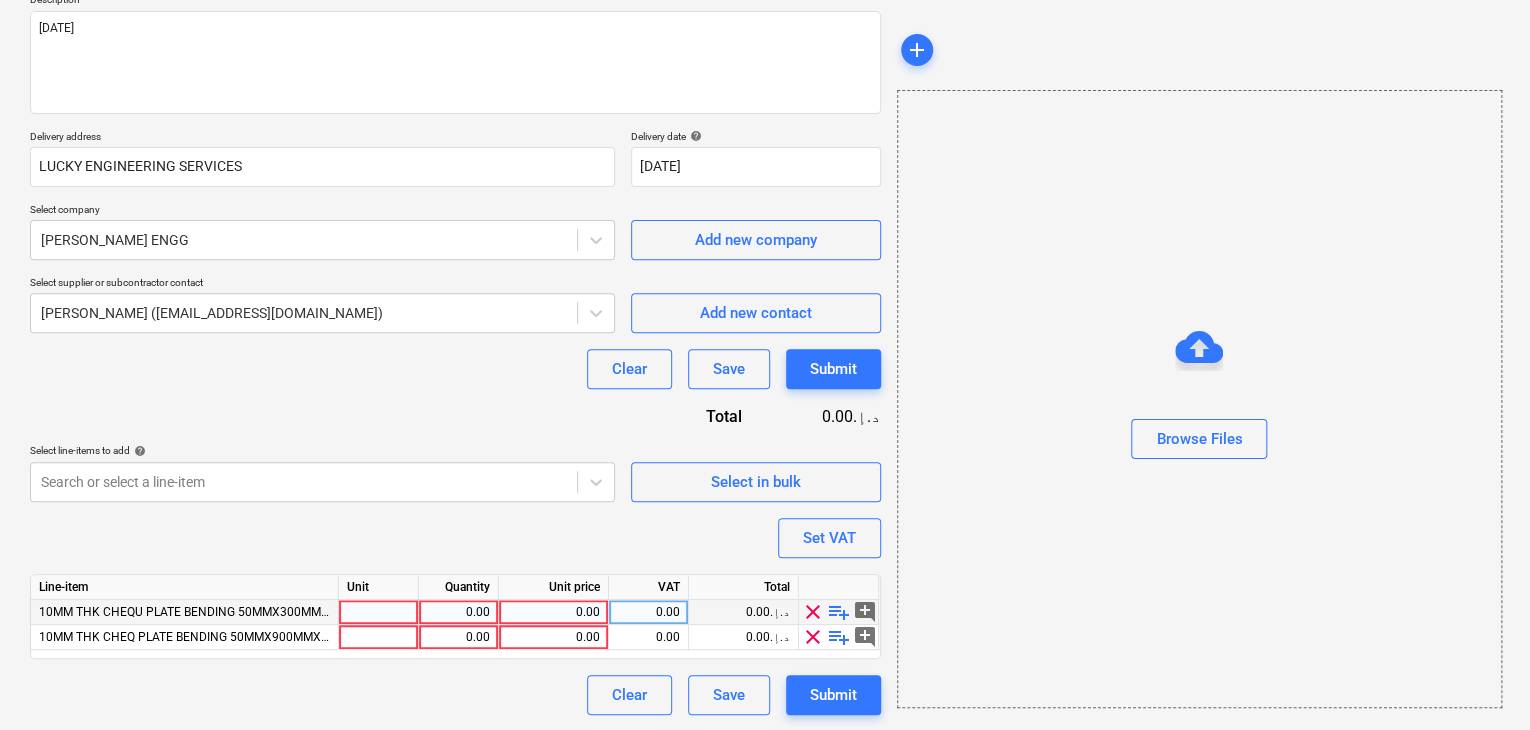 click at bounding box center (379, 612) 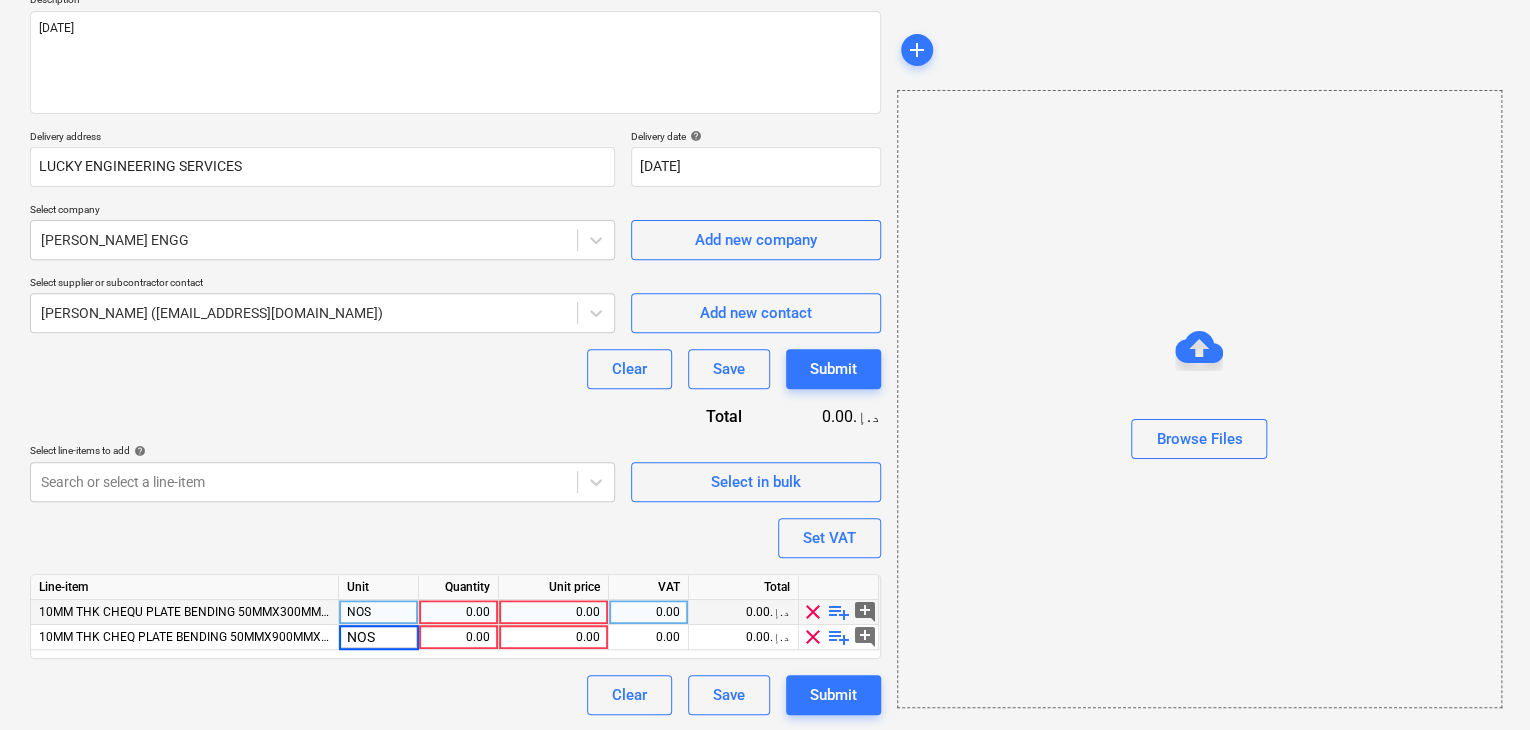 click on "0.00" at bounding box center [458, 612] 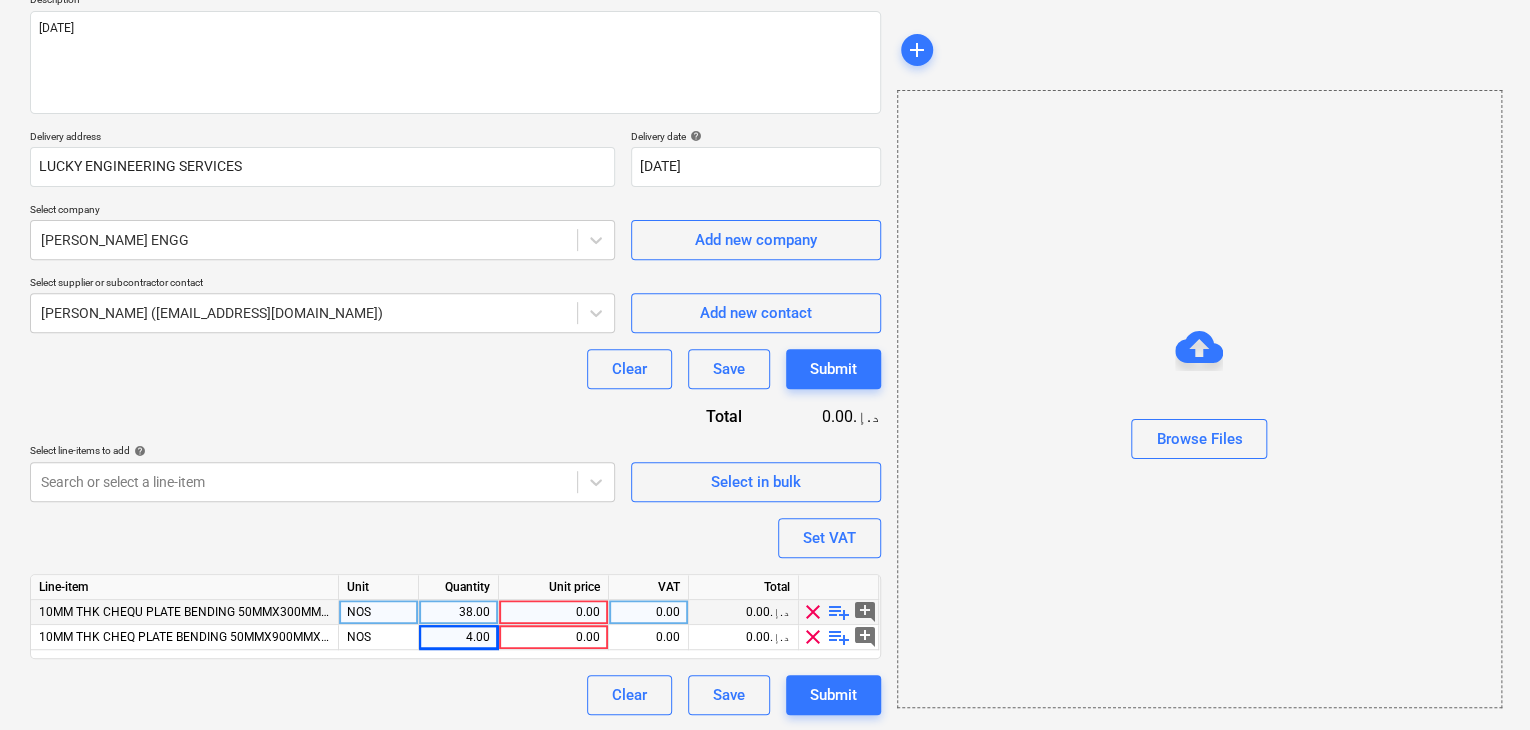 click on "Unit price" at bounding box center (554, 587) 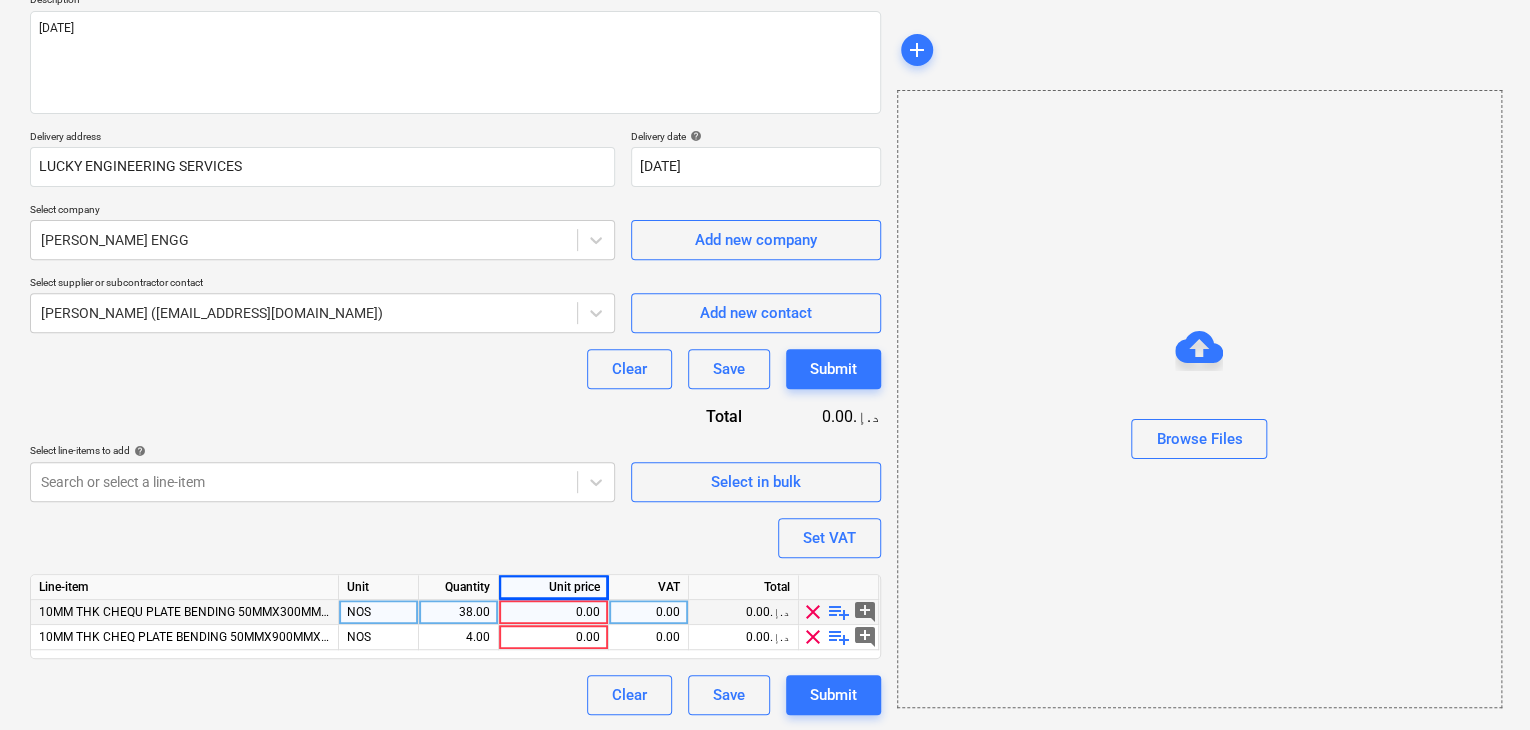 click on "0.00" at bounding box center [553, 612] 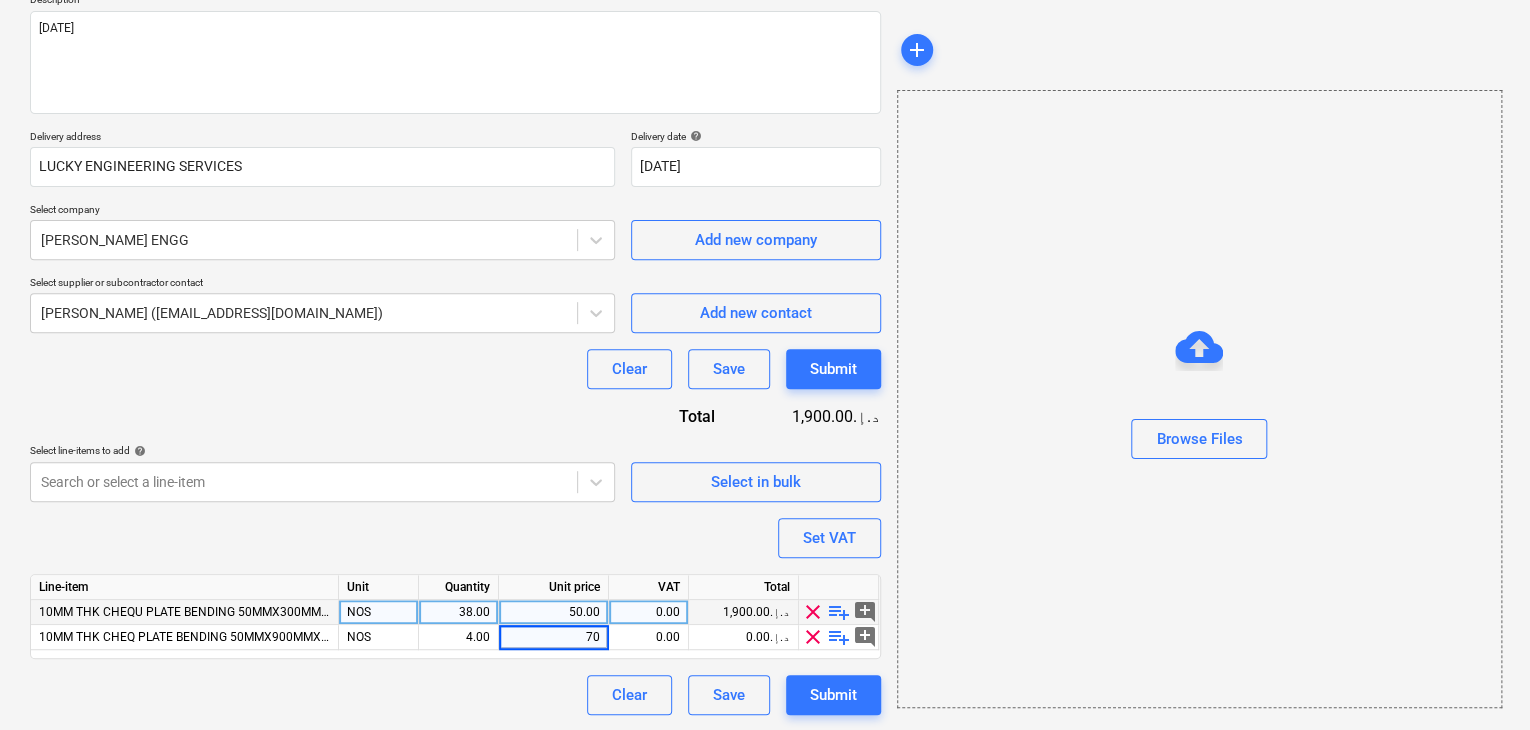 click on "Browse Files" at bounding box center (1199, 399) 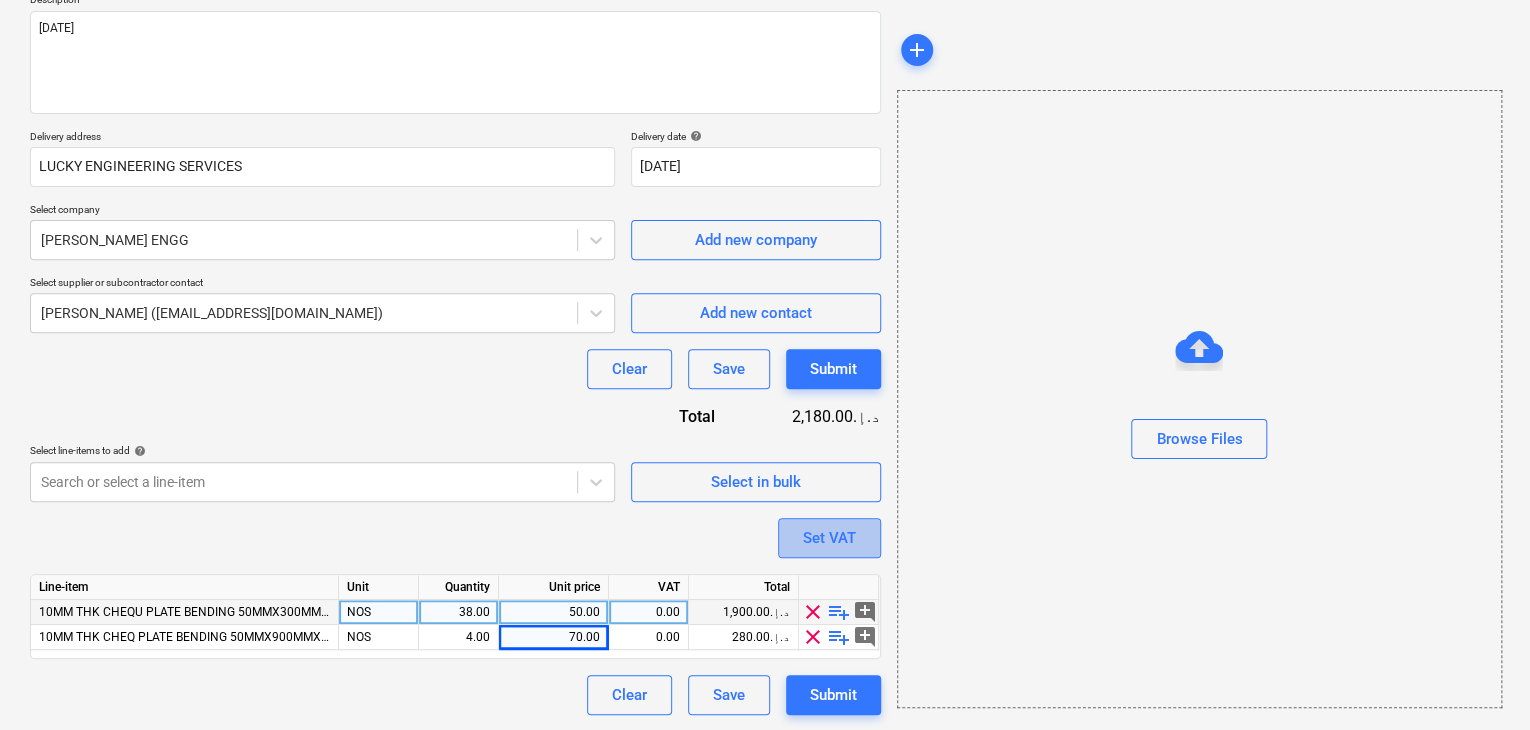 click on "Set VAT" at bounding box center (829, 538) 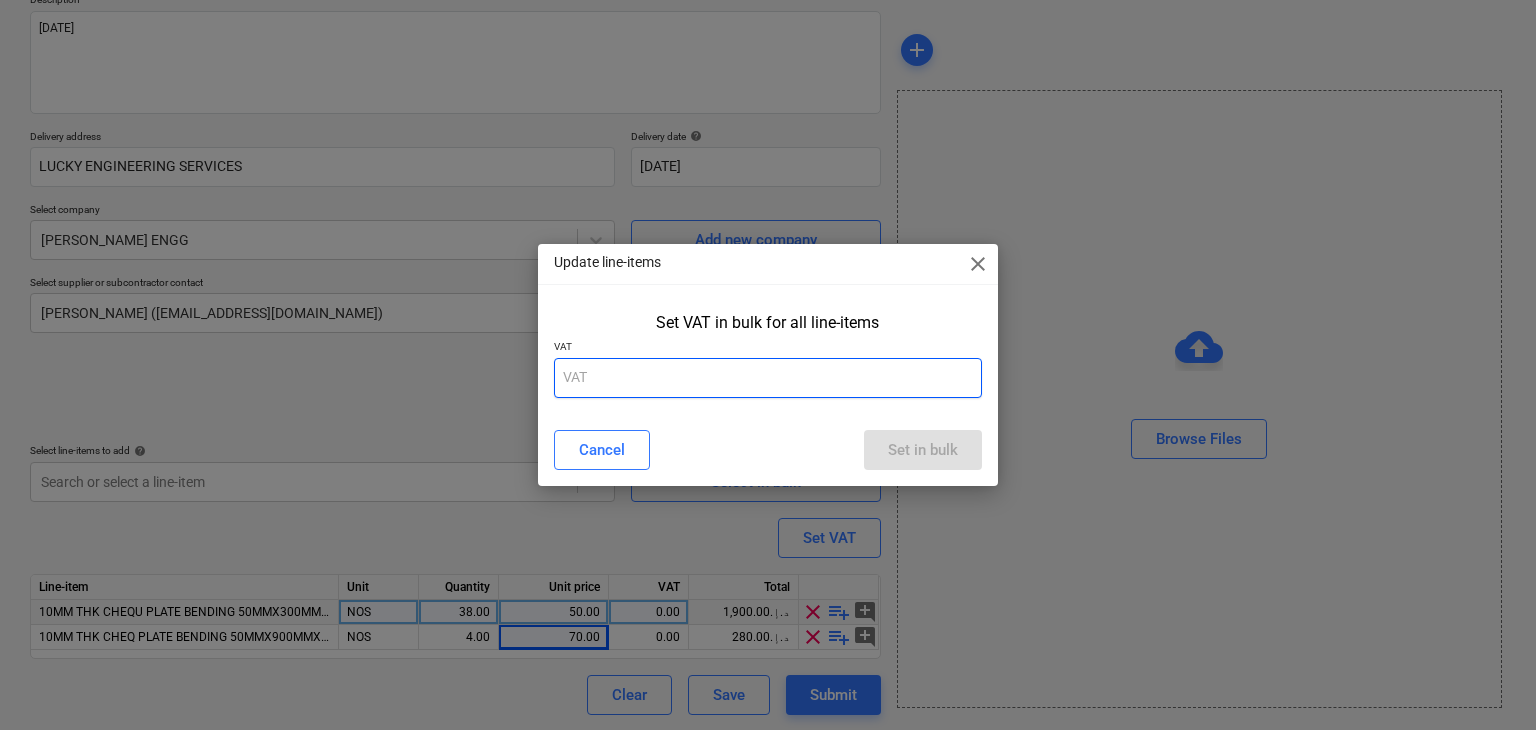 click at bounding box center [768, 378] 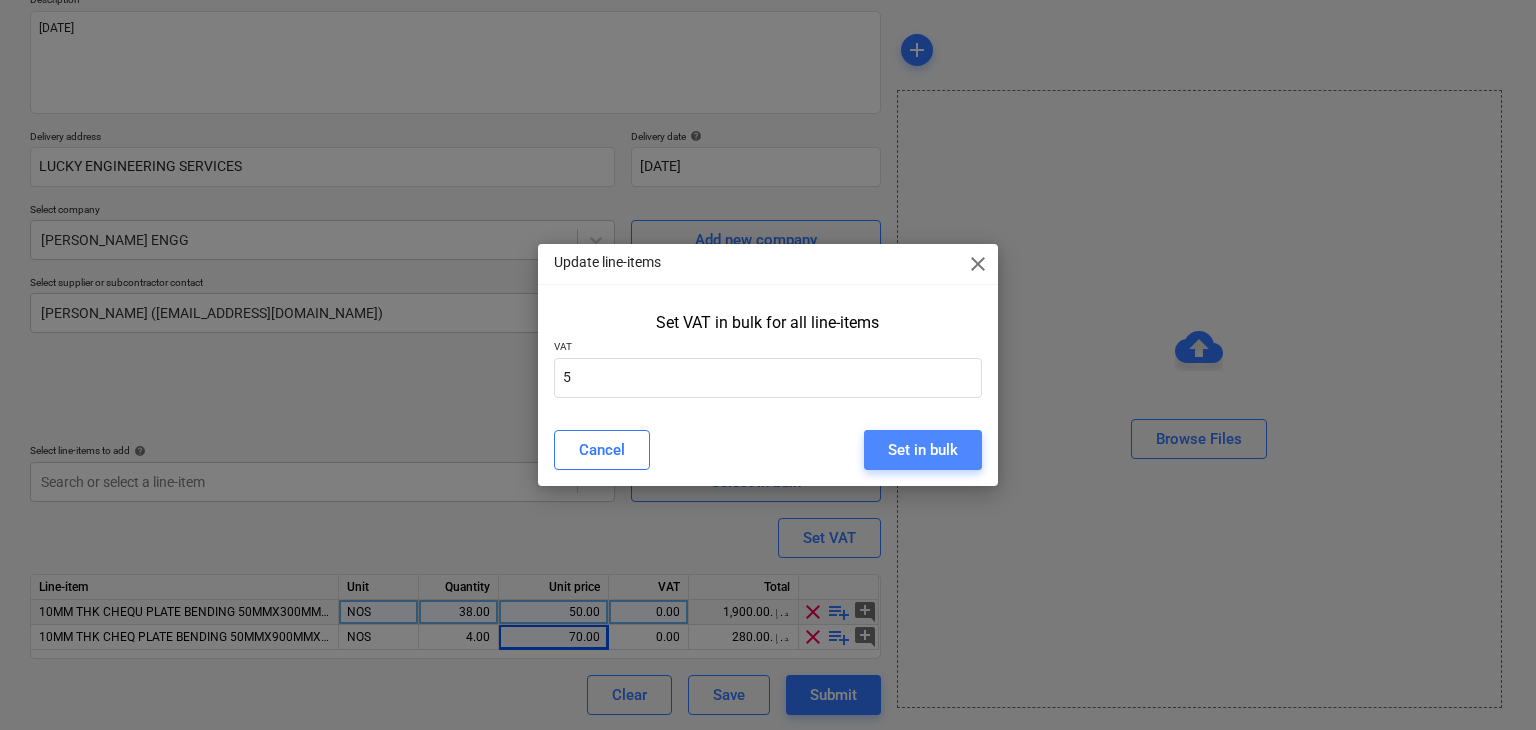 click on "Set in bulk" at bounding box center [923, 450] 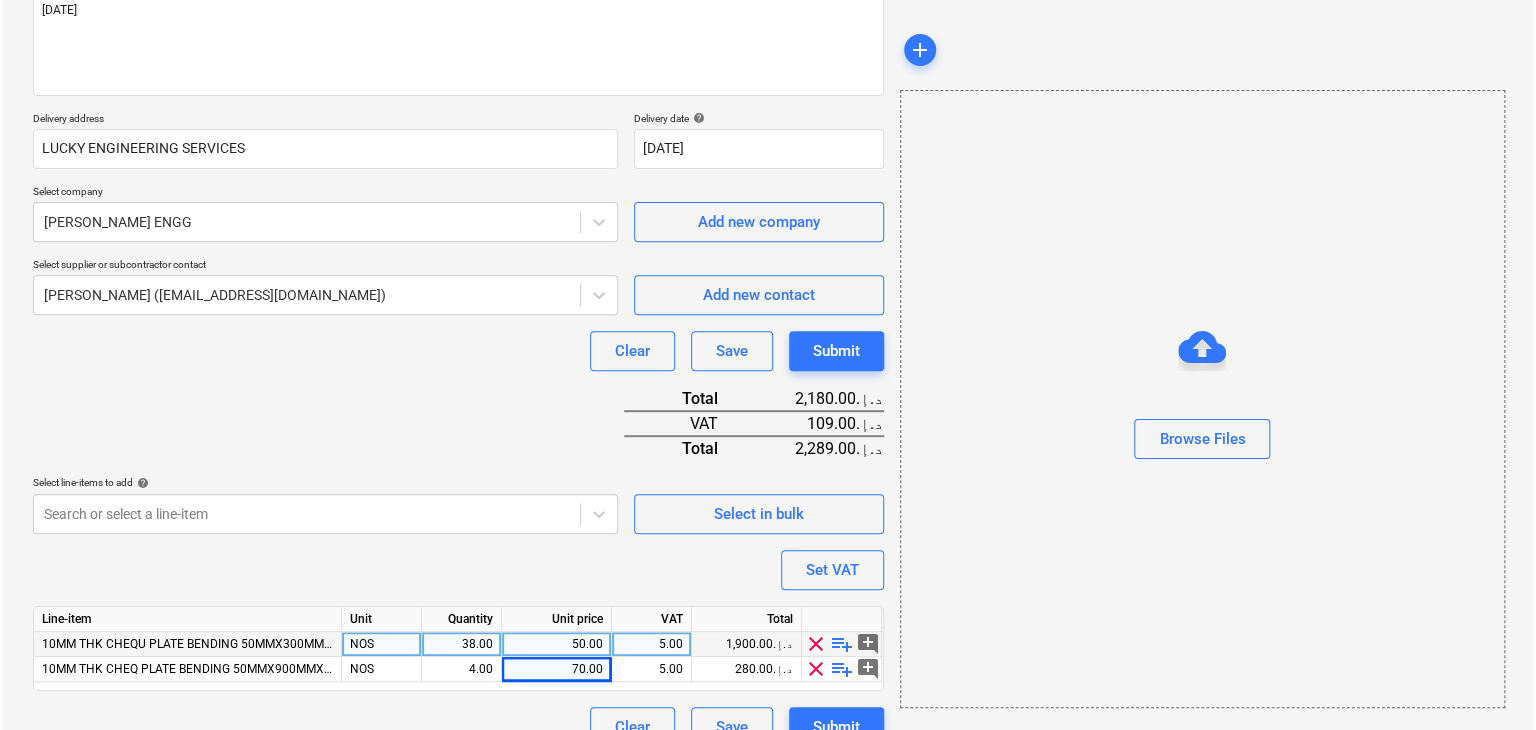 scroll, scrollTop: 294, scrollLeft: 0, axis: vertical 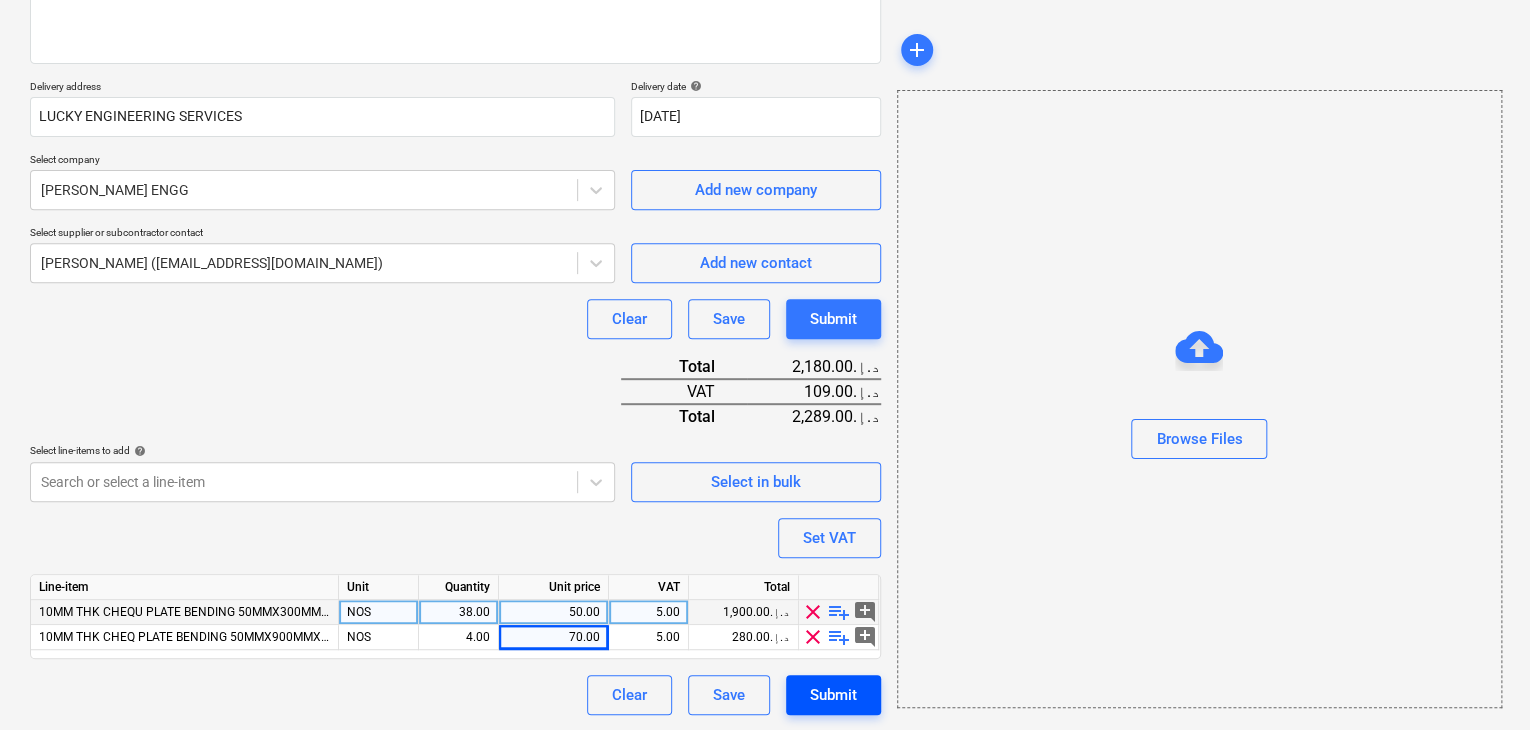 click on "Submit" at bounding box center (833, 695) 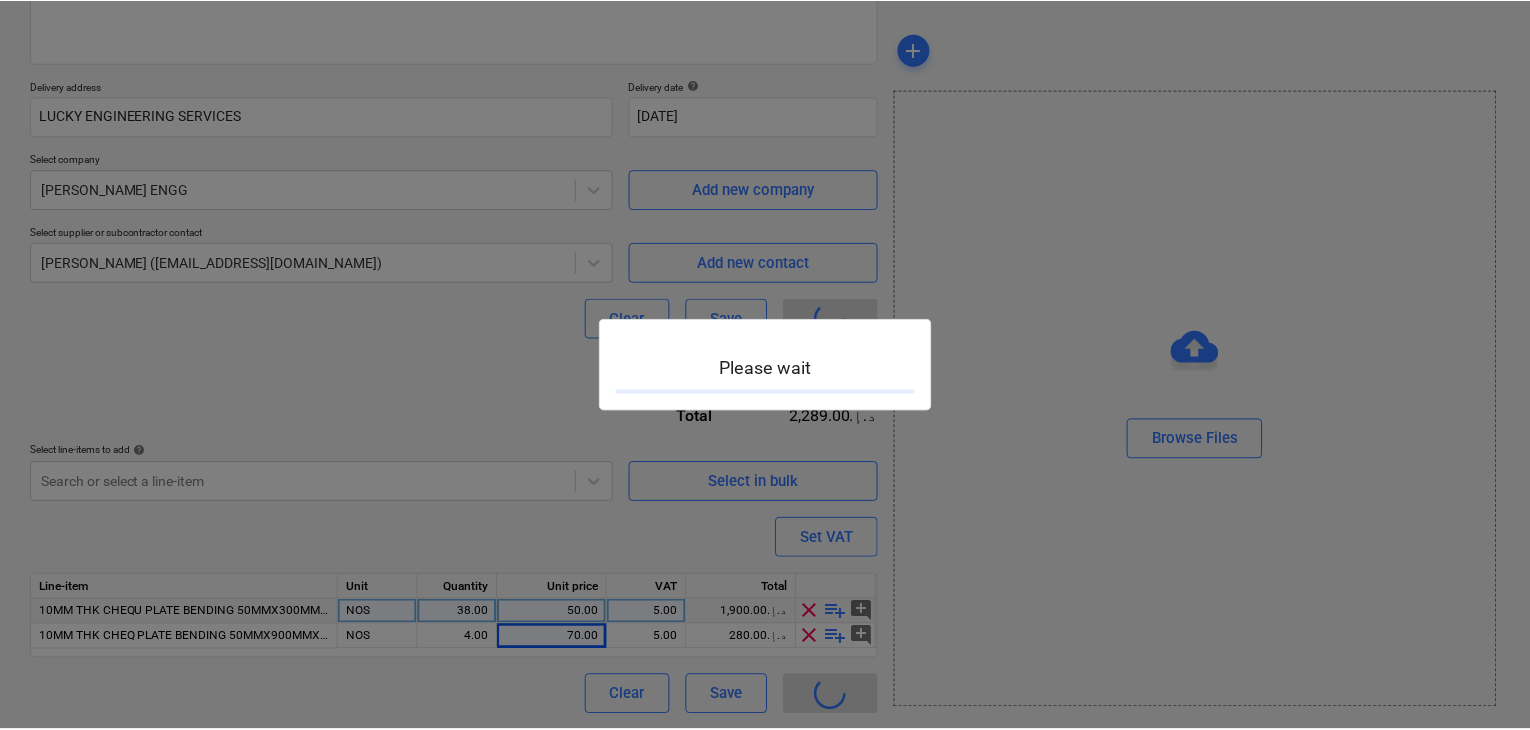 scroll, scrollTop: 0, scrollLeft: 0, axis: both 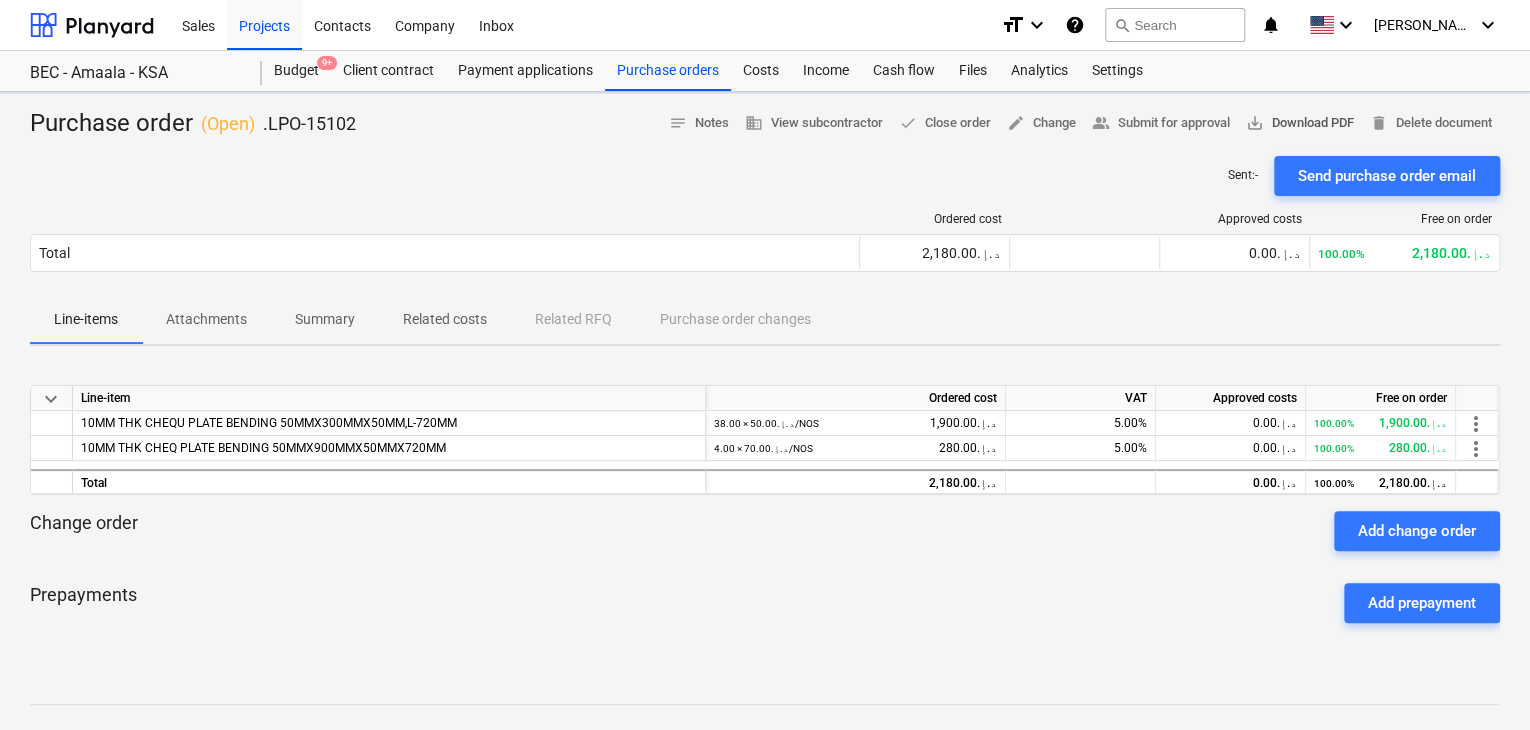 click on "save_alt Download PDF" at bounding box center (1300, 123) 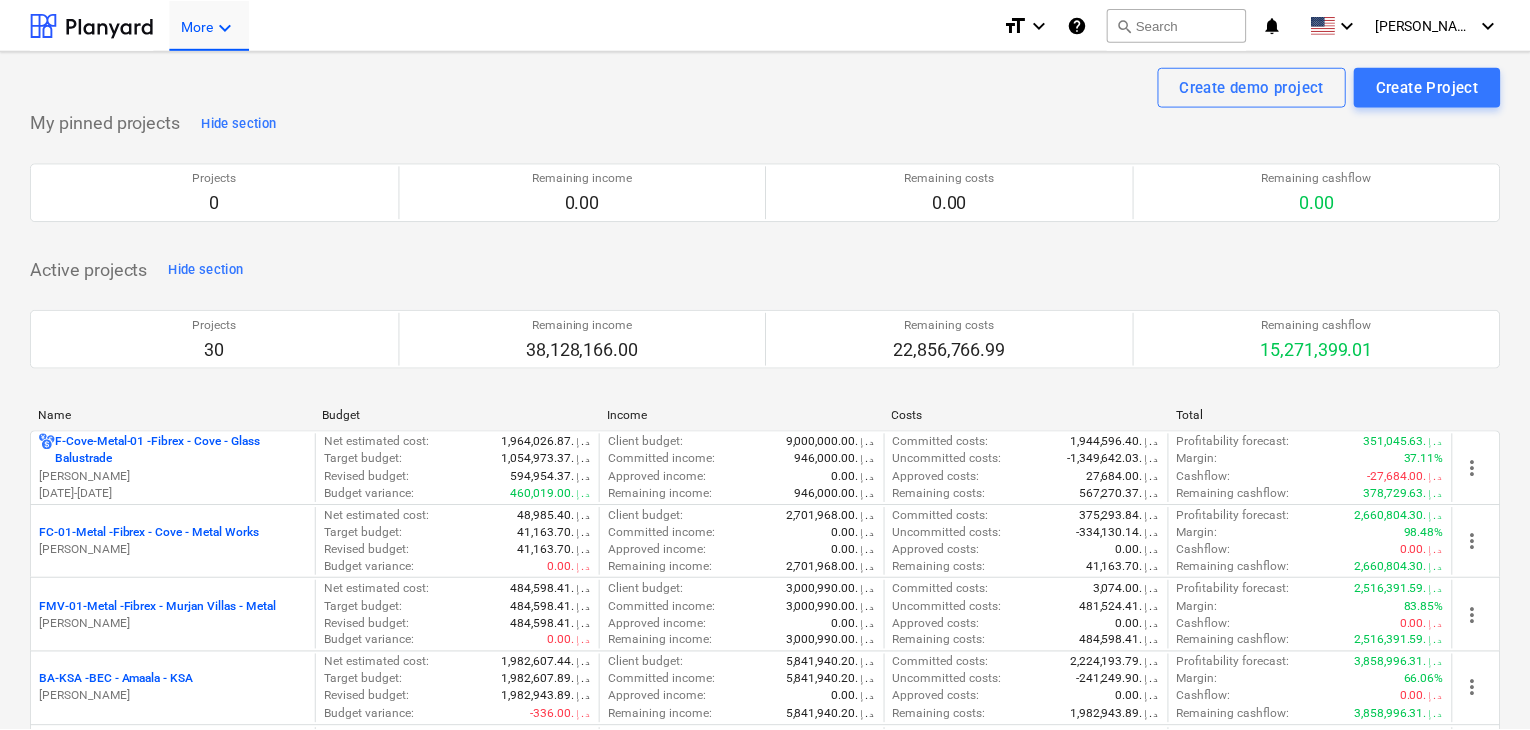 scroll, scrollTop: 0, scrollLeft: 0, axis: both 